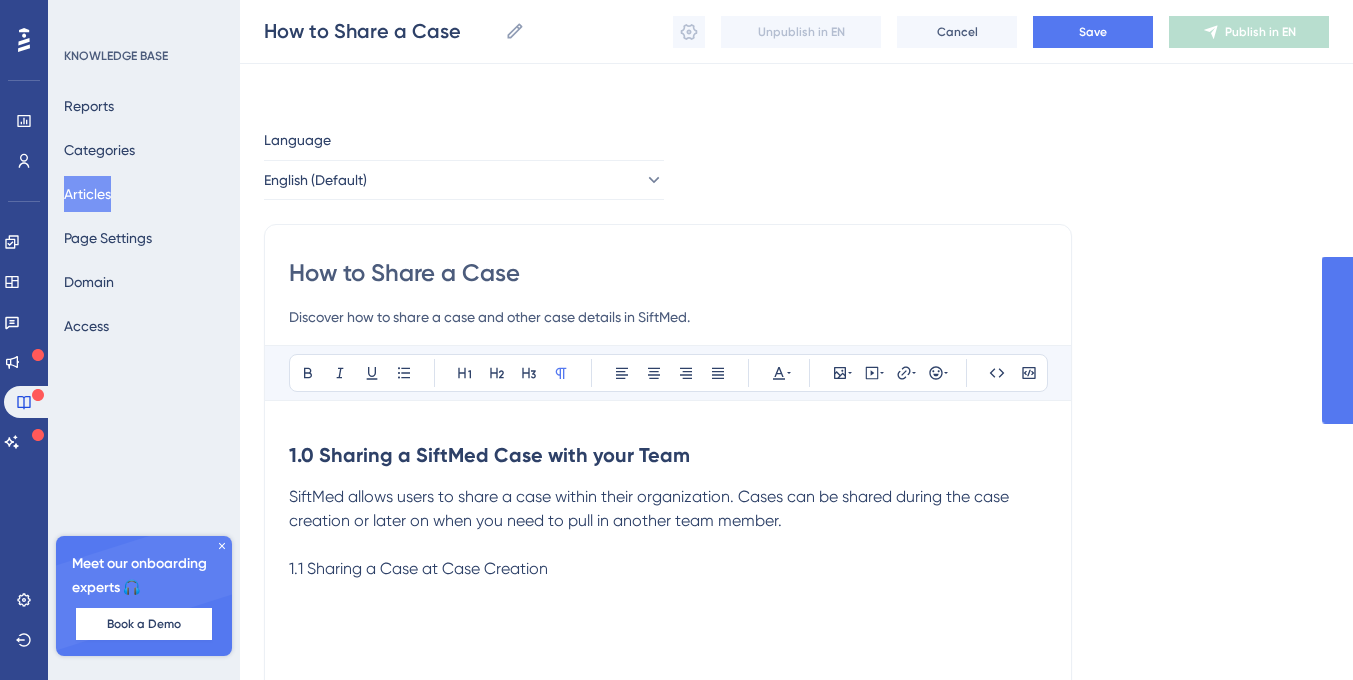 scroll, scrollTop: 206, scrollLeft: 0, axis: vertical 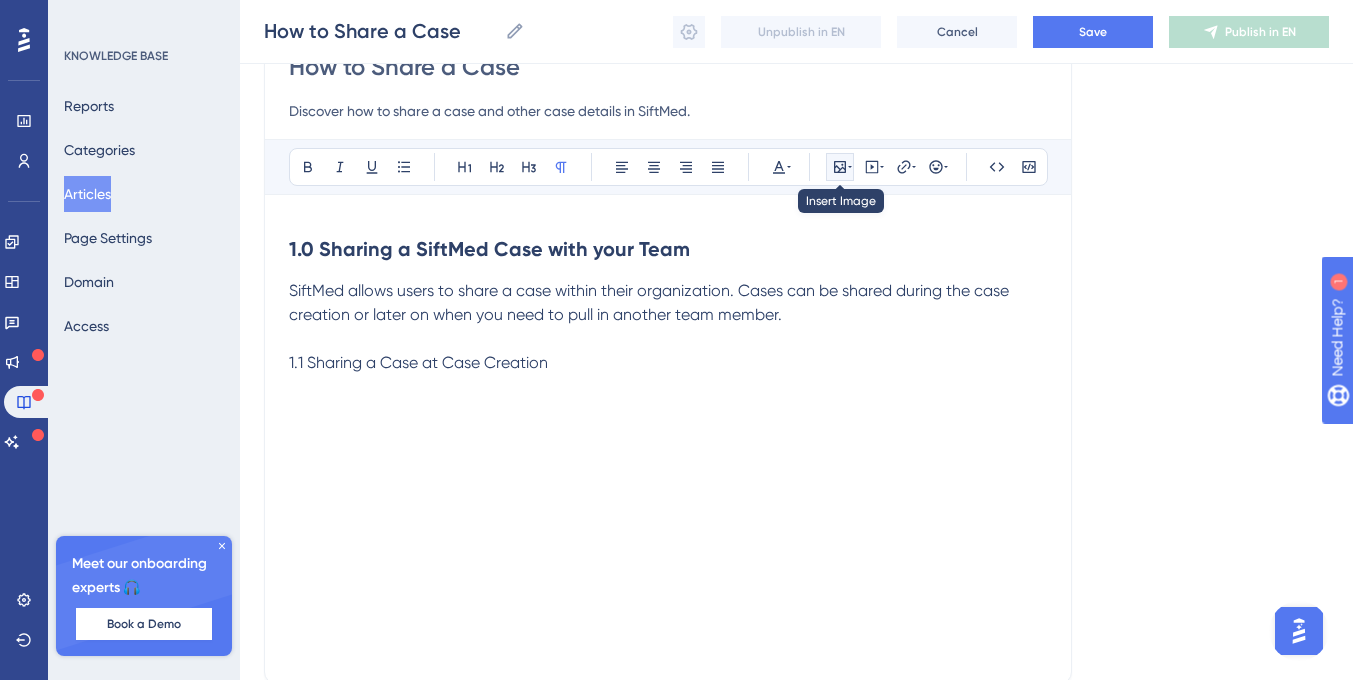 click 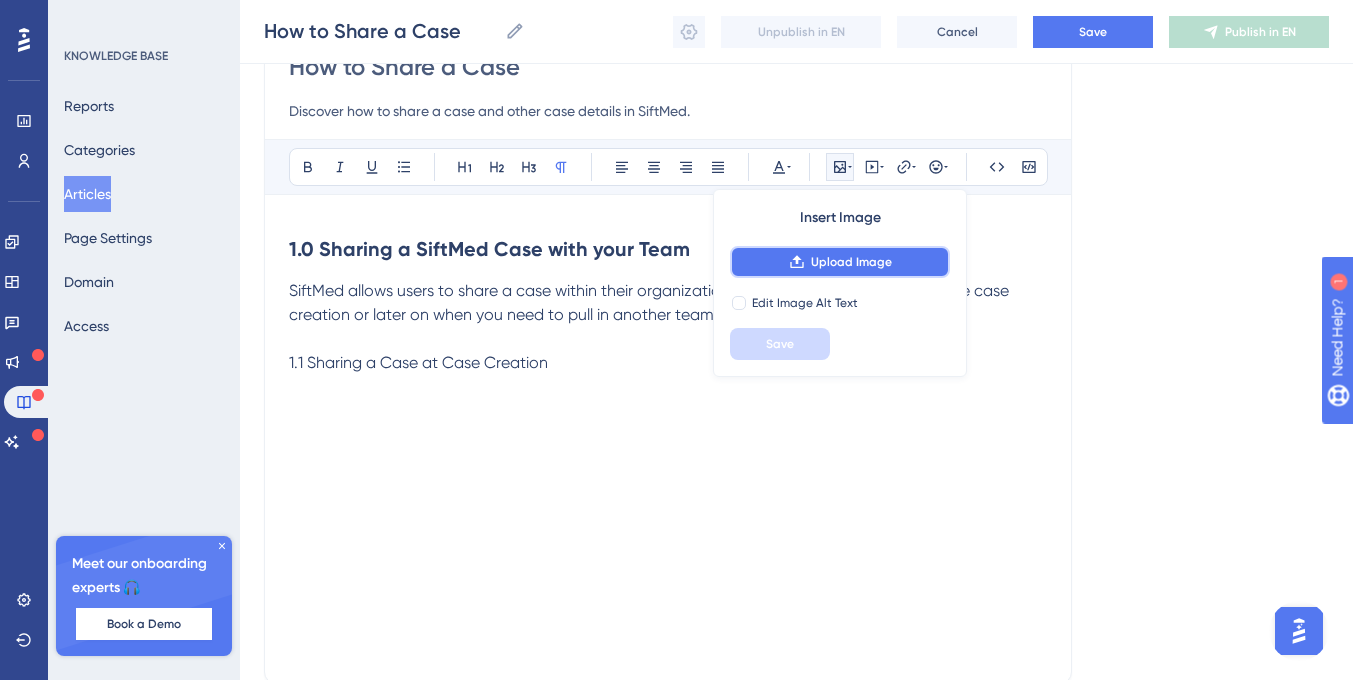 click on "Upload Image" at bounding box center [851, 262] 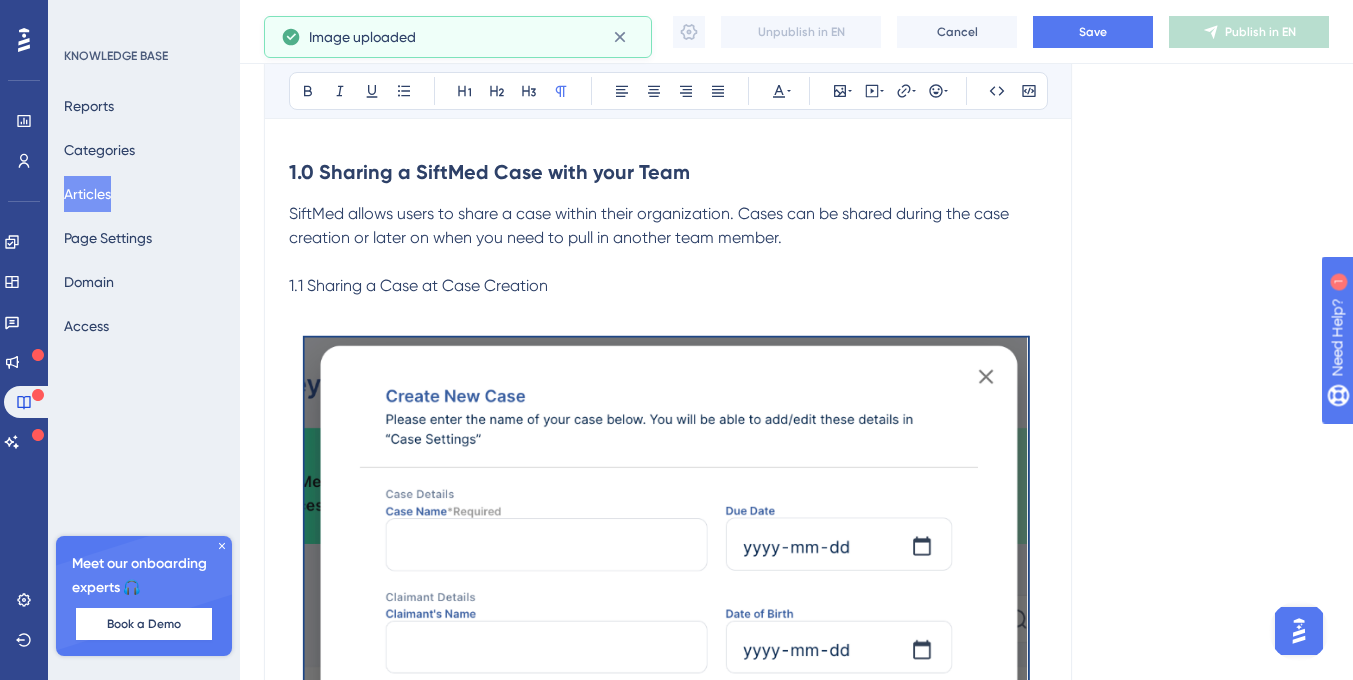 click at bounding box center (668, 720) 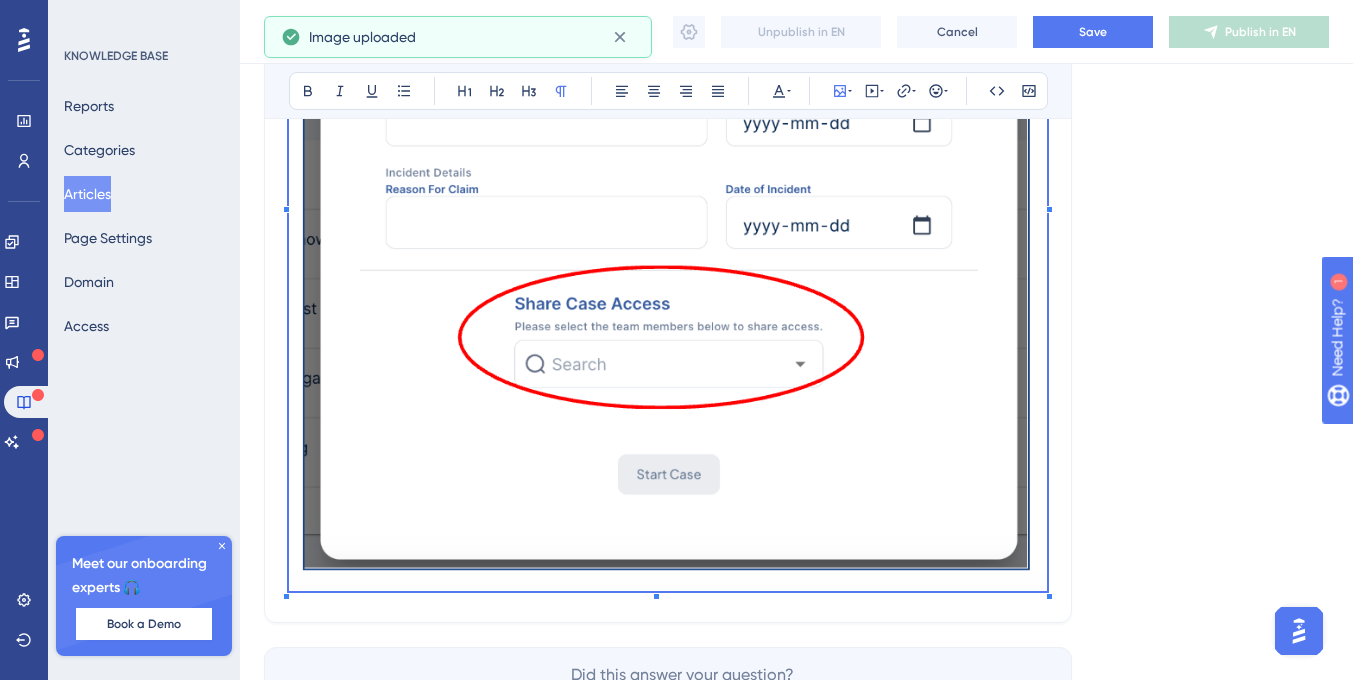 scroll, scrollTop: 915, scrollLeft: 0, axis: vertical 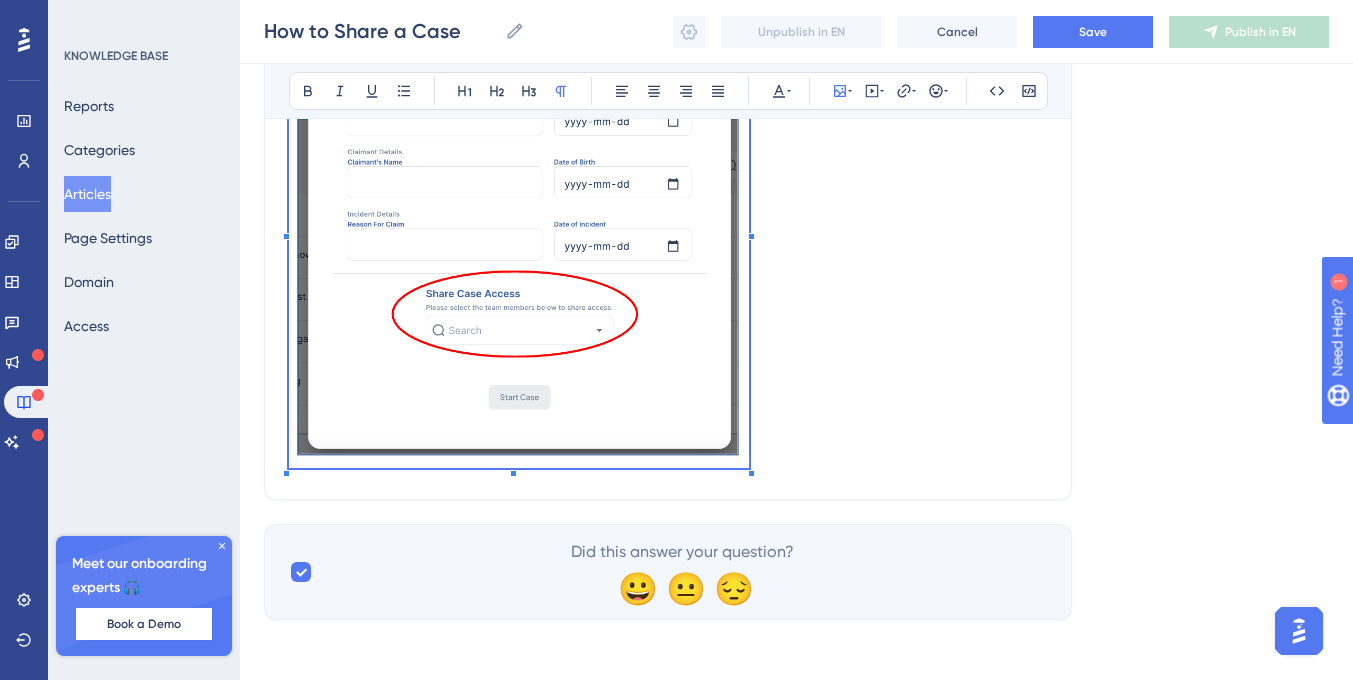 click at bounding box center [519, 230] 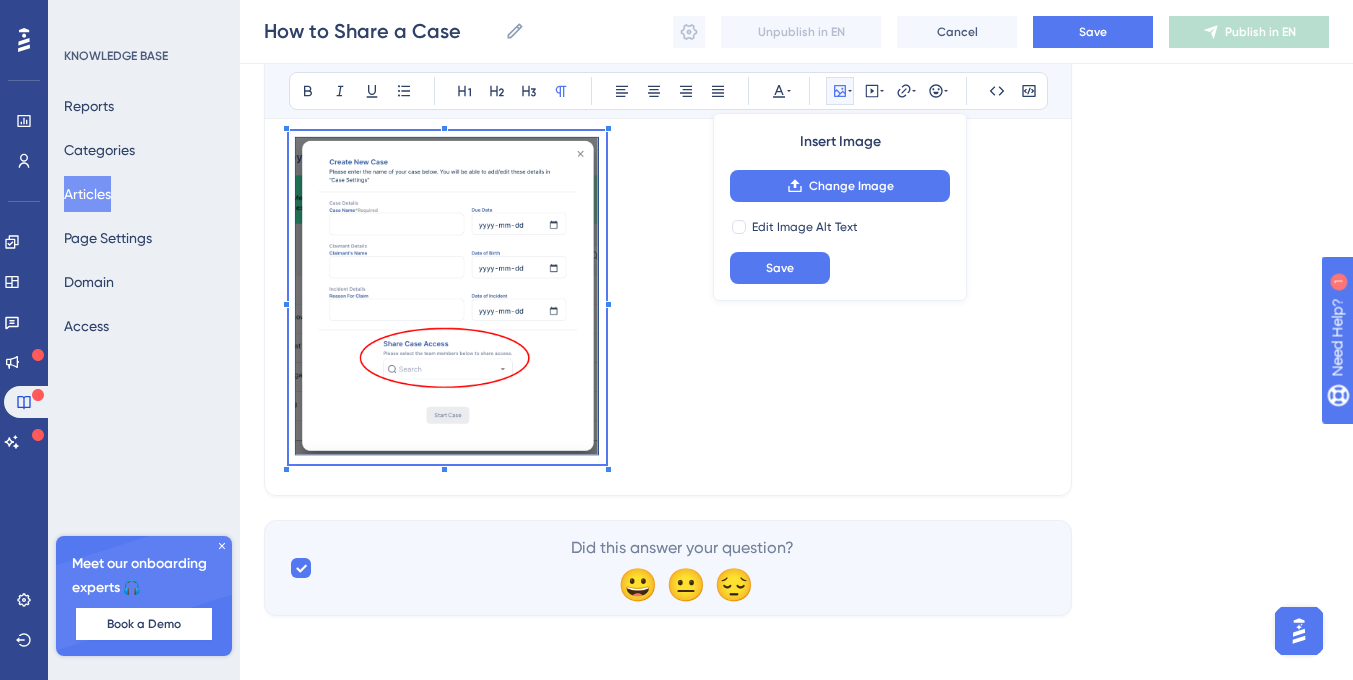 click at bounding box center [447, 471] 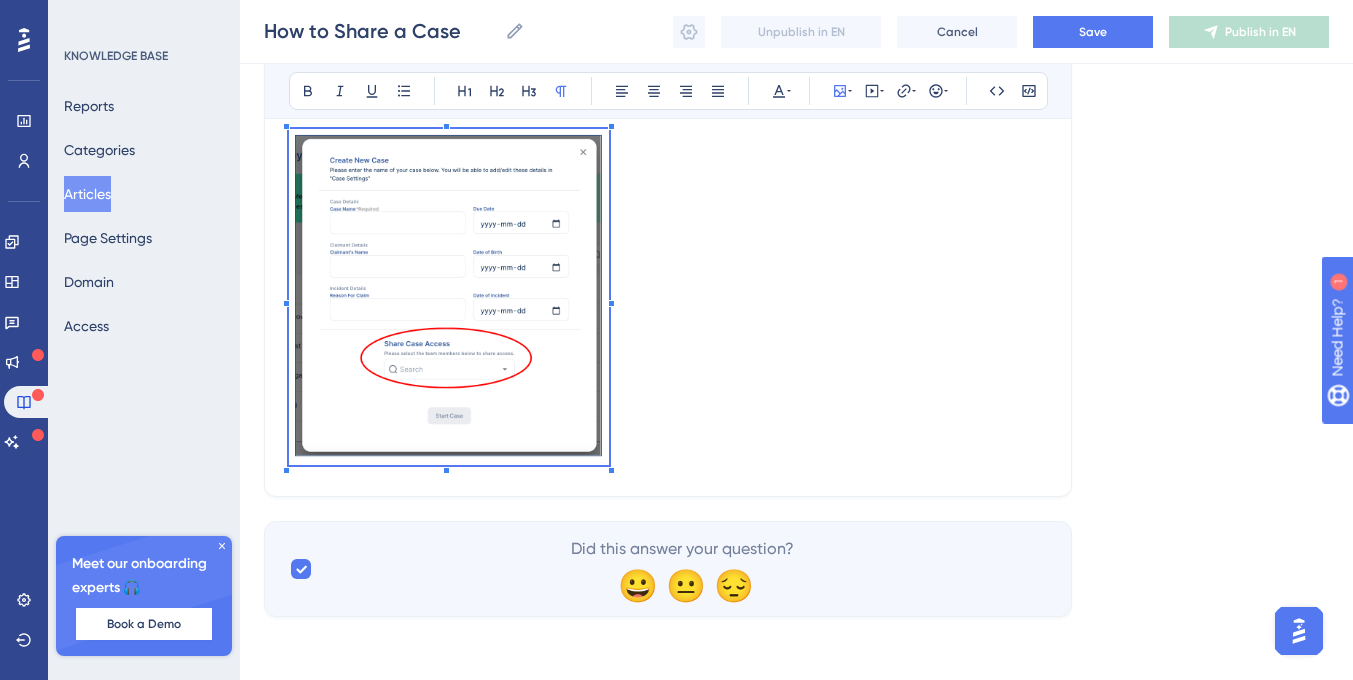 scroll, scrollTop: 477, scrollLeft: 0, axis: vertical 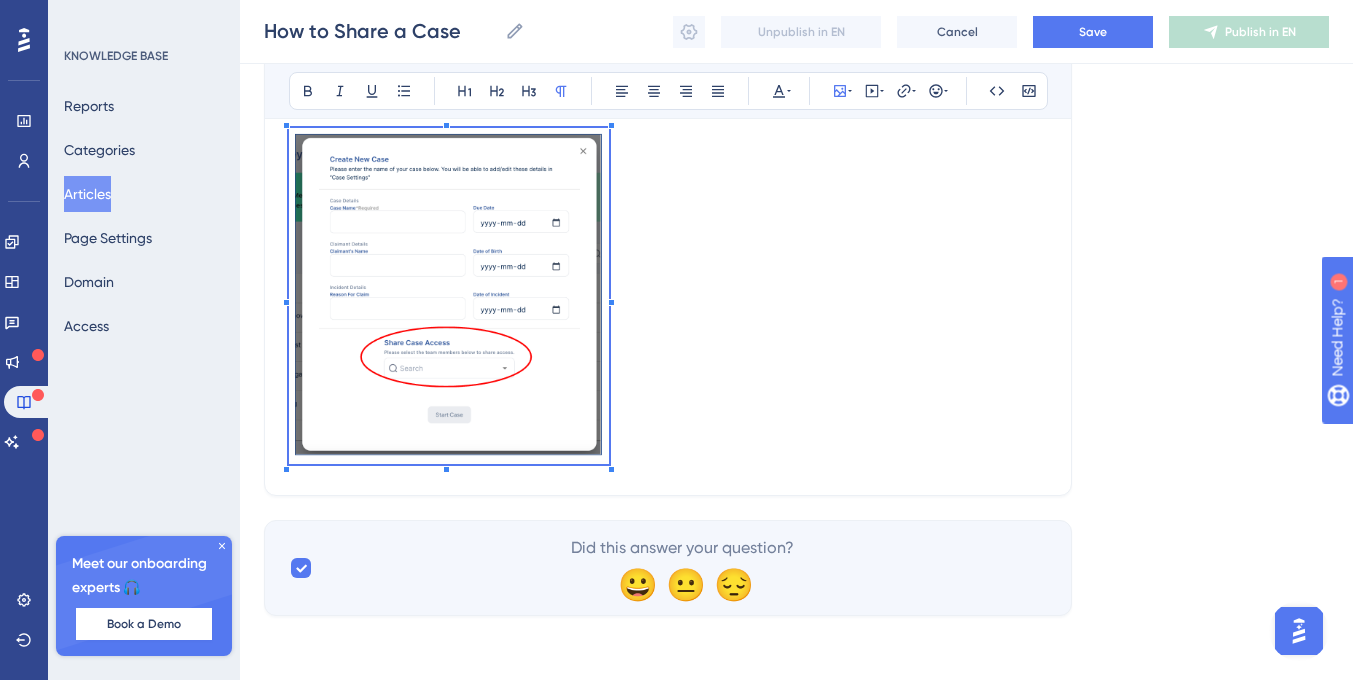 click at bounding box center [668, 299] 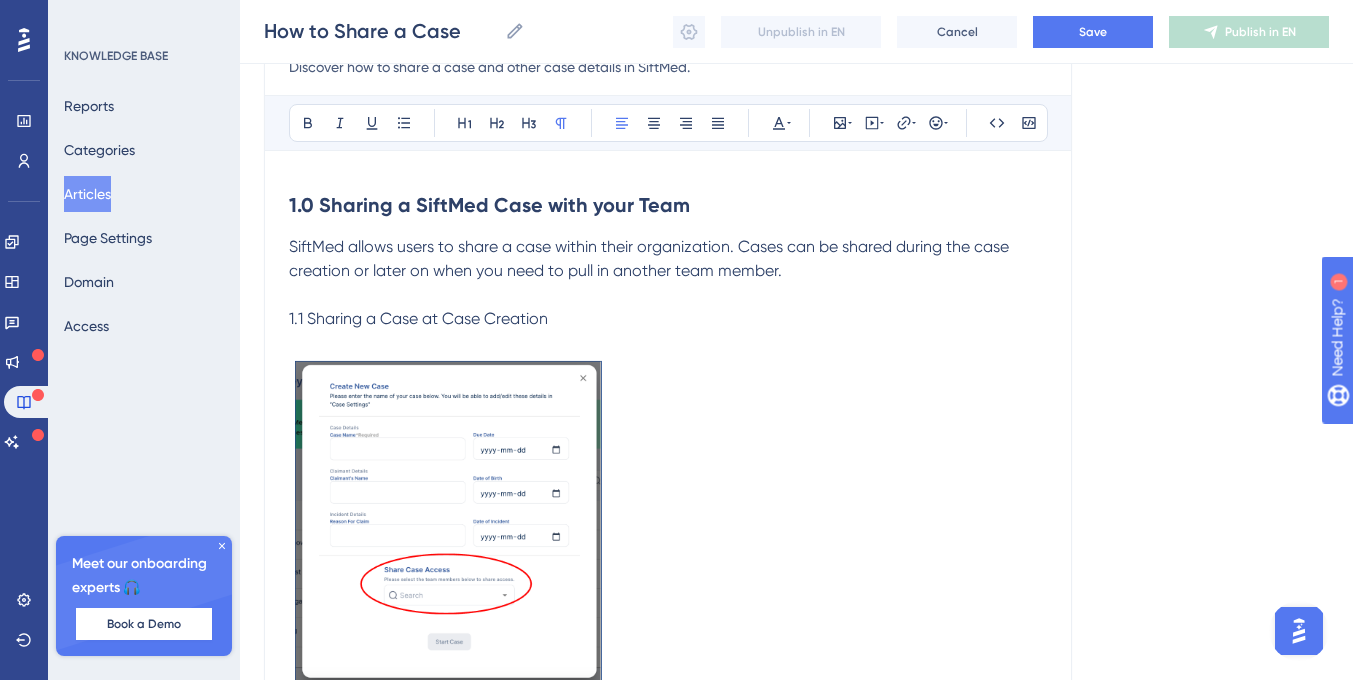 scroll, scrollTop: 313, scrollLeft: 0, axis: vertical 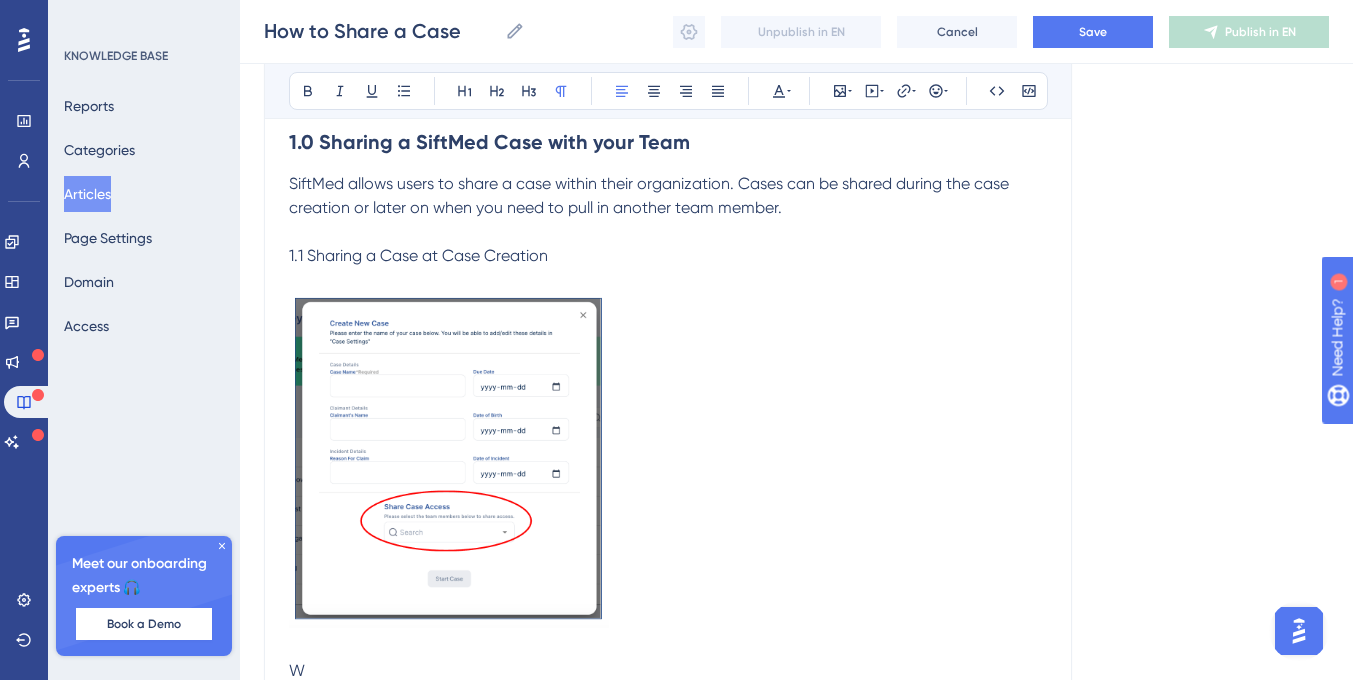 click on "1.1 Sharing a Case at Case Creation" at bounding box center (668, 256) 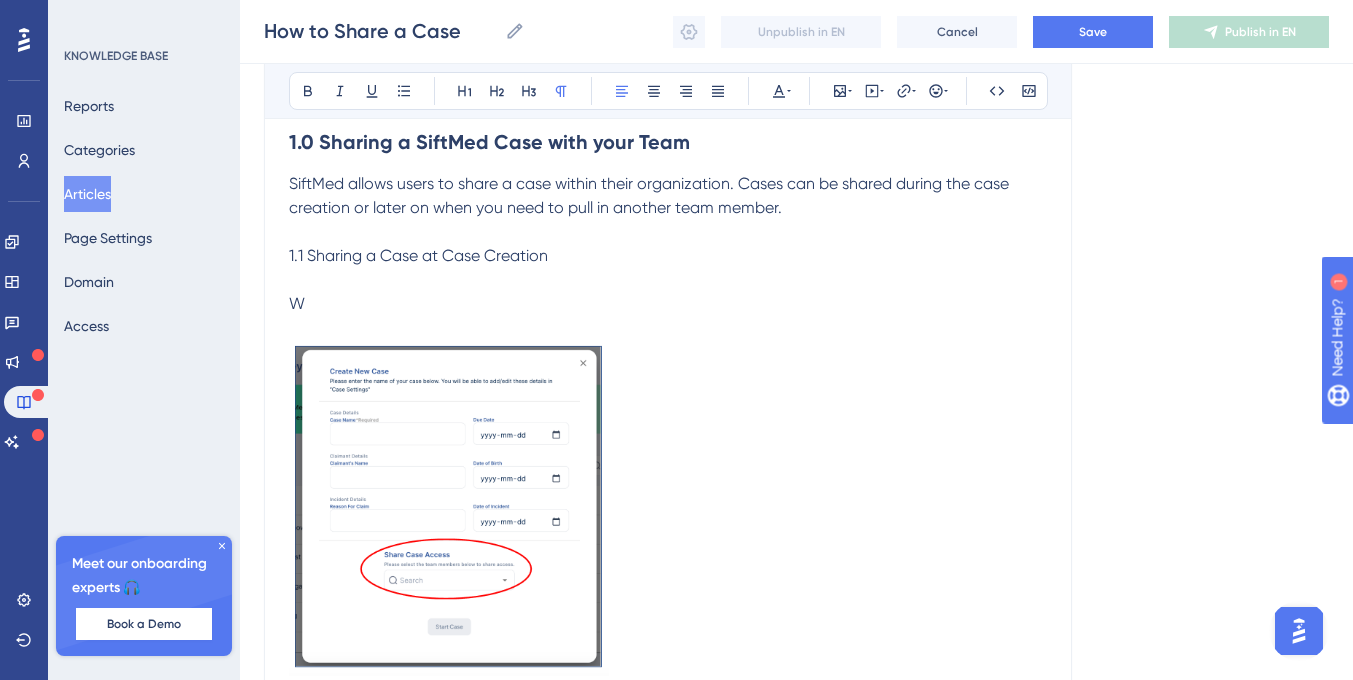 type 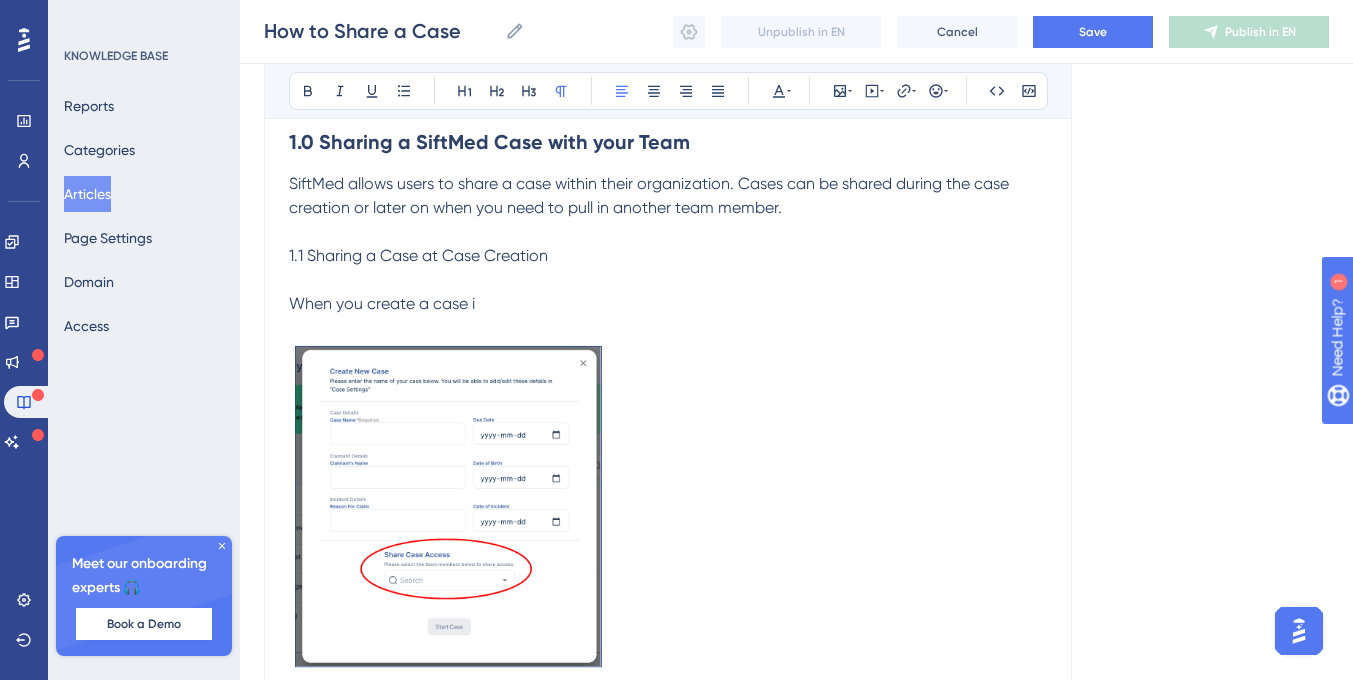 drag, startPoint x: 444, startPoint y: 308, endPoint x: 256, endPoint y: 308, distance: 188 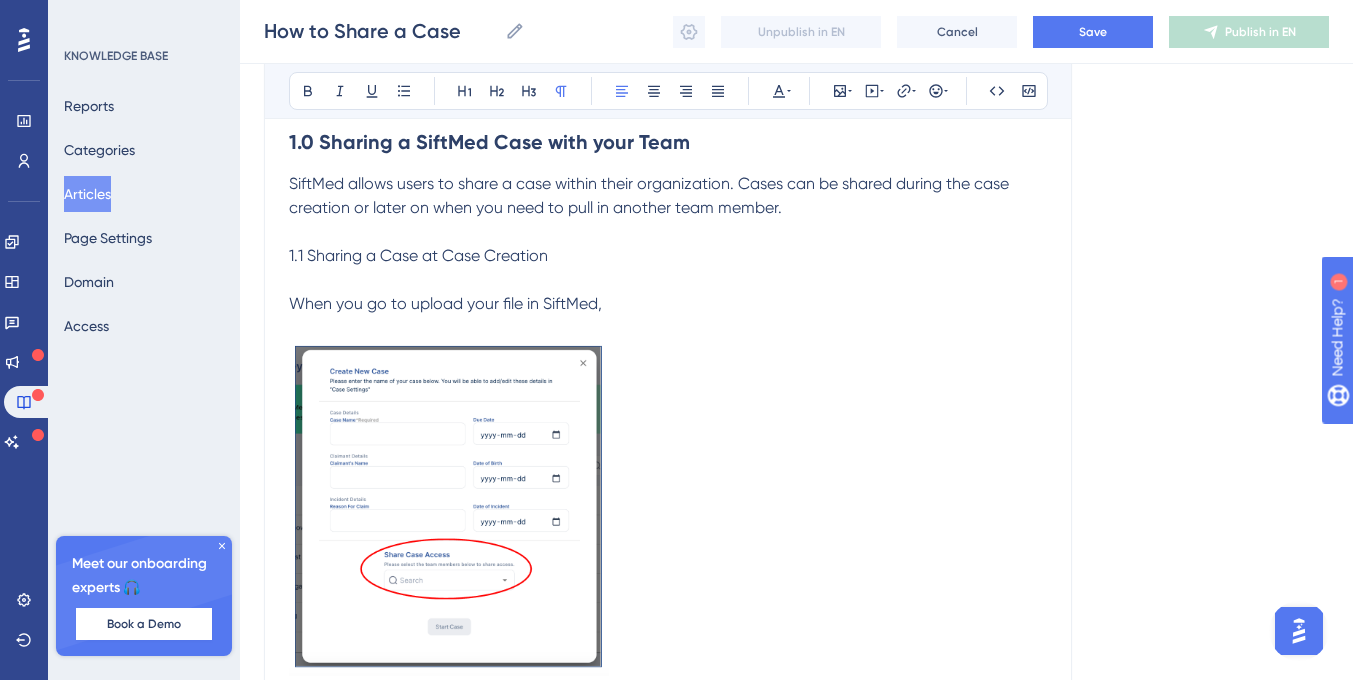 drag, startPoint x: 594, startPoint y: 308, endPoint x: 297, endPoint y: 304, distance: 297.02695 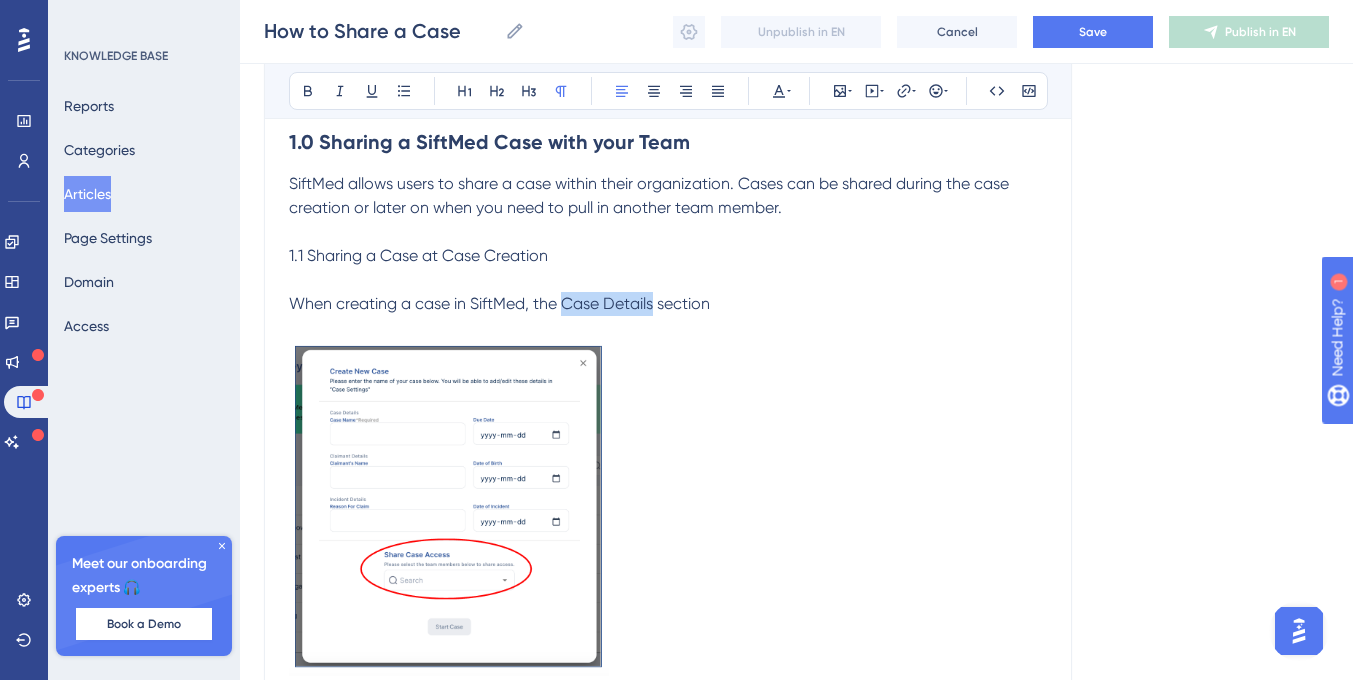 drag, startPoint x: 654, startPoint y: 309, endPoint x: 563, endPoint y: 310, distance: 91.00549 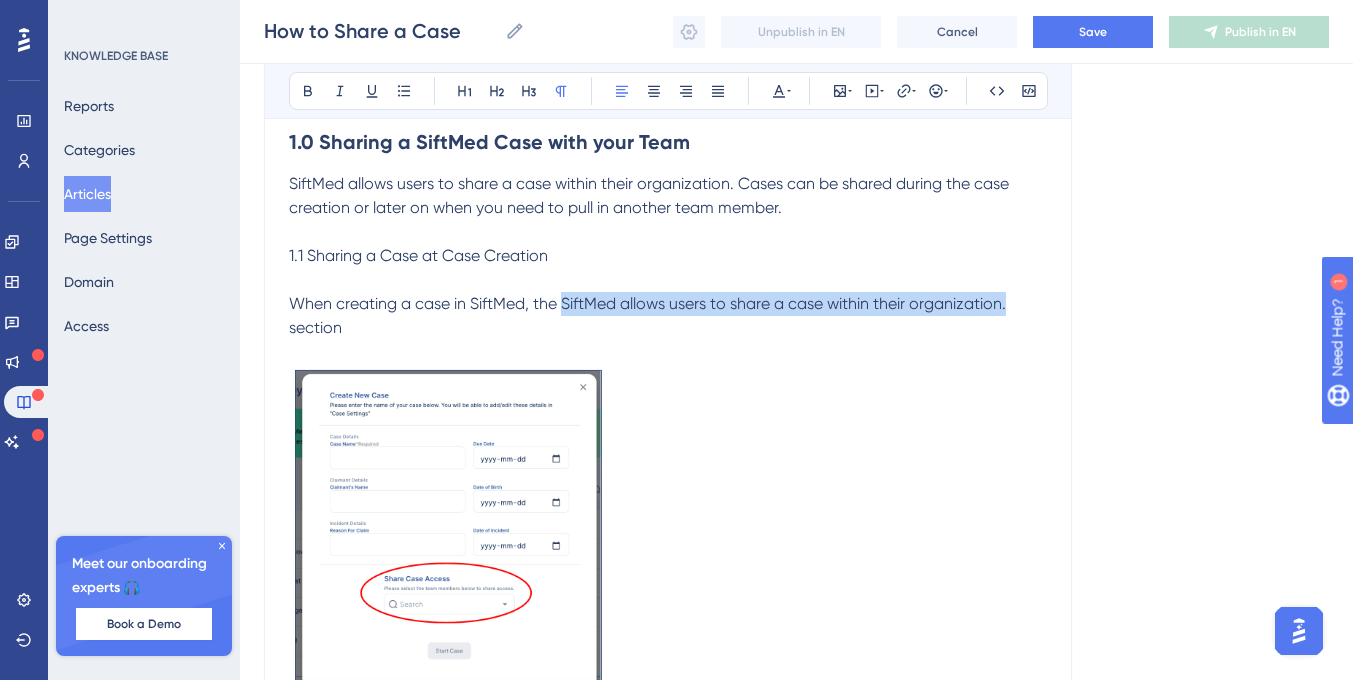 drag, startPoint x: 1010, startPoint y: 306, endPoint x: 564, endPoint y: 301, distance: 446.028 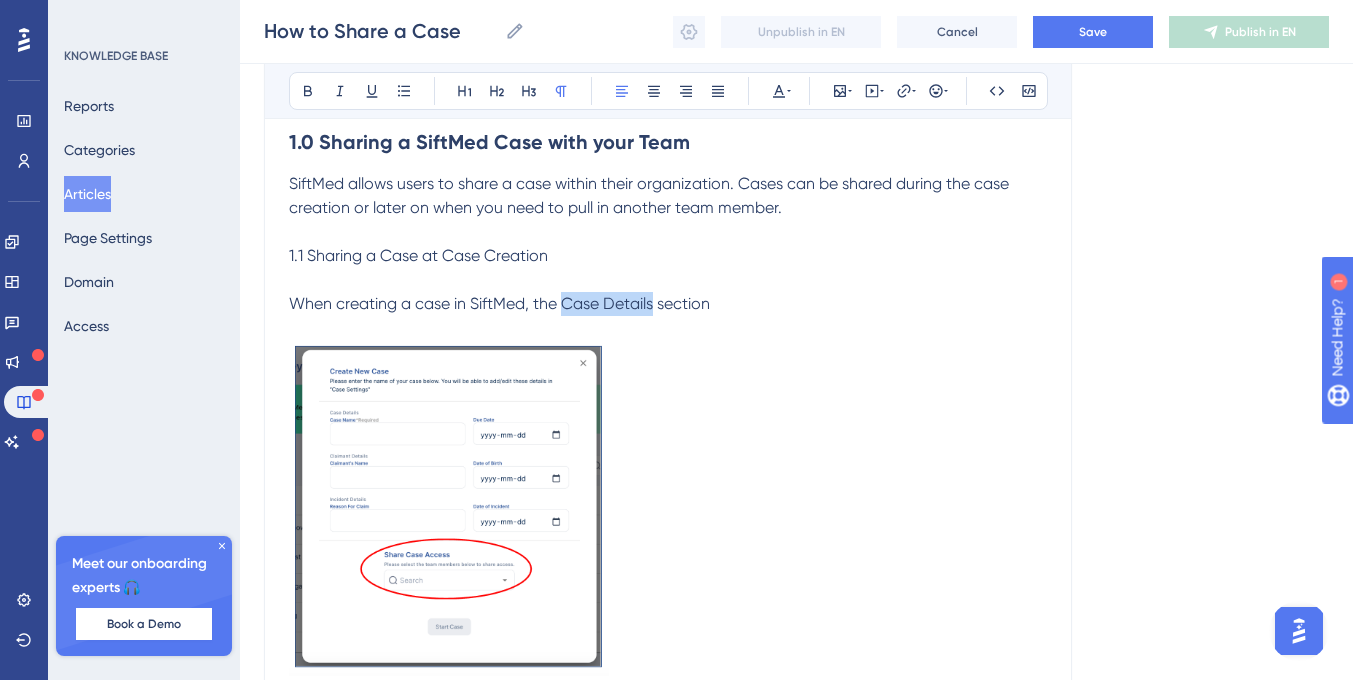 drag, startPoint x: 562, startPoint y: 303, endPoint x: 655, endPoint y: 302, distance: 93.00538 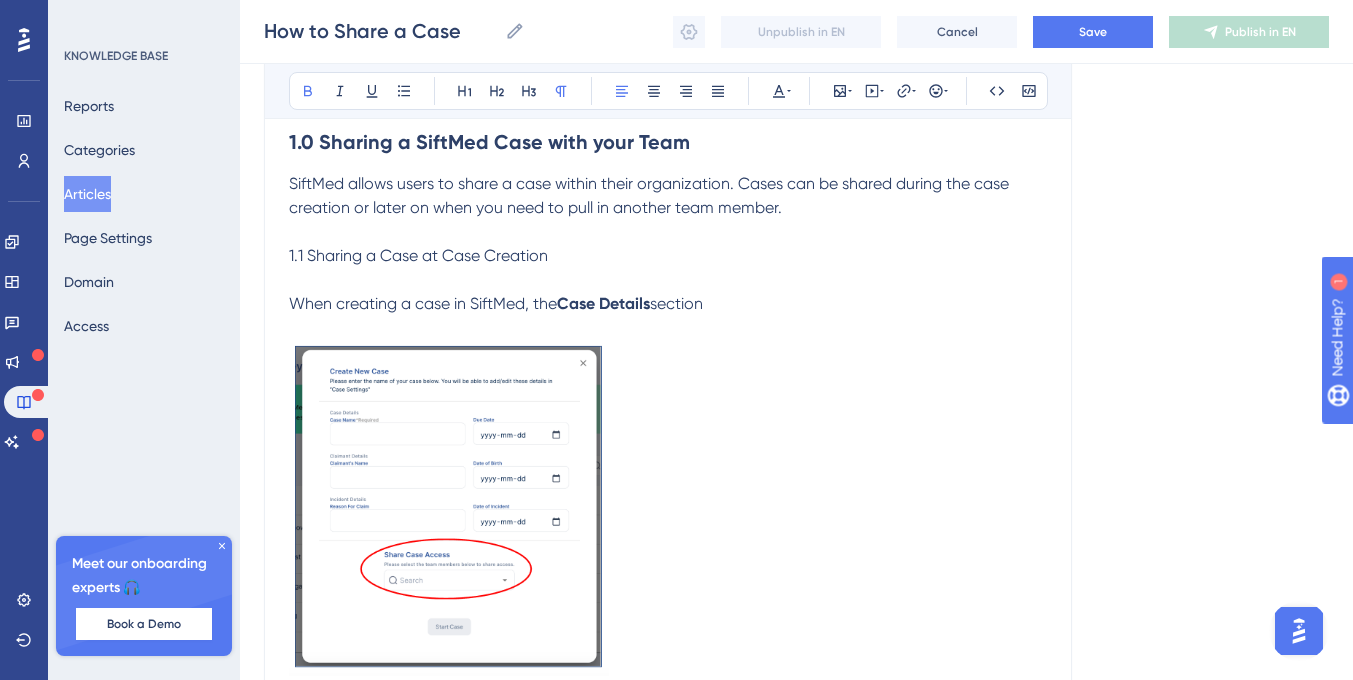 click on "When creating a case in SiftMed, the  Case Details  section" at bounding box center [668, 304] 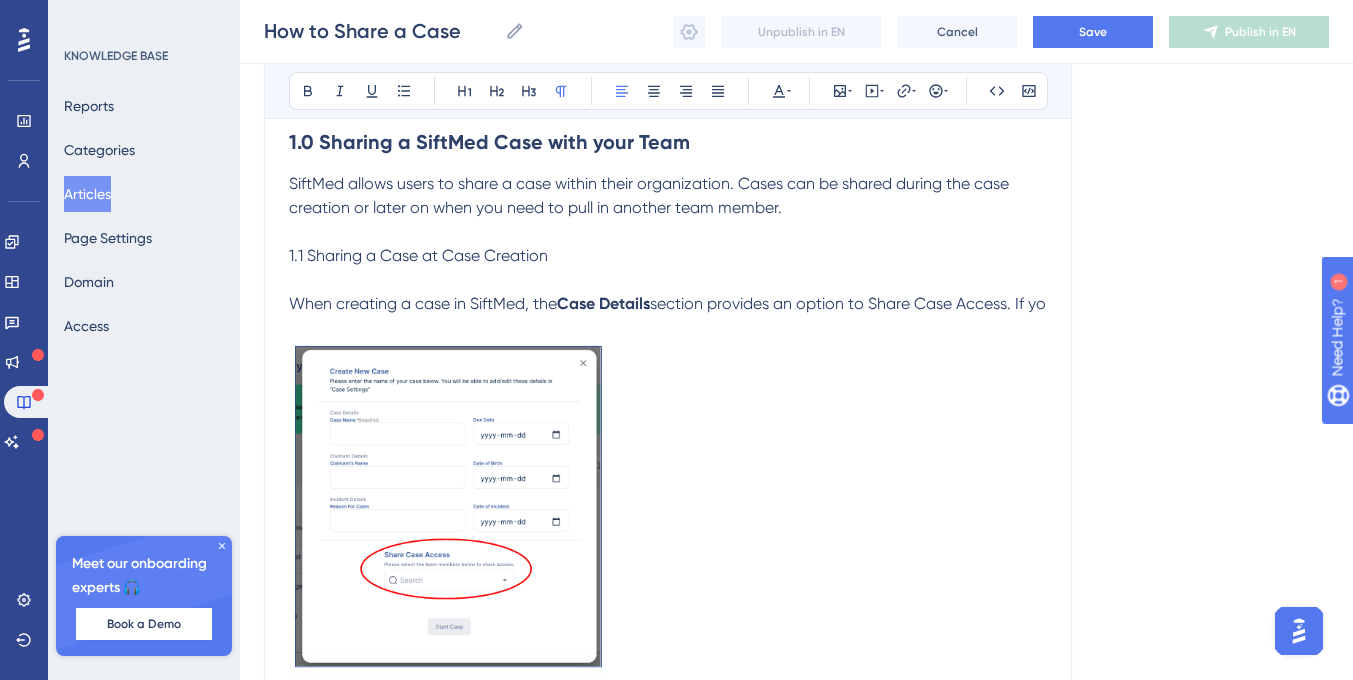 drag, startPoint x: 319, startPoint y: 332, endPoint x: 877, endPoint y: 297, distance: 559.0966 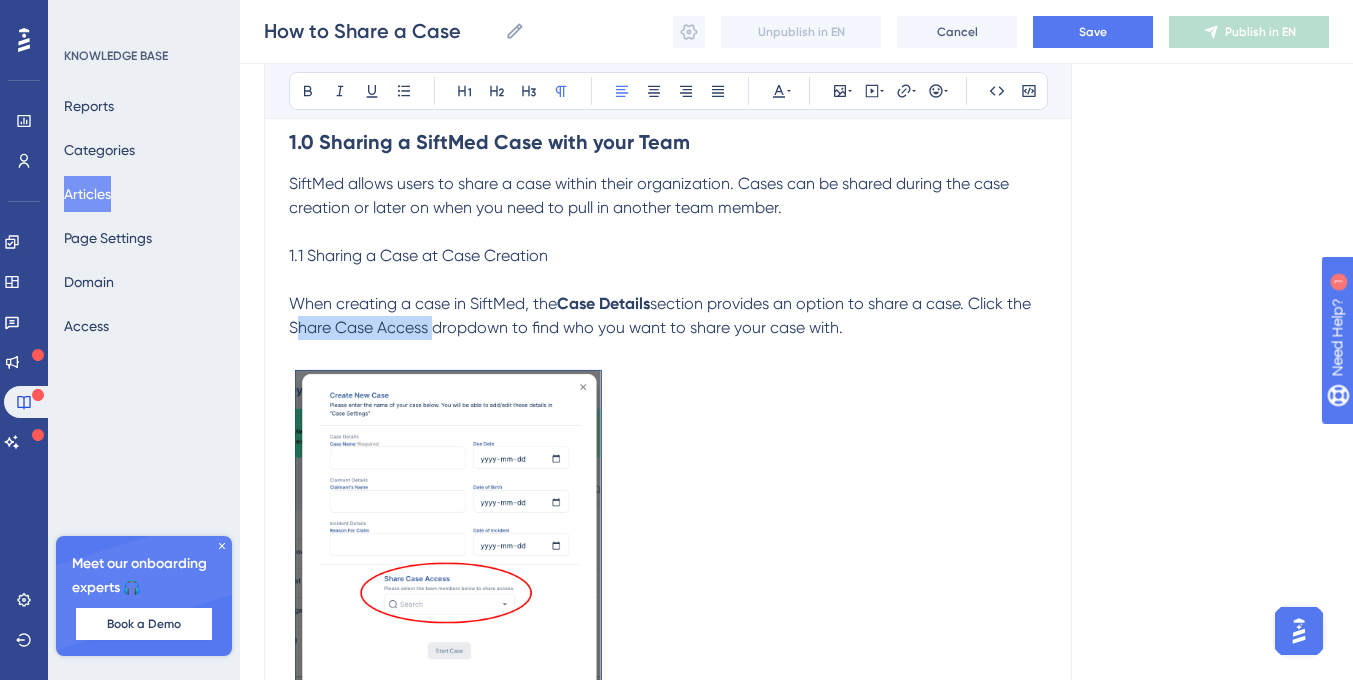 drag, startPoint x: 427, startPoint y: 330, endPoint x: 291, endPoint y: 332, distance: 136.01471 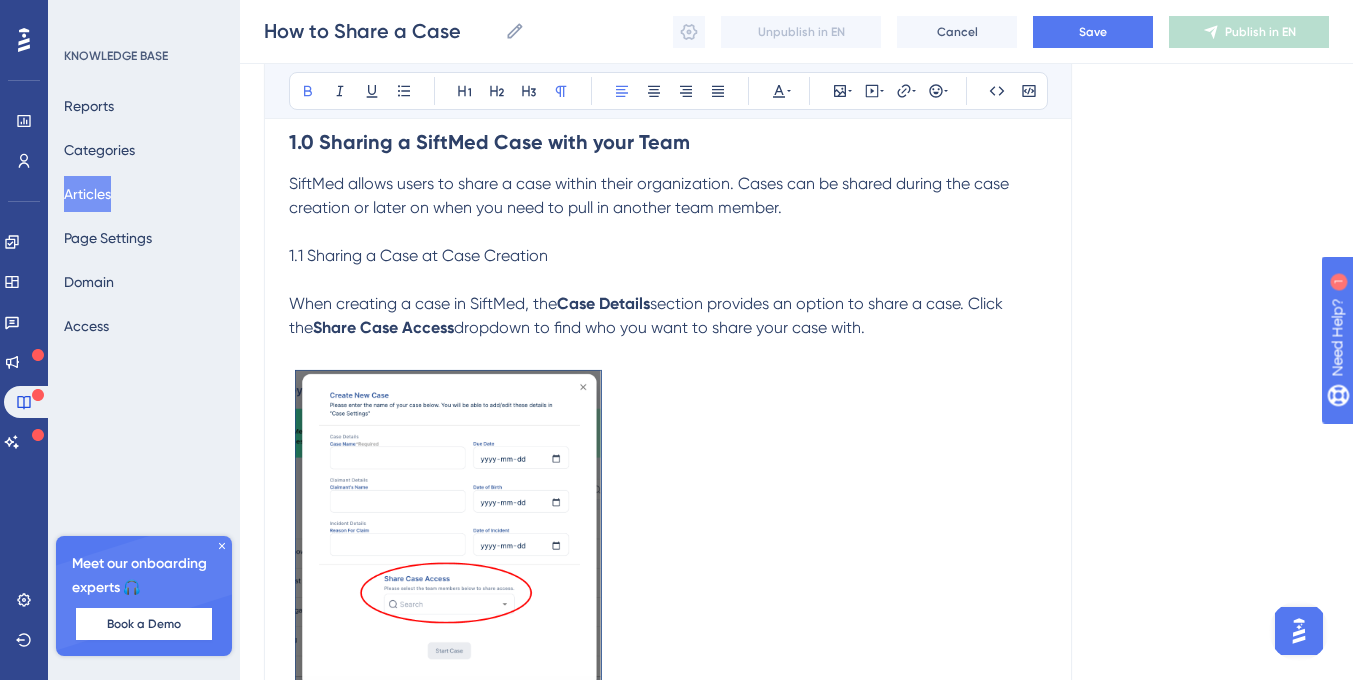 click on "When creating a case in SiftMed, the  Case Details  section provides an option to share a case. Click the  Share Case Access  dropdown to find who you want to share your case with." at bounding box center [668, 316] 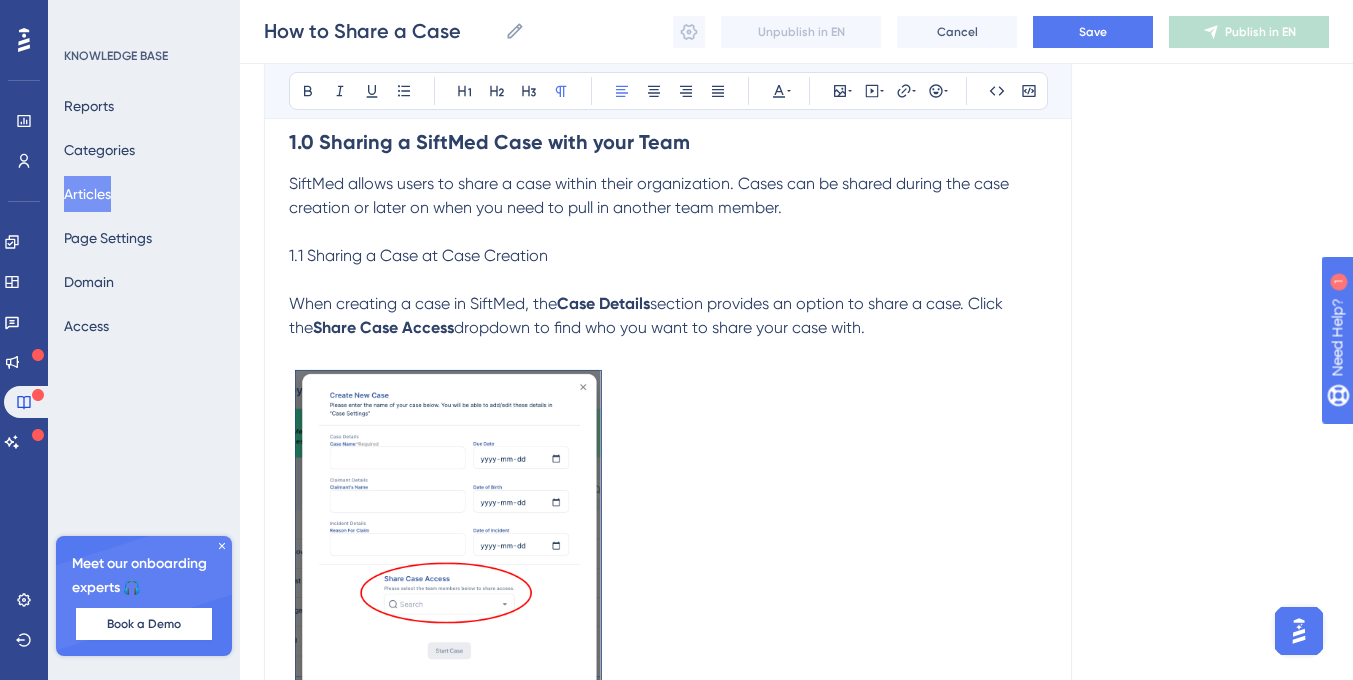 scroll, scrollTop: 569, scrollLeft: 0, axis: vertical 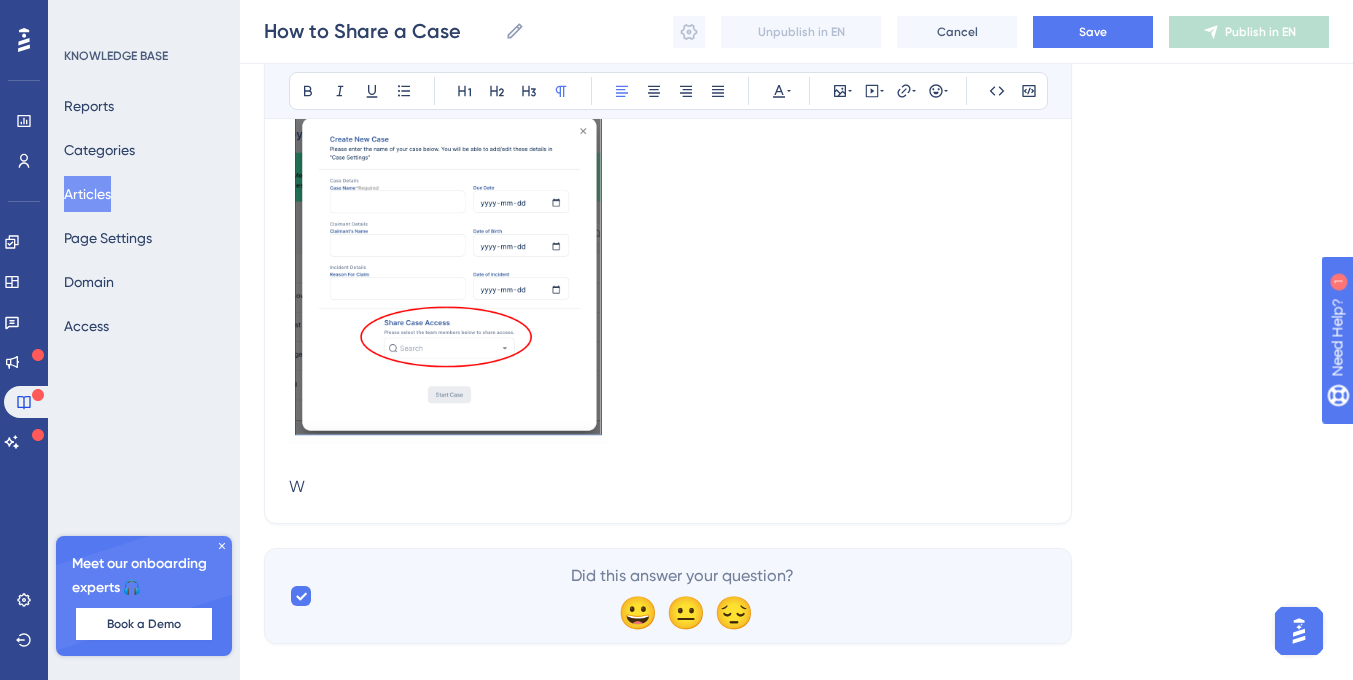 click at bounding box center (668, 463) 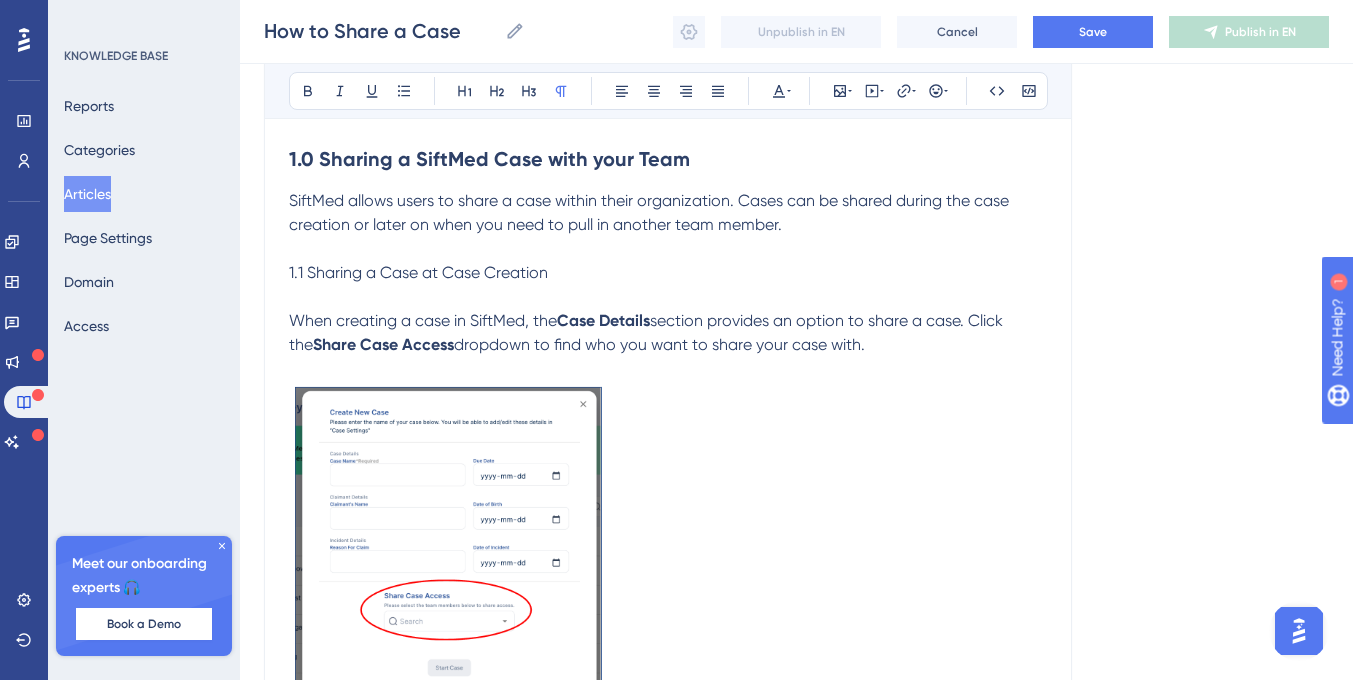 scroll, scrollTop: 250, scrollLeft: 0, axis: vertical 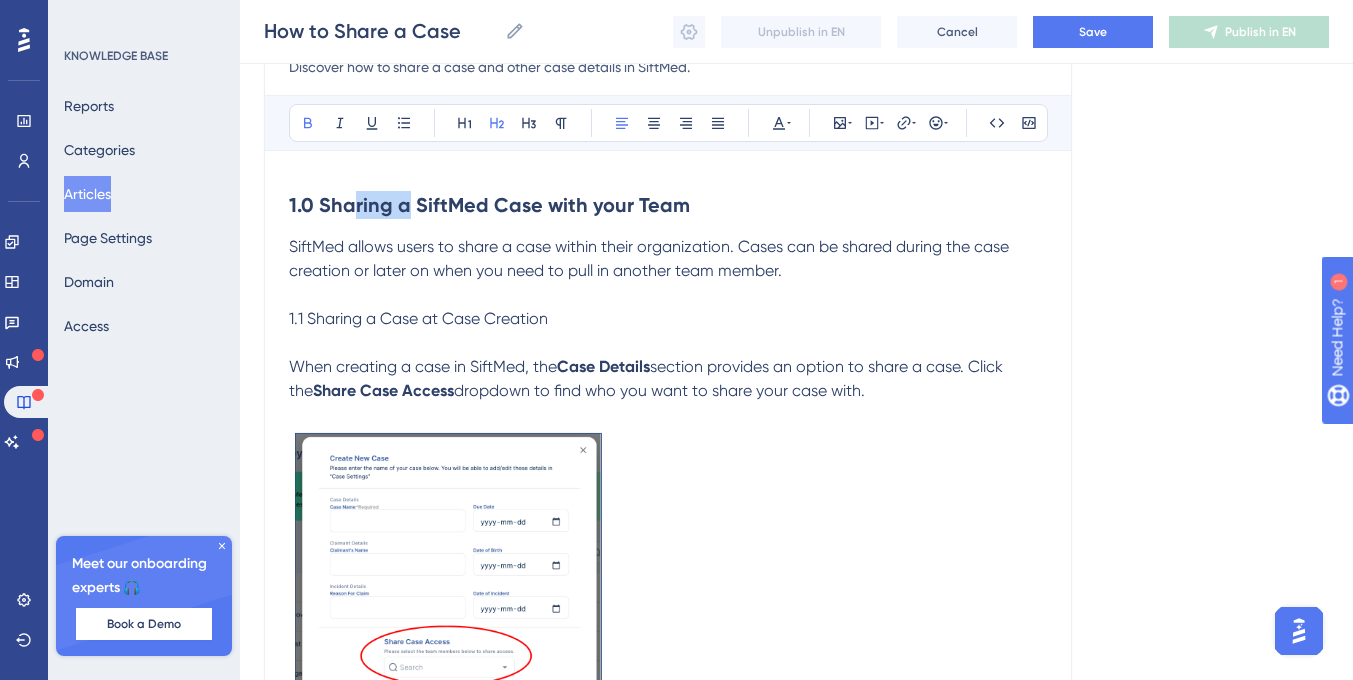 drag, startPoint x: 385, startPoint y: 206, endPoint x: 349, endPoint y: 206, distance: 36 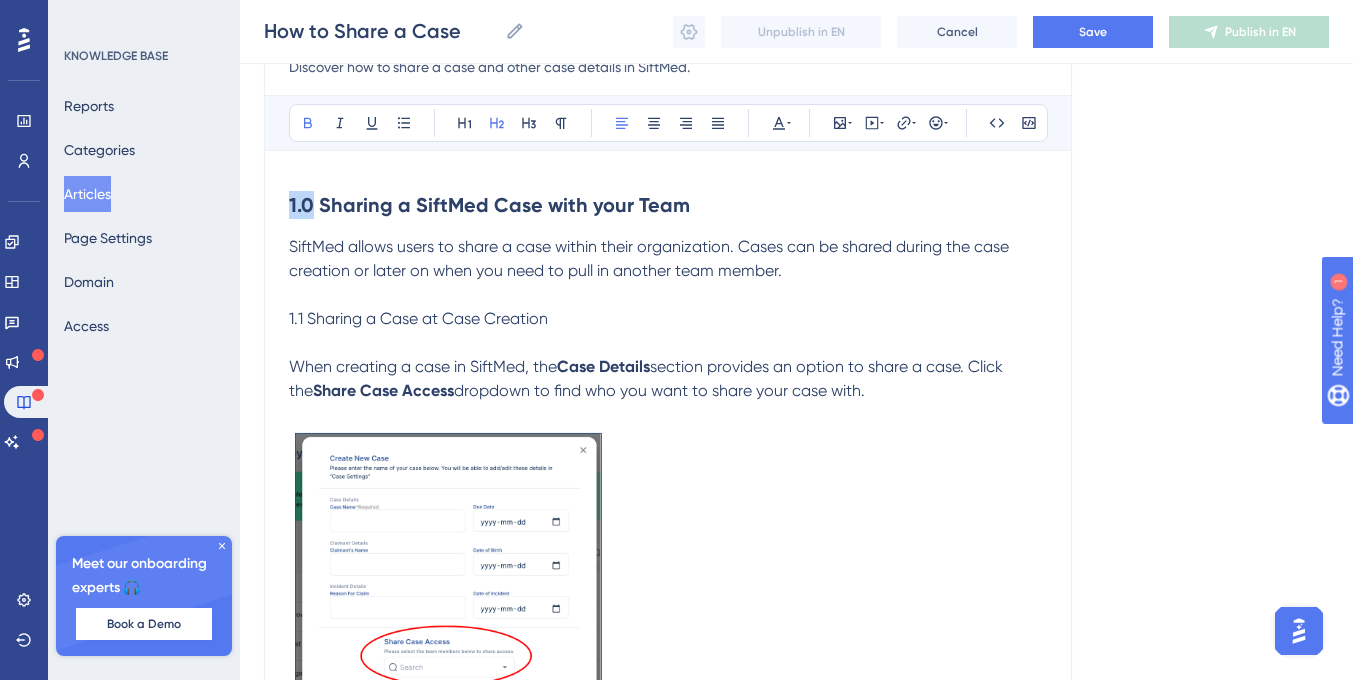 drag, startPoint x: 314, startPoint y: 208, endPoint x: 272, endPoint y: 208, distance: 42 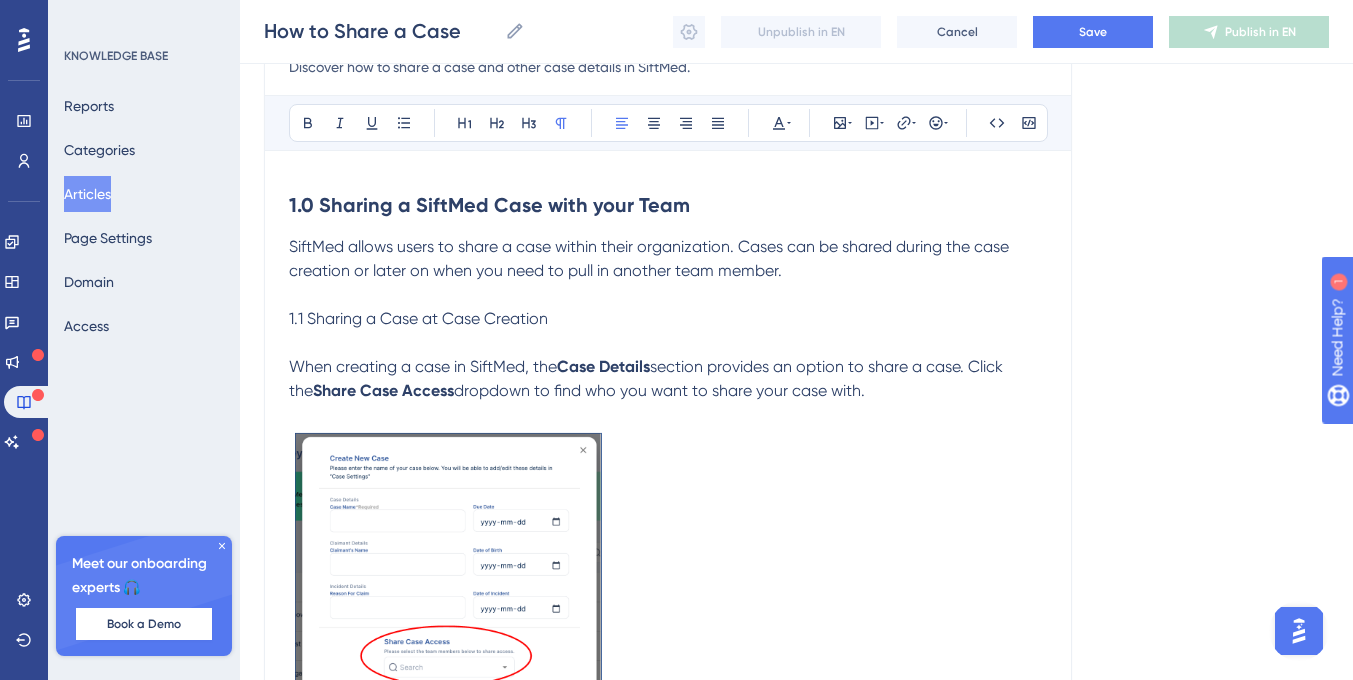 click on "1.1 Sharing a Case at Case Creation" at bounding box center [418, 318] 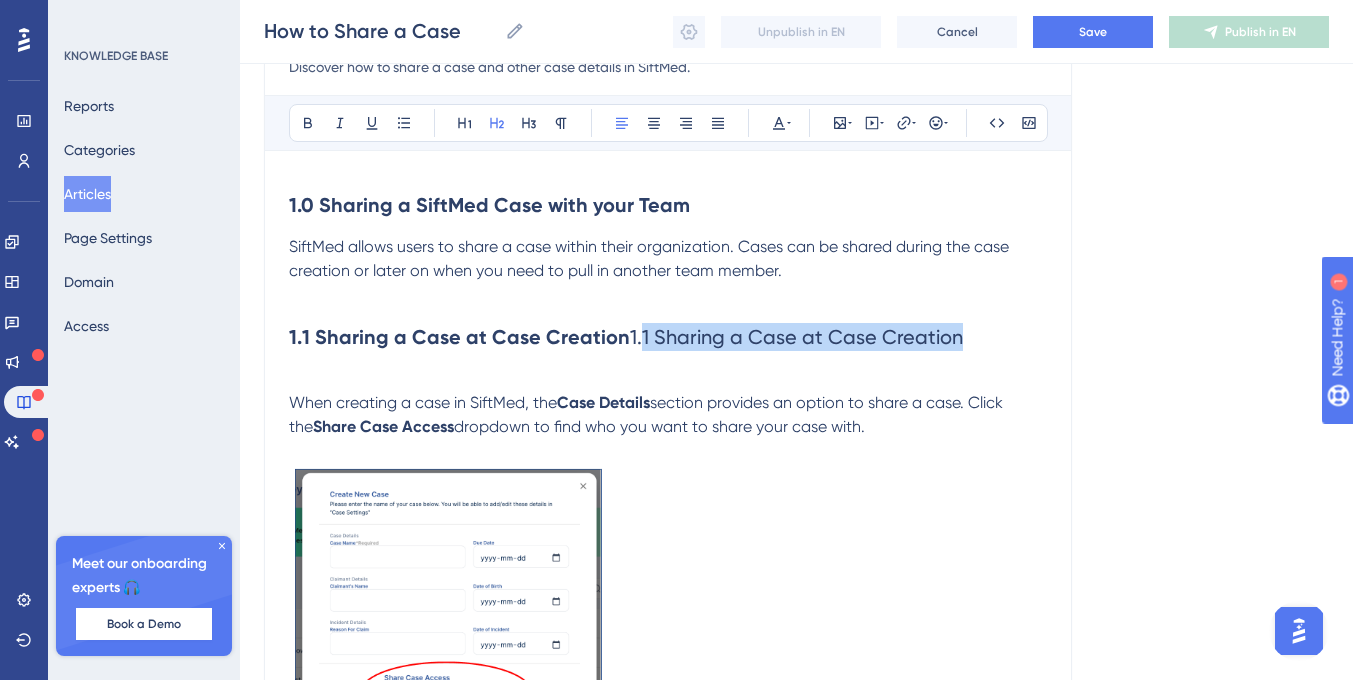 drag, startPoint x: 926, startPoint y: 344, endPoint x: 637, endPoint y: 338, distance: 289.0623 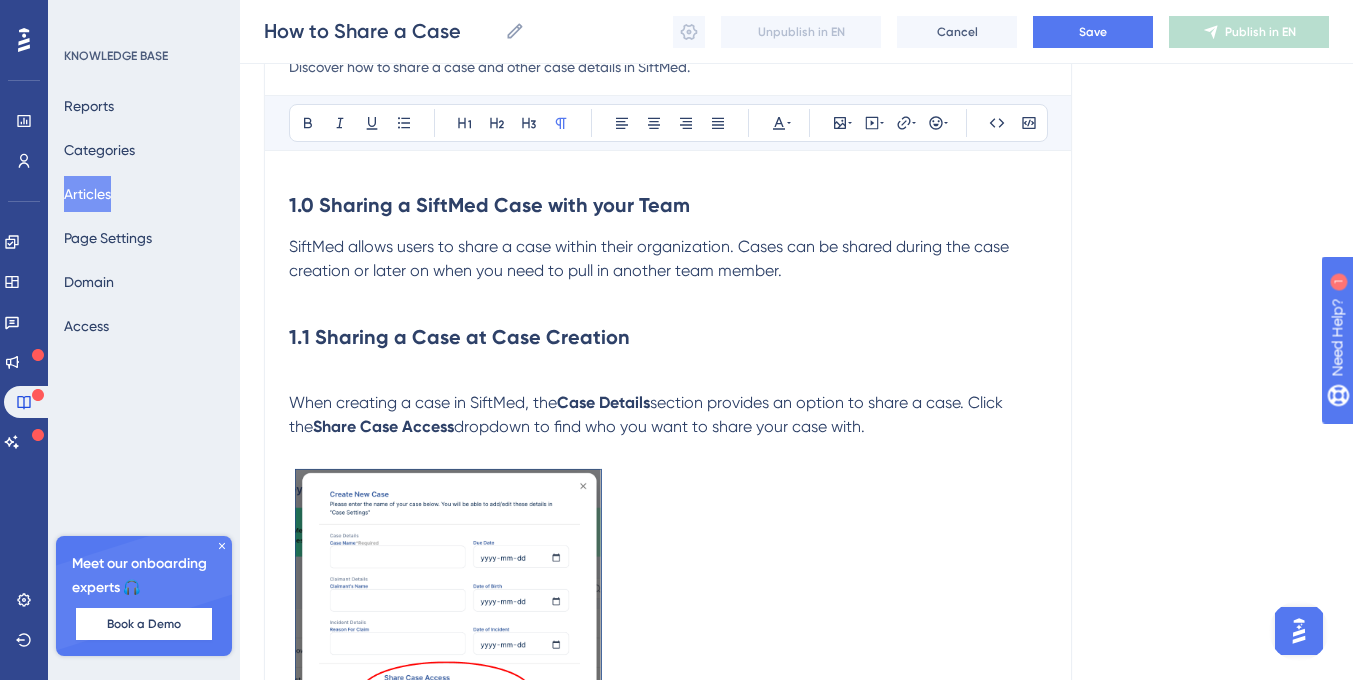 click at bounding box center (668, 379) 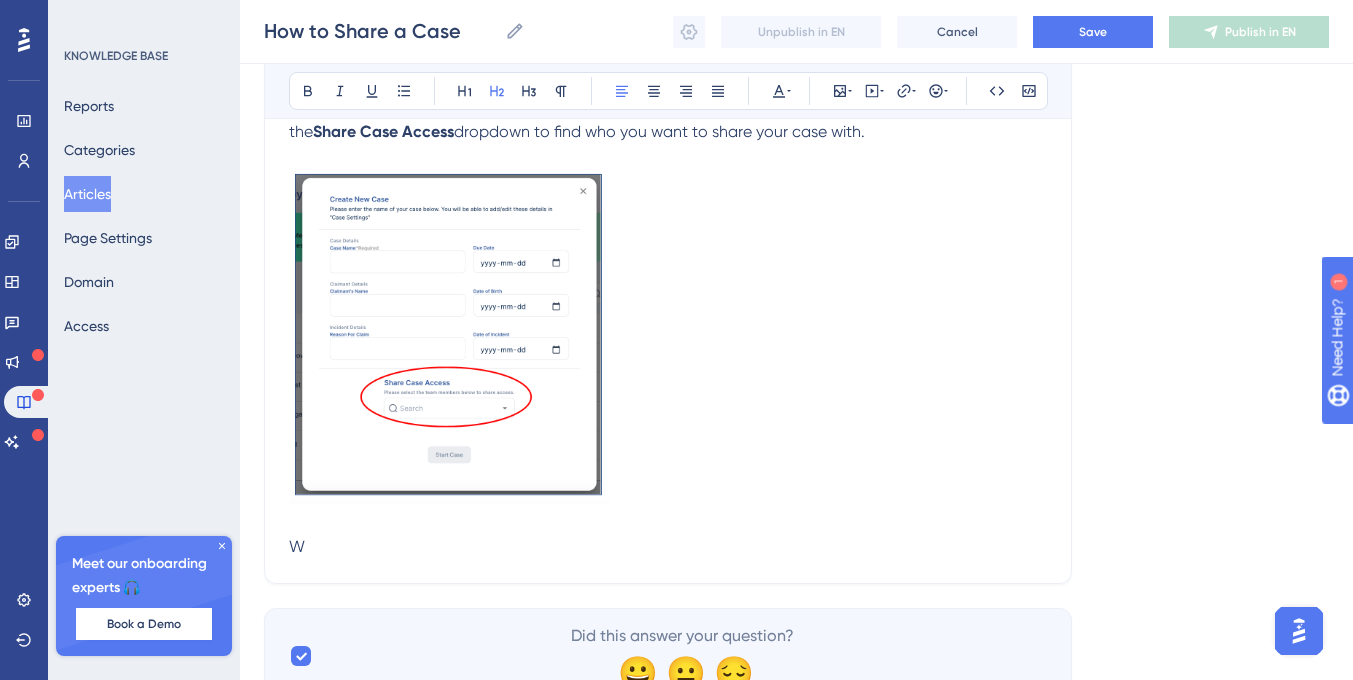 scroll, scrollTop: 541, scrollLeft: 0, axis: vertical 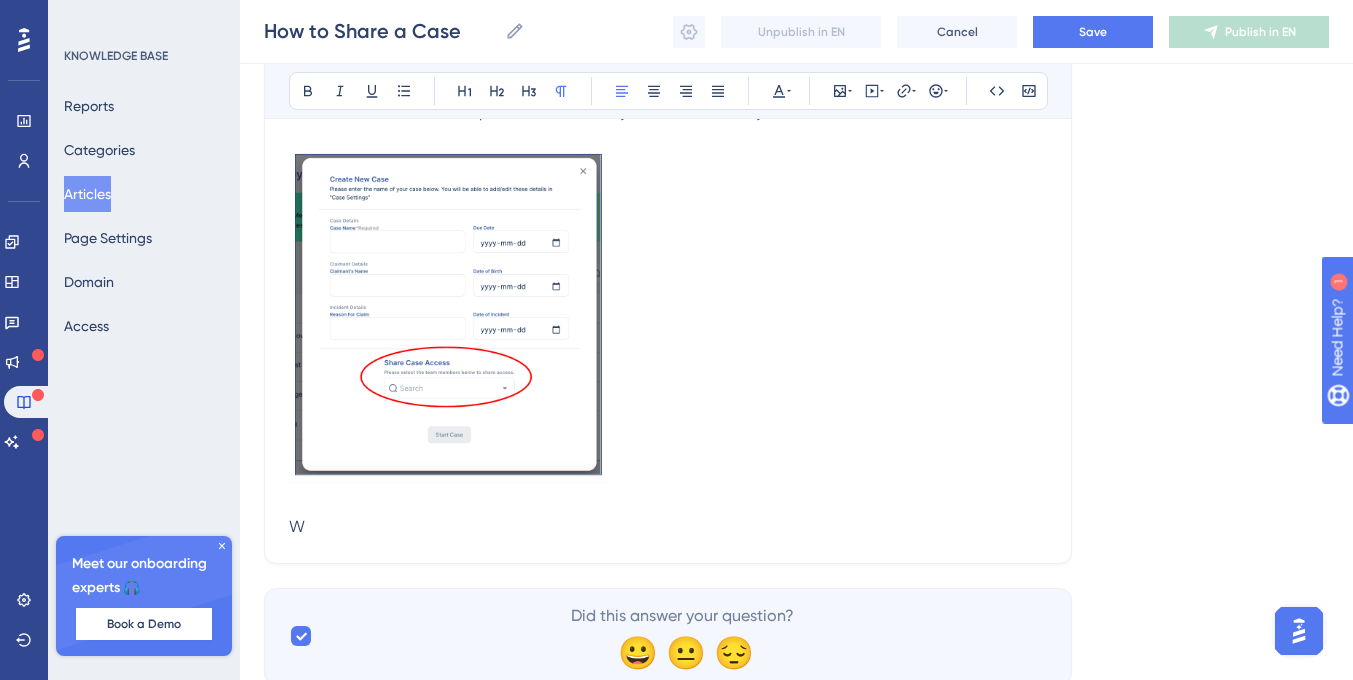 click on "W" at bounding box center [668, 527] 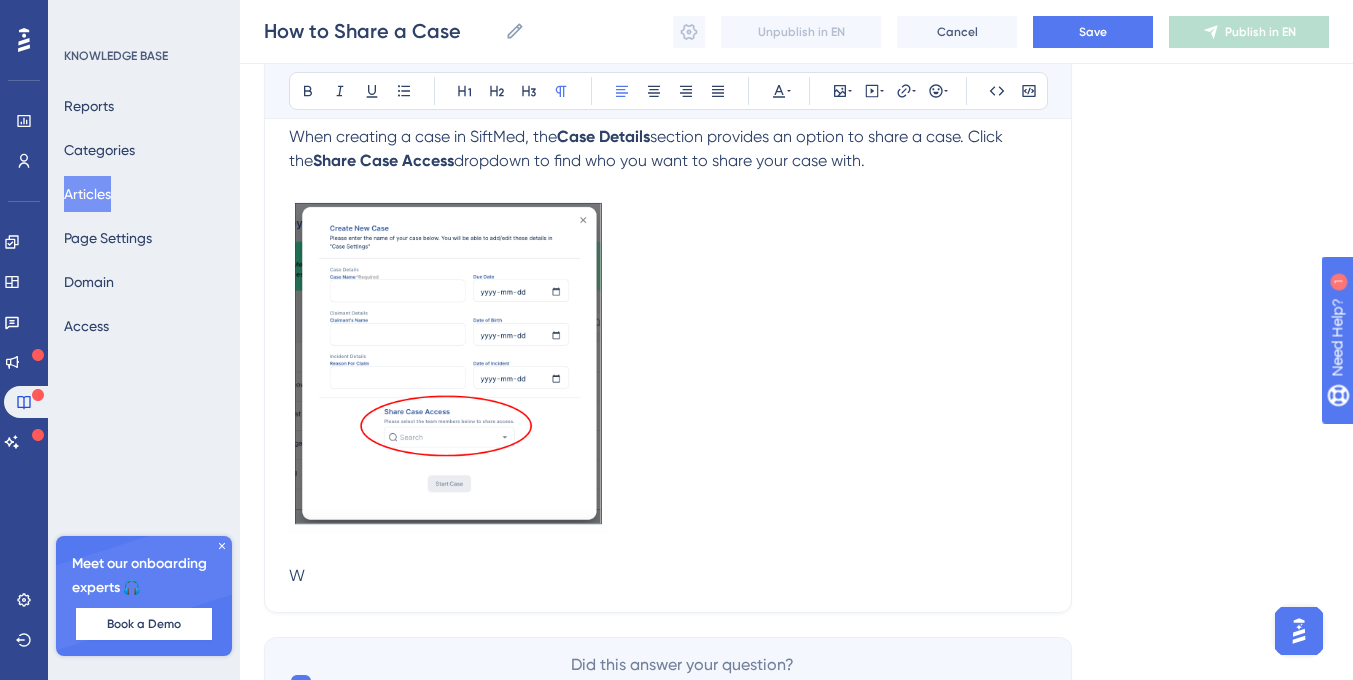 scroll, scrollTop: 439, scrollLeft: 0, axis: vertical 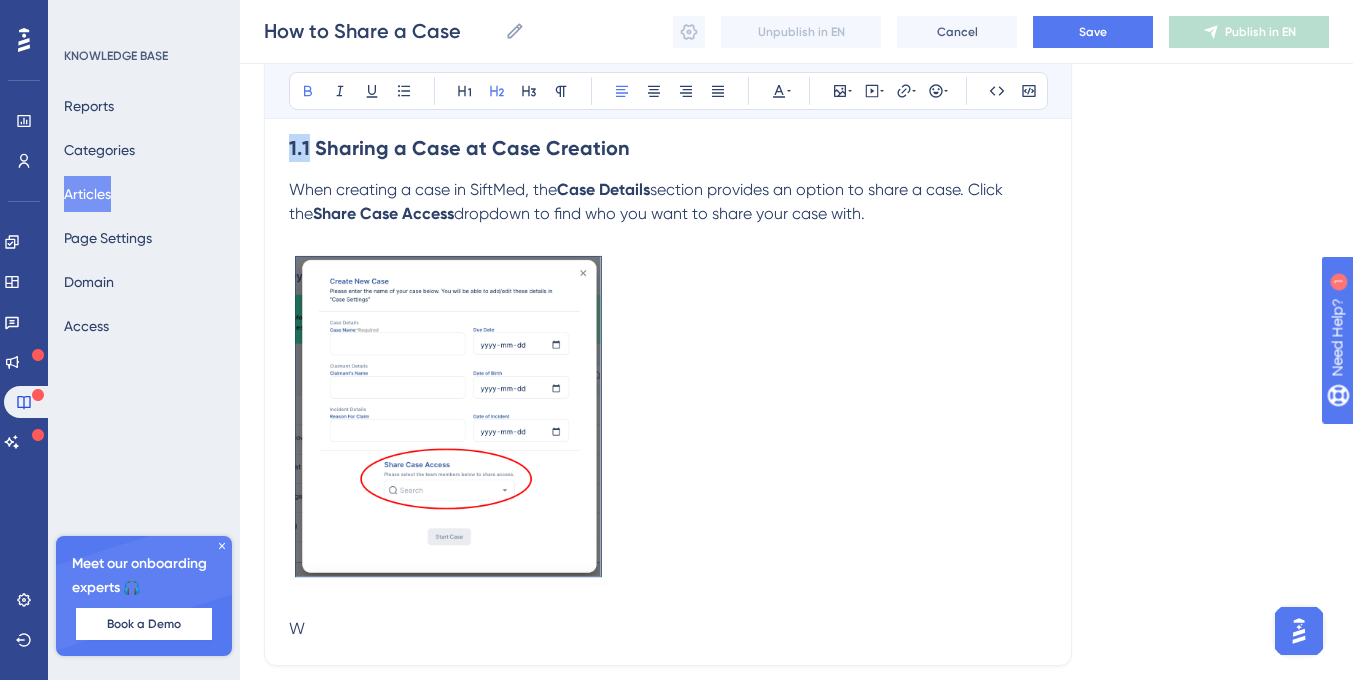 drag, startPoint x: 308, startPoint y: 143, endPoint x: 275, endPoint y: 142, distance: 33.01515 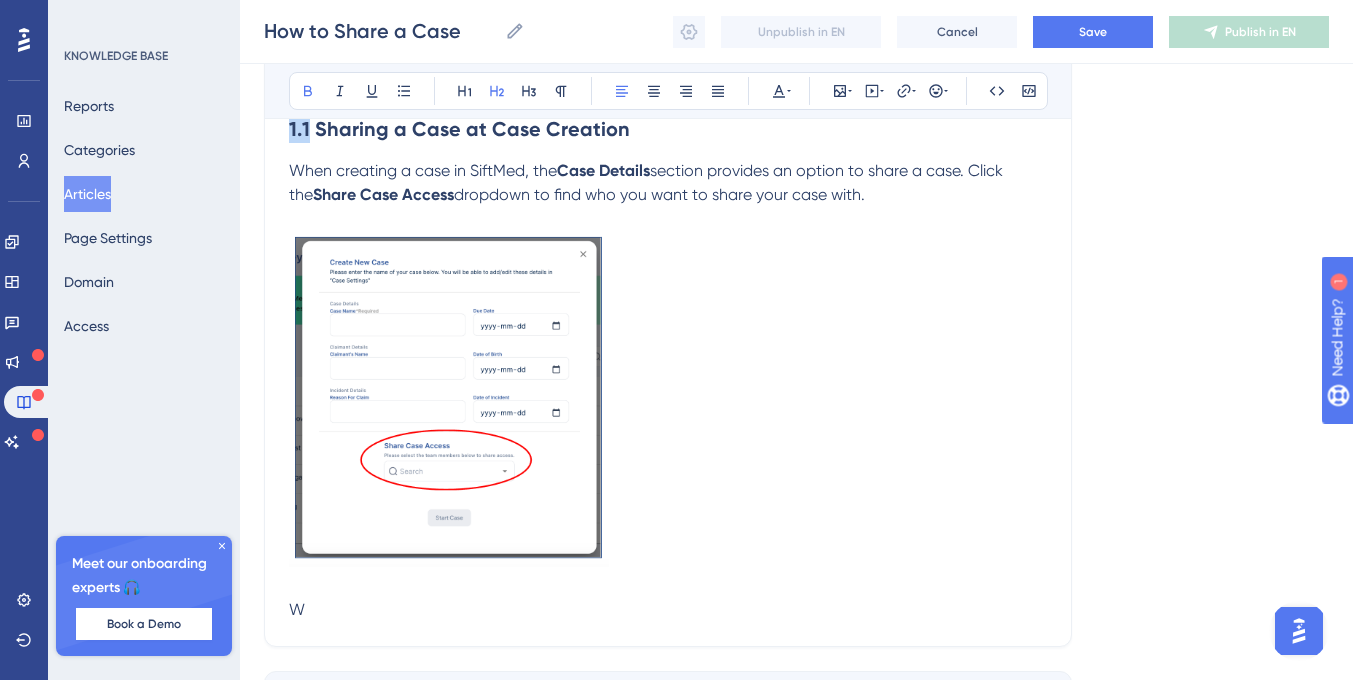 scroll, scrollTop: 562, scrollLeft: 0, axis: vertical 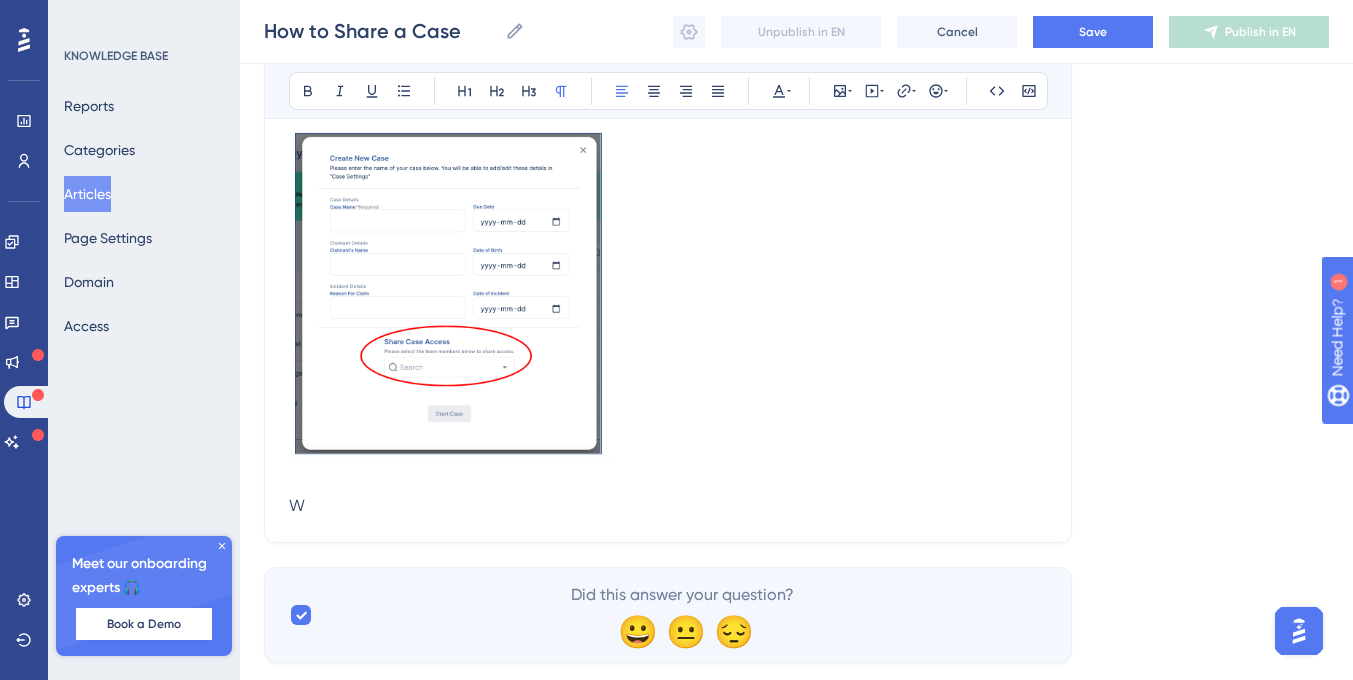 click on "W" at bounding box center (668, 506) 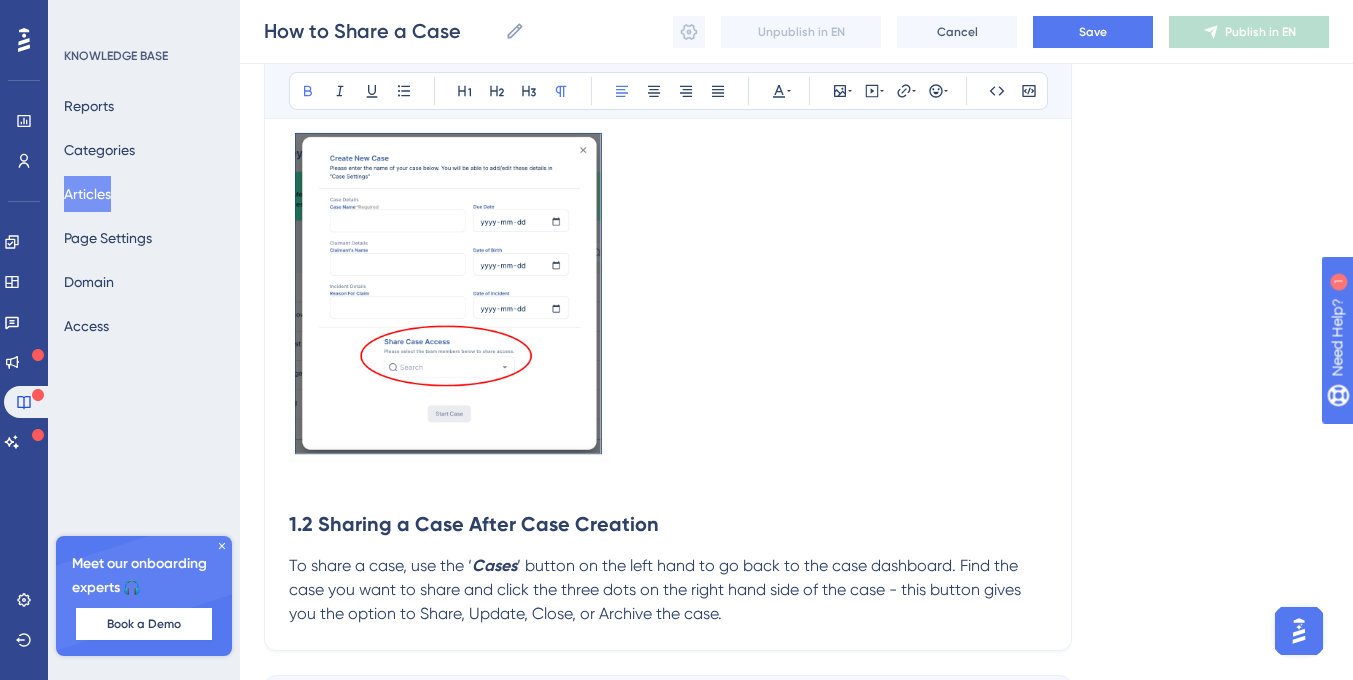 click on "To share a case, use the ‘ Cases ’ button on the left hand to go back to the case dashboard. Find the case you want to share and click the three dots on the right hand side of the case - this button gives you the option to Share, Update, Close, or Archive the case." at bounding box center [668, 590] 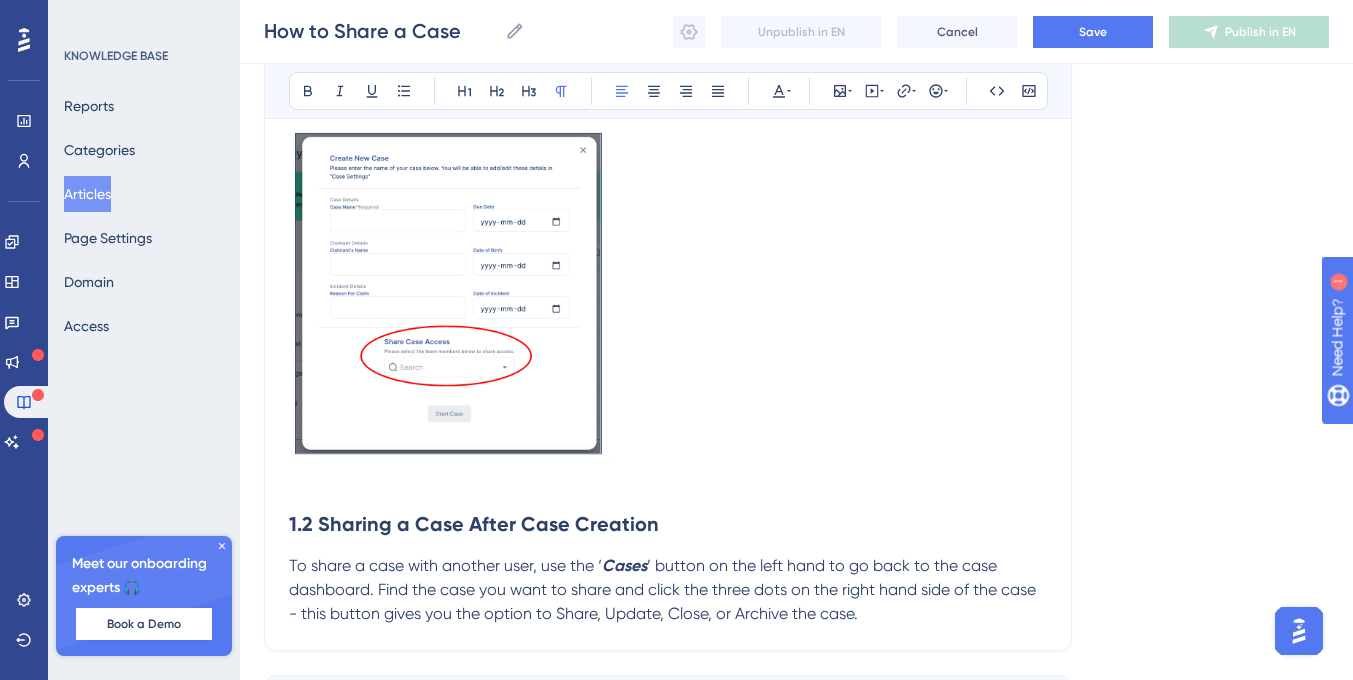 click on "To share a case with another user, use the ‘" at bounding box center [445, 565] 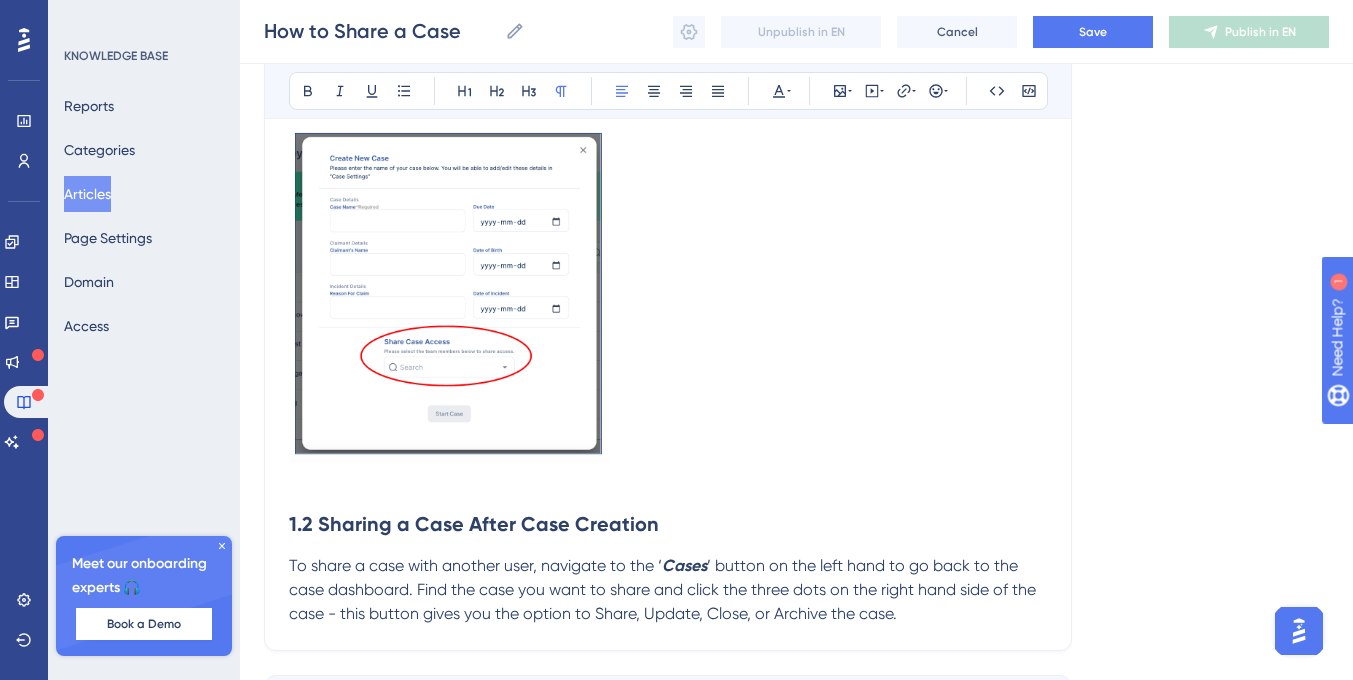 click on "Cases" at bounding box center (684, 565) 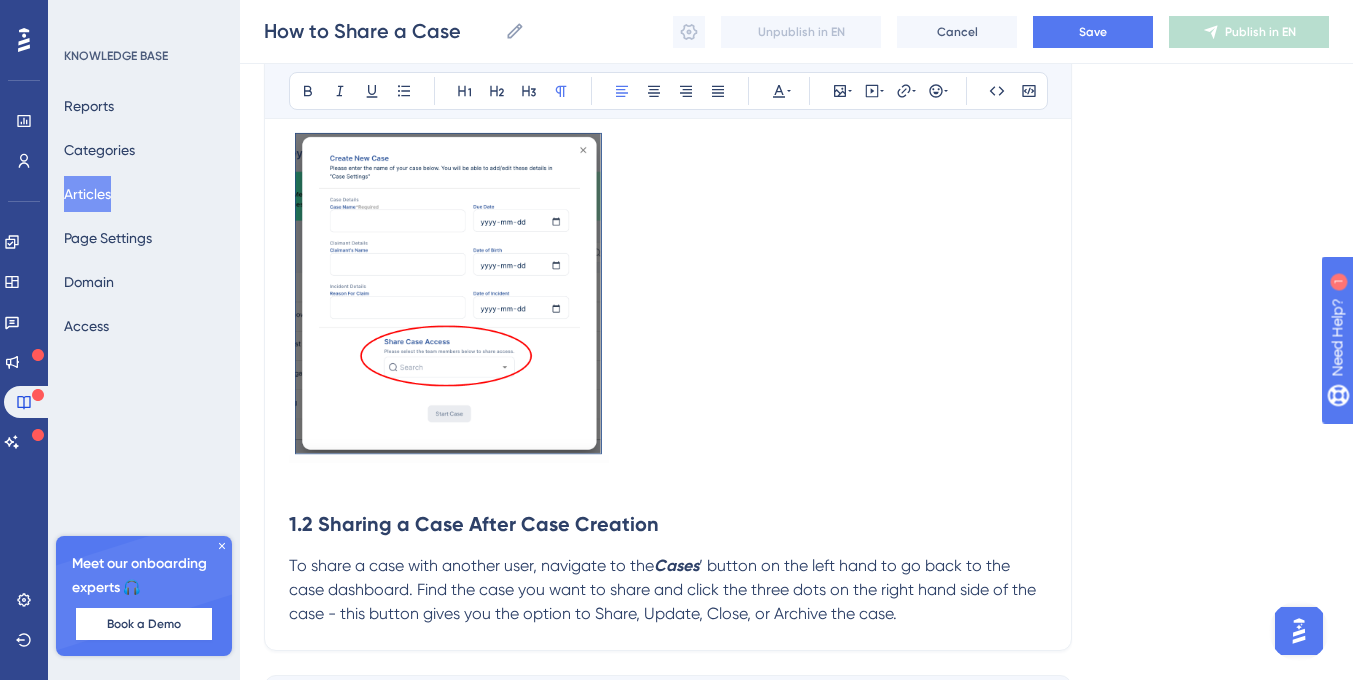 click on "’ button on the left hand to go back to the case dashboard. Find the case you want to share and click the three dots on the right hand side of the case - this button gives you the option to Share, Update, Close, or Archive the case." at bounding box center (664, 589) 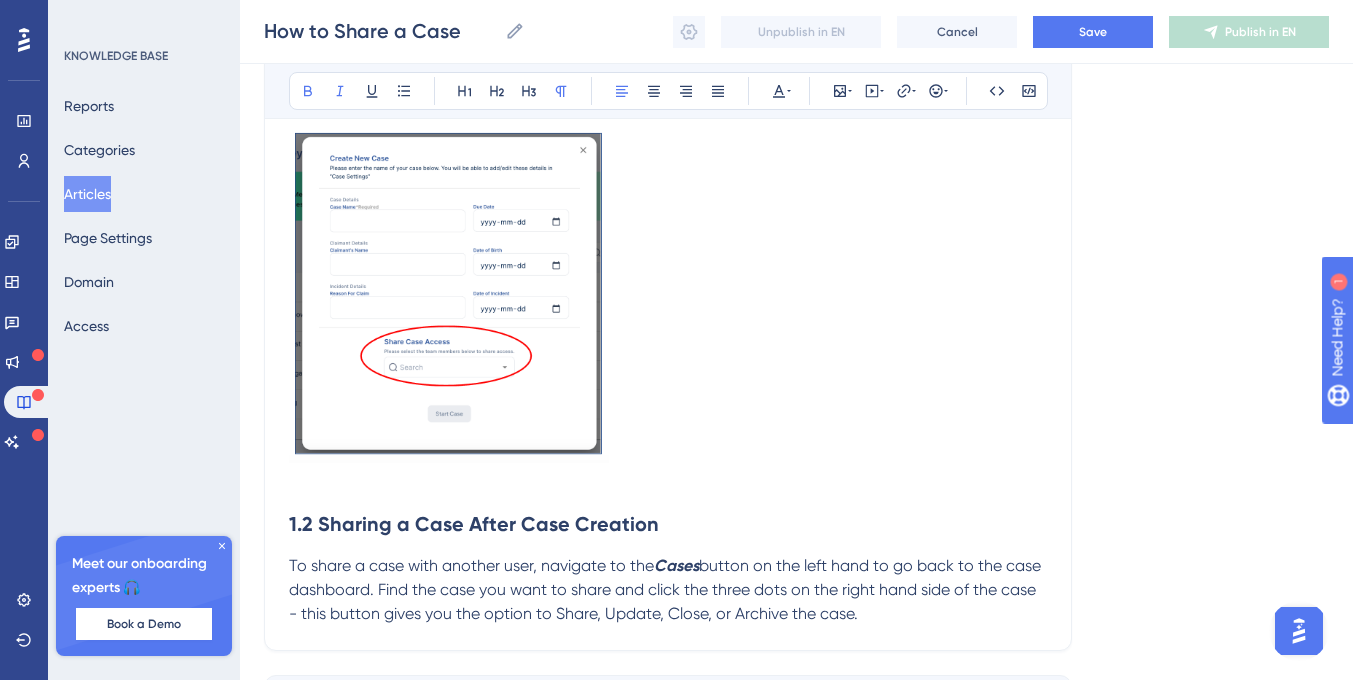 scroll, scrollTop: 588, scrollLeft: 0, axis: vertical 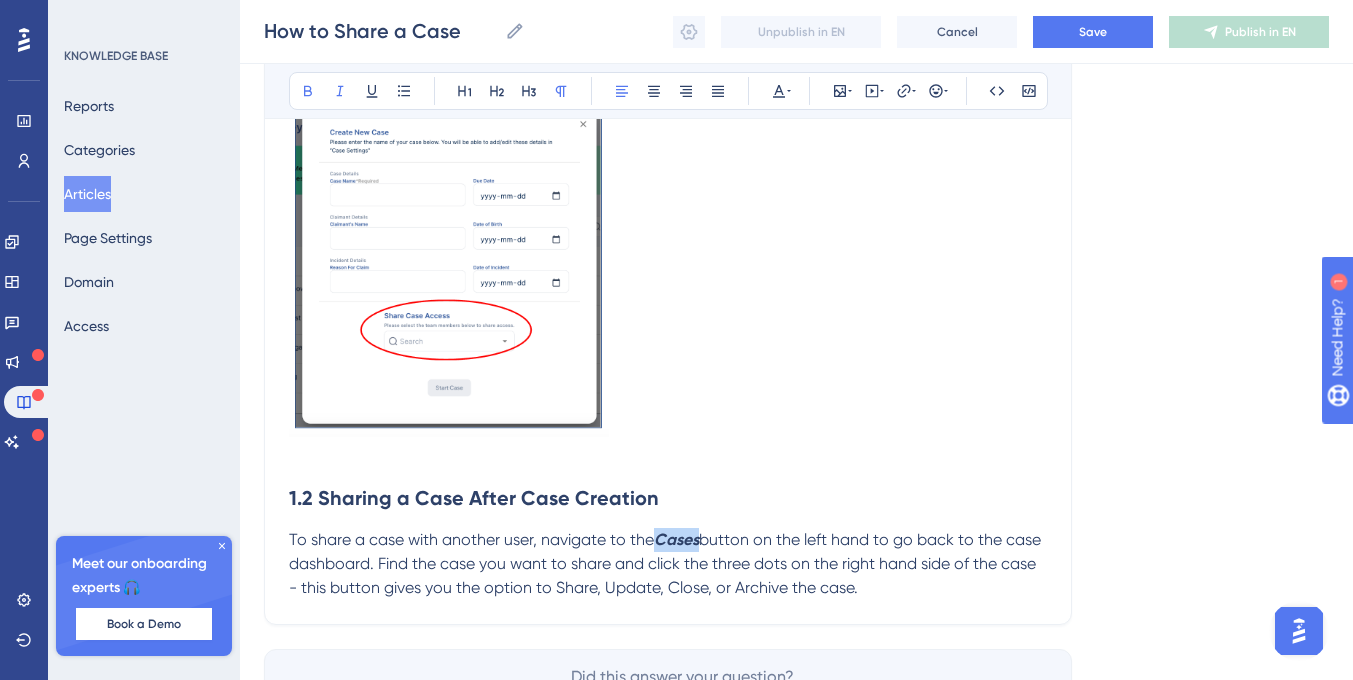 drag, startPoint x: 704, startPoint y: 543, endPoint x: 656, endPoint y: 542, distance: 48.010414 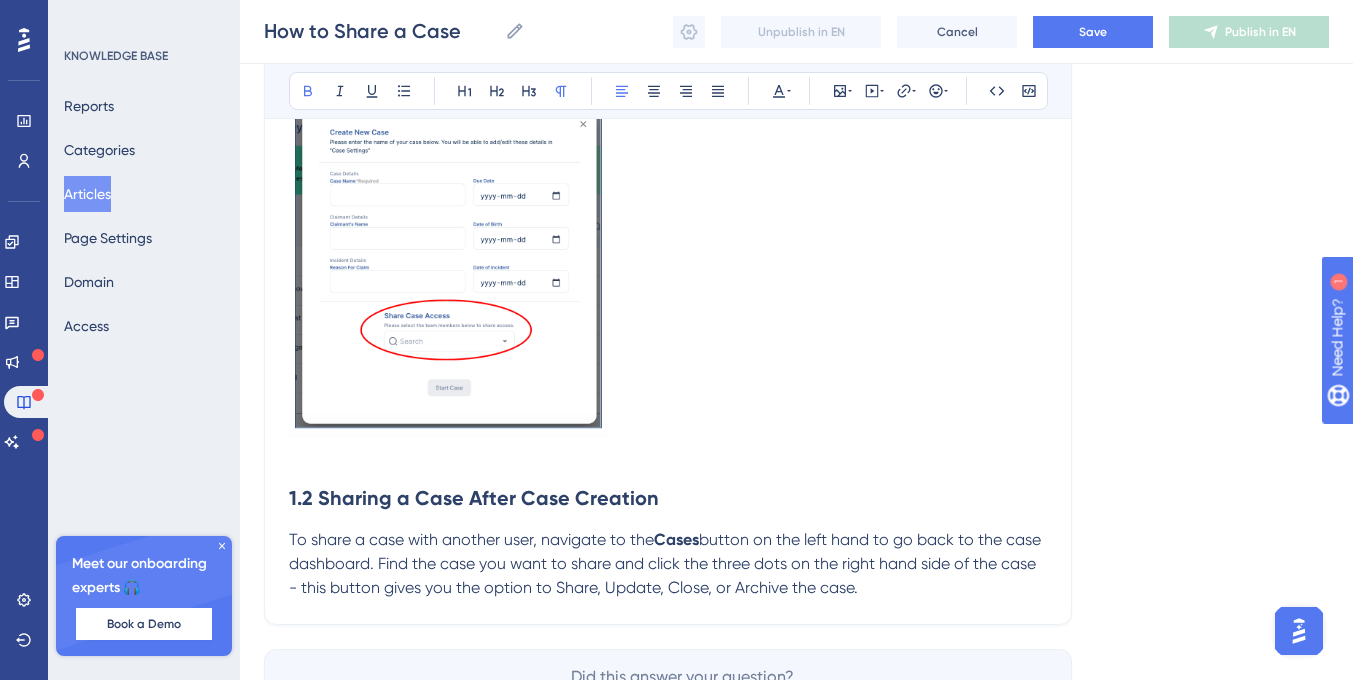 click on "button on the left hand to go back to the case dashboard. Find the case you want to share and click the three dots on the right hand side of the case - this button gives you the option to Share, Update, Close, or Archive the case." at bounding box center (667, 563) 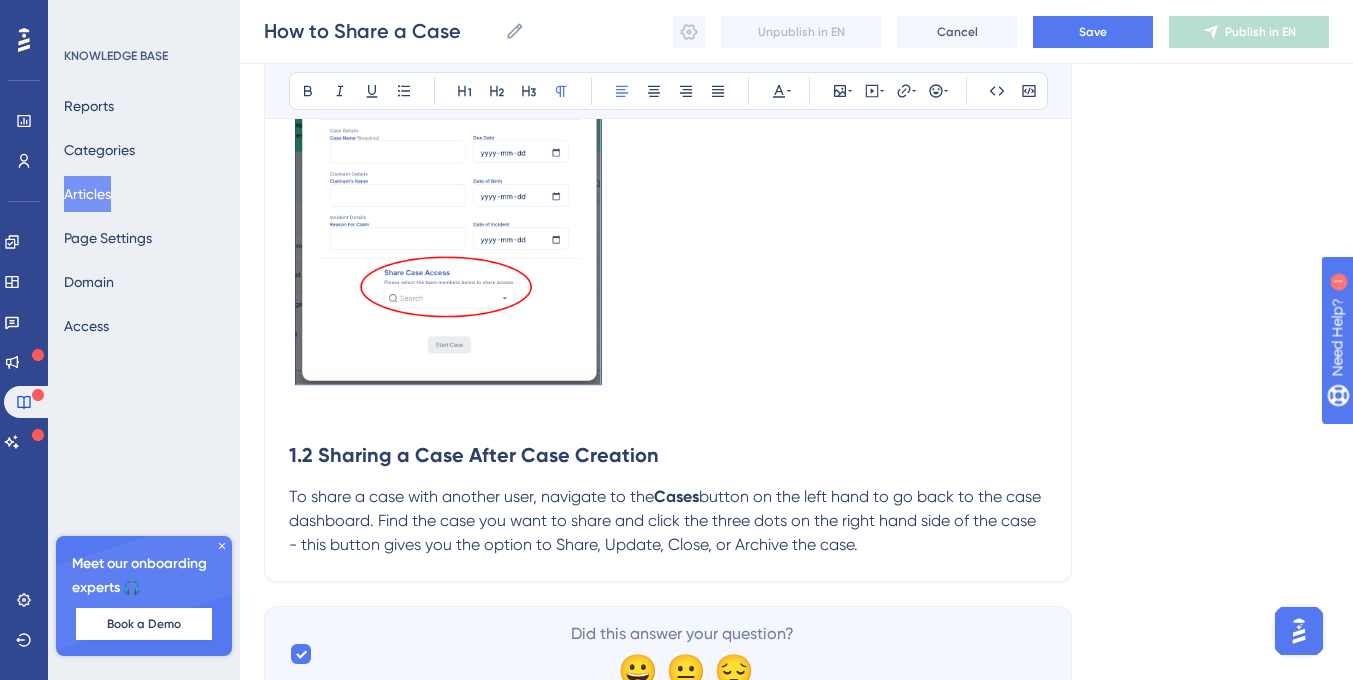 scroll, scrollTop: 634, scrollLeft: 0, axis: vertical 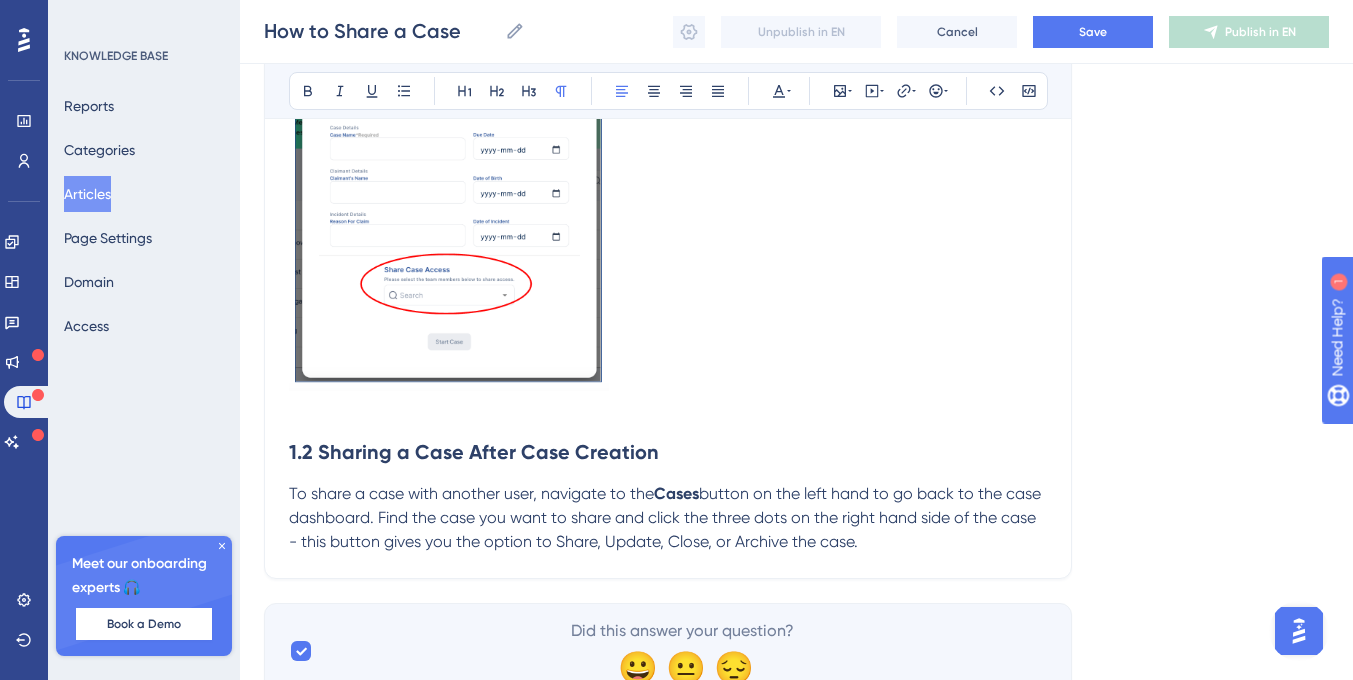 click on "To share a case with another user, navigate to the  Cases  button on the left hand to go back to the case dashboard. Find the case you want to share and click the three dots on the right hand side of the case - this button gives you the option to Share, Update, Close, or Archive the case." at bounding box center [668, 518] 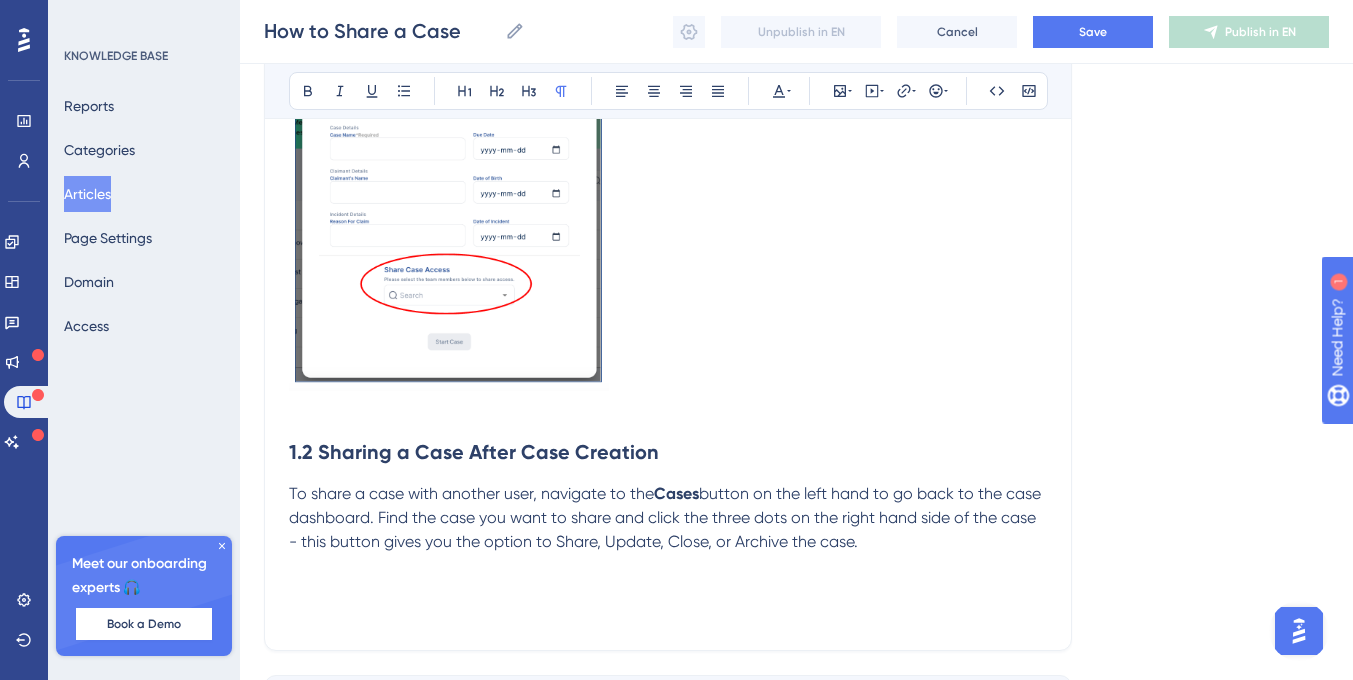 scroll, scrollTop: 790, scrollLeft: 0, axis: vertical 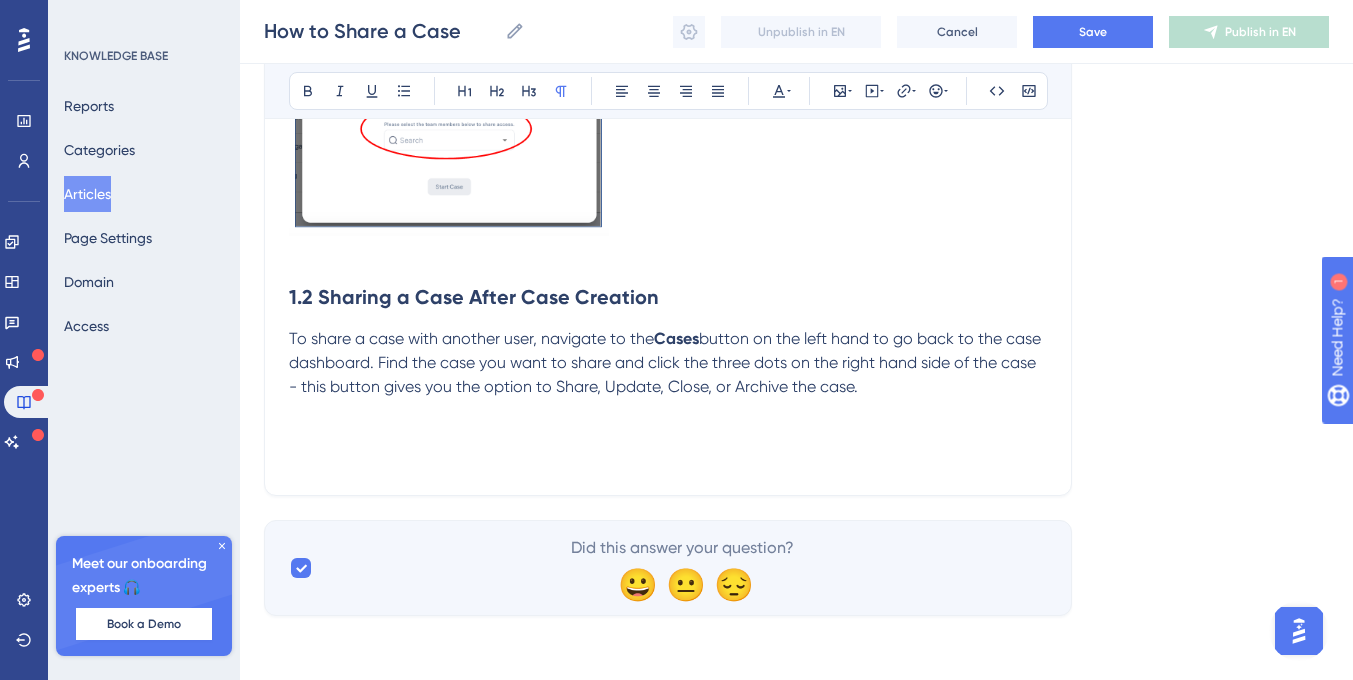 click at bounding box center [668, 435] 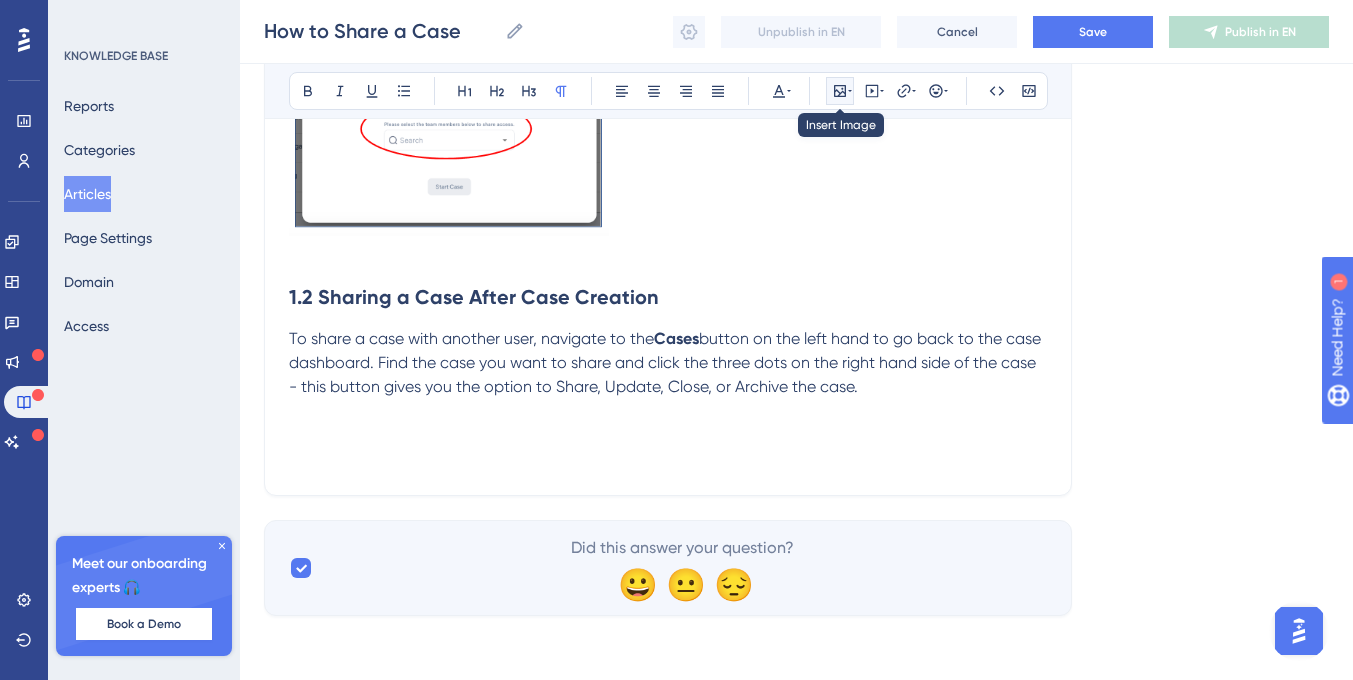 click 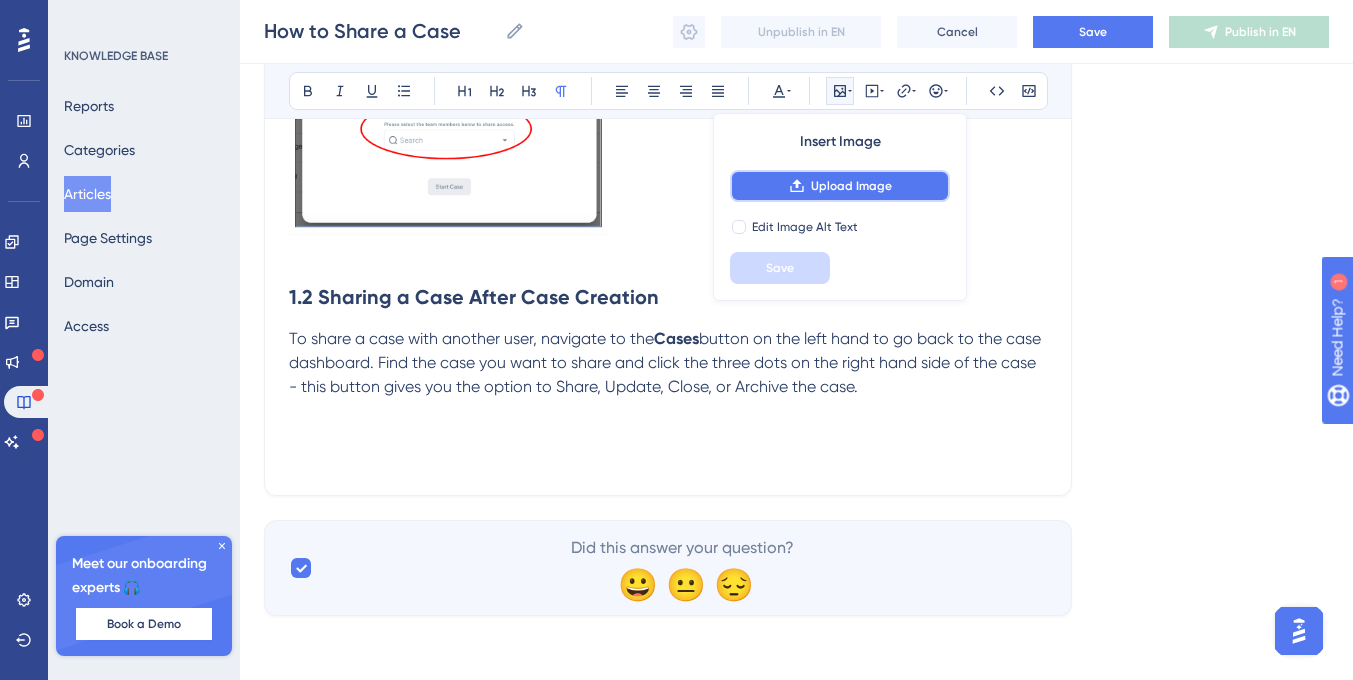 click on "Upload Image" at bounding box center (840, 186) 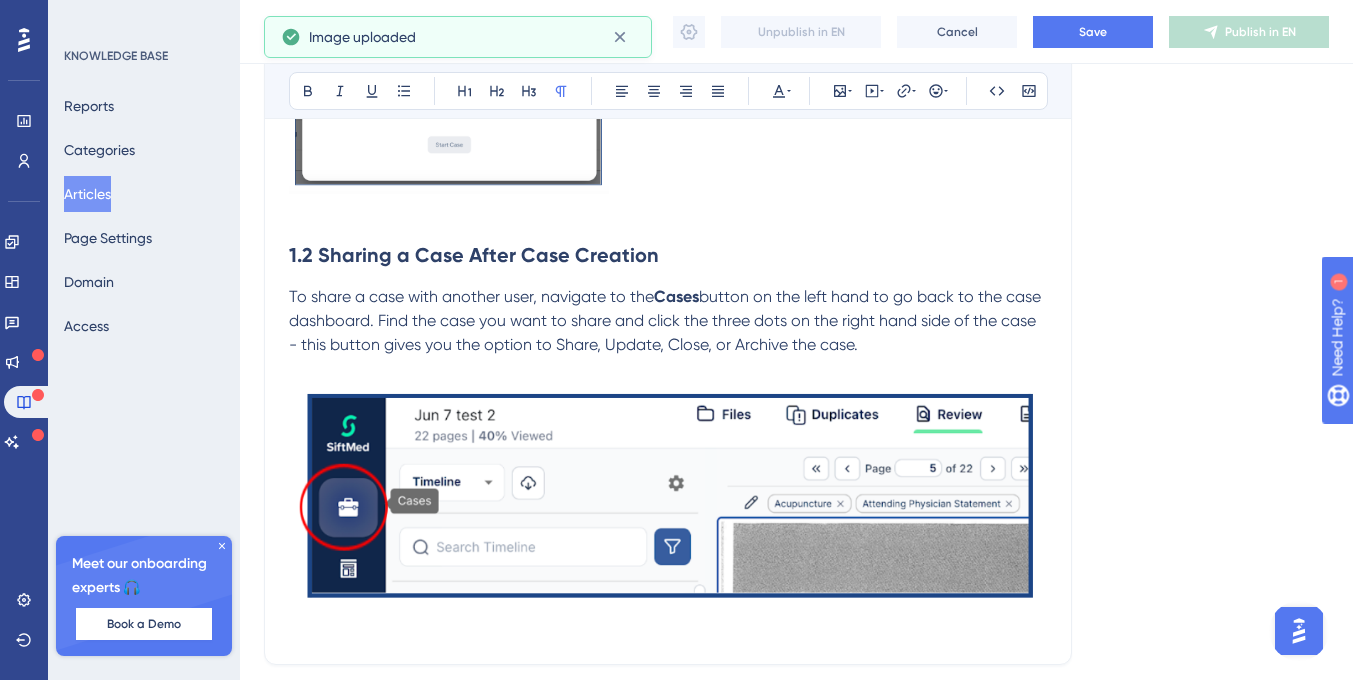scroll, scrollTop: 902, scrollLeft: 0, axis: vertical 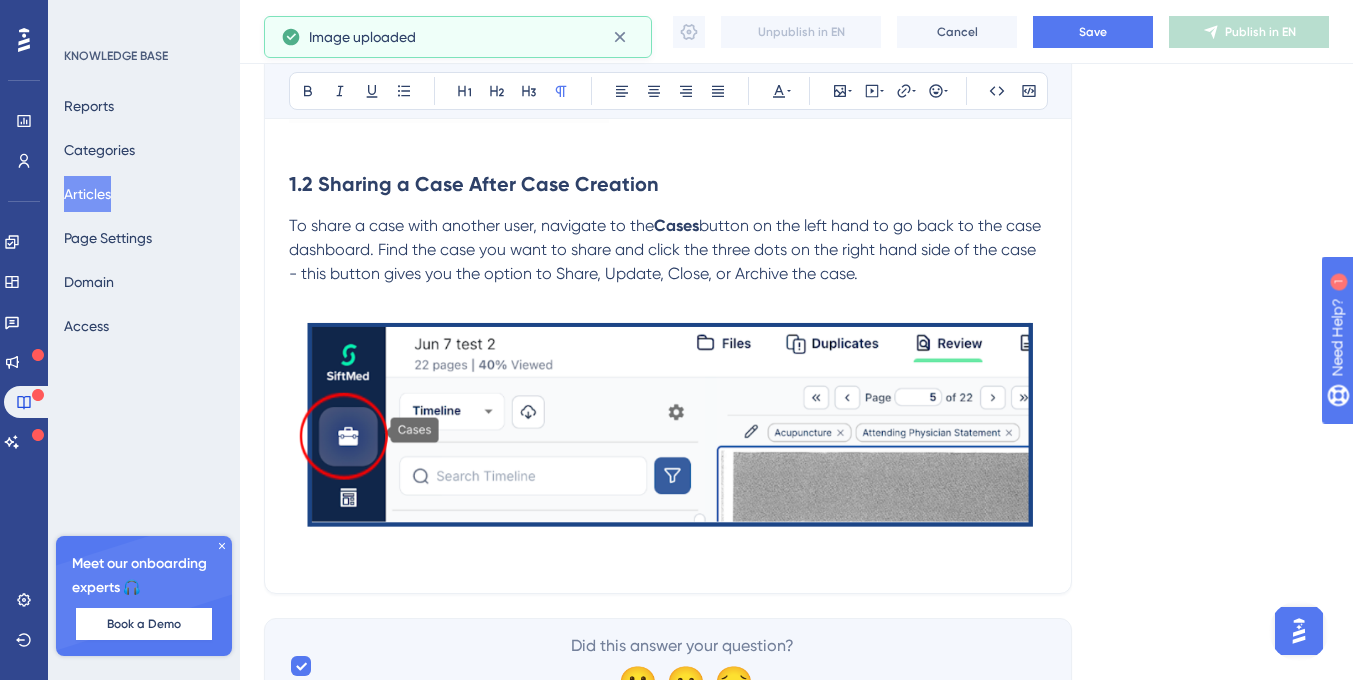 click at bounding box center [668, 557] 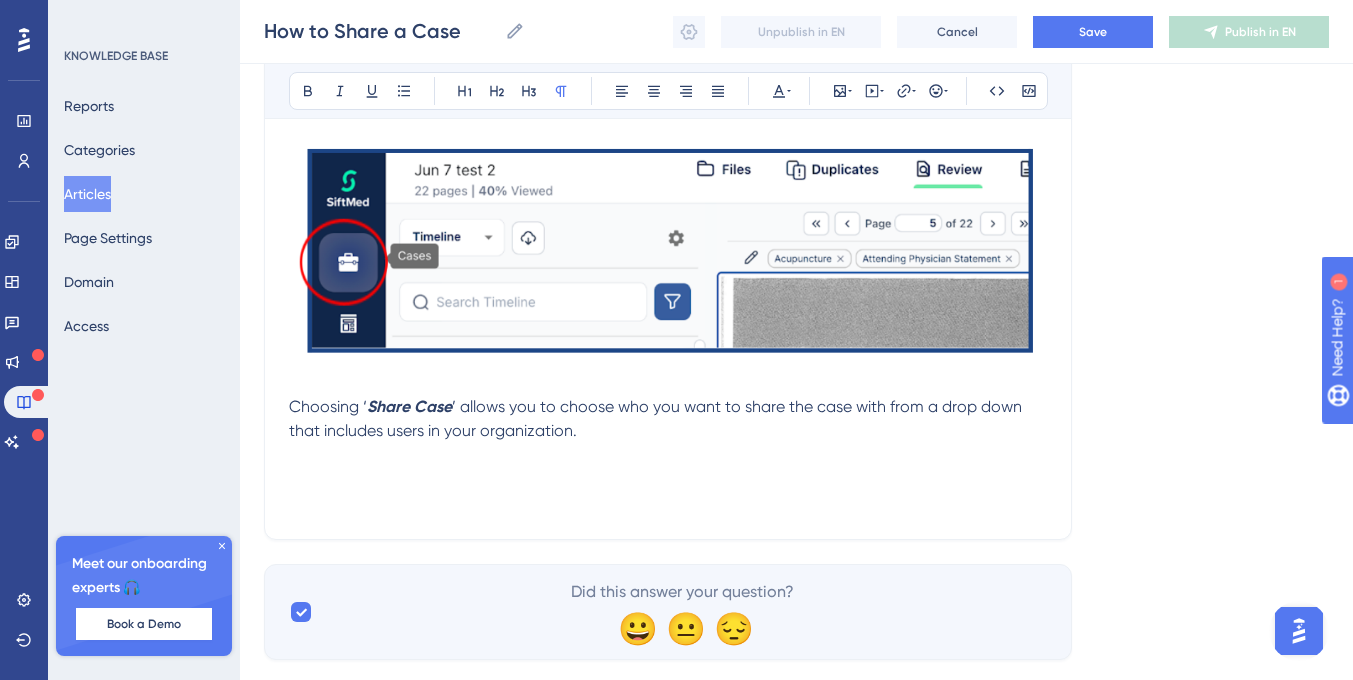 scroll, scrollTop: 1121, scrollLeft: 0, axis: vertical 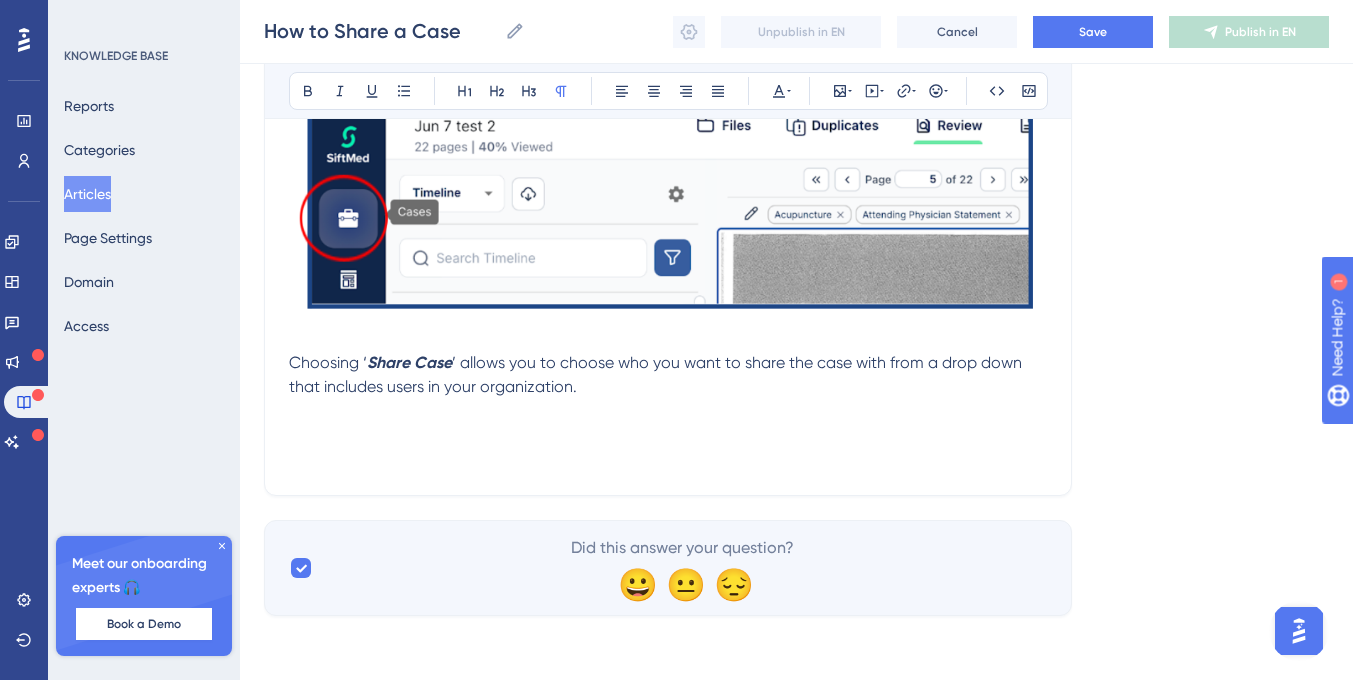 click at bounding box center (668, 411) 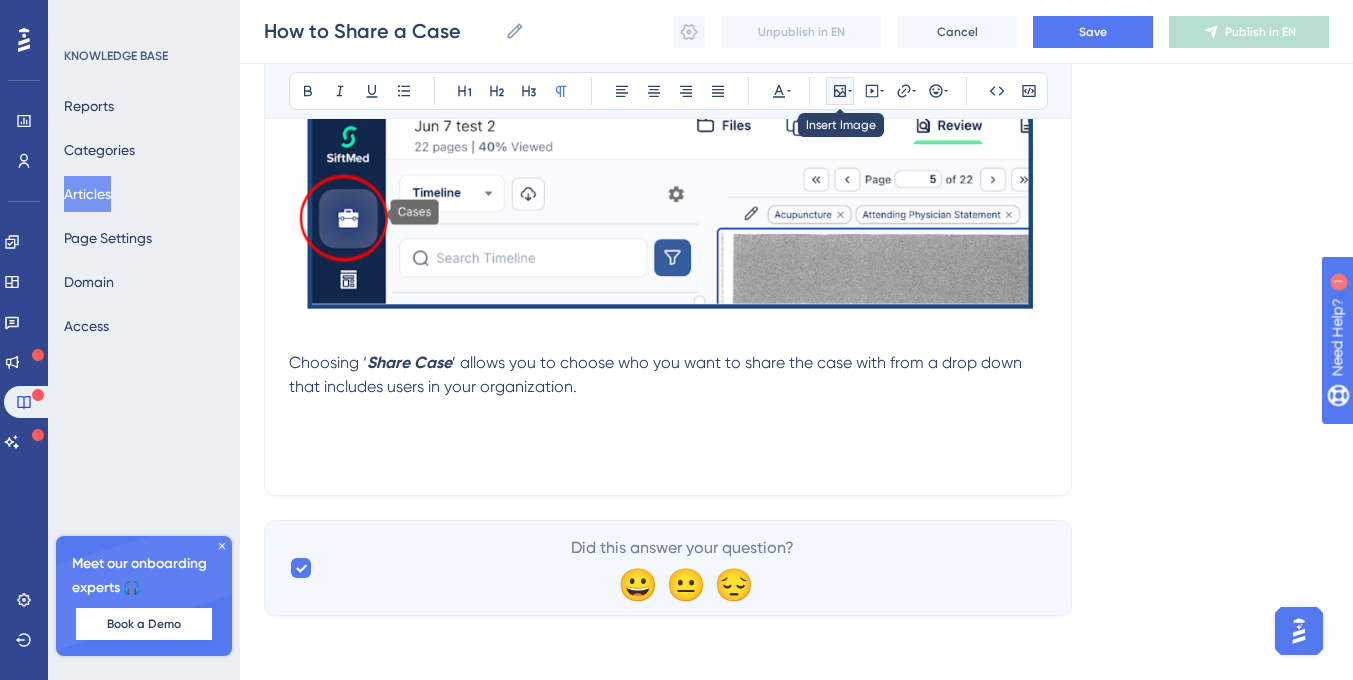click 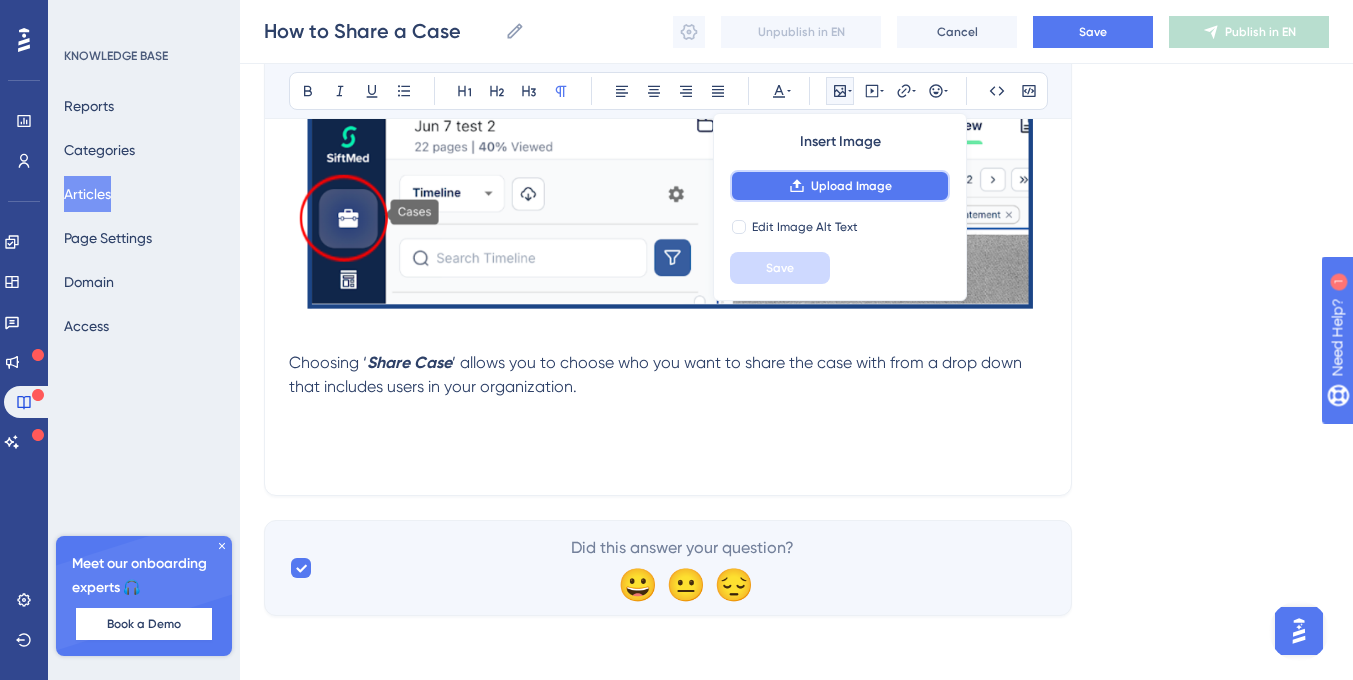 click on "Upload Image" at bounding box center (851, 186) 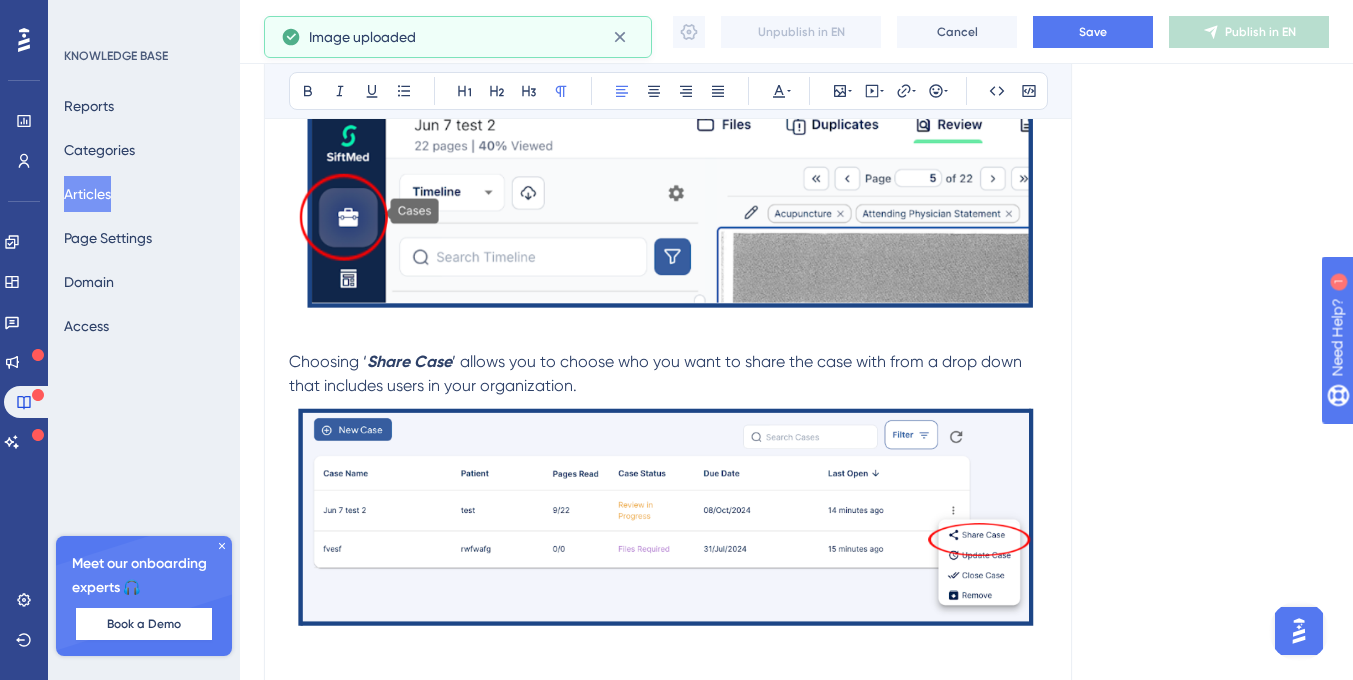 click on "’ allows you to choose who you want to share the case with from a drop down that includes users in your organization." at bounding box center (657, 373) 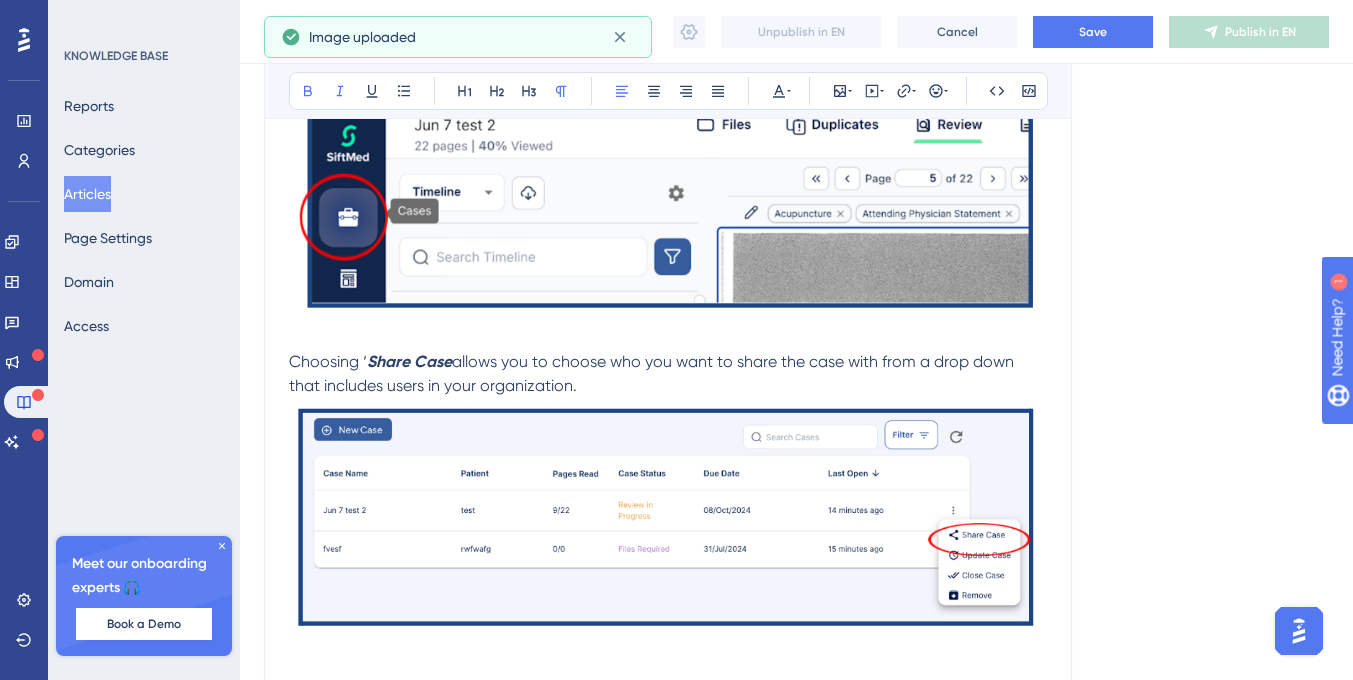 click on "Share Case" at bounding box center [409, 361] 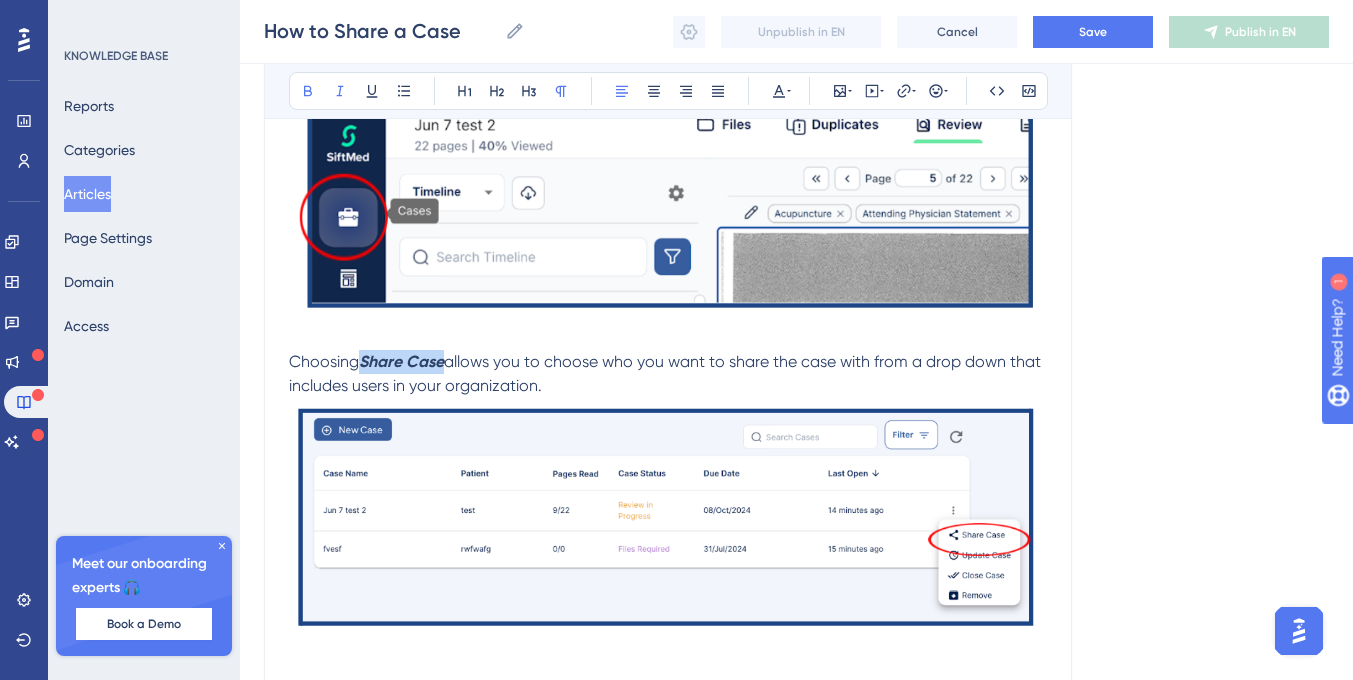 drag, startPoint x: 447, startPoint y: 364, endPoint x: 366, endPoint y: 363, distance: 81.00617 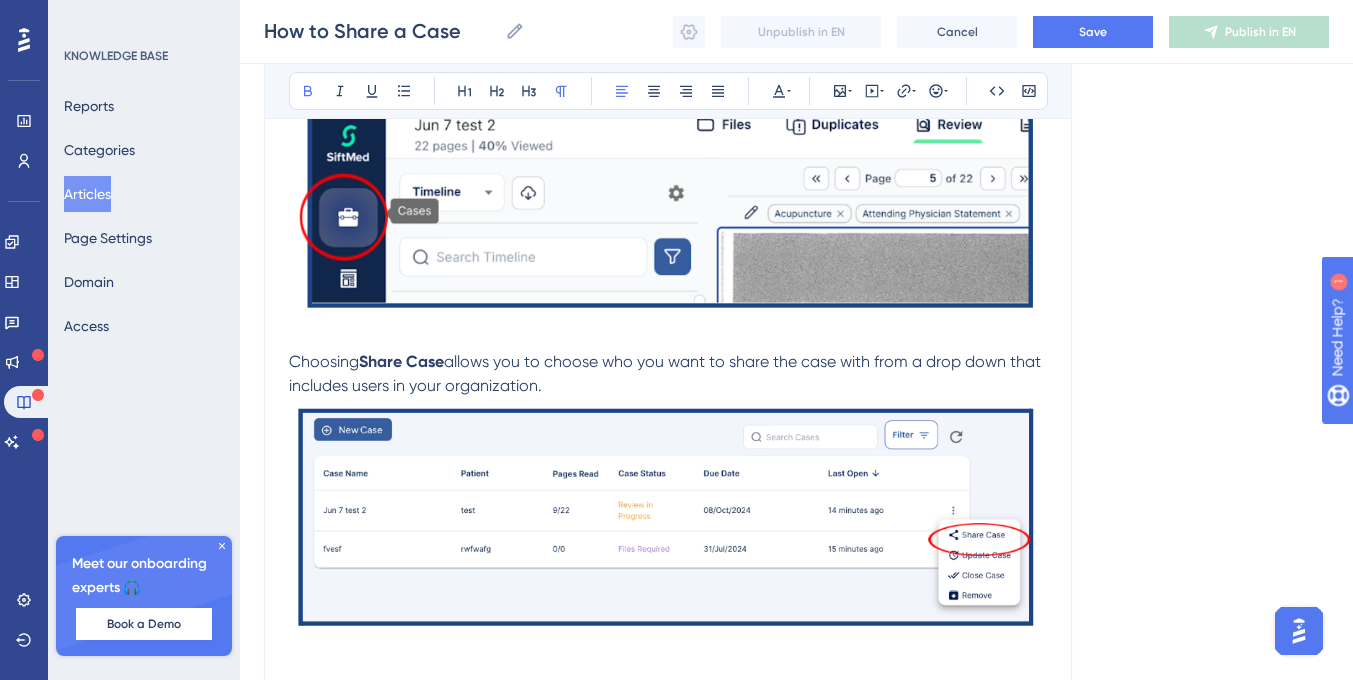 click on "Choosing  Share Case  allows you to choose who you want to share the case with from a drop down that includes users in your organization." at bounding box center (668, 374) 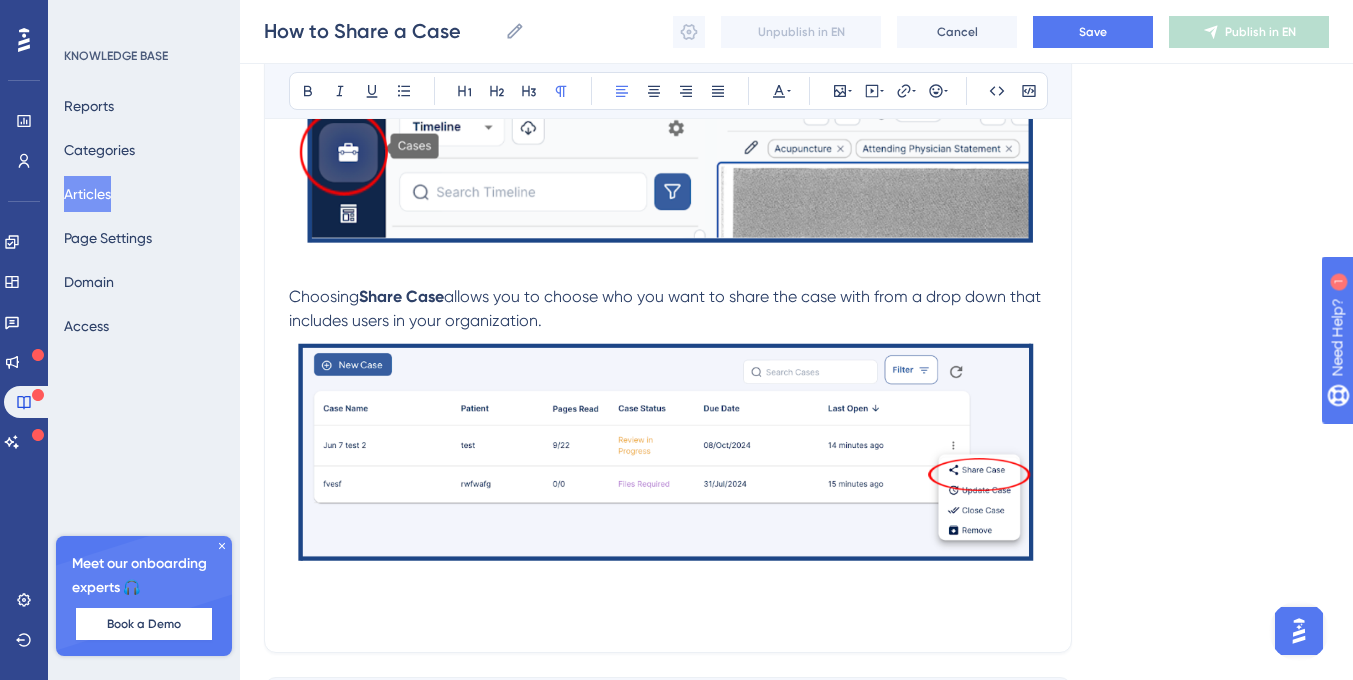 scroll, scrollTop: 1191, scrollLeft: 0, axis: vertical 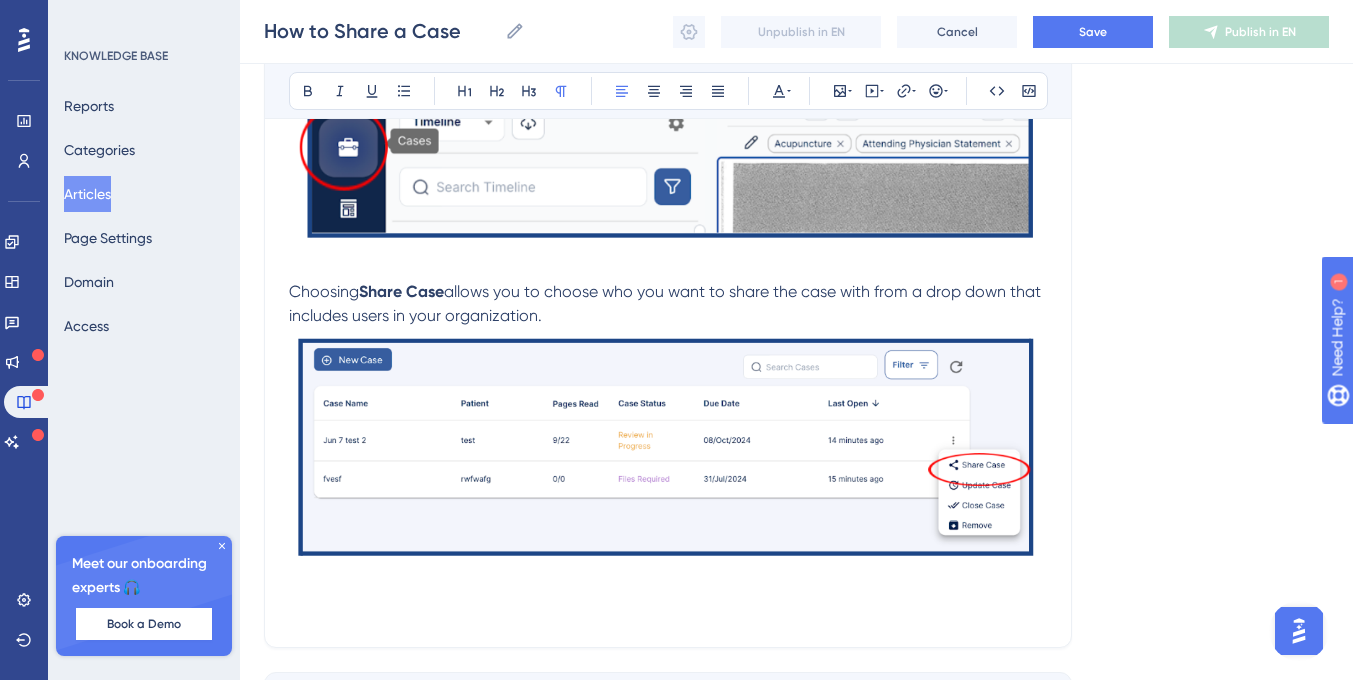 click at bounding box center [668, 135] 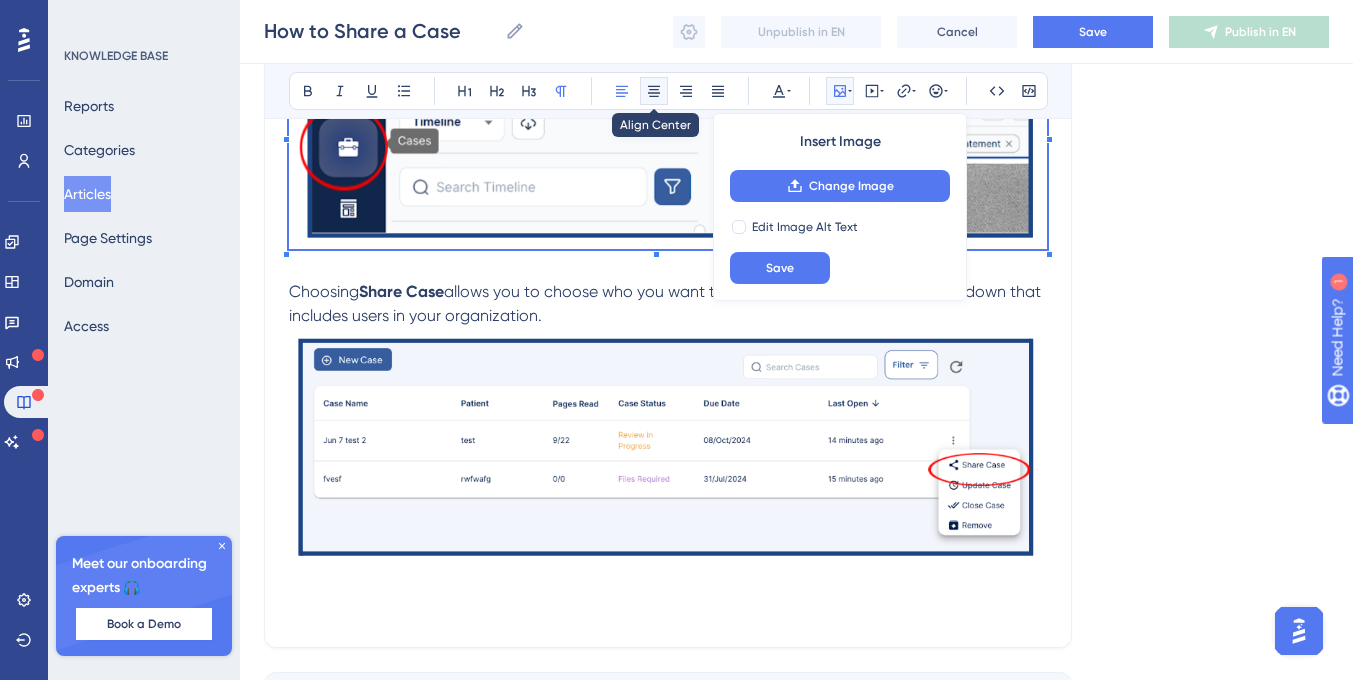 click 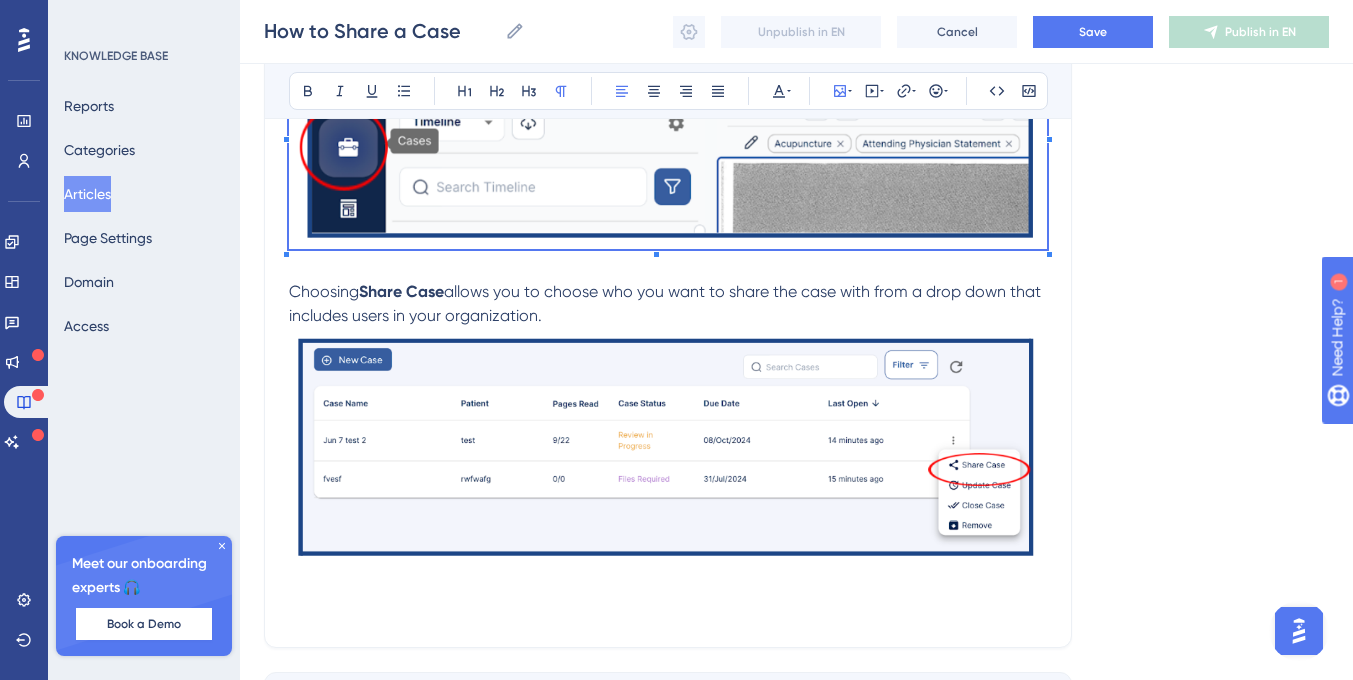 click on "Choosing  Share Case  allows you to choose who you want to share the case with from a drop down that includes users in your organization." at bounding box center (668, 304) 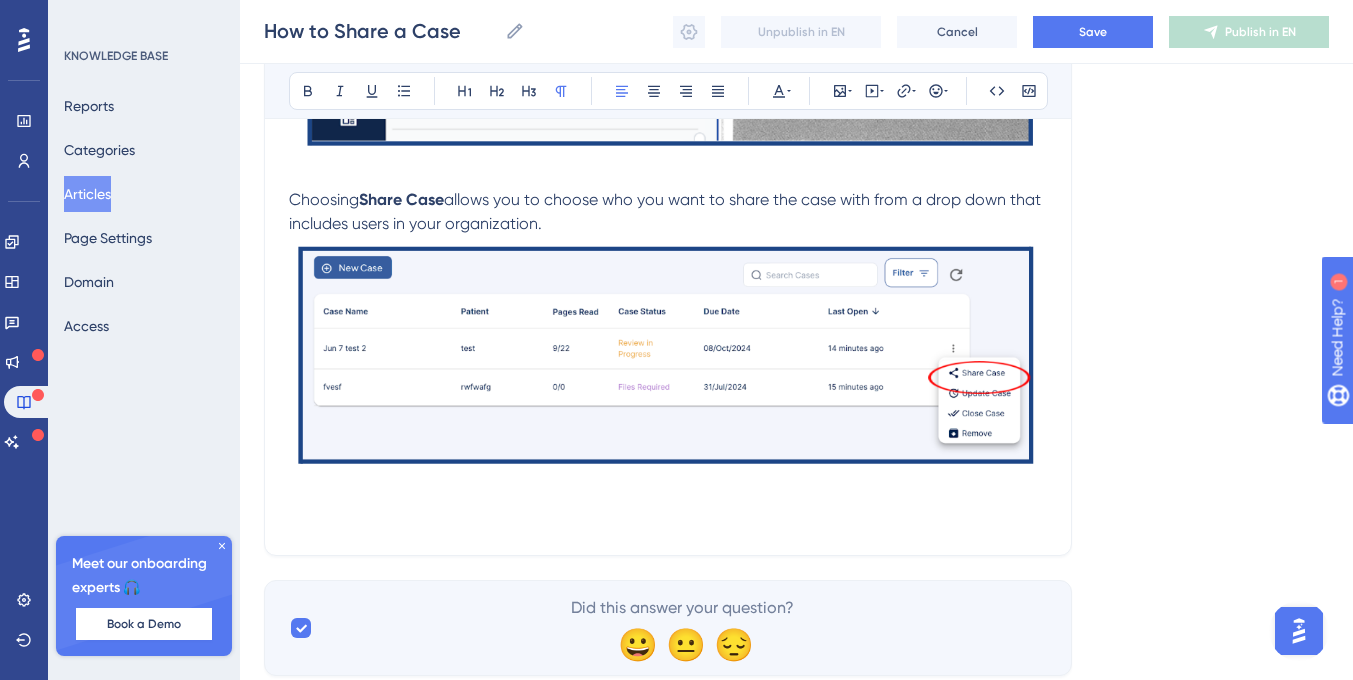 scroll, scrollTop: 1289, scrollLeft: 0, axis: vertical 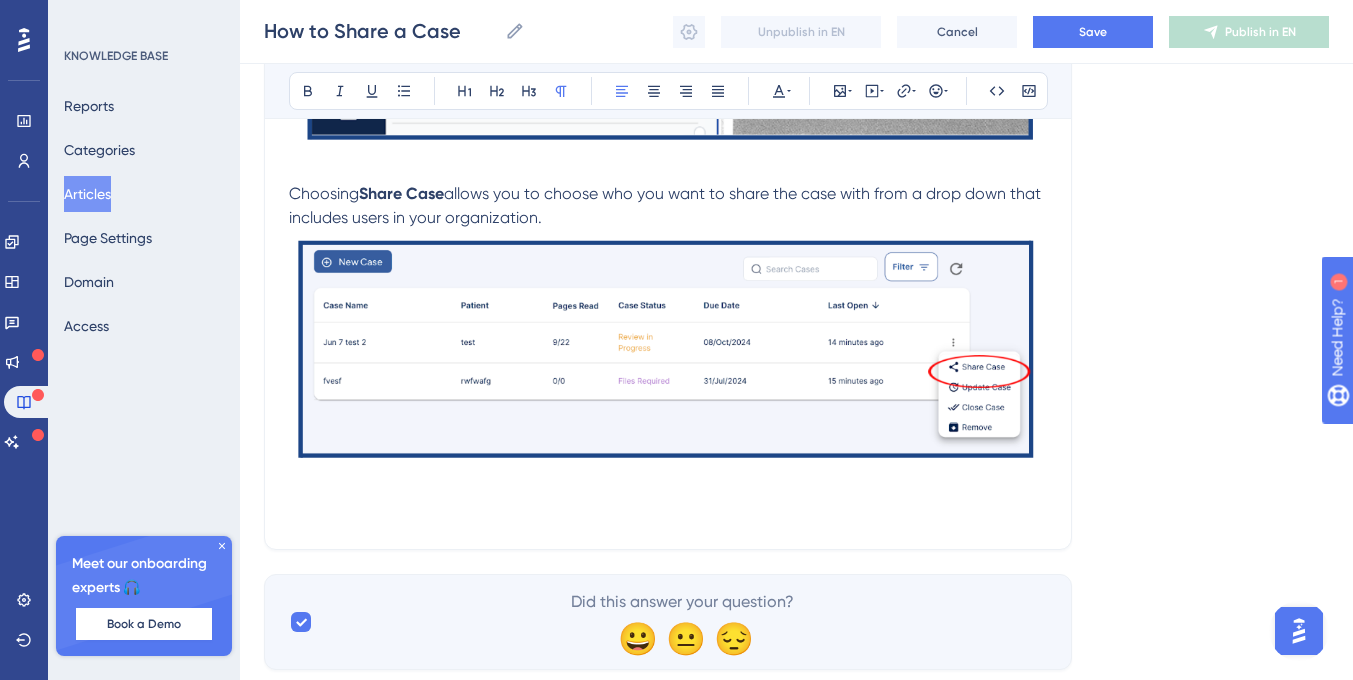 click at bounding box center (668, 489) 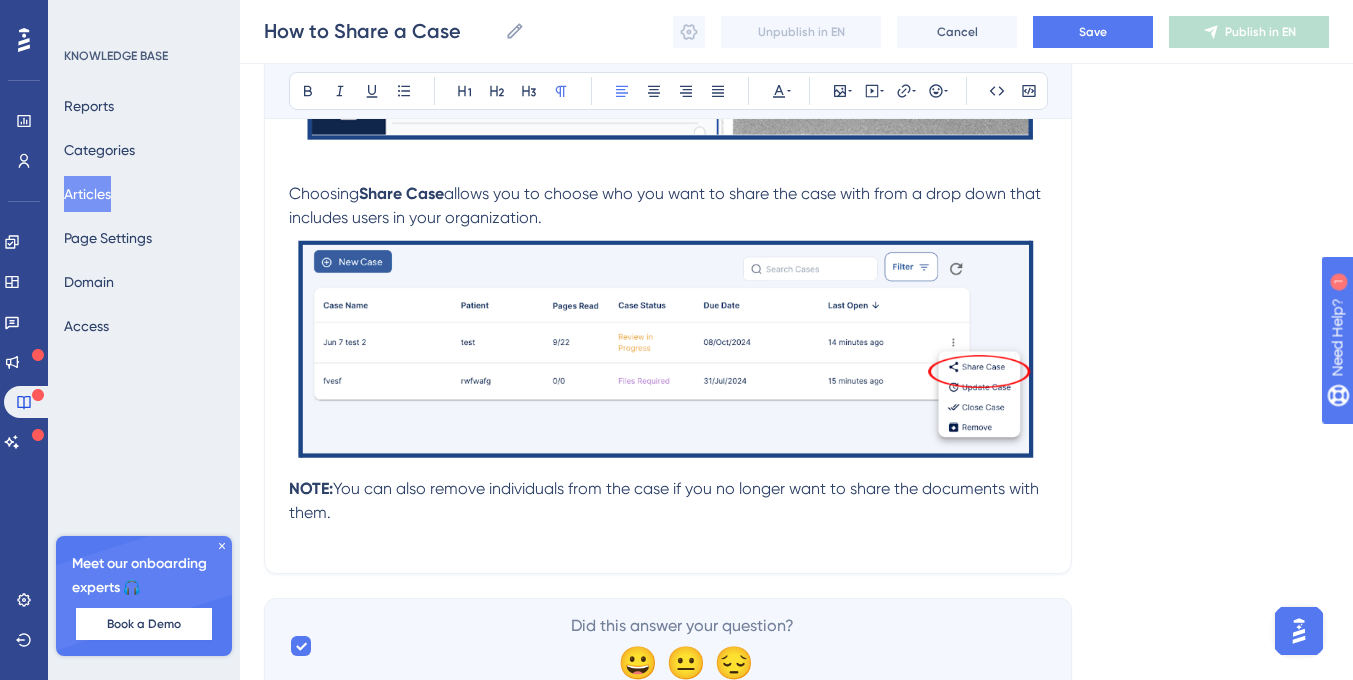 click on "NOTE:" at bounding box center (311, 488) 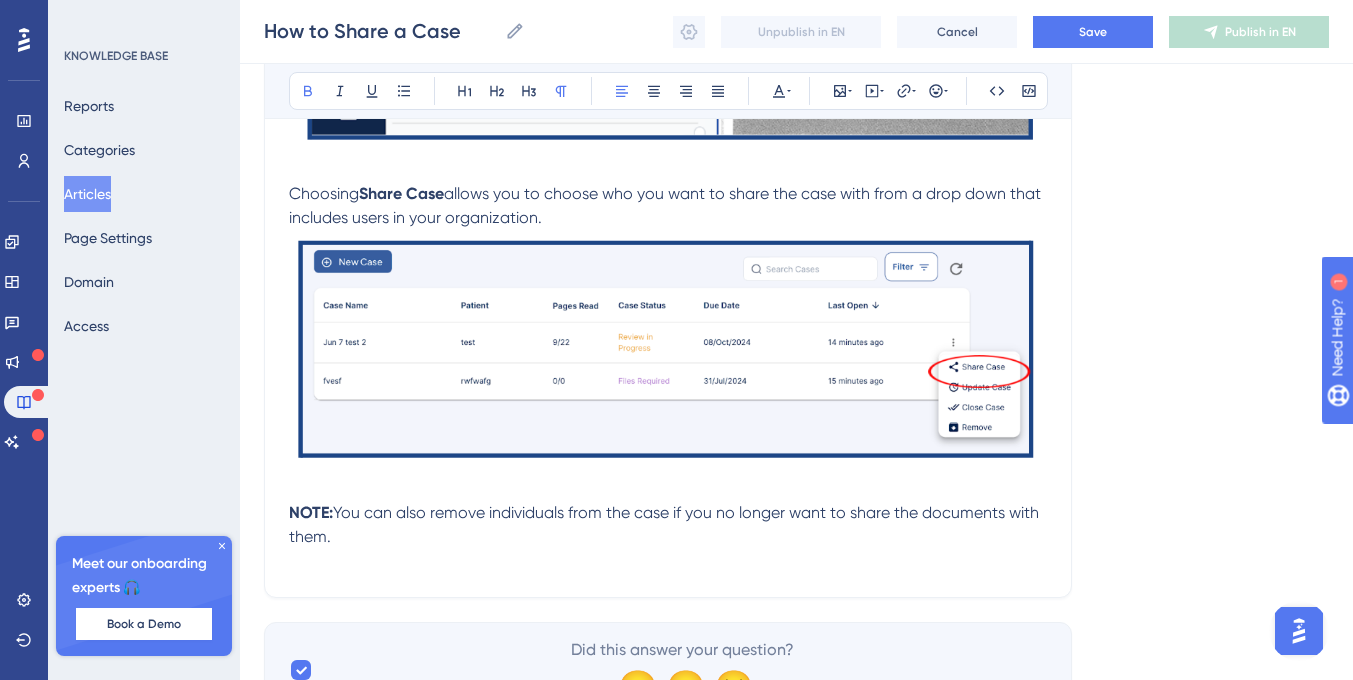 click on "You can also remove individuals from the case if you no longer want to share the documents with them." at bounding box center [666, 524] 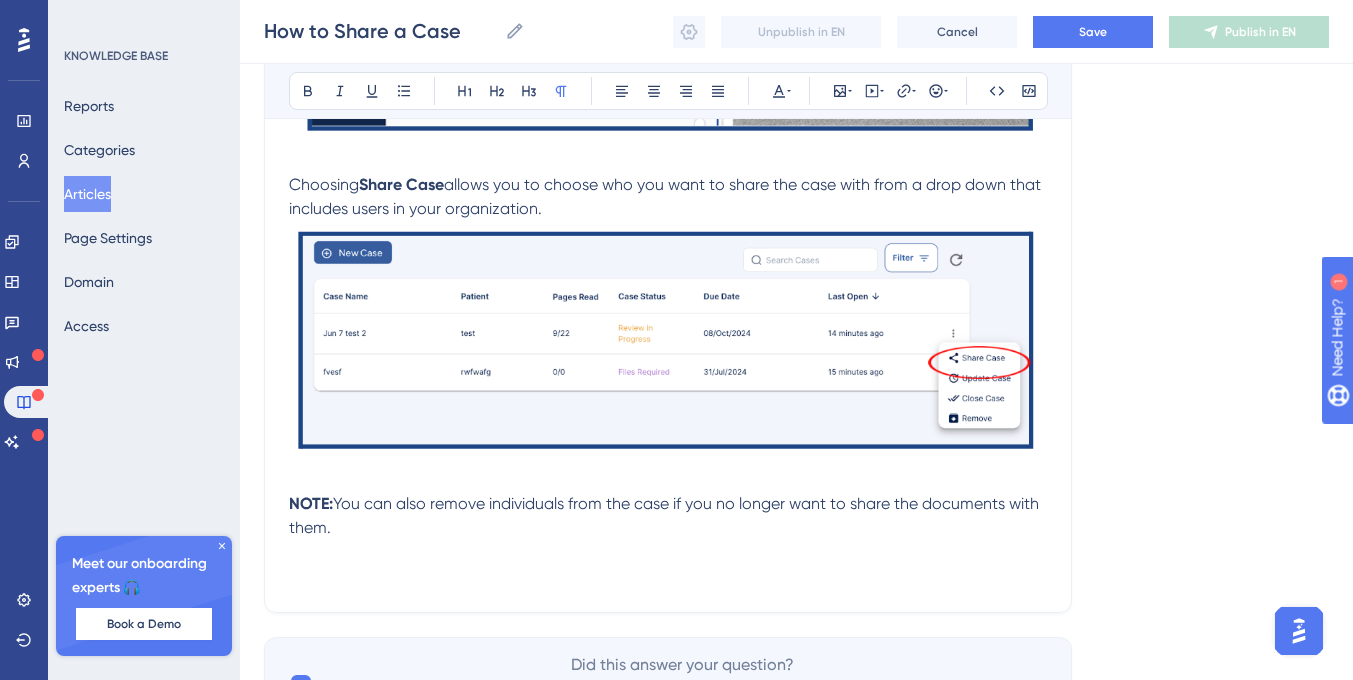 scroll, scrollTop: 1304, scrollLeft: 0, axis: vertical 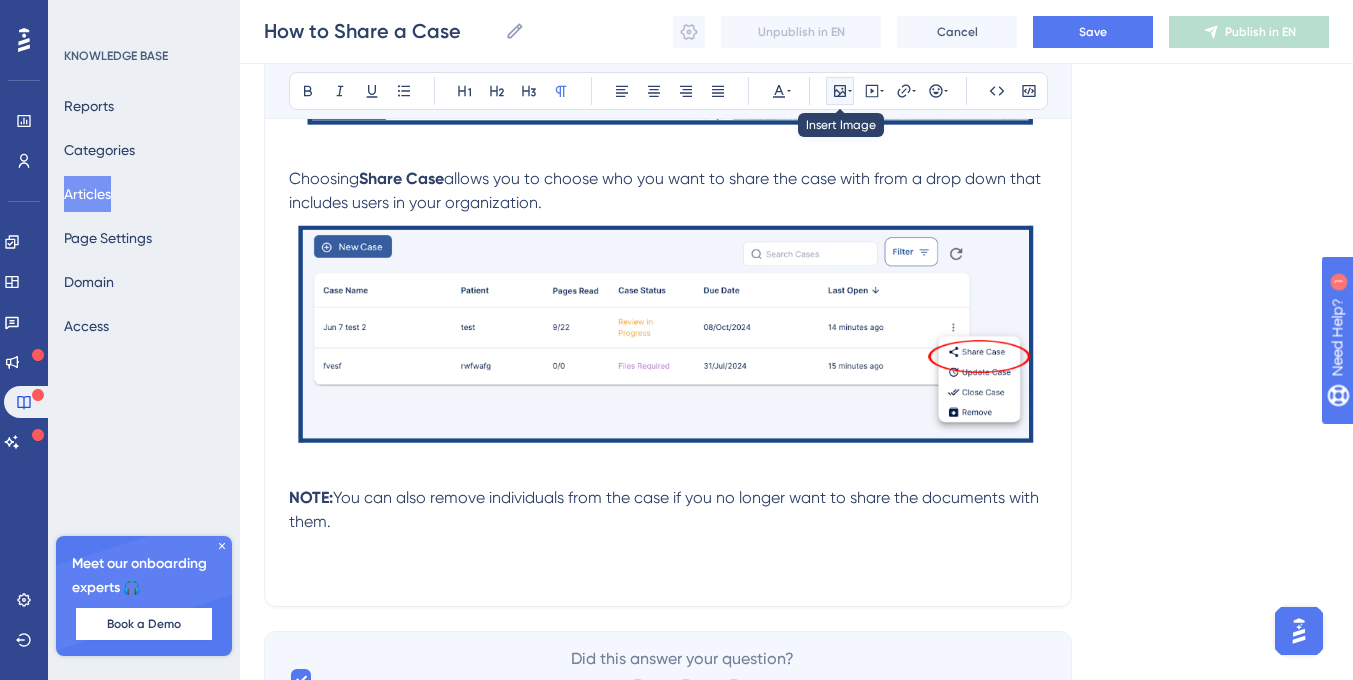 click 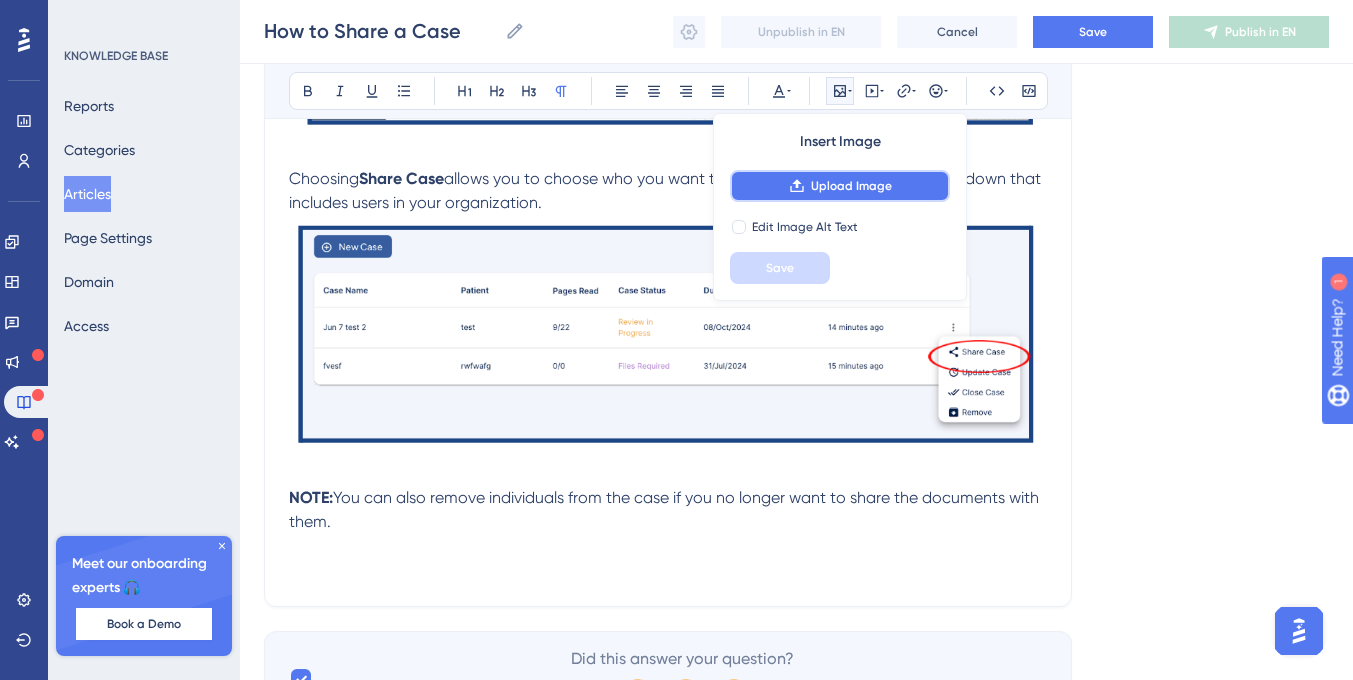click on "Upload Image" at bounding box center (851, 186) 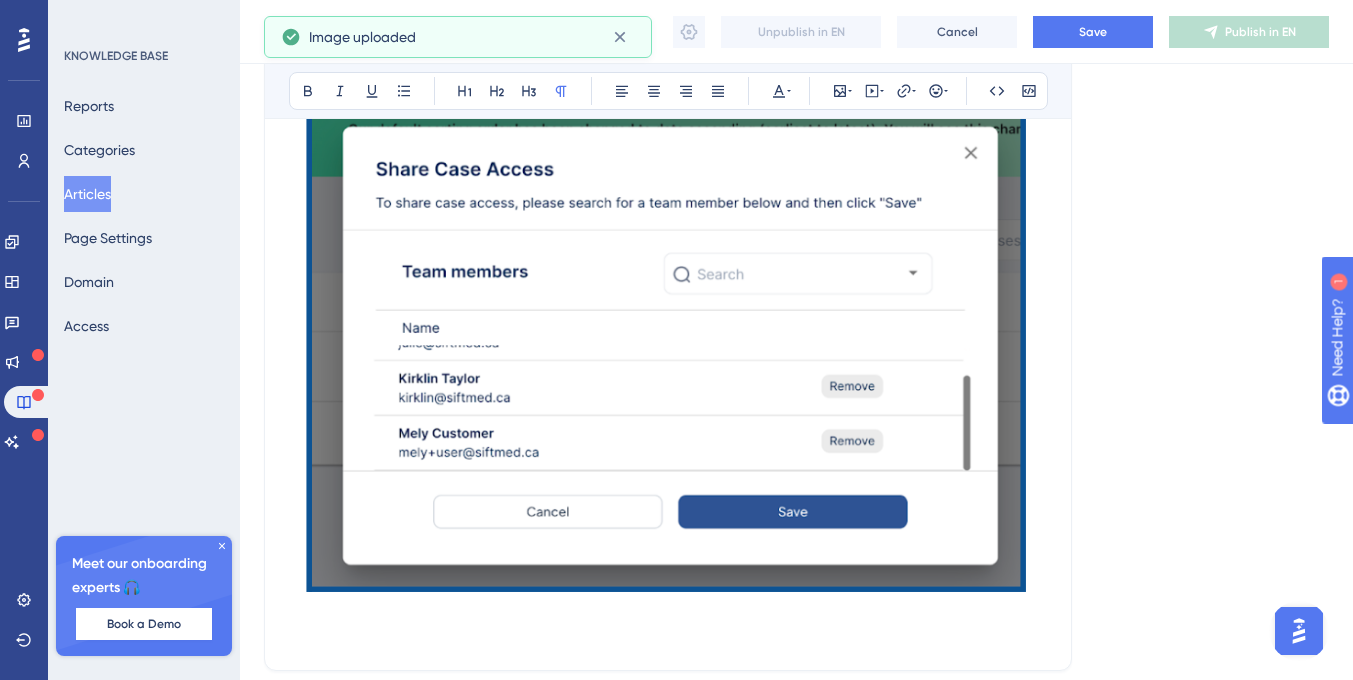scroll, scrollTop: 1794, scrollLeft: 0, axis: vertical 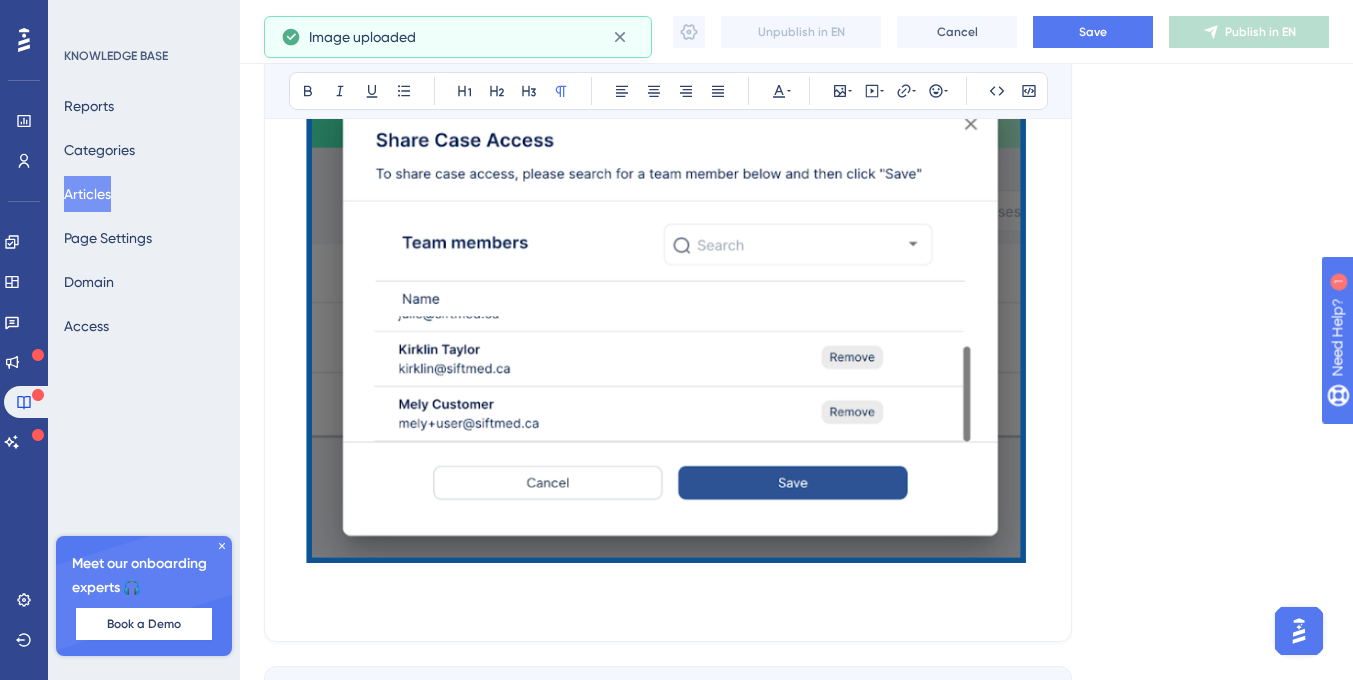 click at bounding box center [668, 314] 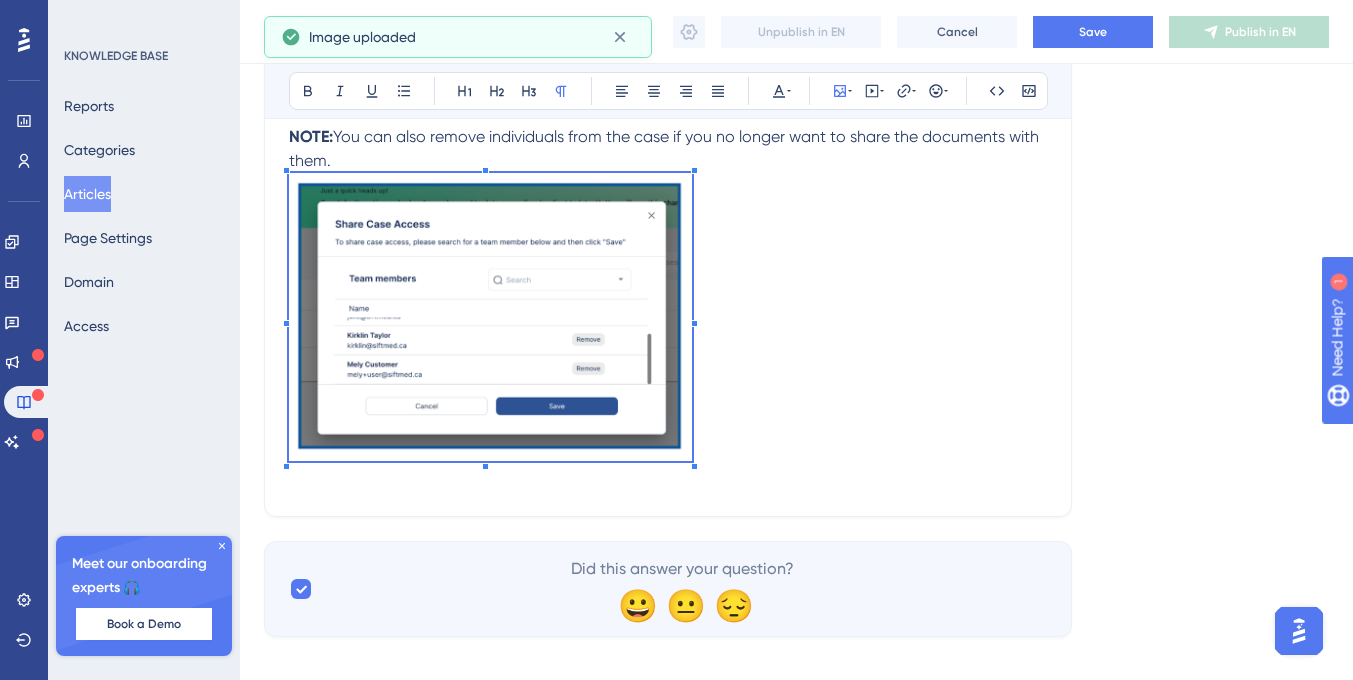 scroll, scrollTop: 1660, scrollLeft: 0, axis: vertical 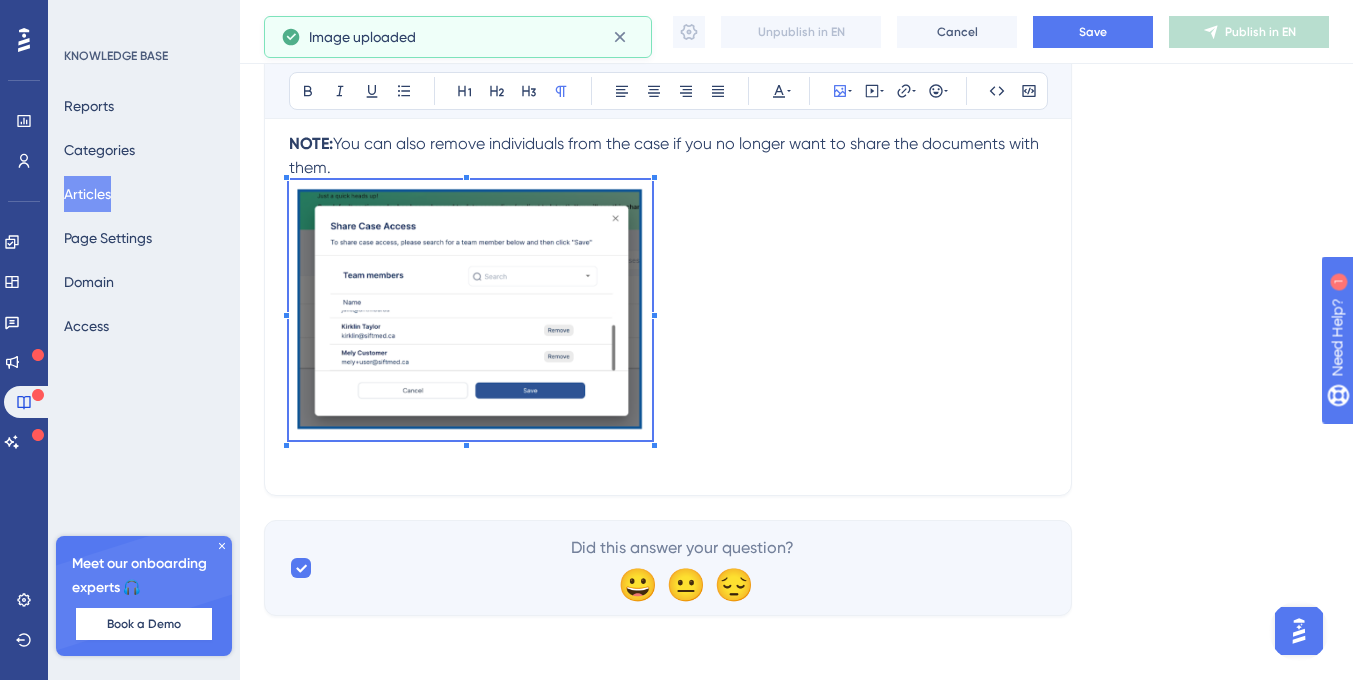 click at bounding box center [668, 313] 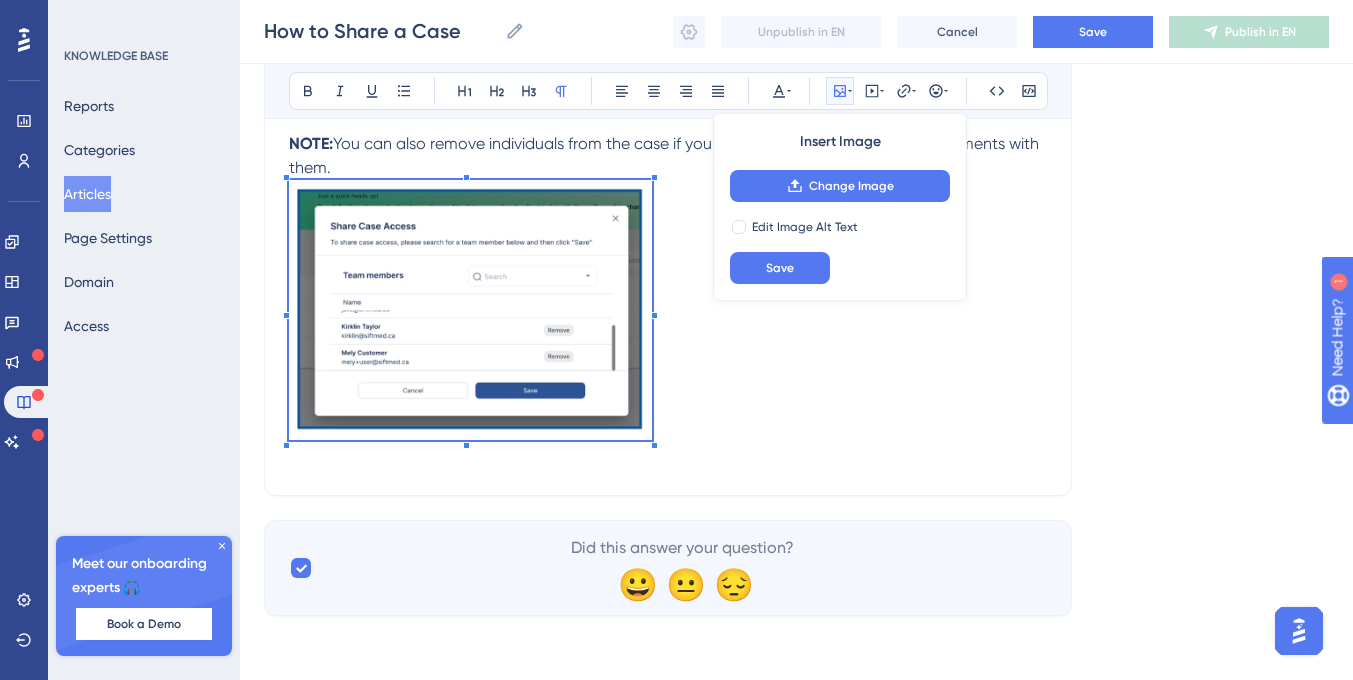 click on "How to Share a Case Discover how to share a case and other case details in SiftMed. Bold Italic Underline Bullet Point Heading 1 Heading 2 Heading 3 Normal Align Left Align Center Align Right Align Justify Text Color Insert Image Change Image Edit Image Alt Text Save Embed Video Hyperlink Emojis Code Code Block 1.0 Sharing a SiftMed Case with your Team  SiftMed allows users to share a case within their organization. Cases can be shared during the case creation or later on when you need to pull in another team member.  1.1 Sharing a Case at Case Creation  When creating a case in SiftMed, the  Case Details  section provides an option to share a case. Click the  Share Case Access  dropdown to find who you want to share your case with. 1.2 Sharing a Case After Case Creation To share a case with another user, navigate to the  Cases Choosing  Share Case  allows you to choose who you want to share the case with from a drop down that includes users in your organization.  NOTE:" at bounding box center [668, -469] 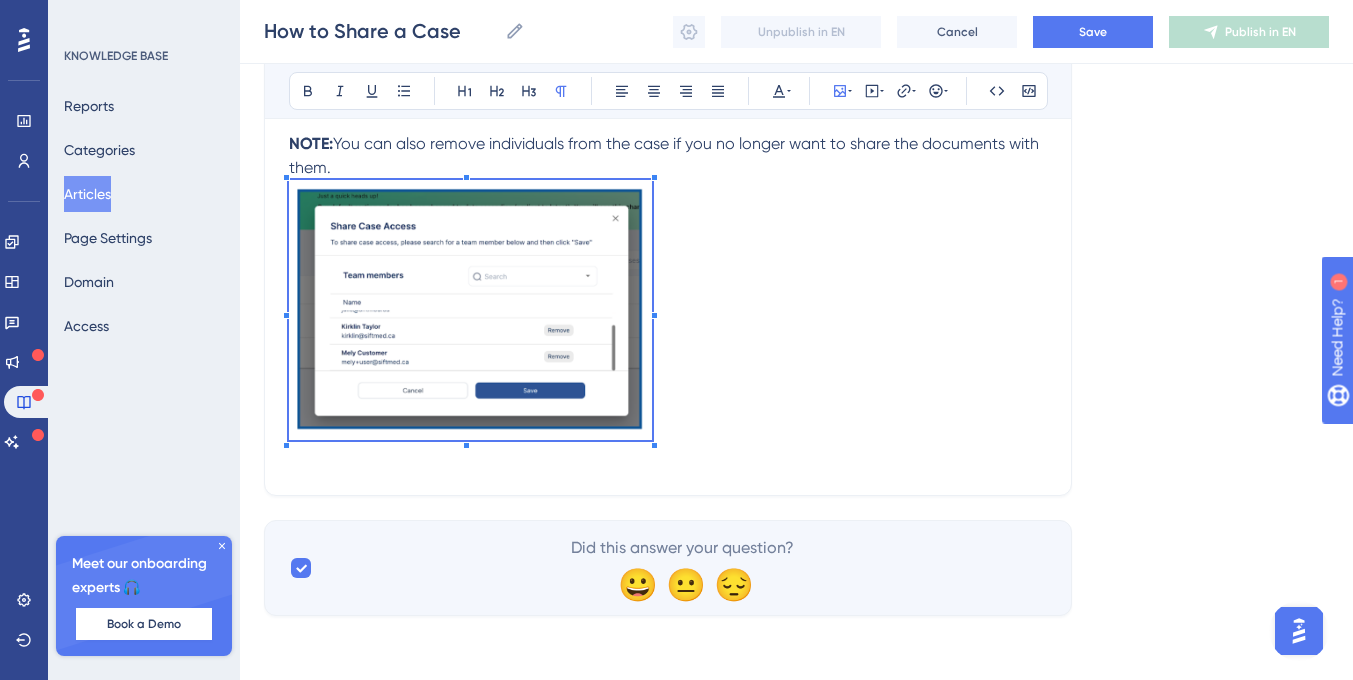 click on "How to Share a Case Discover how to share a case and other case details in SiftMed. Bold Italic Underline Bullet Point Heading 1 Heading 2 Heading 3 Normal Align Left Align Center Align Right Align Justify Text Color Insert Image Embed Video Hyperlink Emojis Code Code Block 1.0 Sharing a SiftMed Case with your Team  SiftMed allows users to share a case within their organization. Cases can be shared during the case creation or later on when you need to pull in another team member.  1.1 Sharing a Case at Case Creation  When creating a case in SiftMed, the  Case Details  section provides an option to share a case. Click the  Share Case Access  dropdown to find who you want to share your case with. 1.2 Sharing a Case After Case Creation To share a case with another user, navigate to the  Cases Choosing  Share Case  allows you to choose who you want to share the case with from a drop down that includes users in your organization.  NOTE:" at bounding box center [668, -469] 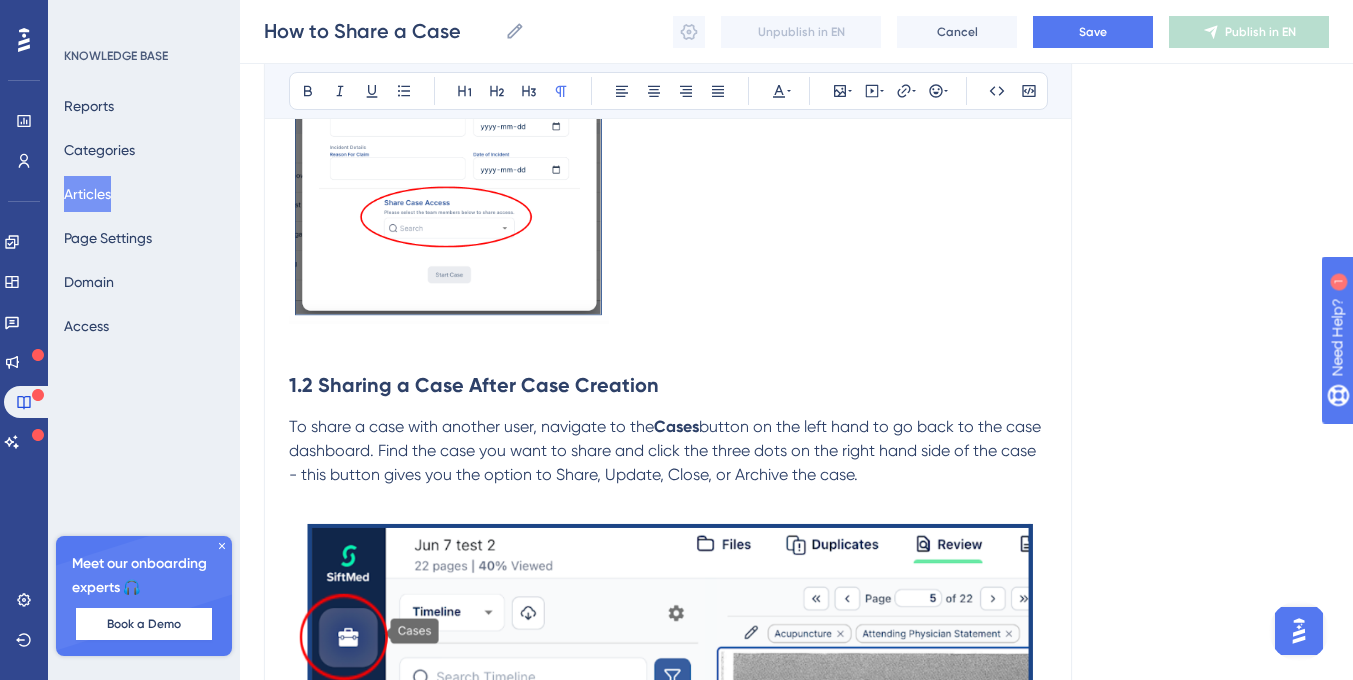 scroll, scrollTop: 699, scrollLeft: 0, axis: vertical 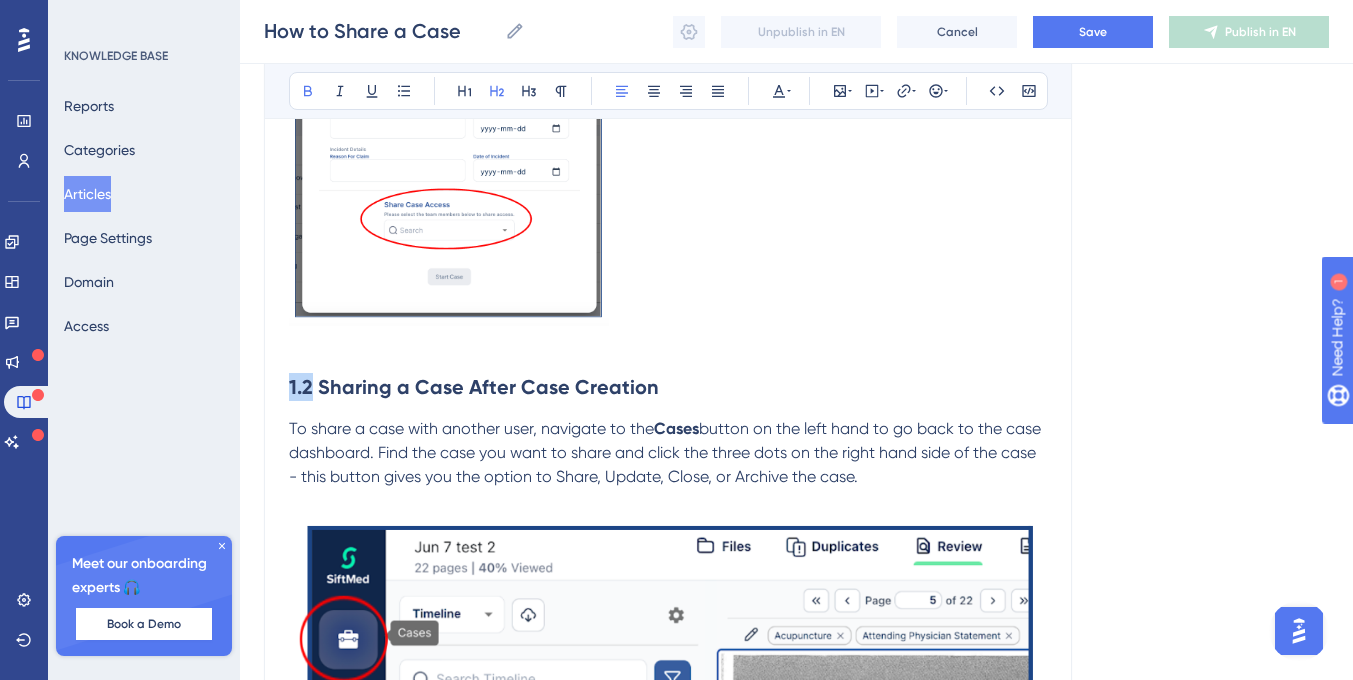 drag, startPoint x: 312, startPoint y: 388, endPoint x: 271, endPoint y: 386, distance: 41.04875 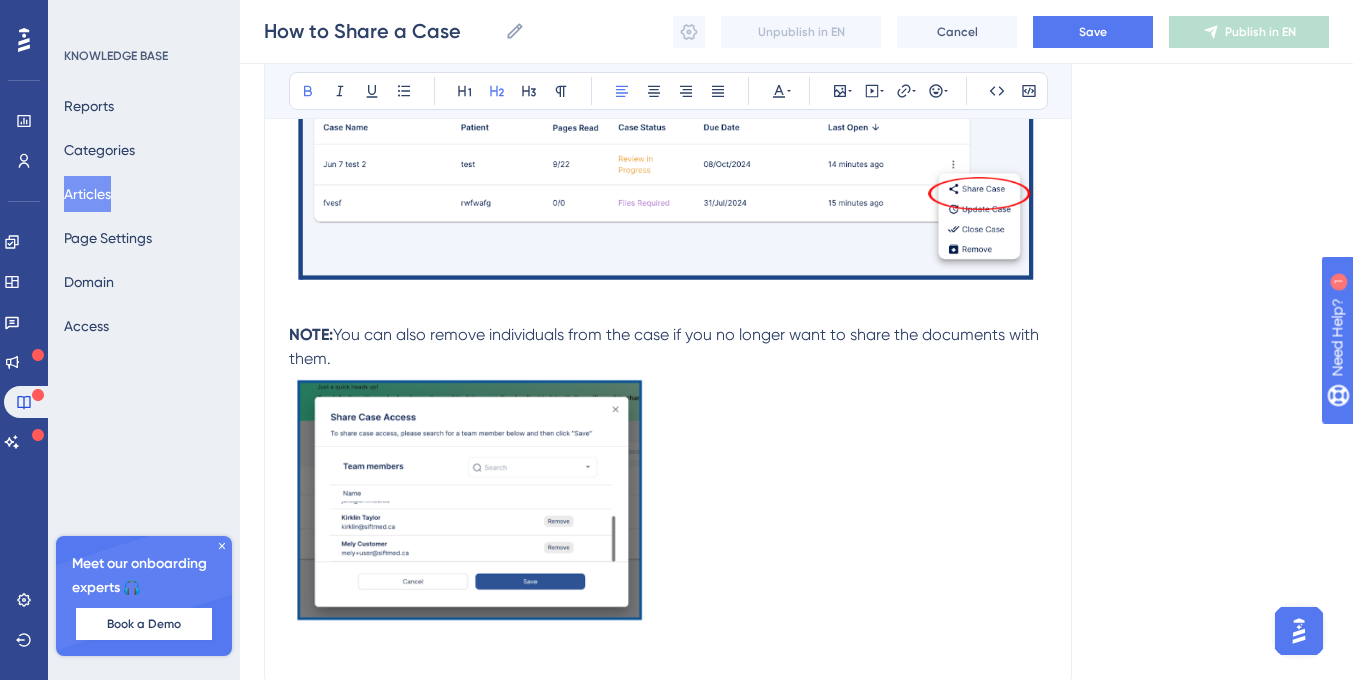 scroll, scrollTop: 1660, scrollLeft: 0, axis: vertical 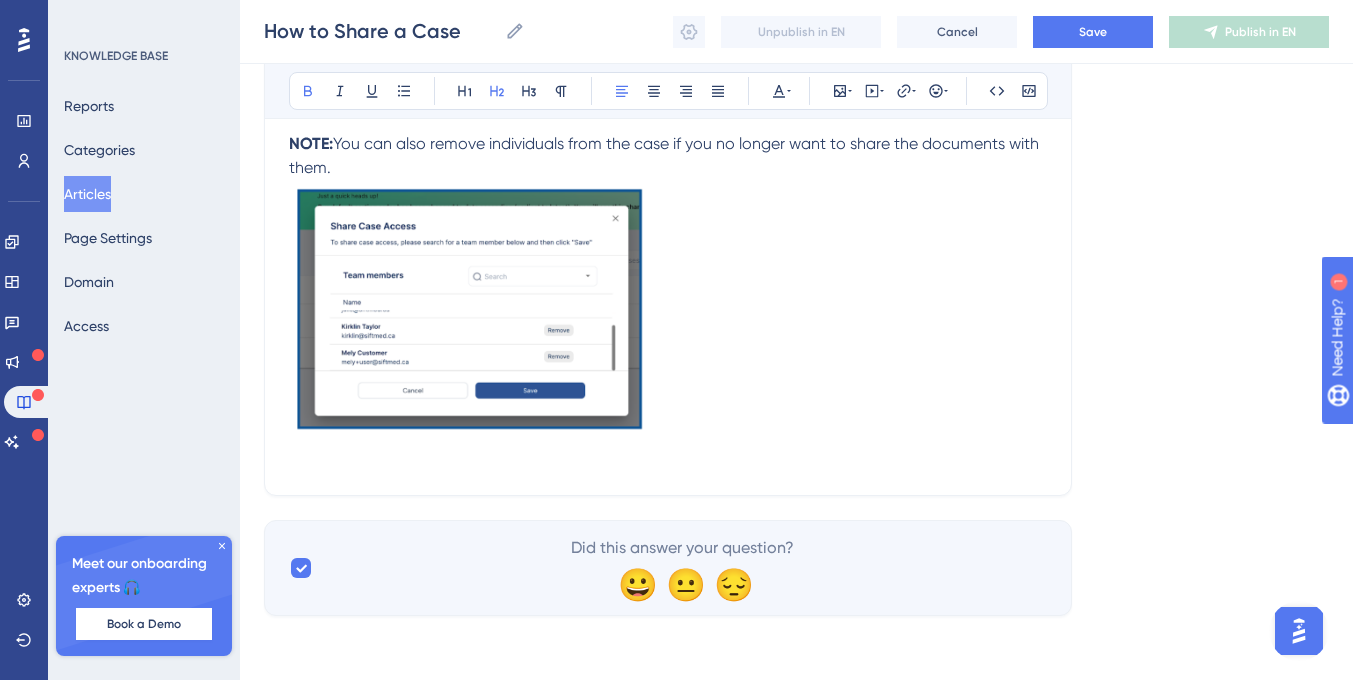 click at bounding box center [668, 459] 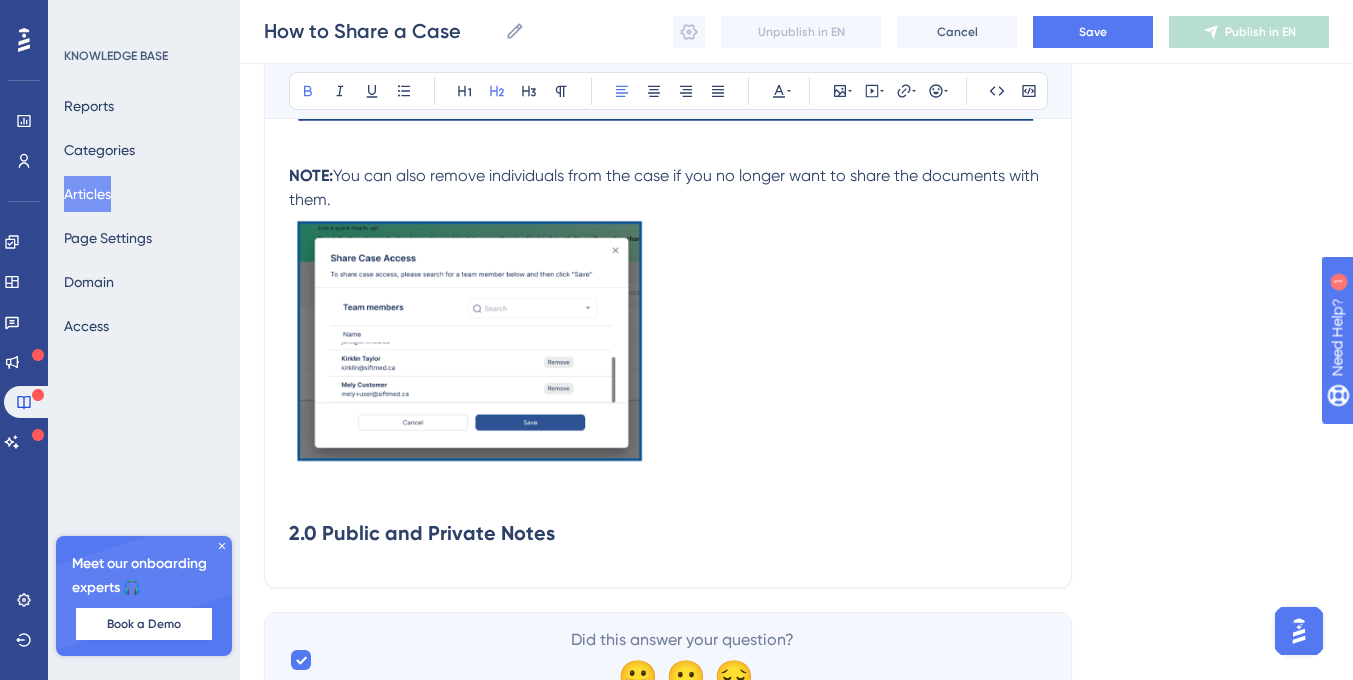scroll, scrollTop: 1619, scrollLeft: 0, axis: vertical 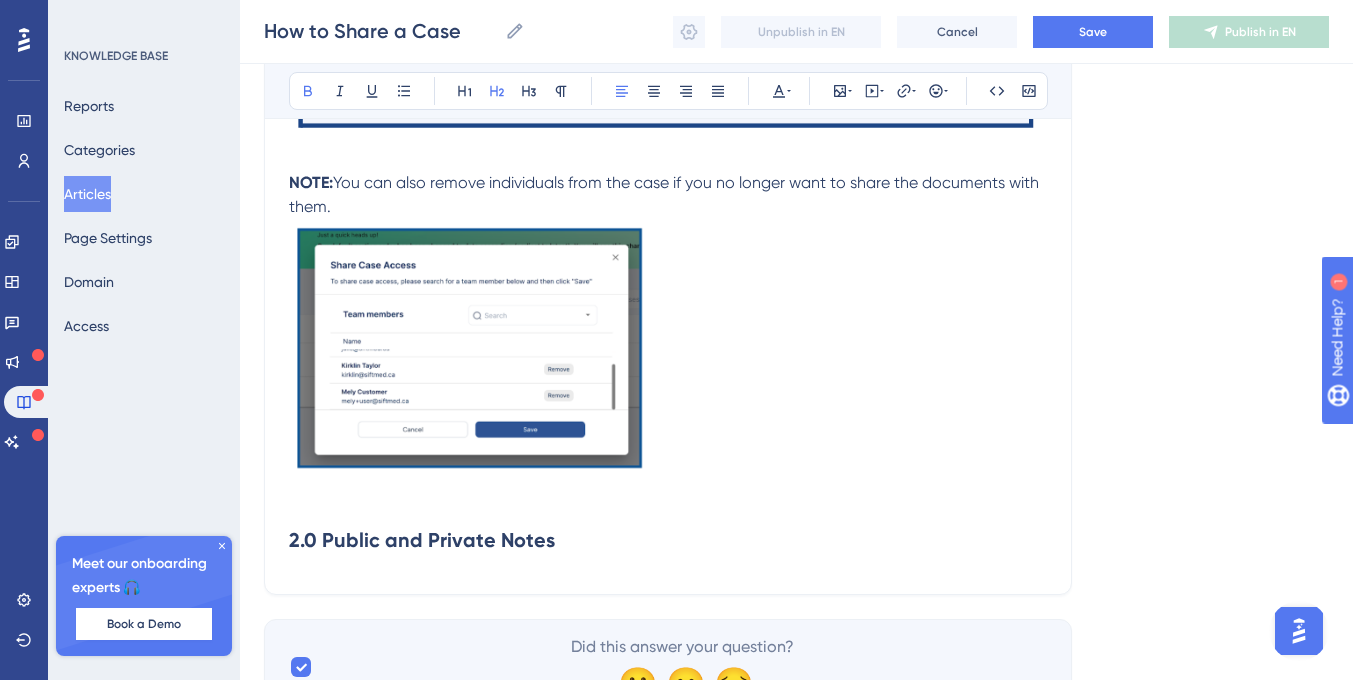 click at bounding box center (470, 348) 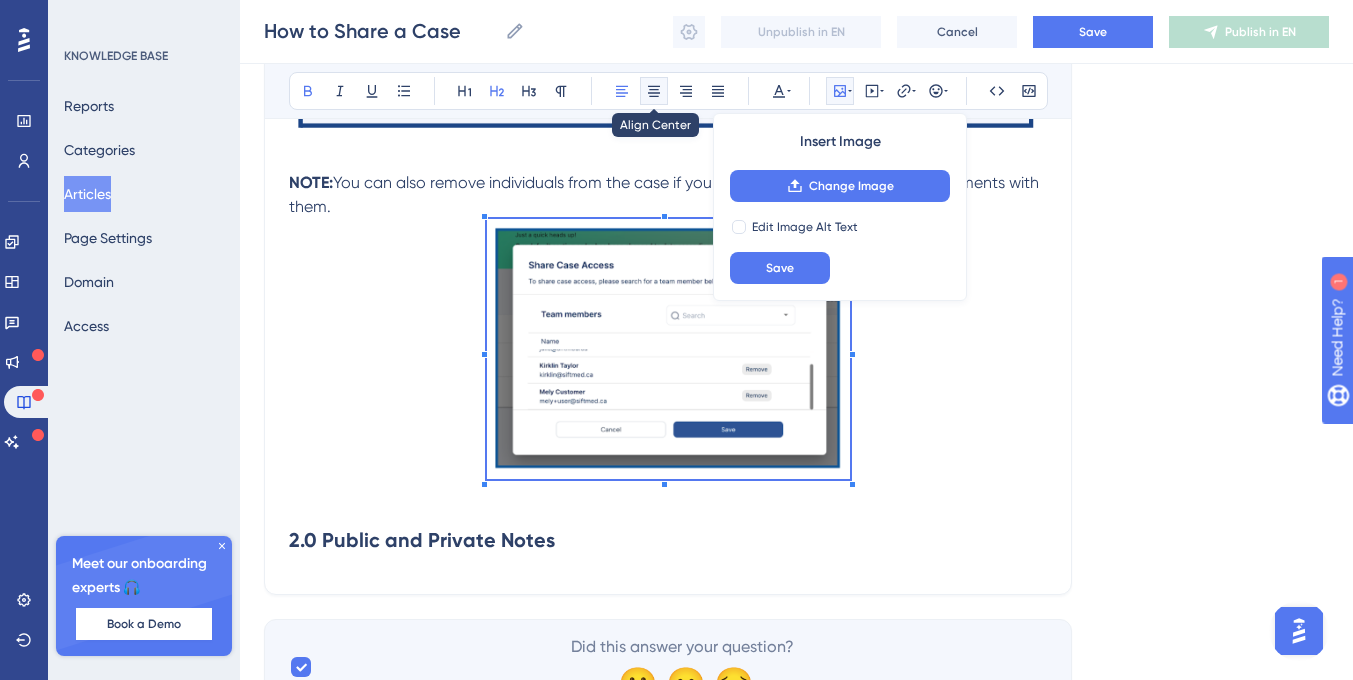 click 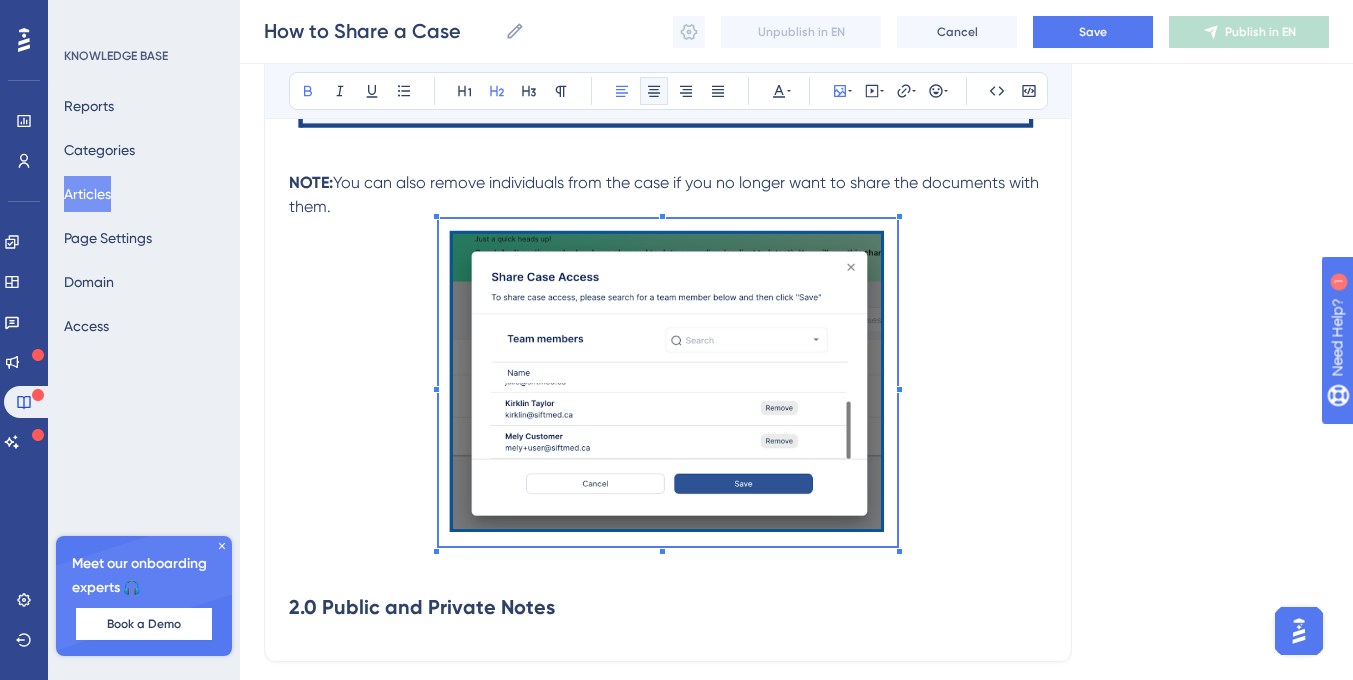 click on "1.0 Sharing a SiftMed Case with your Team  SiftMed allows users to share a case within their organization. Cases can be shared during the case creation or later on when you need to pull in another team member.  1.1 Sharing a Case at Case Creation  When creating a case in SiftMed, the  Case Details  section provides an option to share a case. Click the  Share Case Access  dropdown to find who you want to share your case with. 1.2 Sharing a Case After Case Creation To share a case with another user, navigate to the  Cases  button on the left hand to go back to the case dashboard. Find the case you want to share and click the three dots on the right hand side of the case - this button gives you the option to Share, Update, Close, or Archive the case.  Choosing  Share Case  allows you to choose who you want to share the case with from a drop down that includes users in your organization.  NOTE:  You can also remove individuals from the case if you no longer want to share the documents with them." at bounding box center [668, -279] 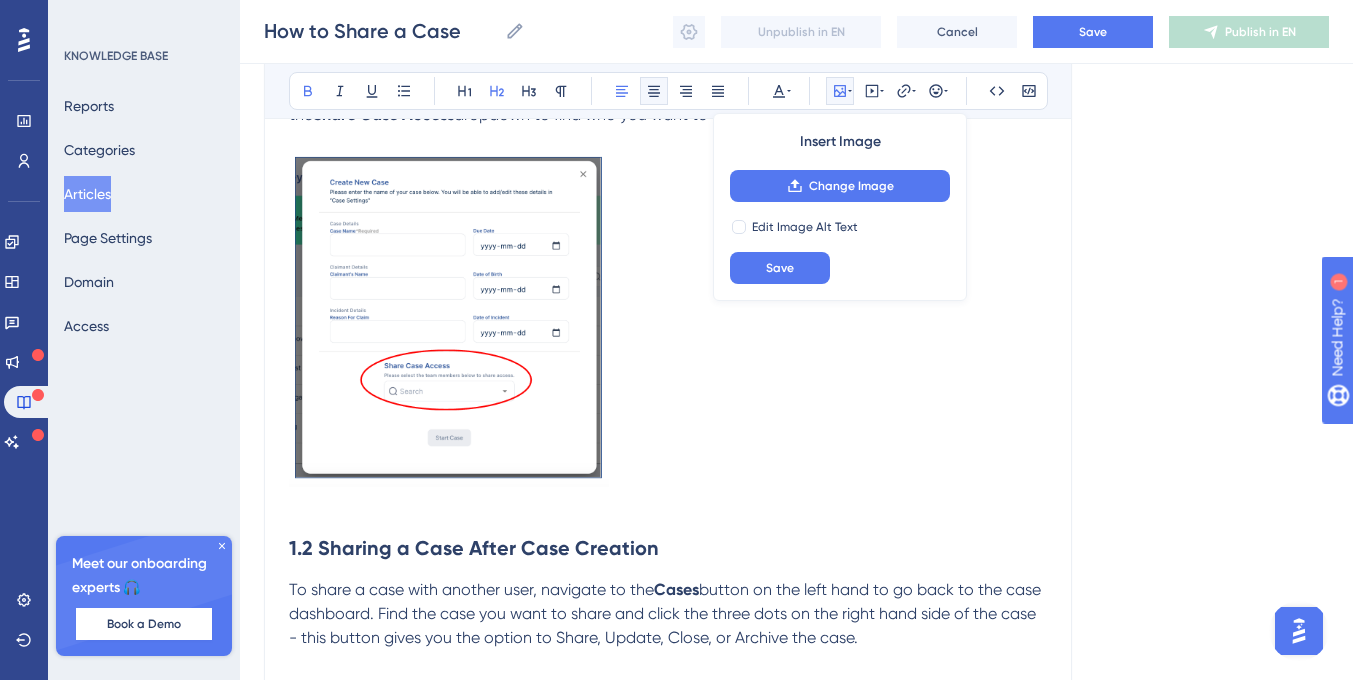 scroll, scrollTop: 317, scrollLeft: 0, axis: vertical 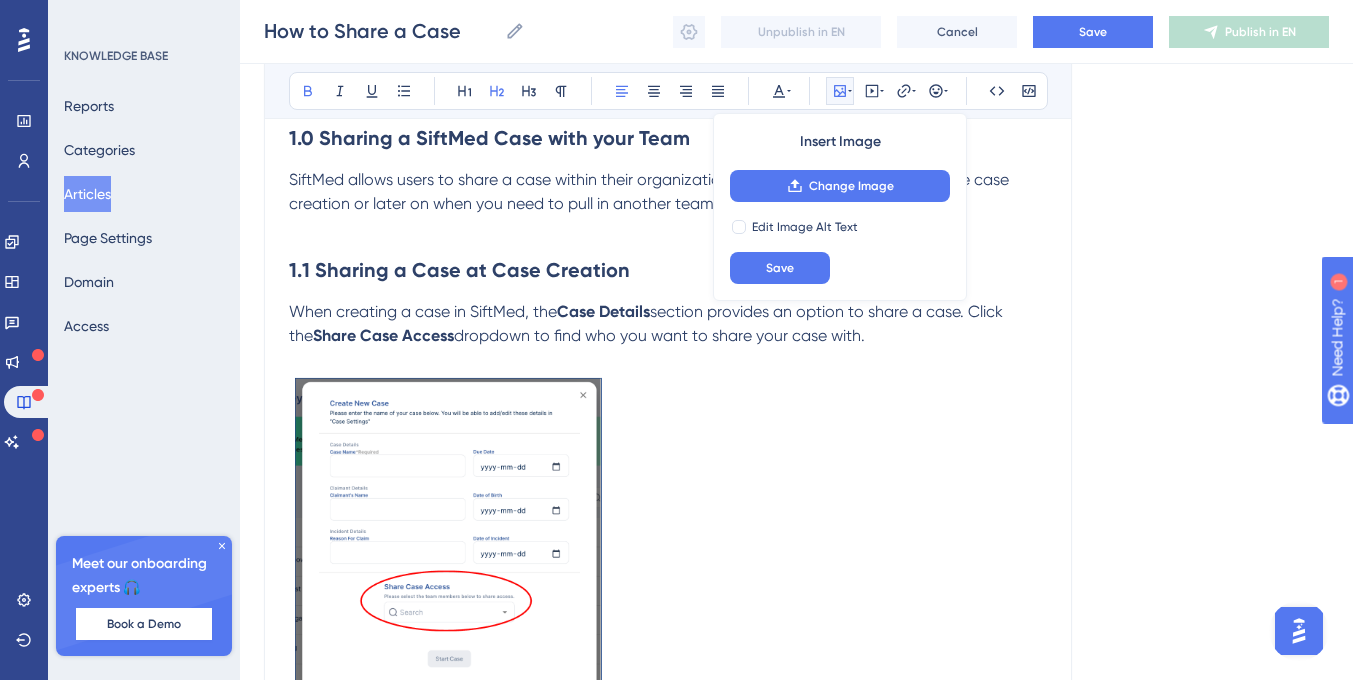 click at bounding box center [449, 540] 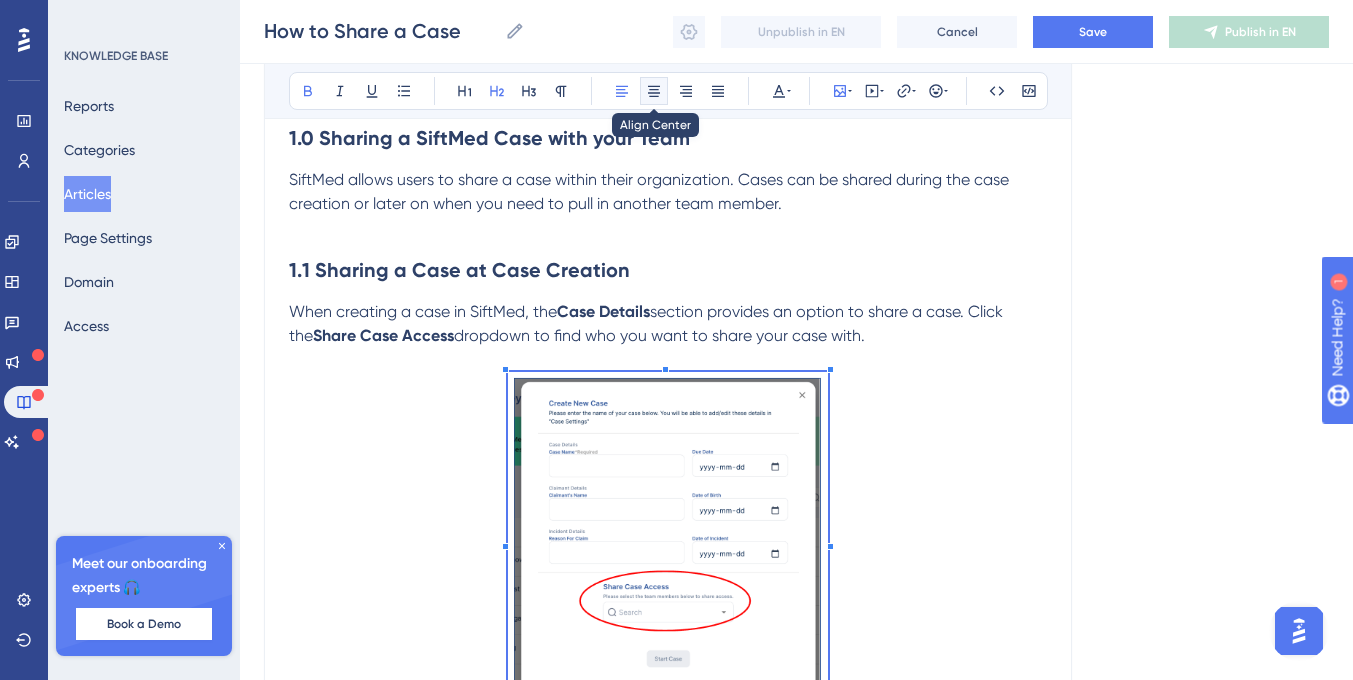 click 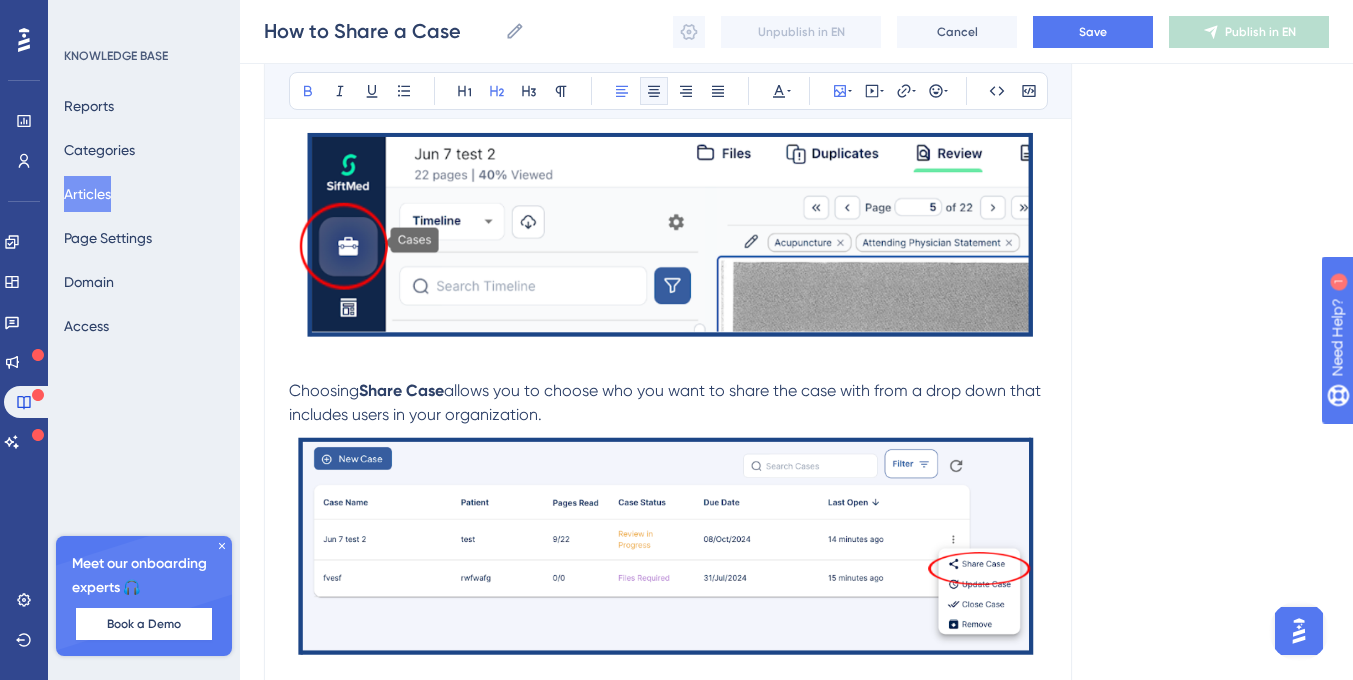 scroll, scrollTop: 787, scrollLeft: 0, axis: vertical 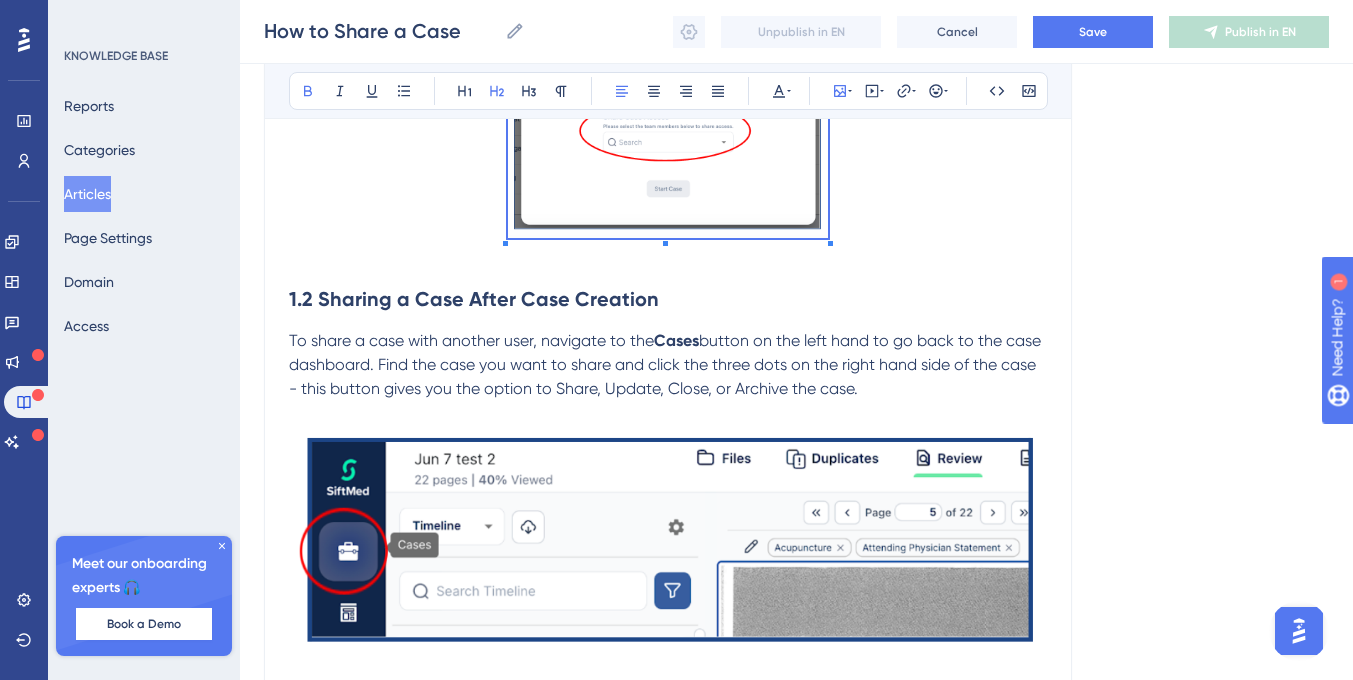 click on "1.2 Sharing a Case After Case Creation" at bounding box center (474, 299) 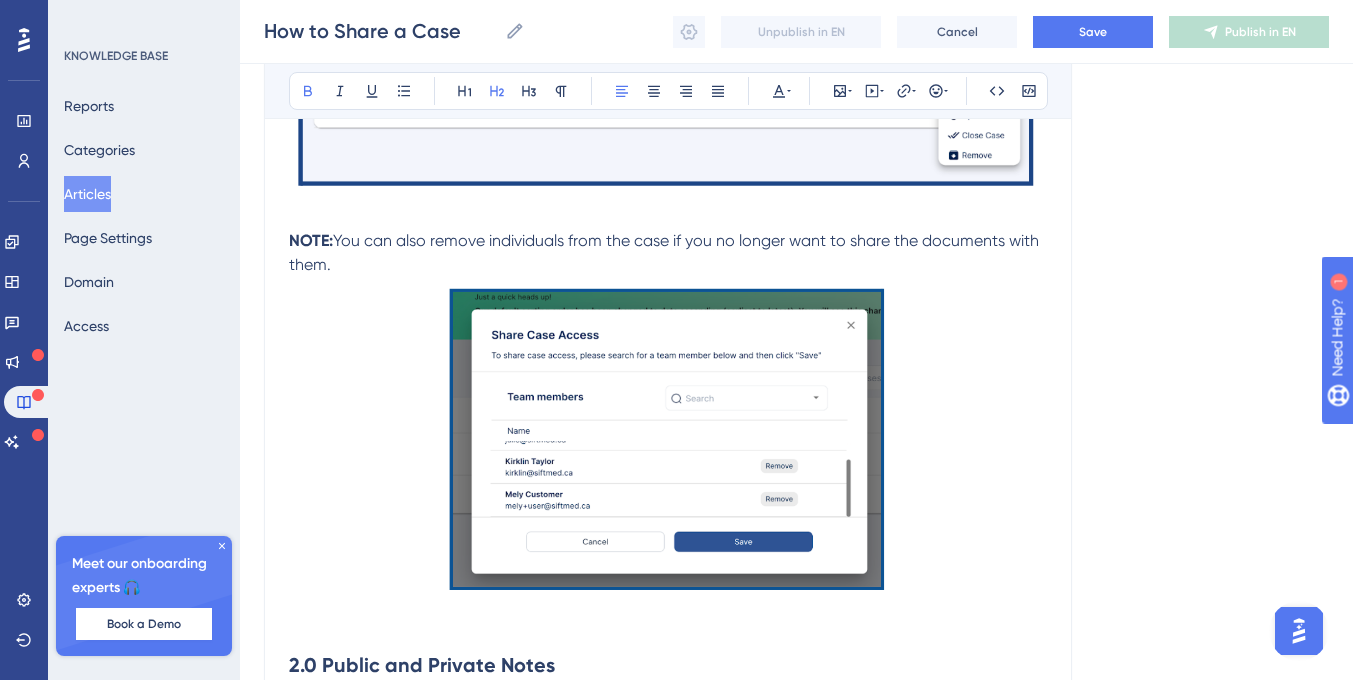scroll, scrollTop: 1812, scrollLeft: 0, axis: vertical 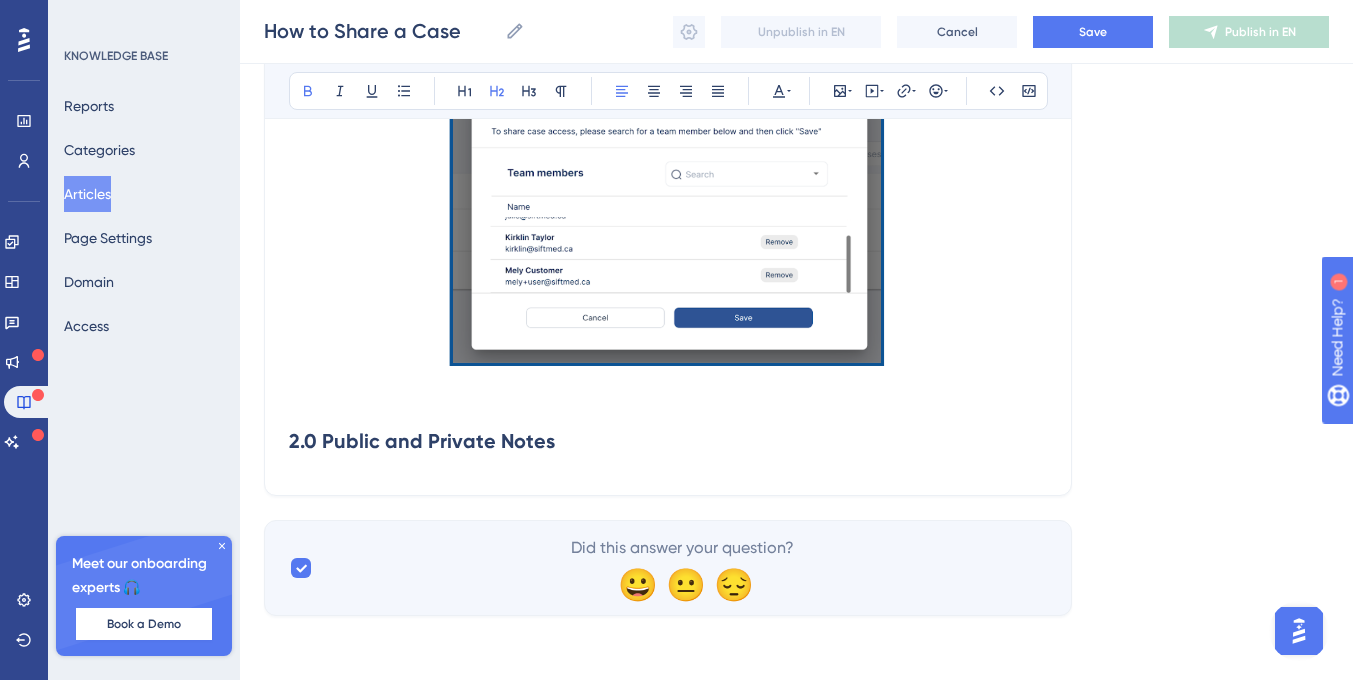 click on "2.0 Public and Private Notes" at bounding box center (668, 441) 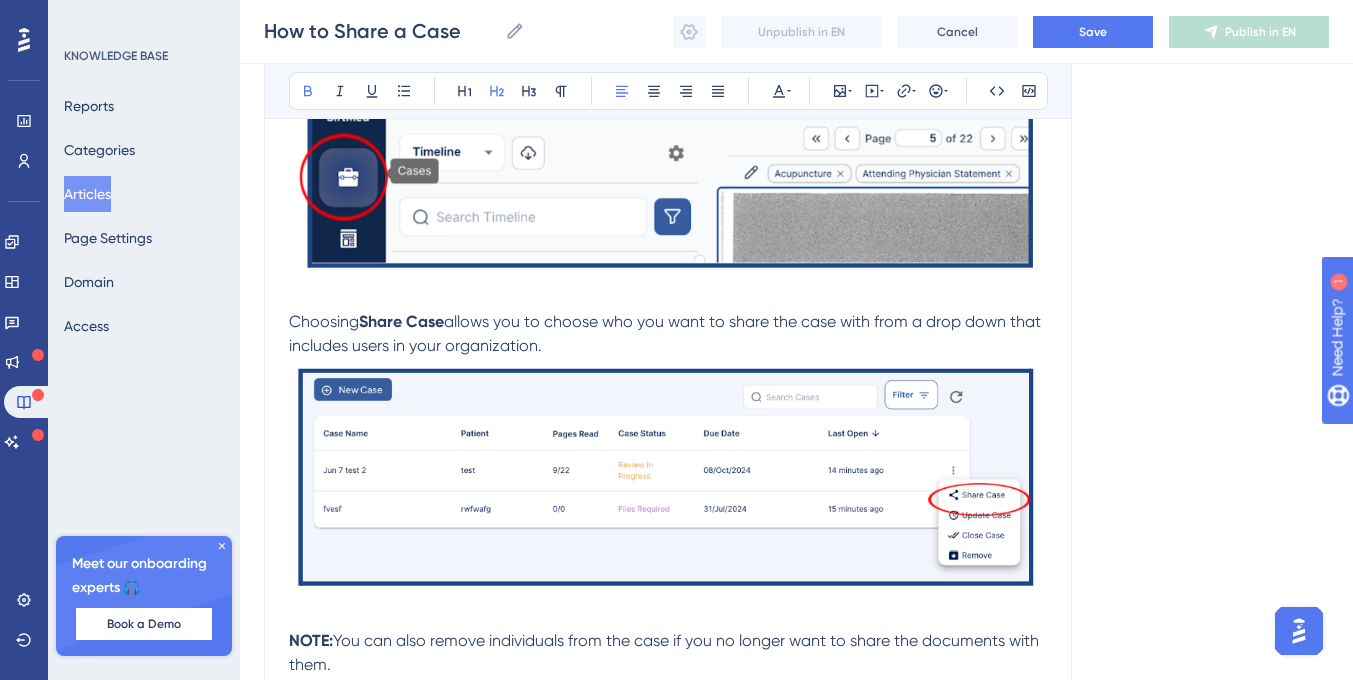 scroll, scrollTop: 1124, scrollLeft: 0, axis: vertical 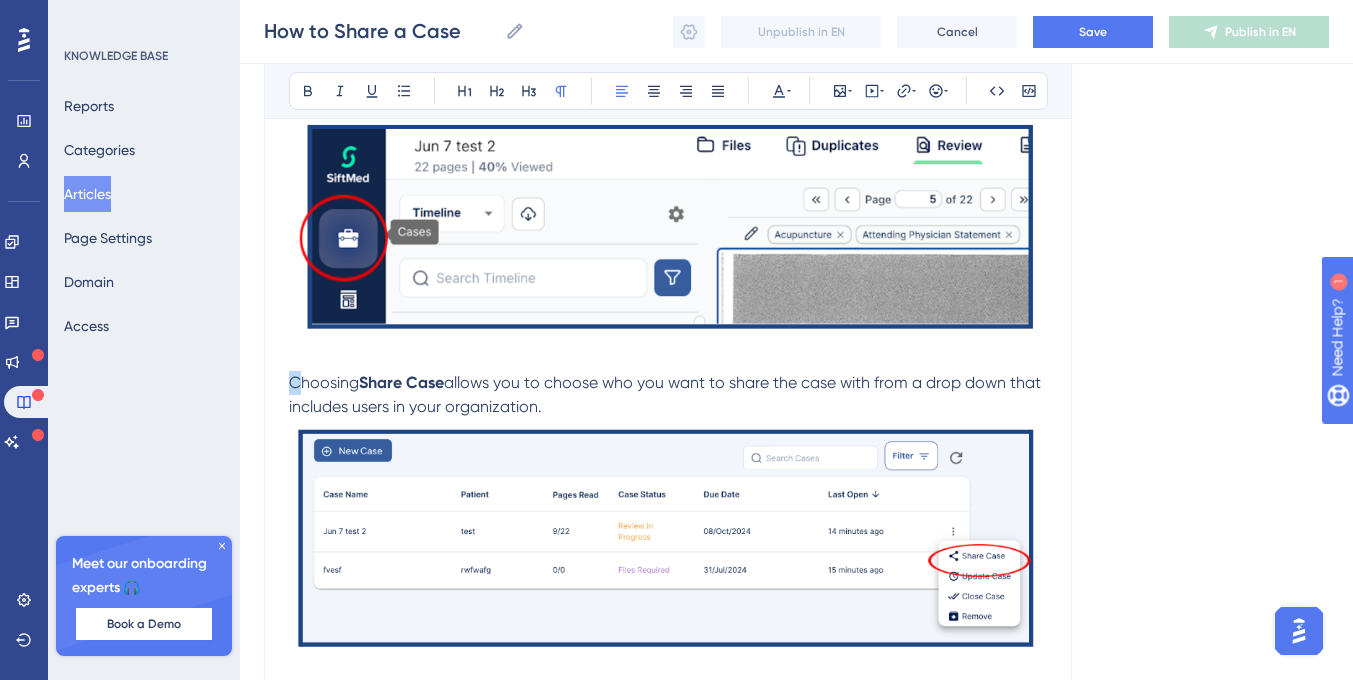 drag, startPoint x: 305, startPoint y: 387, endPoint x: 280, endPoint y: 386, distance: 25.019993 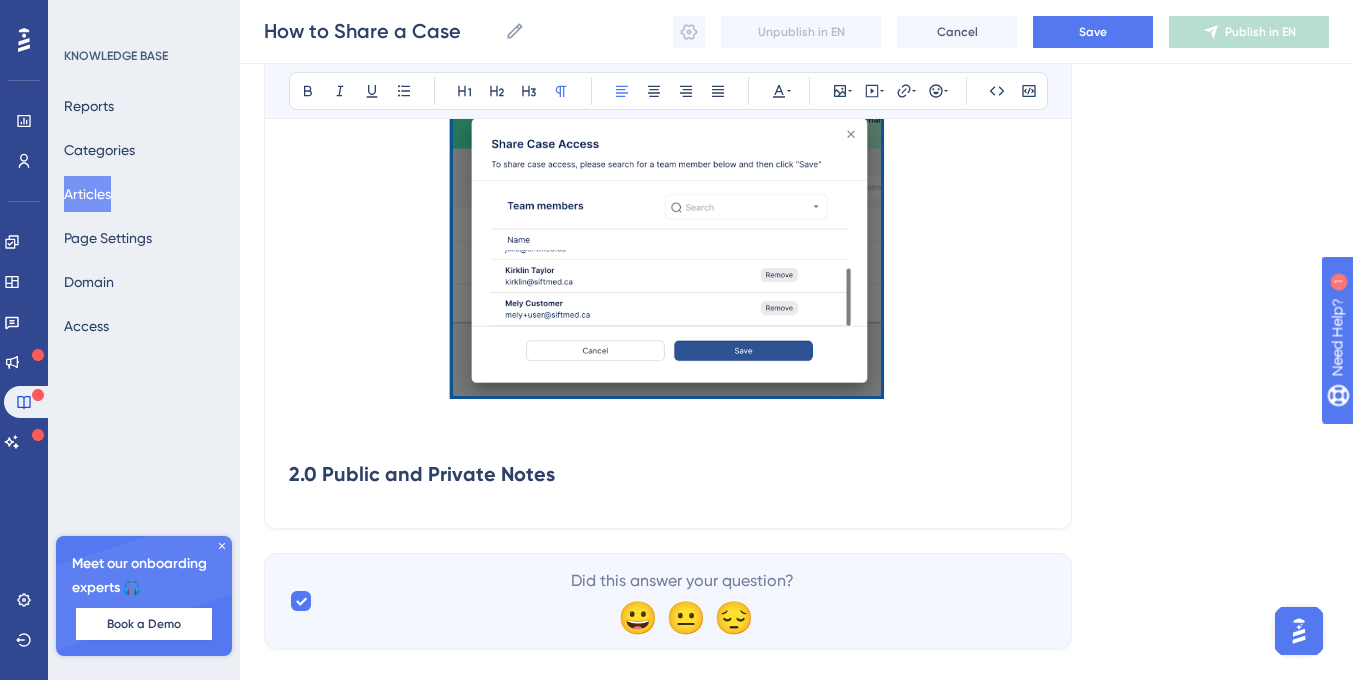 scroll, scrollTop: 1812, scrollLeft: 0, axis: vertical 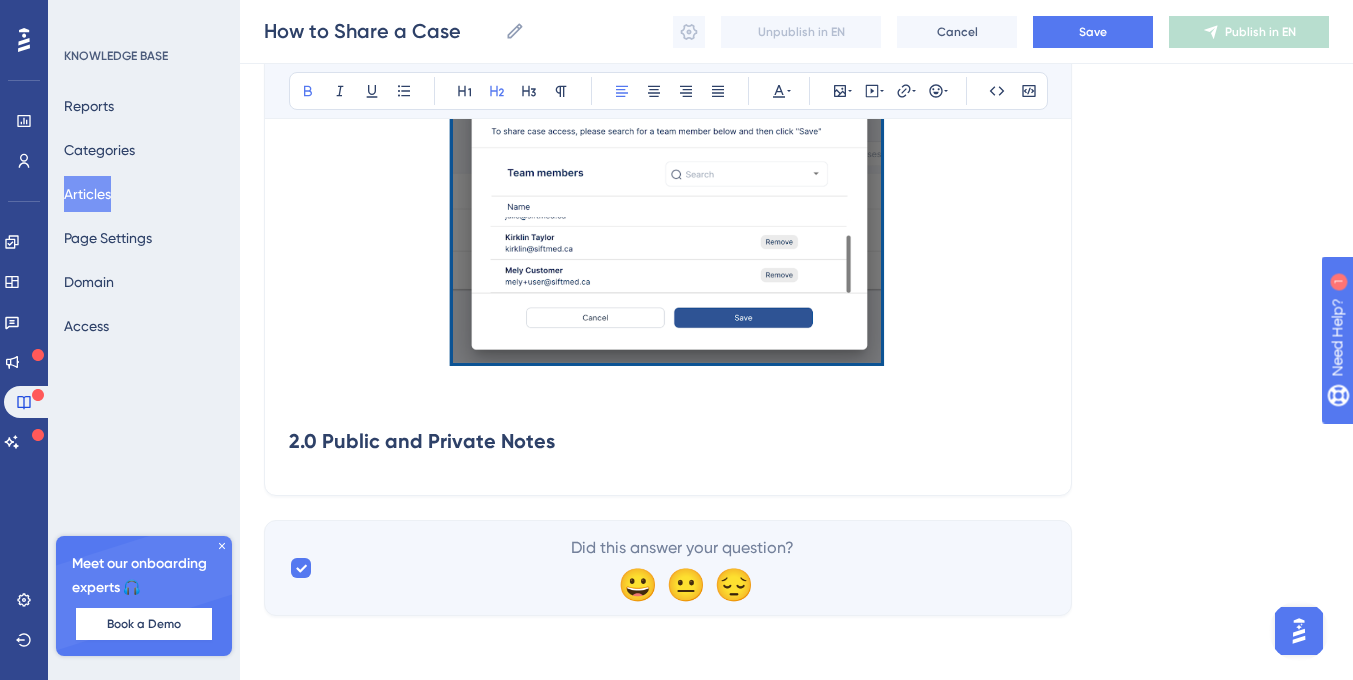 click on "2.0 Public and Private Notes" at bounding box center [668, 441] 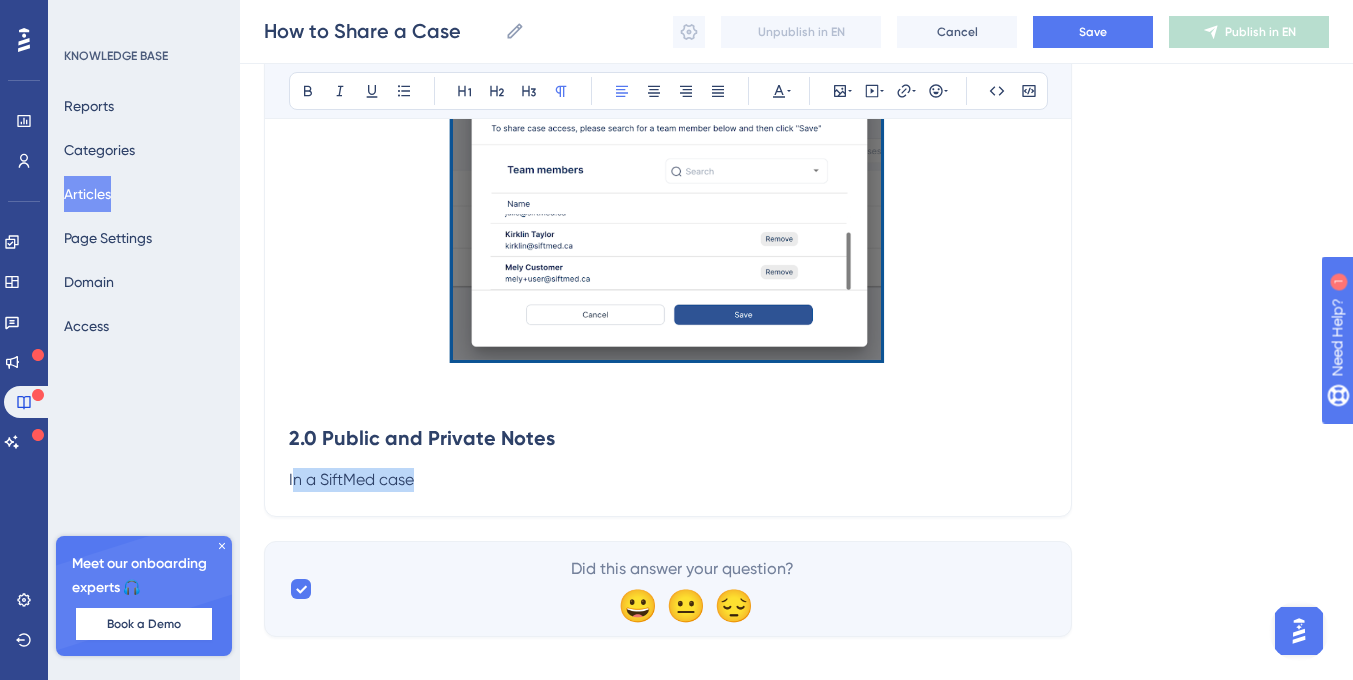 drag, startPoint x: 427, startPoint y: 484, endPoint x: 293, endPoint y: 484, distance: 134 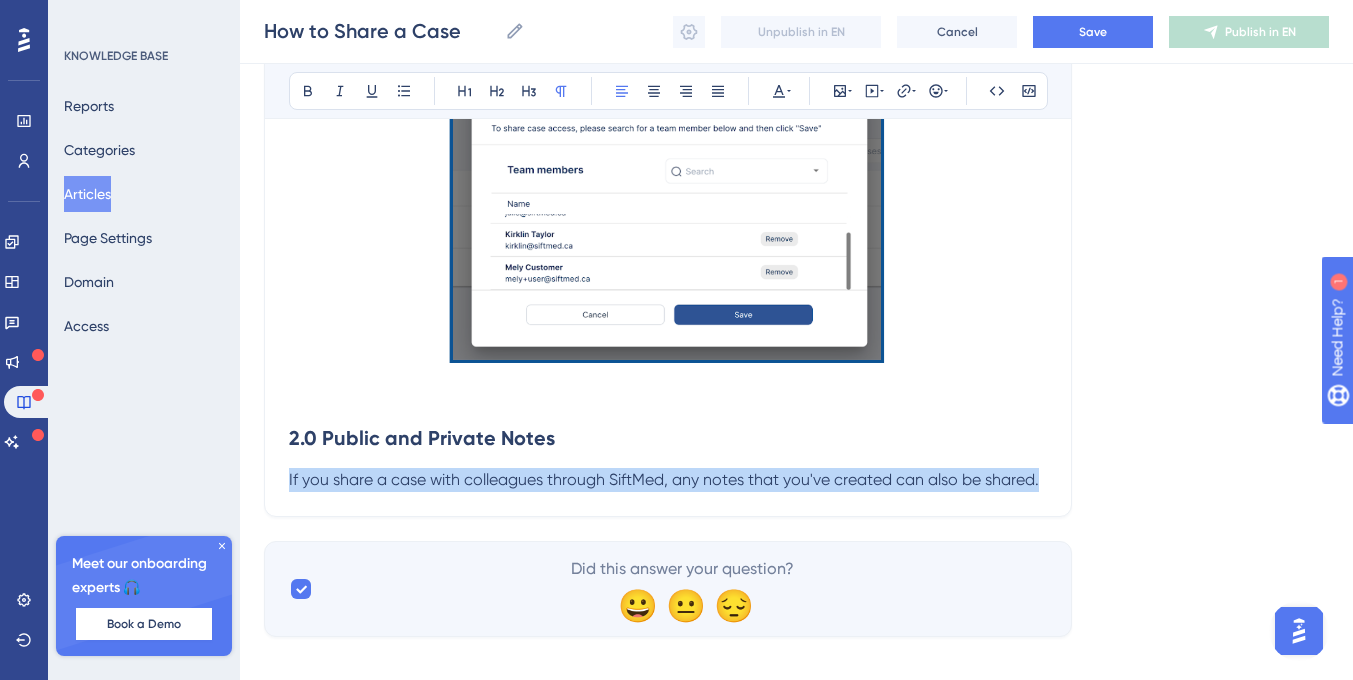 drag, startPoint x: 1050, startPoint y: 483, endPoint x: 558, endPoint y: 466, distance: 492.2936 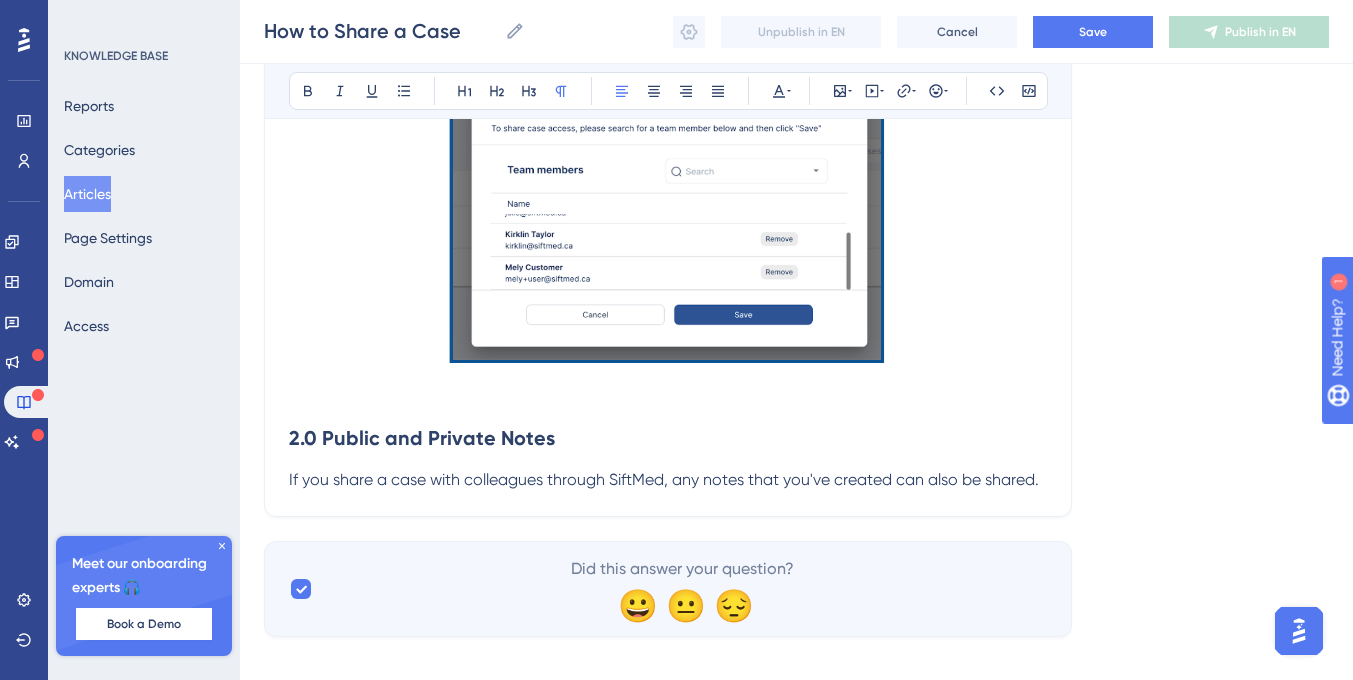 click on "If you share a case with colleagues through SiftMed, any notes that you've created can also be shared." at bounding box center (664, 479) 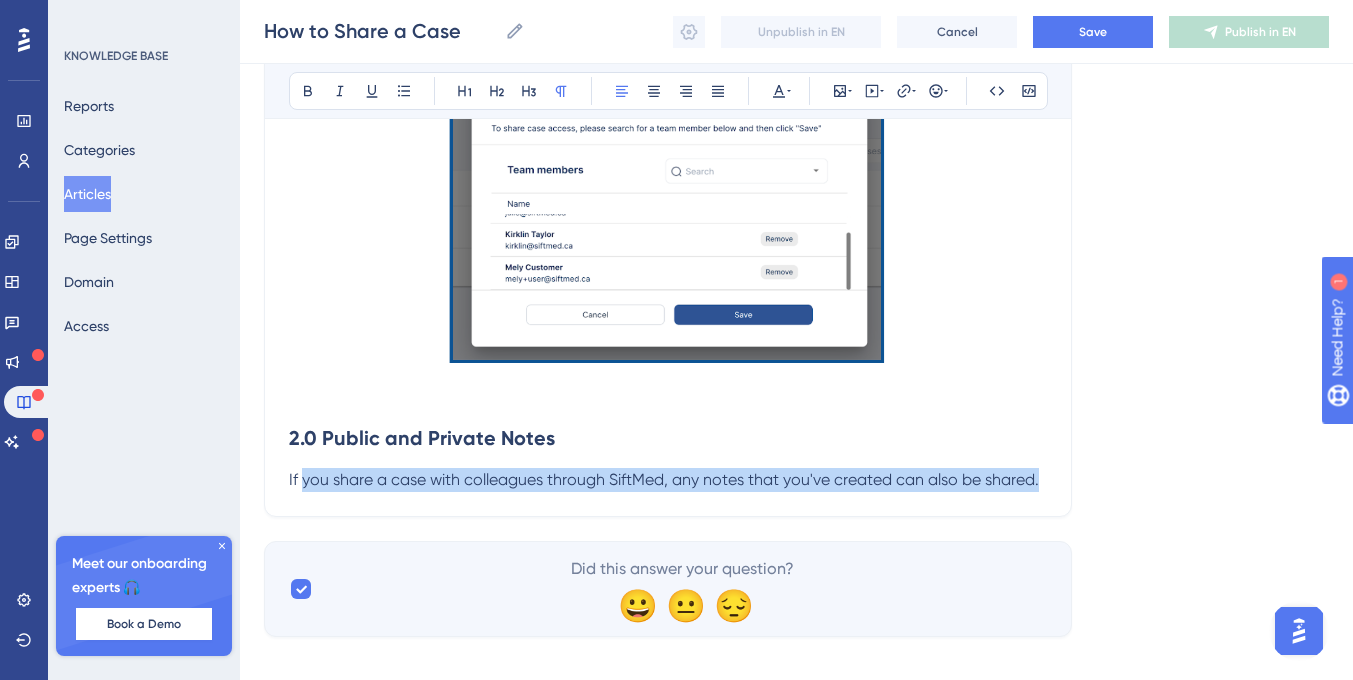 drag, startPoint x: 1039, startPoint y: 484, endPoint x: 301, endPoint y: 479, distance: 738.01697 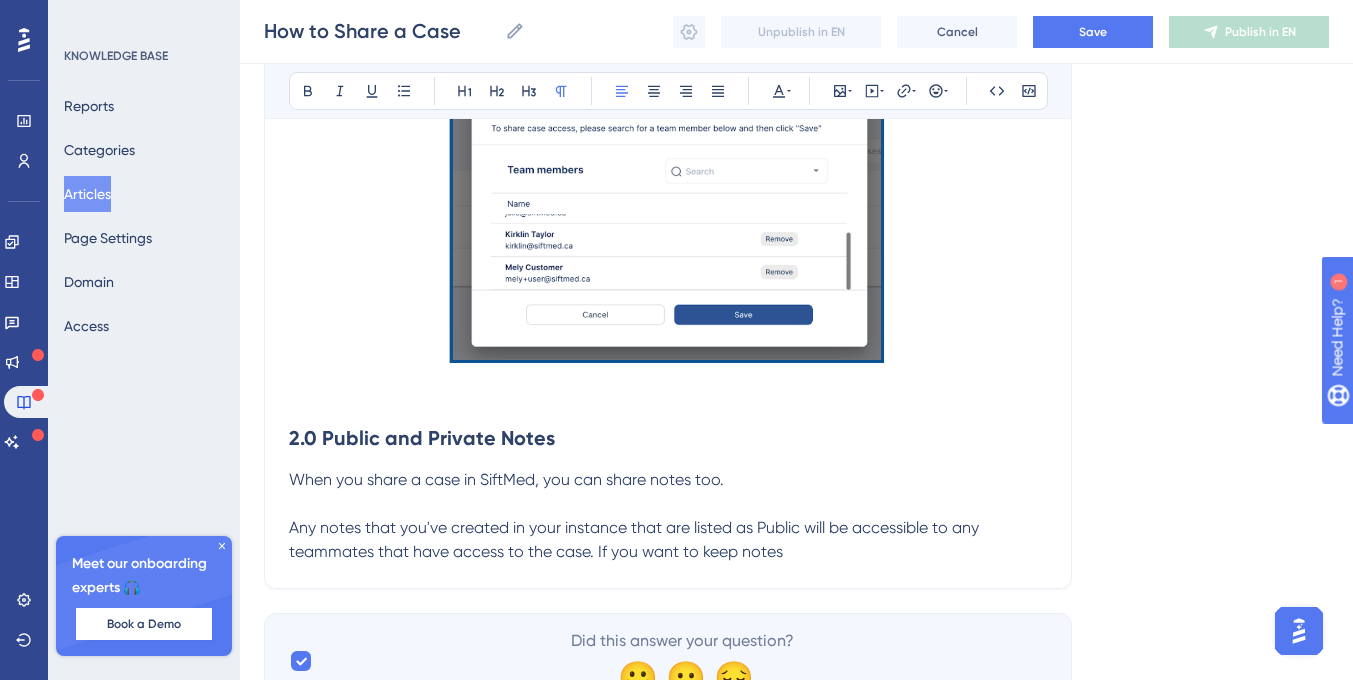 drag, startPoint x: 606, startPoint y: 556, endPoint x: 787, endPoint y: 558, distance: 181.01105 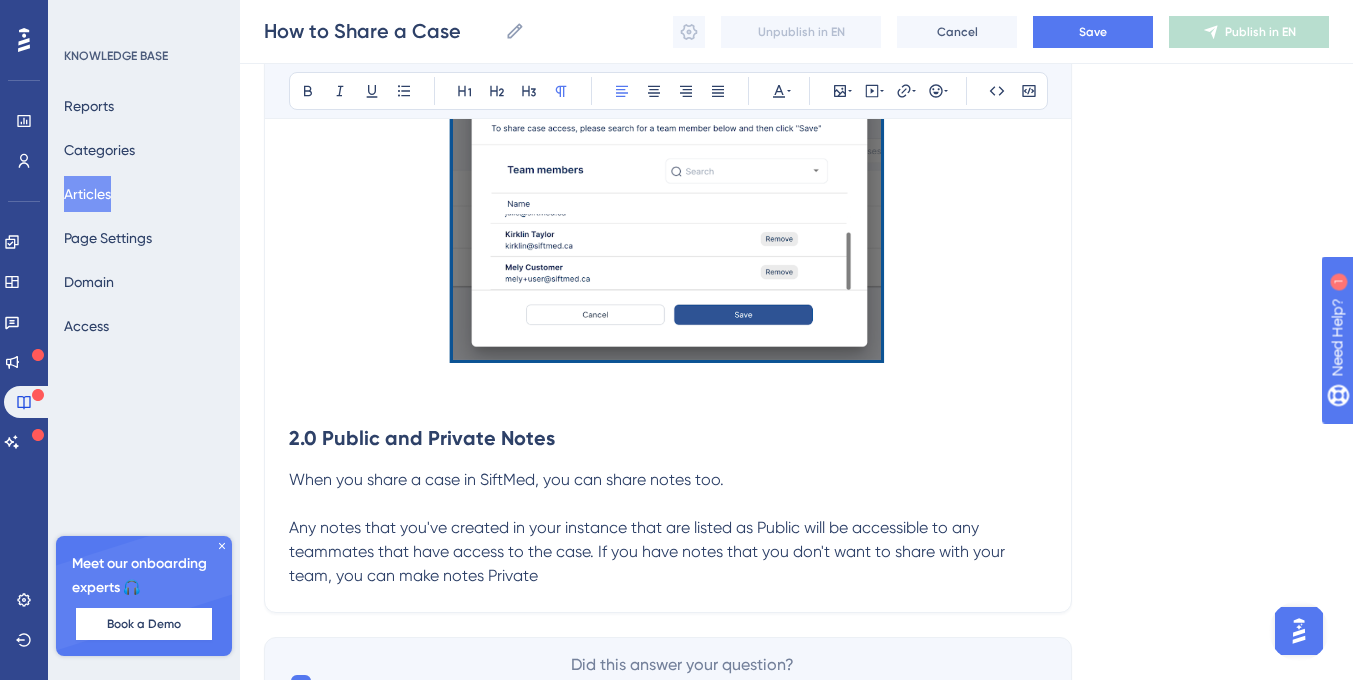 click on "Any notes that you've created in your instance that are listed as Public will be accessible to any teammates that have access to the case. If you have notes that you don't want to share with your team, you can make notes Private" at bounding box center (668, 552) 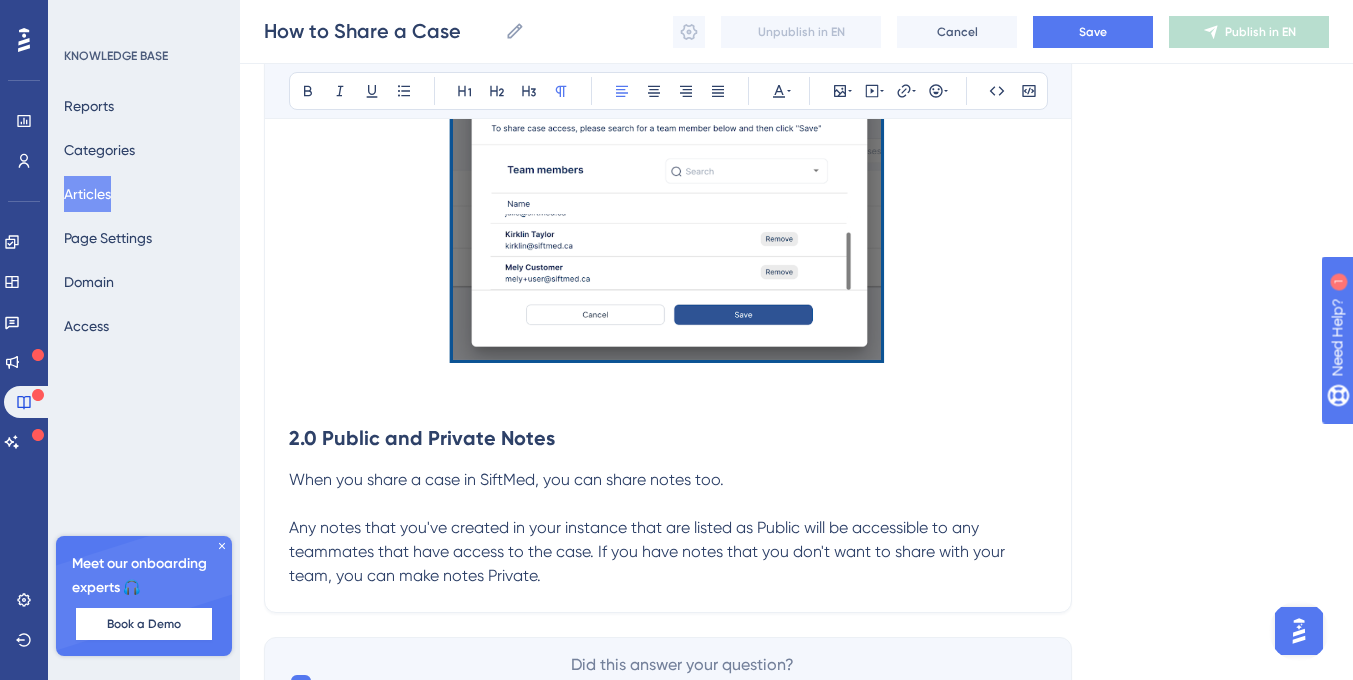 scroll, scrollTop: 1873, scrollLeft: 0, axis: vertical 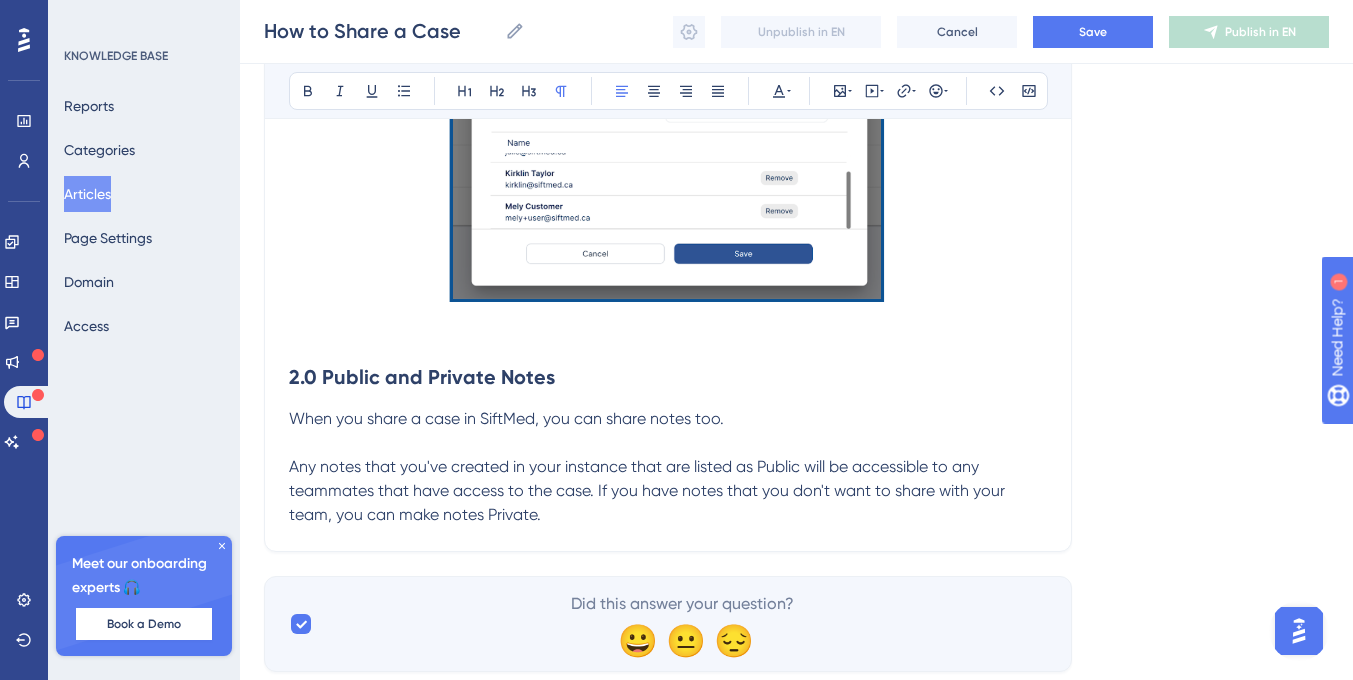 drag, startPoint x: 547, startPoint y: 520, endPoint x: 504, endPoint y: 516, distance: 43.185646 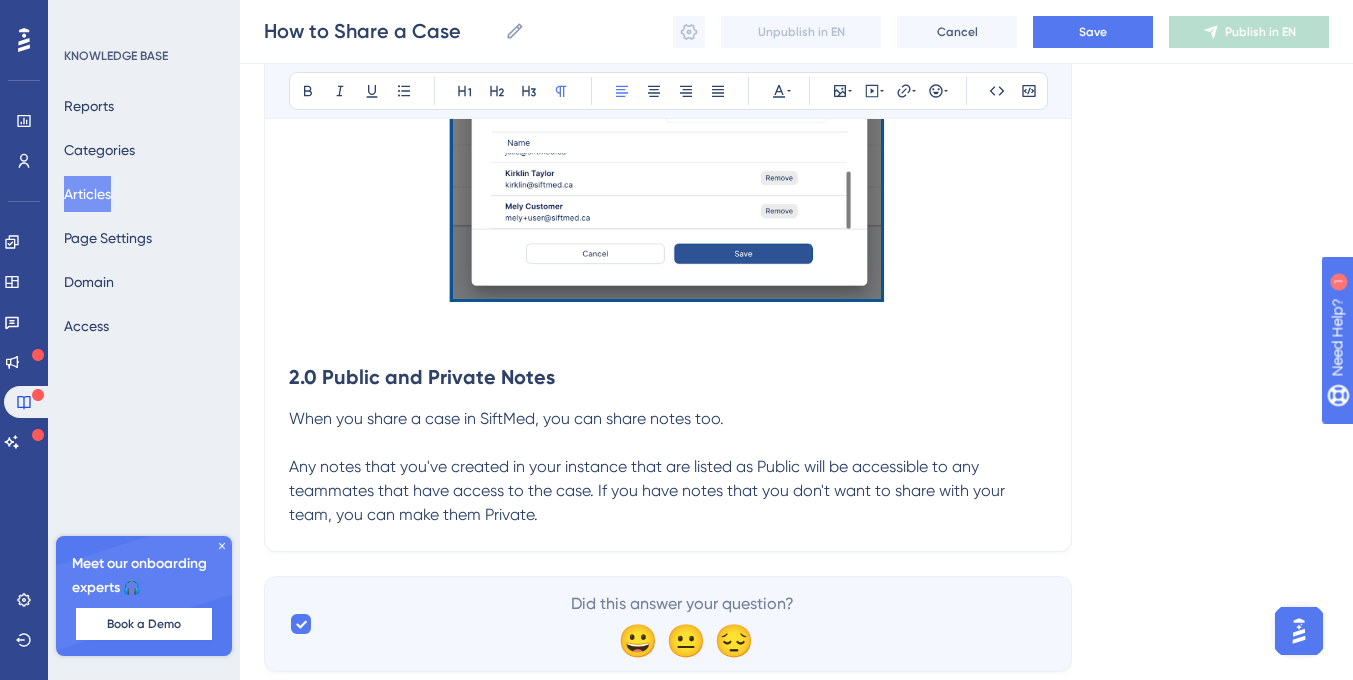click on "Any notes that you've created in your instance that are listed as Public will be accessible to any teammates that have access to the case. If you have notes that you don't want to share with your team, you can make them Private." at bounding box center (649, 490) 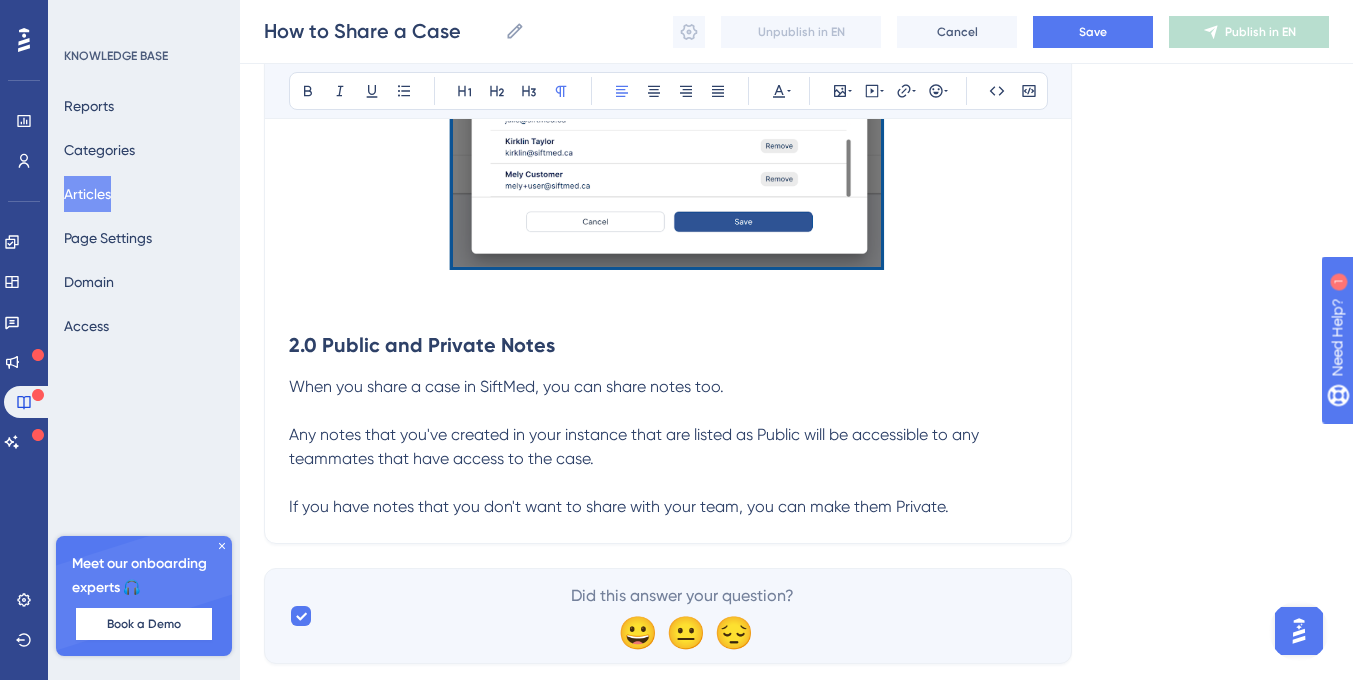 scroll, scrollTop: 1925, scrollLeft: 0, axis: vertical 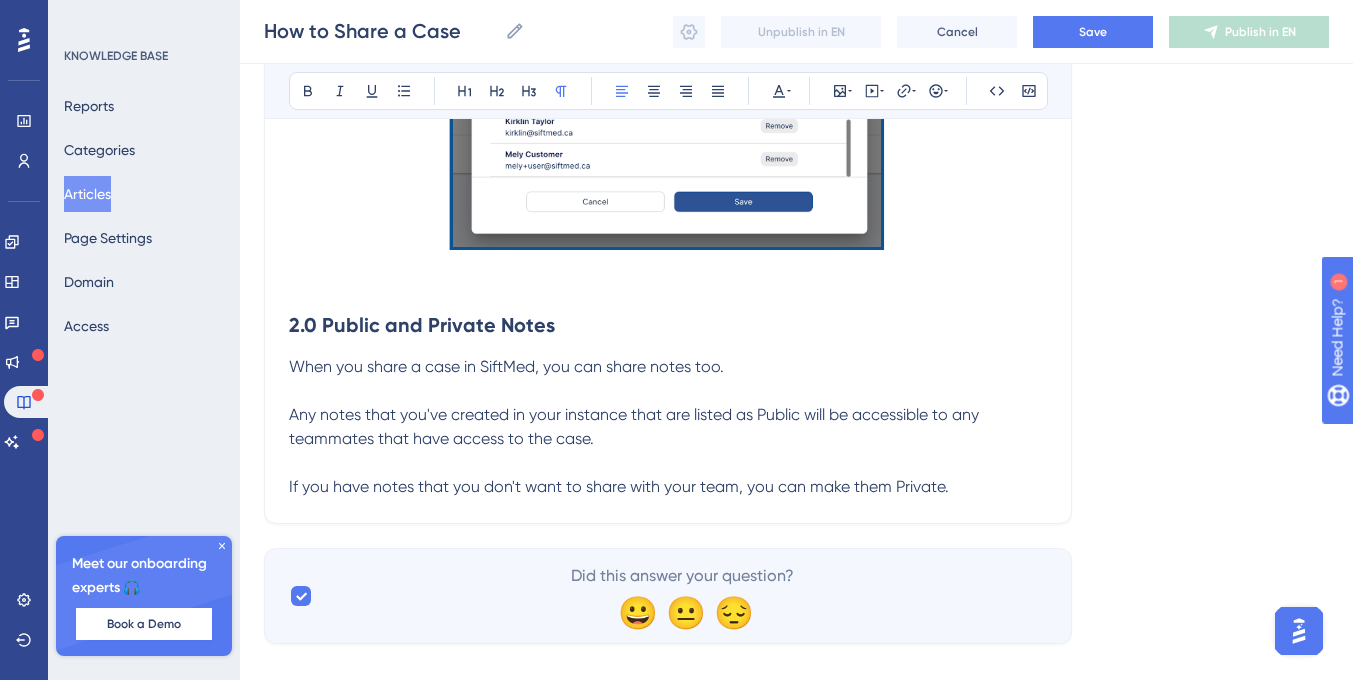click on "If you have notes that you don't want to share with your team, you can make them Private." at bounding box center (668, 487) 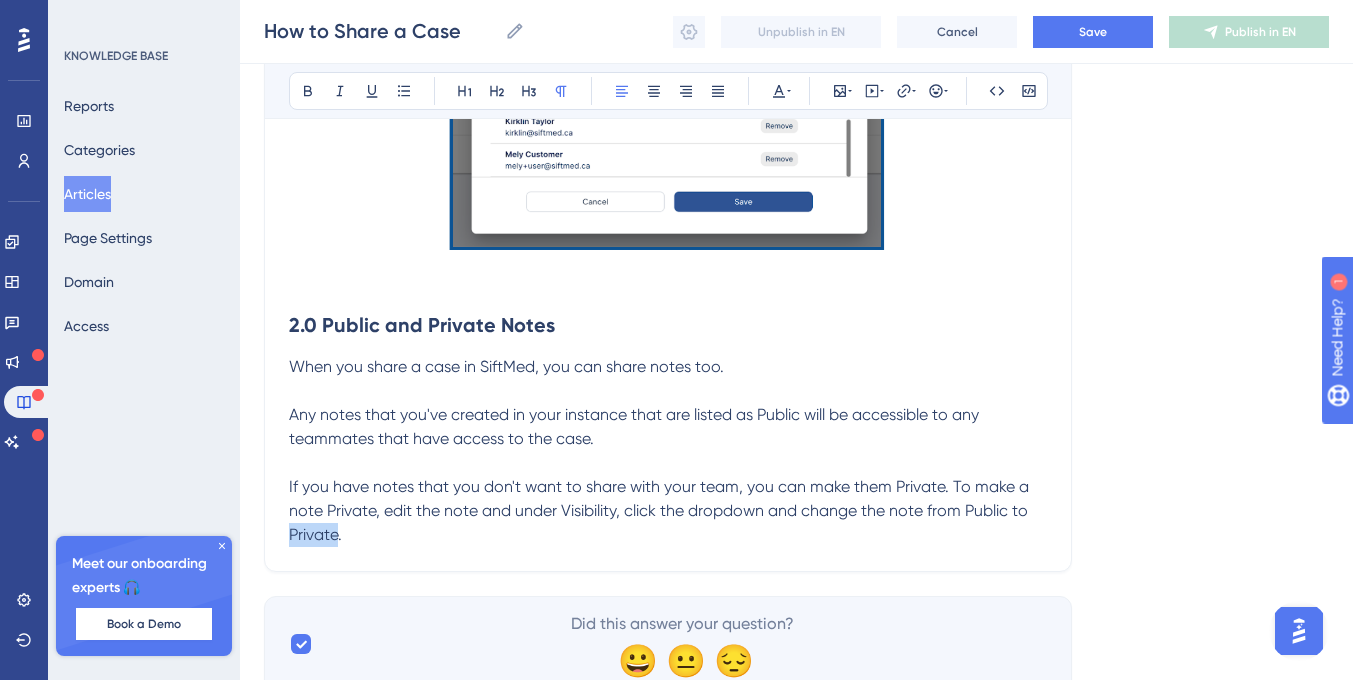 drag, startPoint x: 339, startPoint y: 539, endPoint x: 286, endPoint y: 537, distance: 53.037724 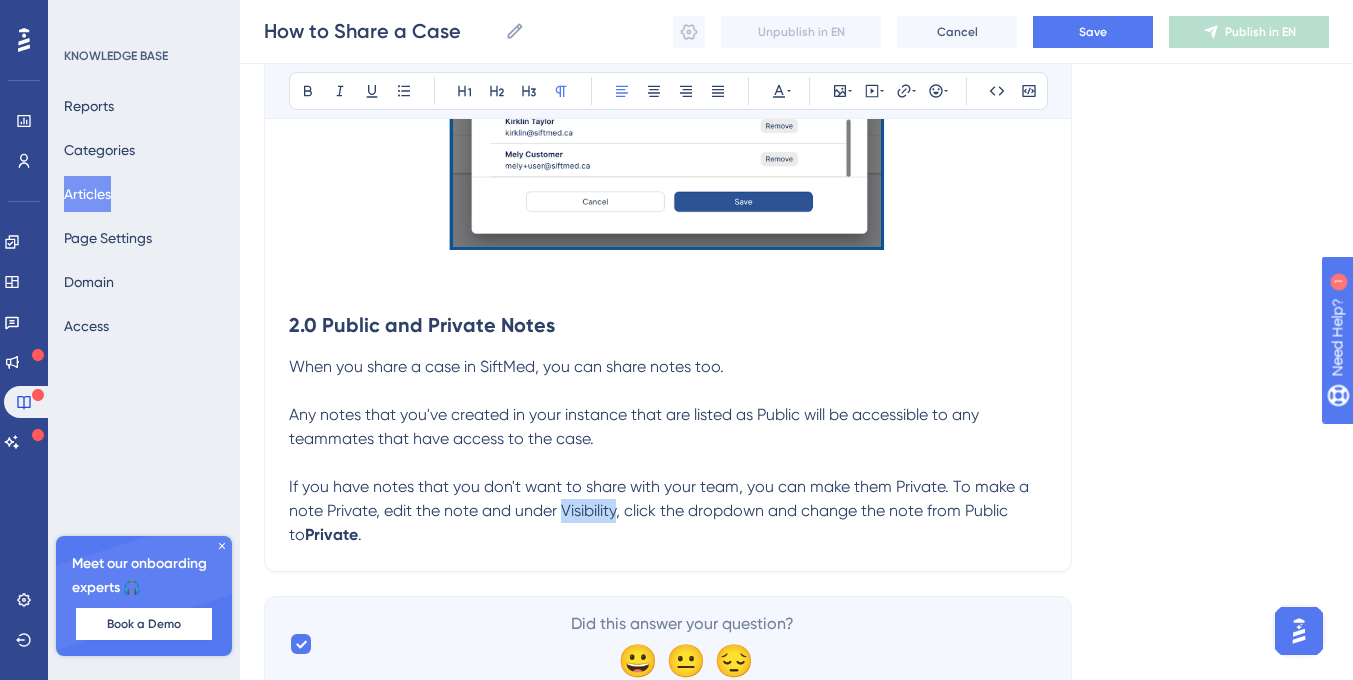 drag, startPoint x: 618, startPoint y: 515, endPoint x: 564, endPoint y: 515, distance: 54 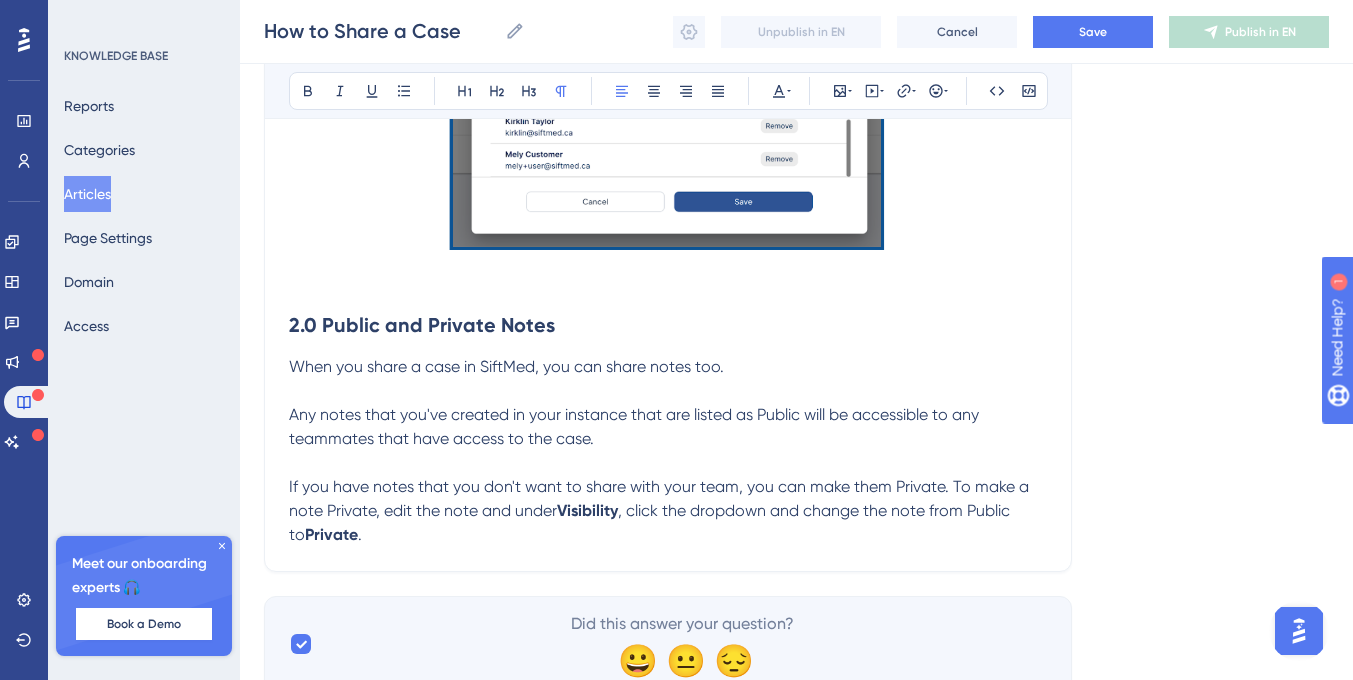 click on "If you have notes that you don't want to share with your team, you can make them Private. To make a note Private, edit the note and under" at bounding box center [661, 498] 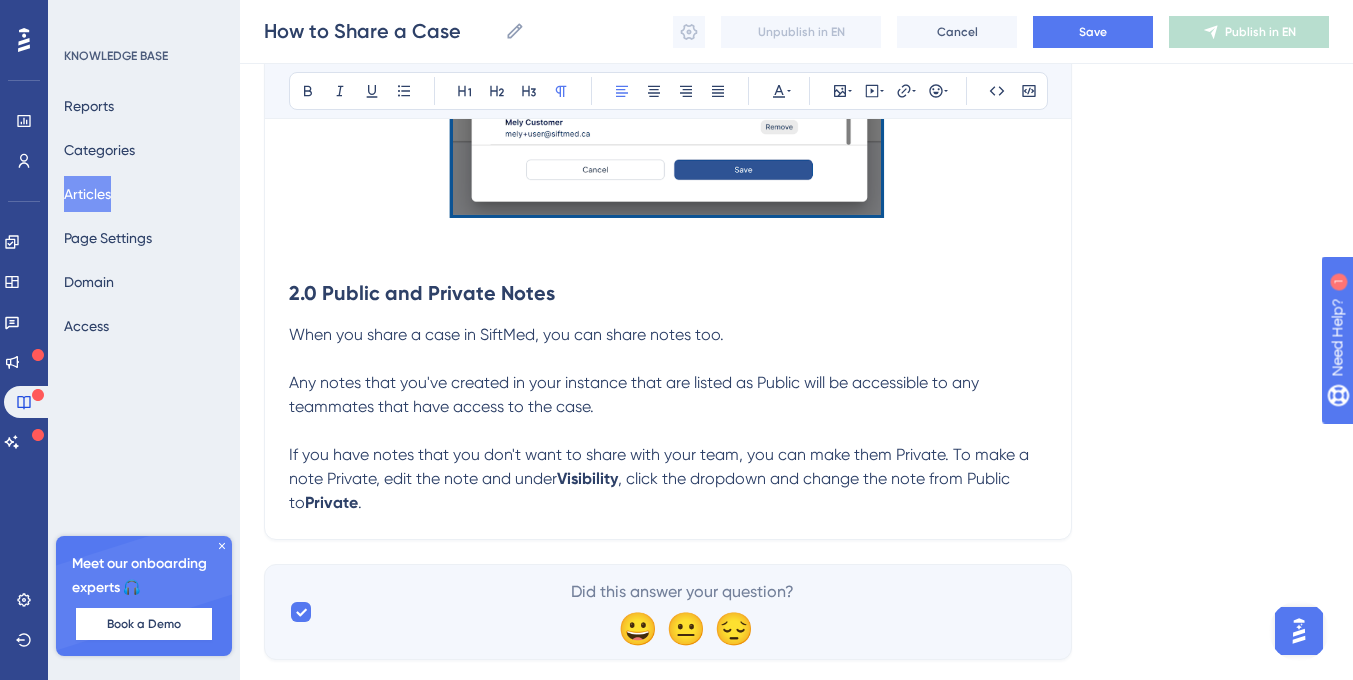 scroll, scrollTop: 1985, scrollLeft: 0, axis: vertical 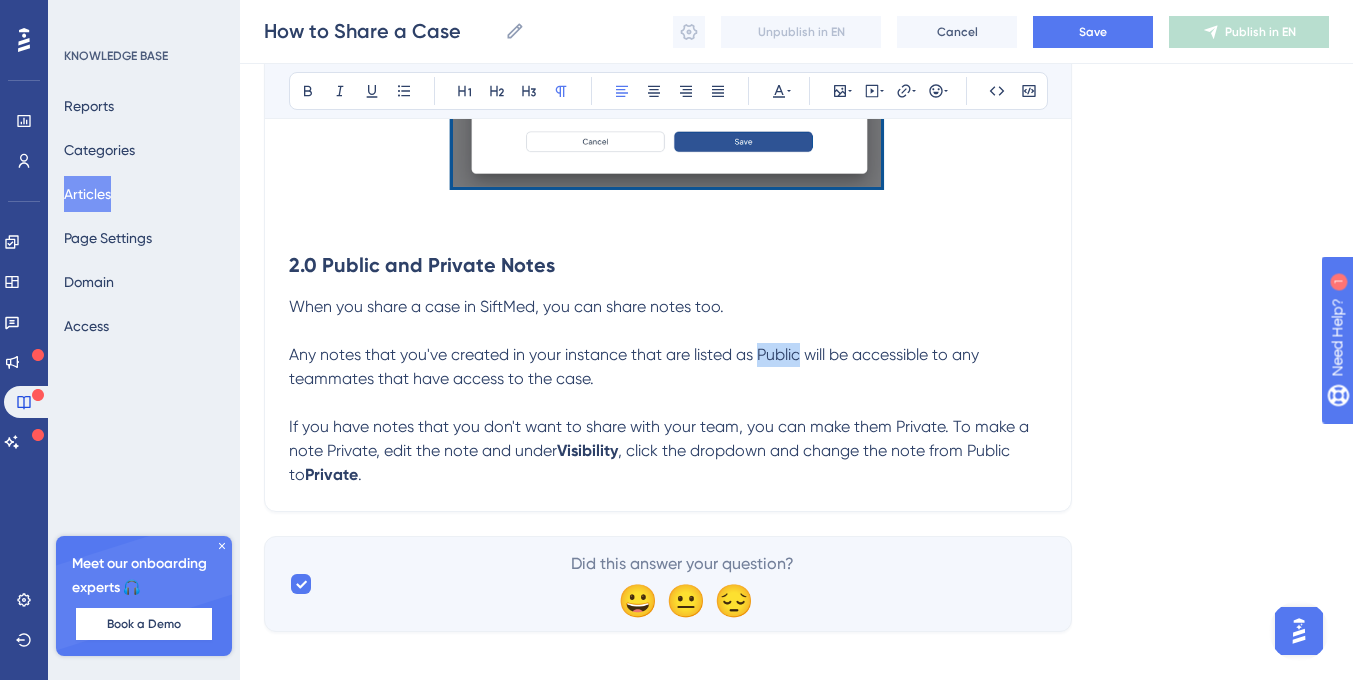 drag, startPoint x: 756, startPoint y: 359, endPoint x: 798, endPoint y: 357, distance: 42.047592 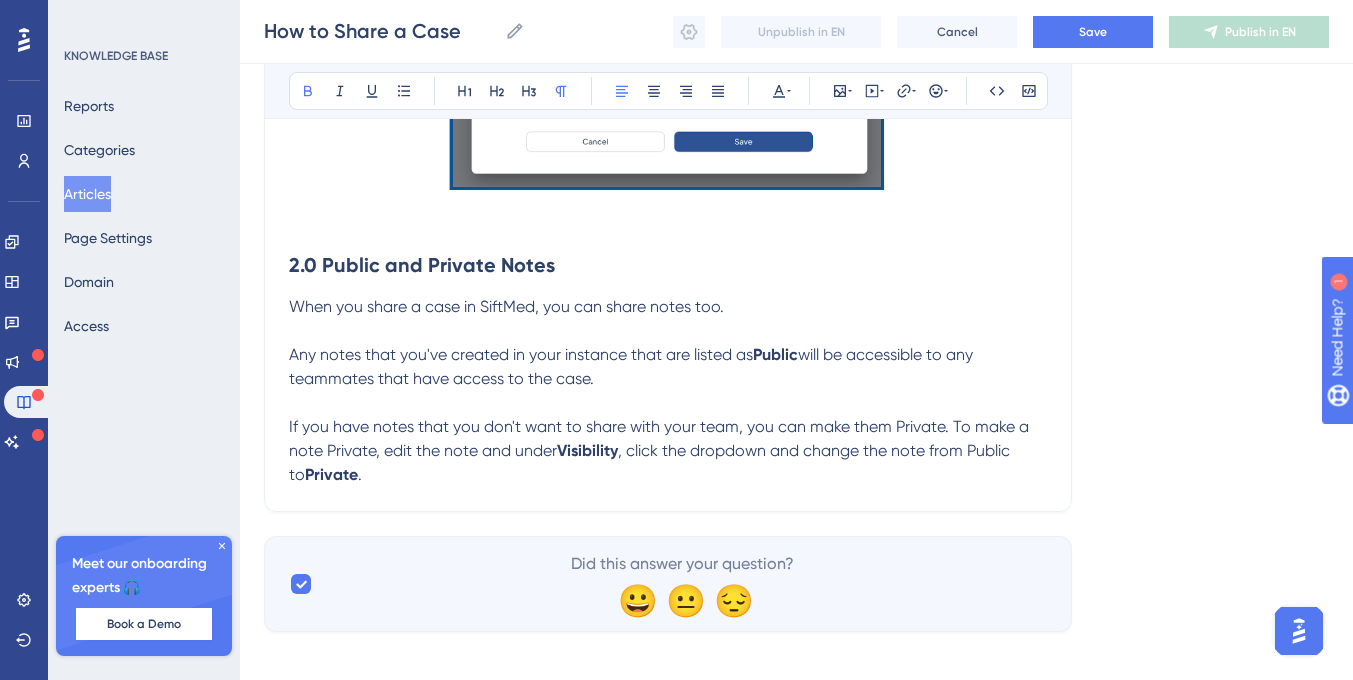 click at bounding box center [668, 403] 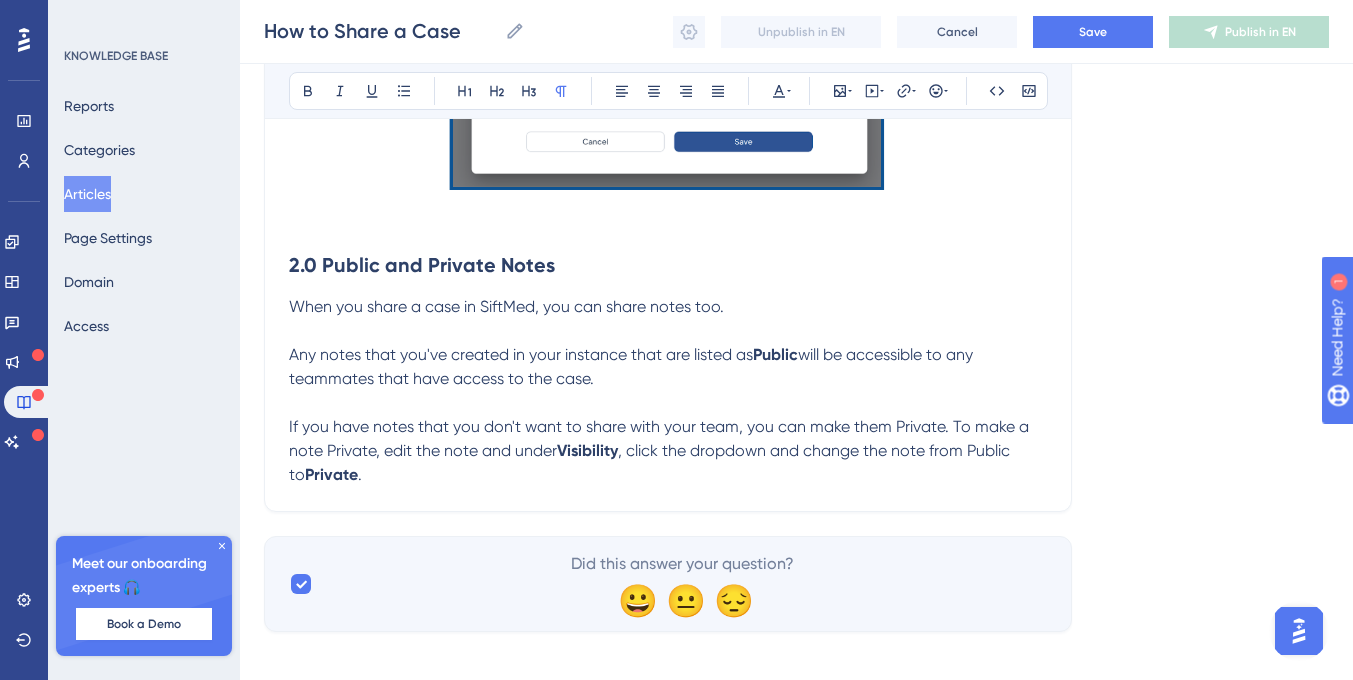 click on "How to Share a Case Discover how to share a case and other case details in SiftMed. Bold Italic Underline Bullet Point Heading 1 Heading 2 Heading 3 Normal Align Left Align Center Align Right Align Justify Text Color Insert Image Embed Video Hyperlink Emojis Code Code Block 1.0 Sharing a SiftMed Case with your Team  SiftMed allows users to share a case within their organization. Cases can be shared during the case creation or later on when you need to pull in another team member.  1.1 Sharing a Case at Case Creation  When creating a case in SiftMed, the  Case Details  section provides an option to share a case. Click the  Share Case Access  dropdown to find who you want to share your case with. 1.2 Sharing a Case After Case Creation To share a case with another user, navigate to the  Cases Choosing  Share Case  allows you to choose who you want to share the case with from a drop down that includes users in your organization.  NOTE:  2.0 Public and Private Notes  Public Visibility Private ." at bounding box center (668, -625) 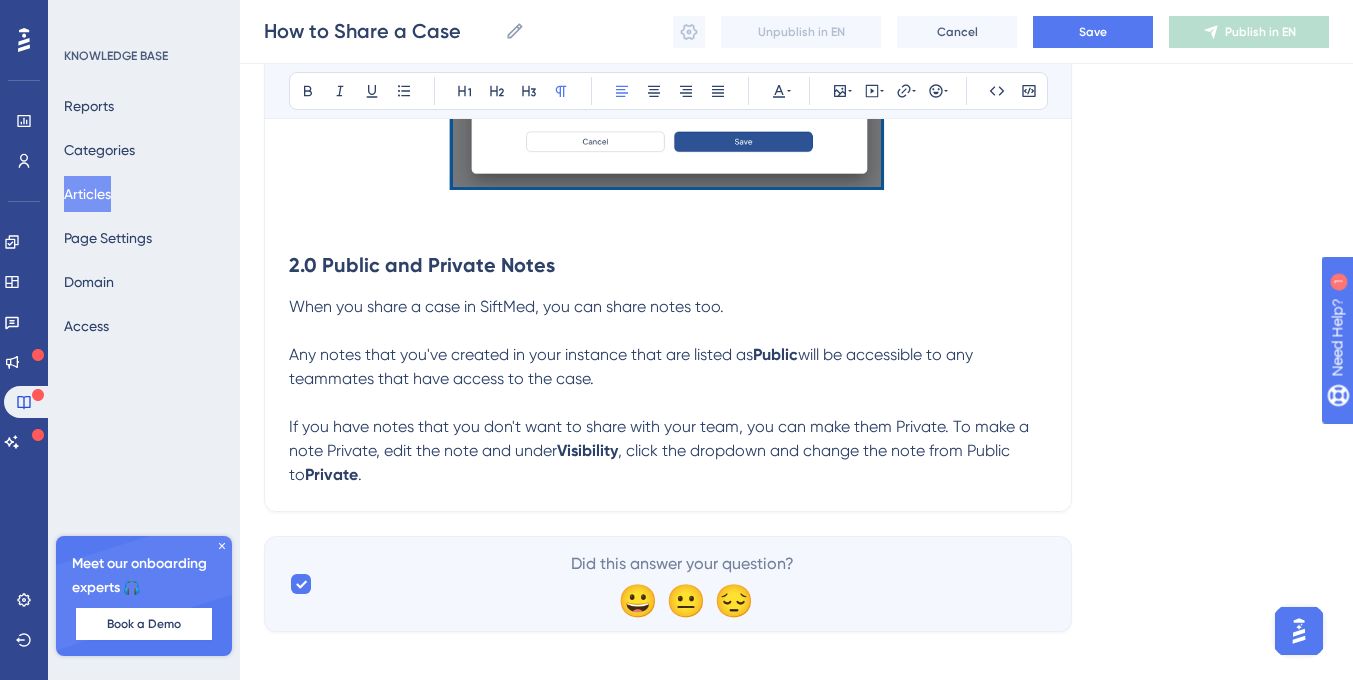 click on "If you have notes that you don't want to share with your team, you can make them Private. To make a note Private, edit the note and under  Visibility , click the dropdown and change the note from Public to  Private ." at bounding box center (668, 451) 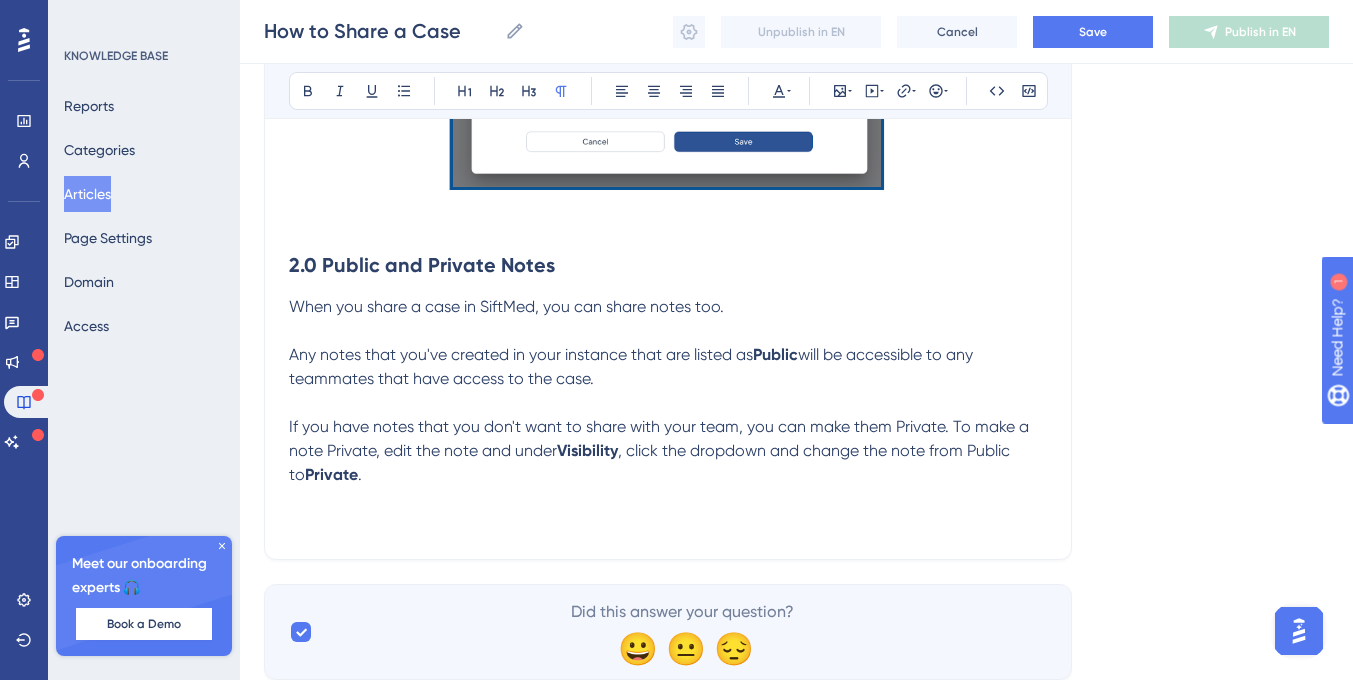 click on "If you have notes that you don't want to share with your team, you can make them Private. To make a note Private, edit the note and under  Visibility , click the dropdown and change the note from Public to  Private ." at bounding box center (668, 451) 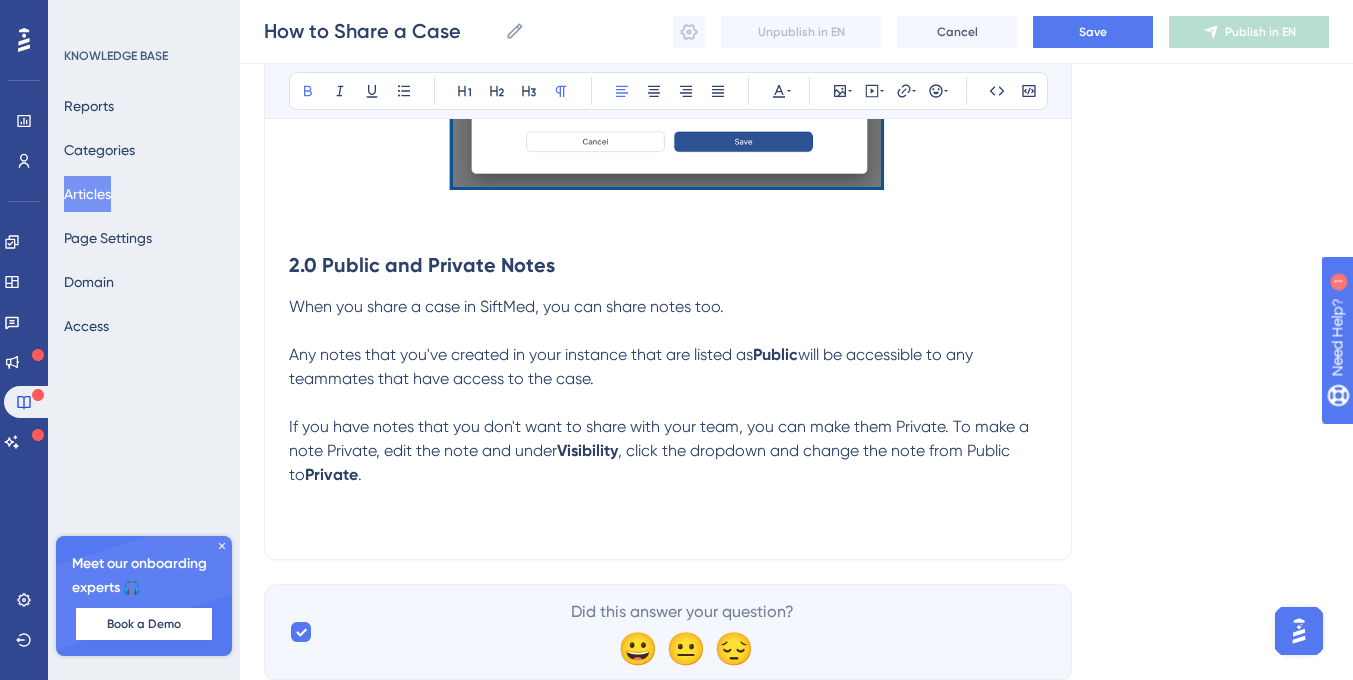 click at bounding box center (668, 499) 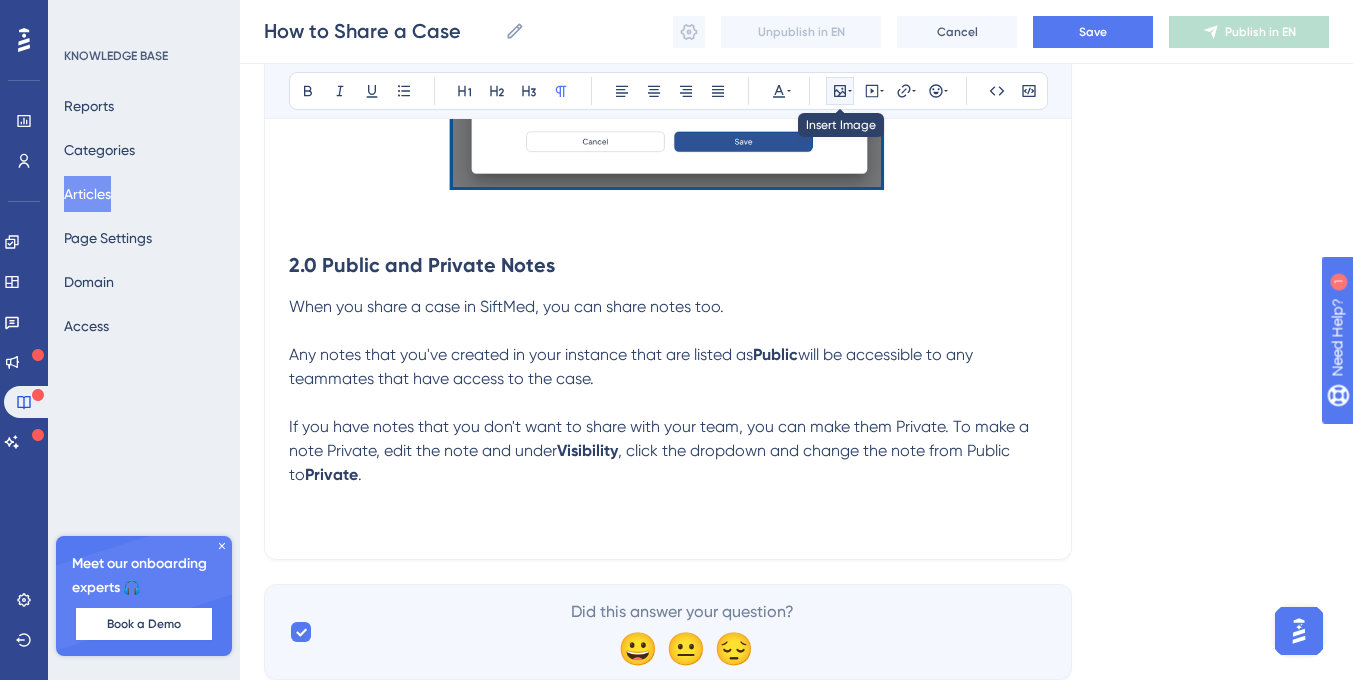 click 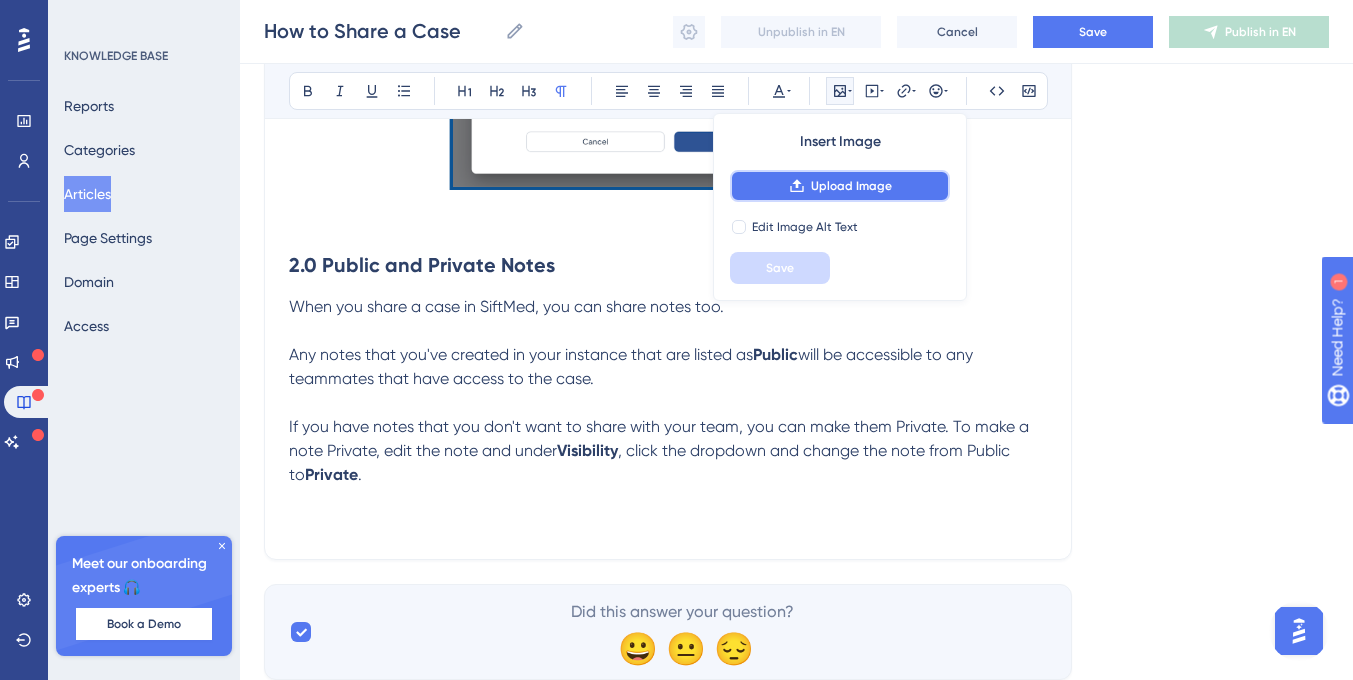 click on "Upload Image" at bounding box center [851, 186] 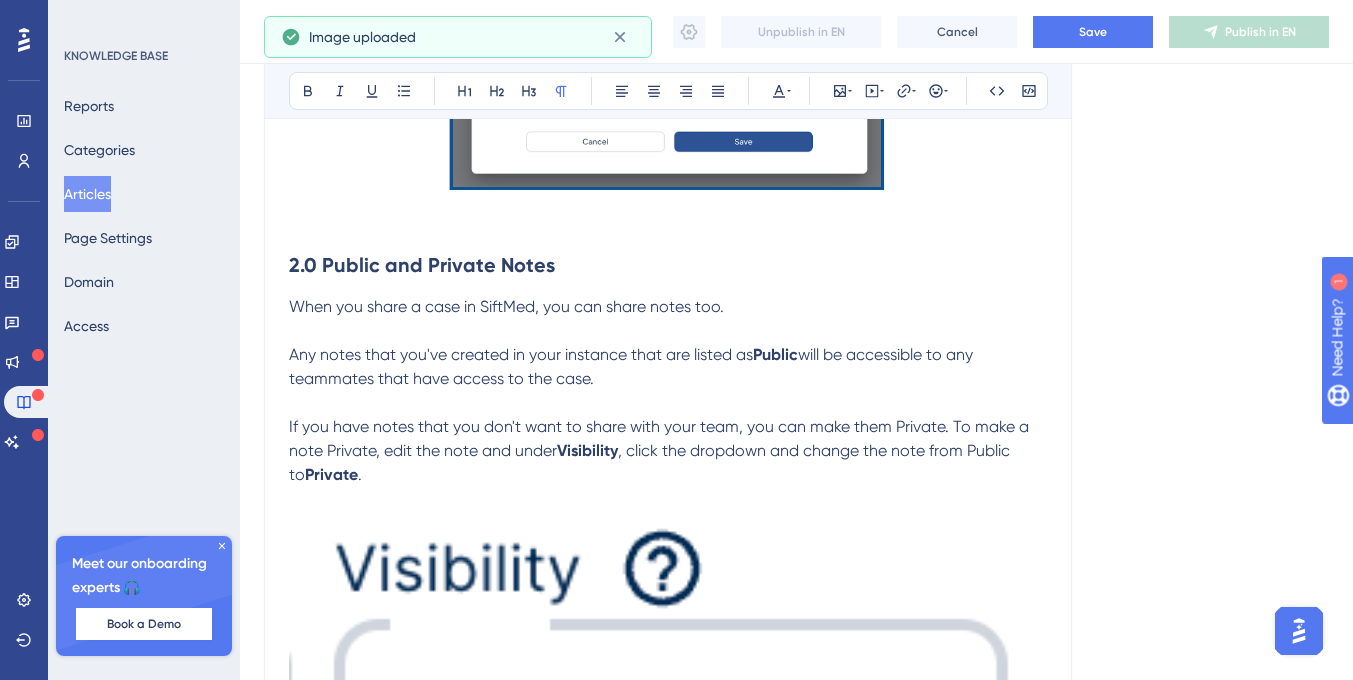 click at bounding box center [668, 911] 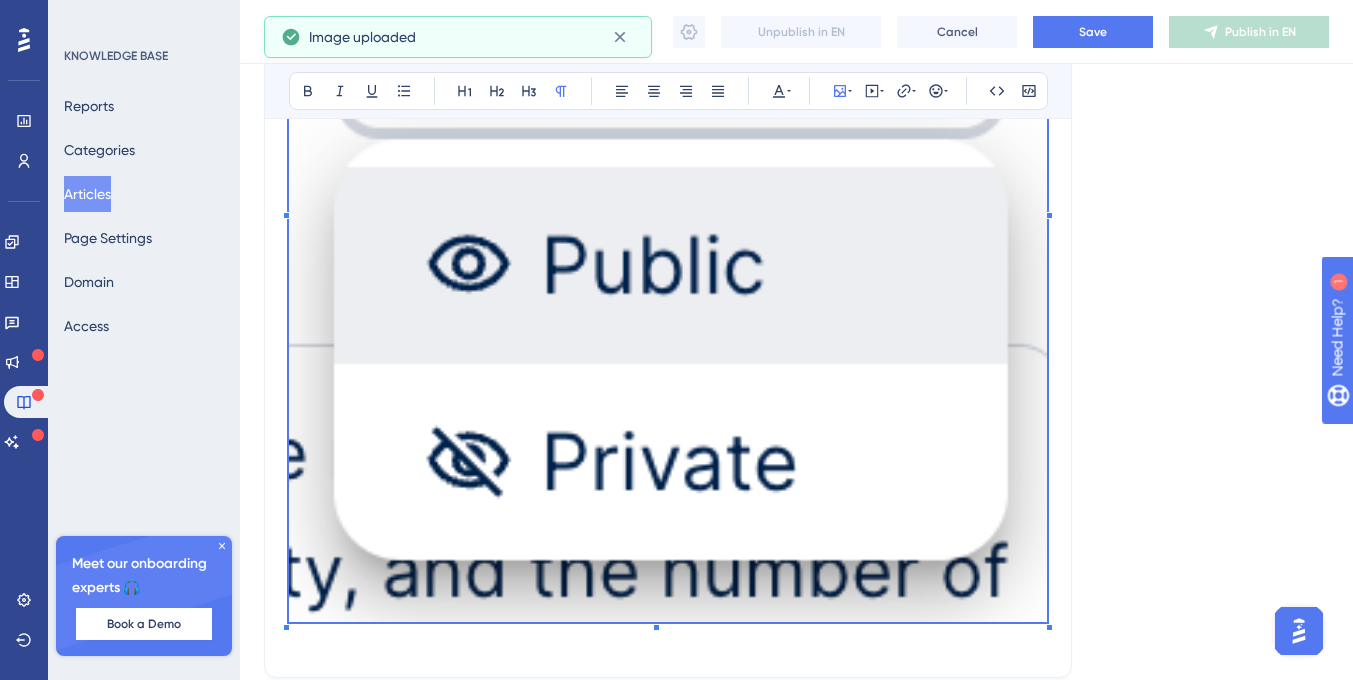 scroll, scrollTop: 2769, scrollLeft: 0, axis: vertical 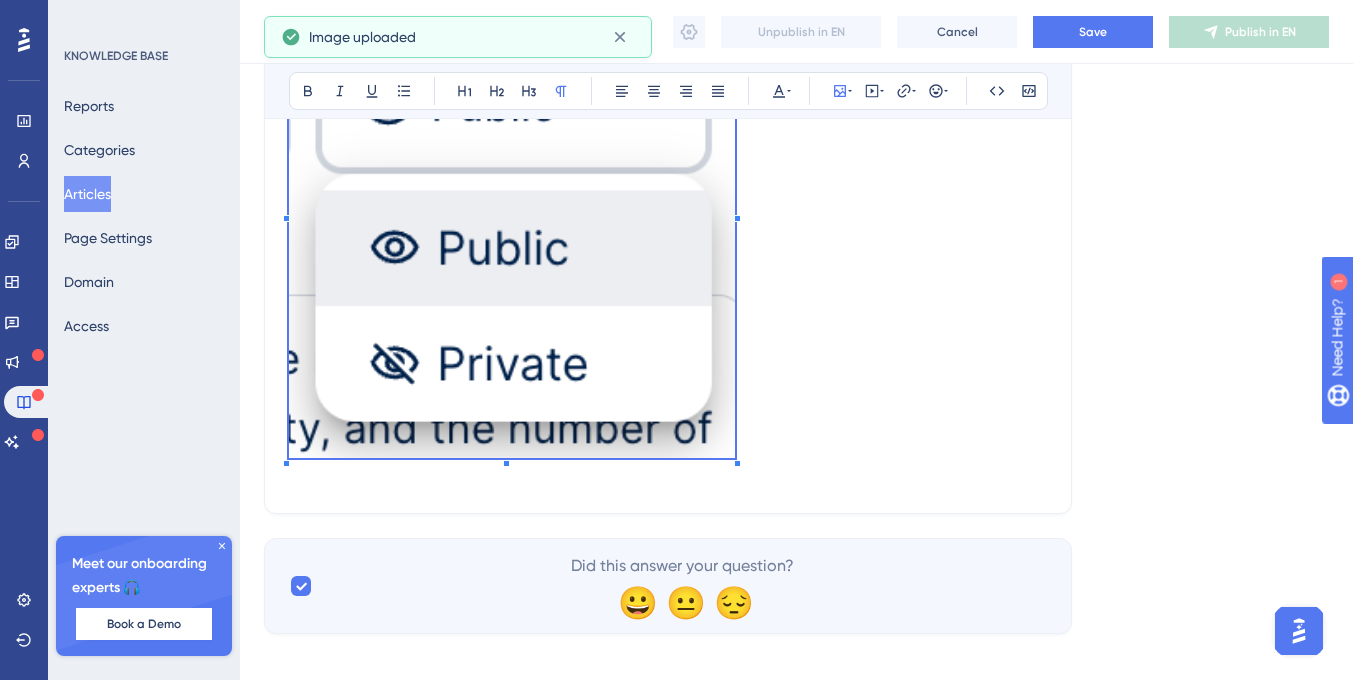 click at bounding box center [668, 212] 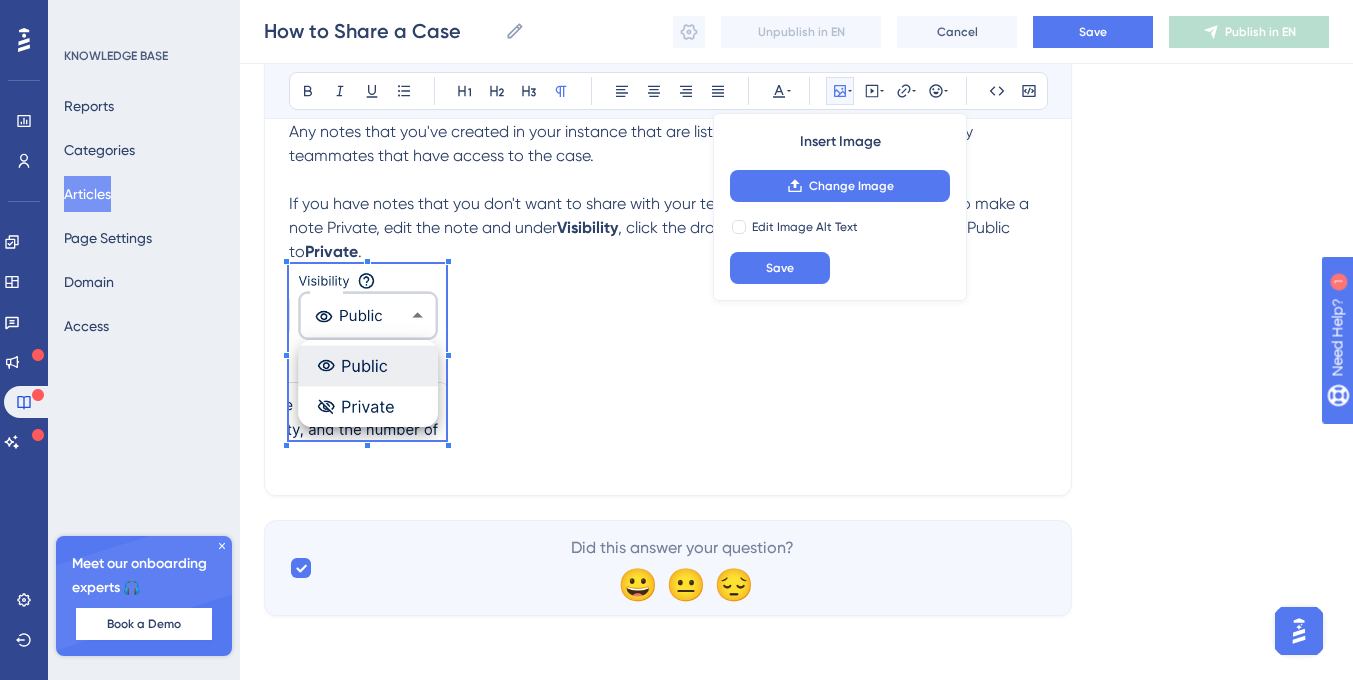 scroll, scrollTop: 2213, scrollLeft: 0, axis: vertical 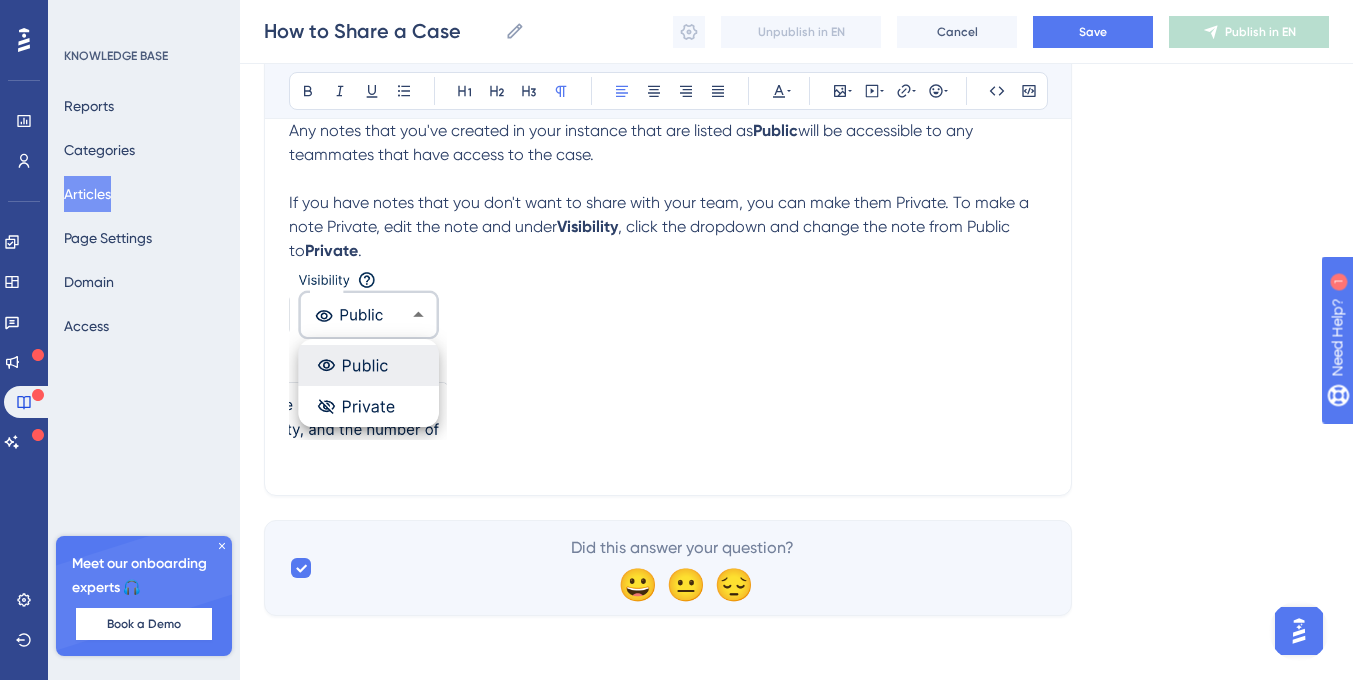 click on "If you have notes that you don't want to share with your team, you can make them Private. To make a note Private, edit the note and under  Visibility , click the dropdown and change the note from Public to  Private ." at bounding box center [668, 227] 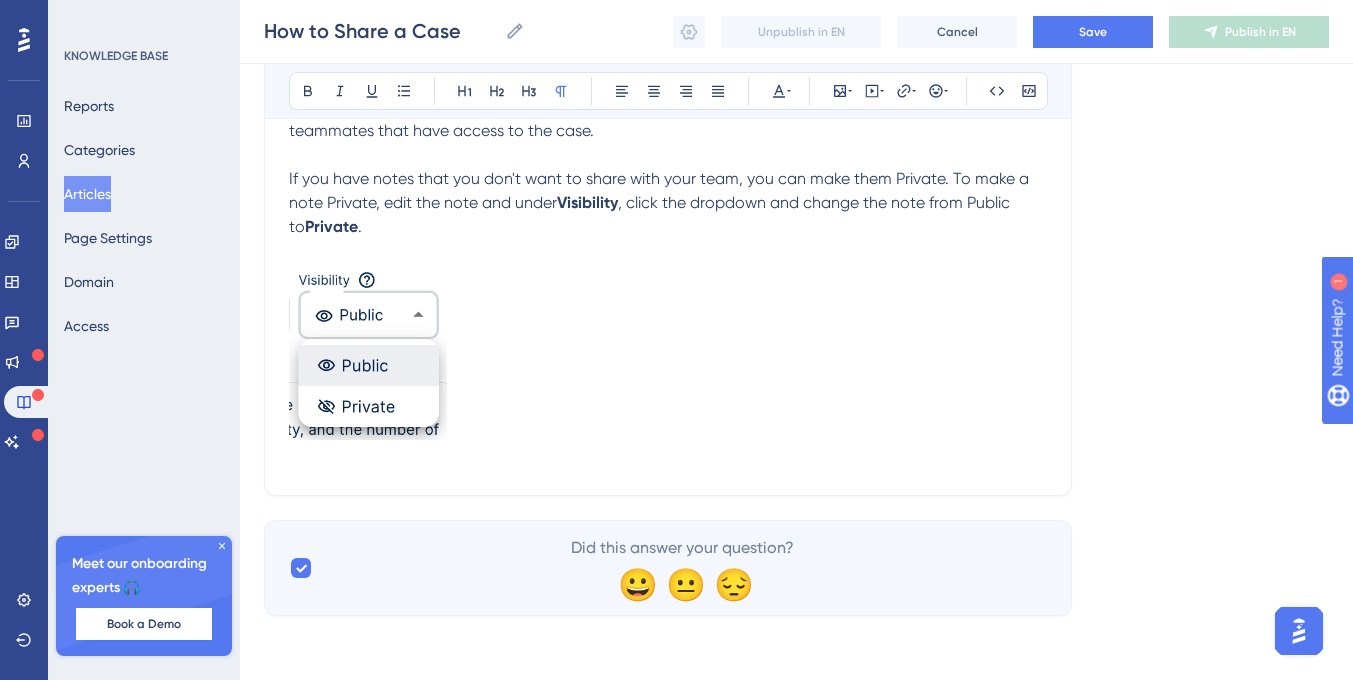 click at bounding box center [368, 351] 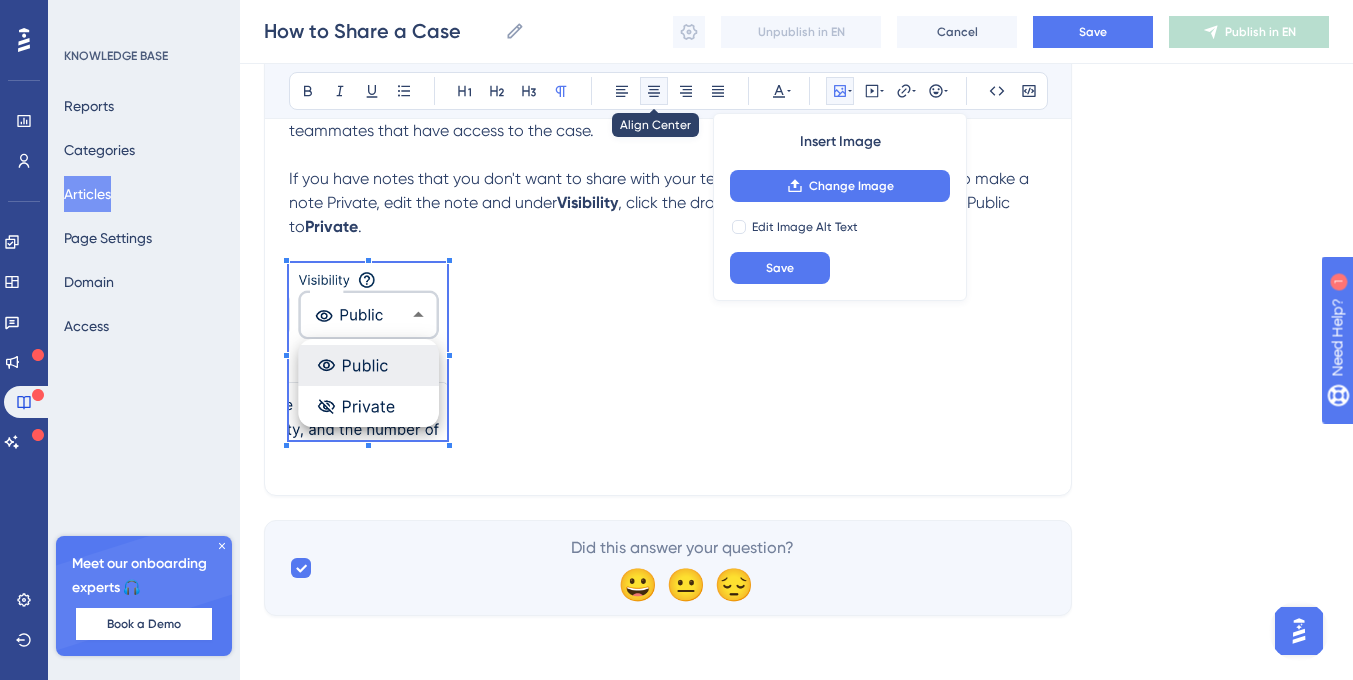 click 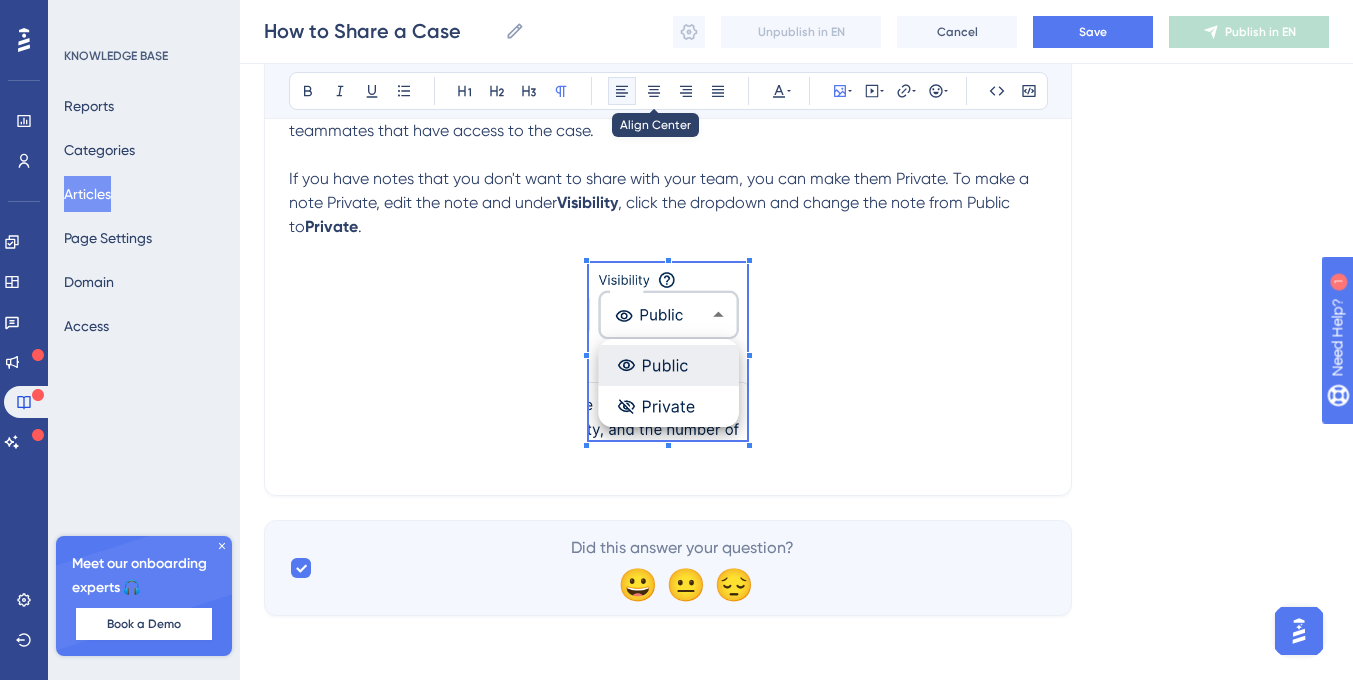click at bounding box center (622, 91) 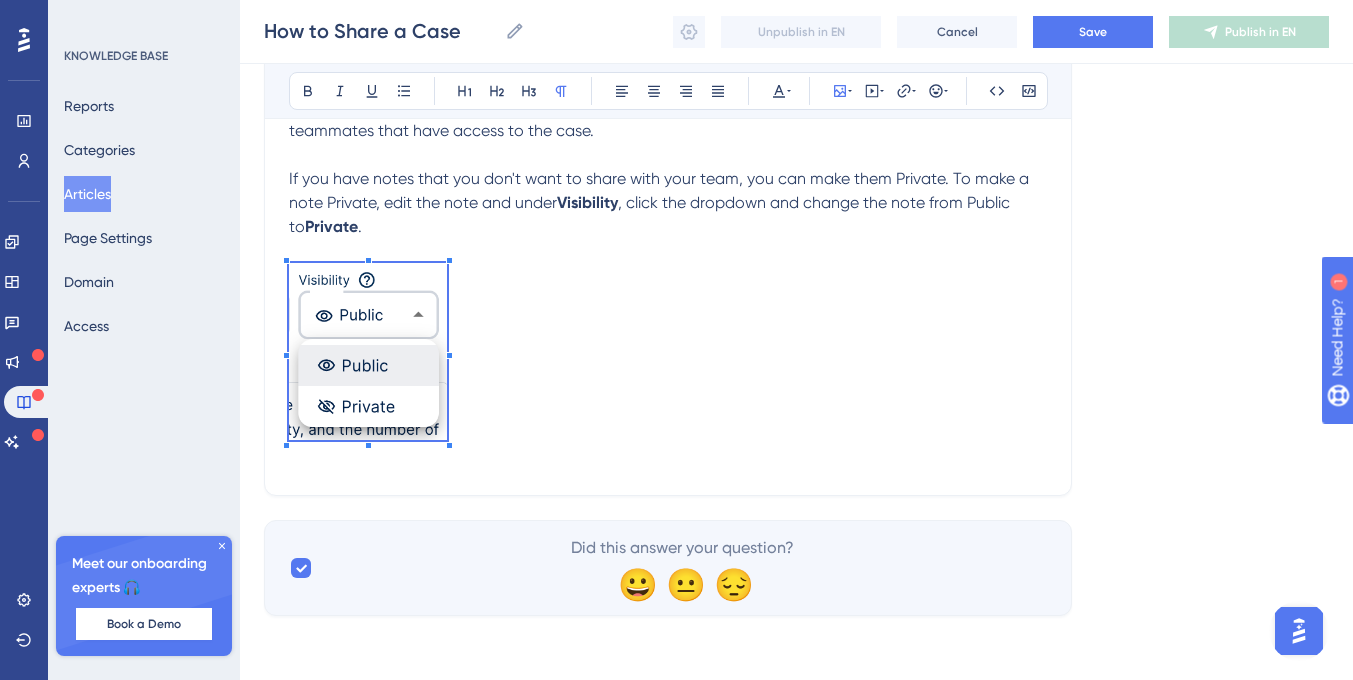 click at bounding box center [668, 355] 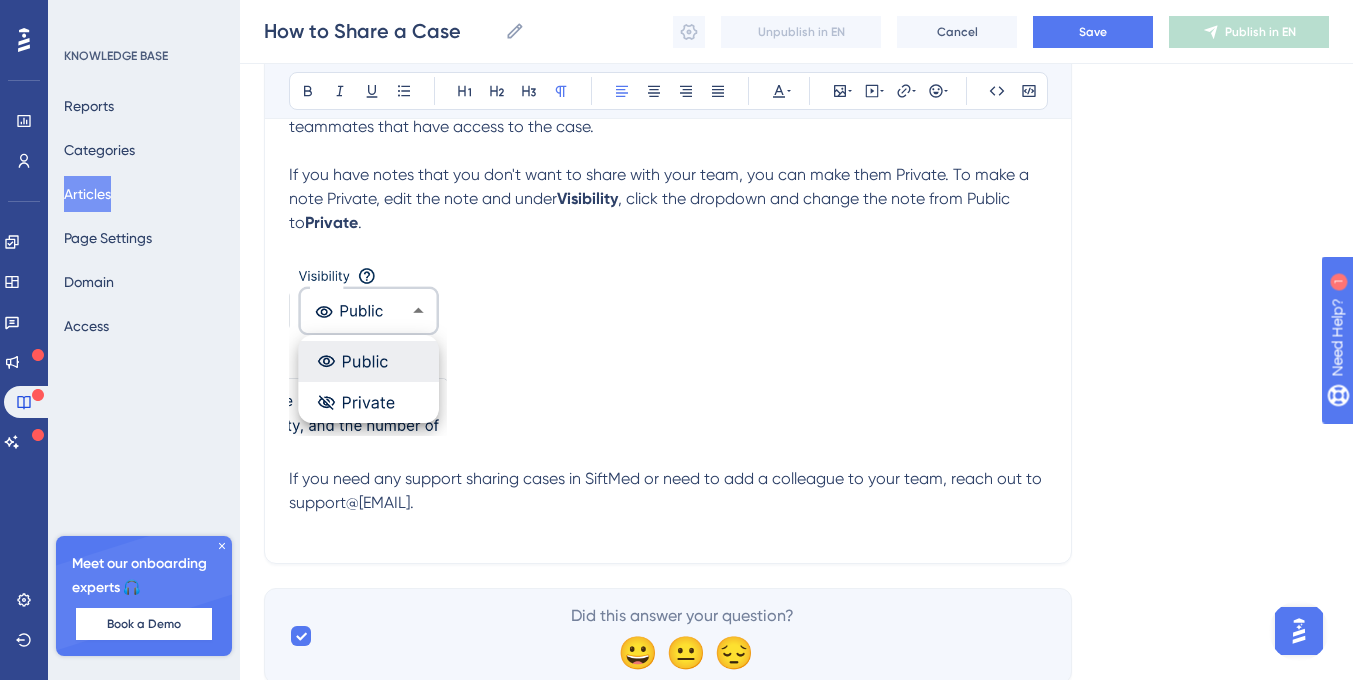 drag, startPoint x: 434, startPoint y: 506, endPoint x: 290, endPoint y: 508, distance: 144.01389 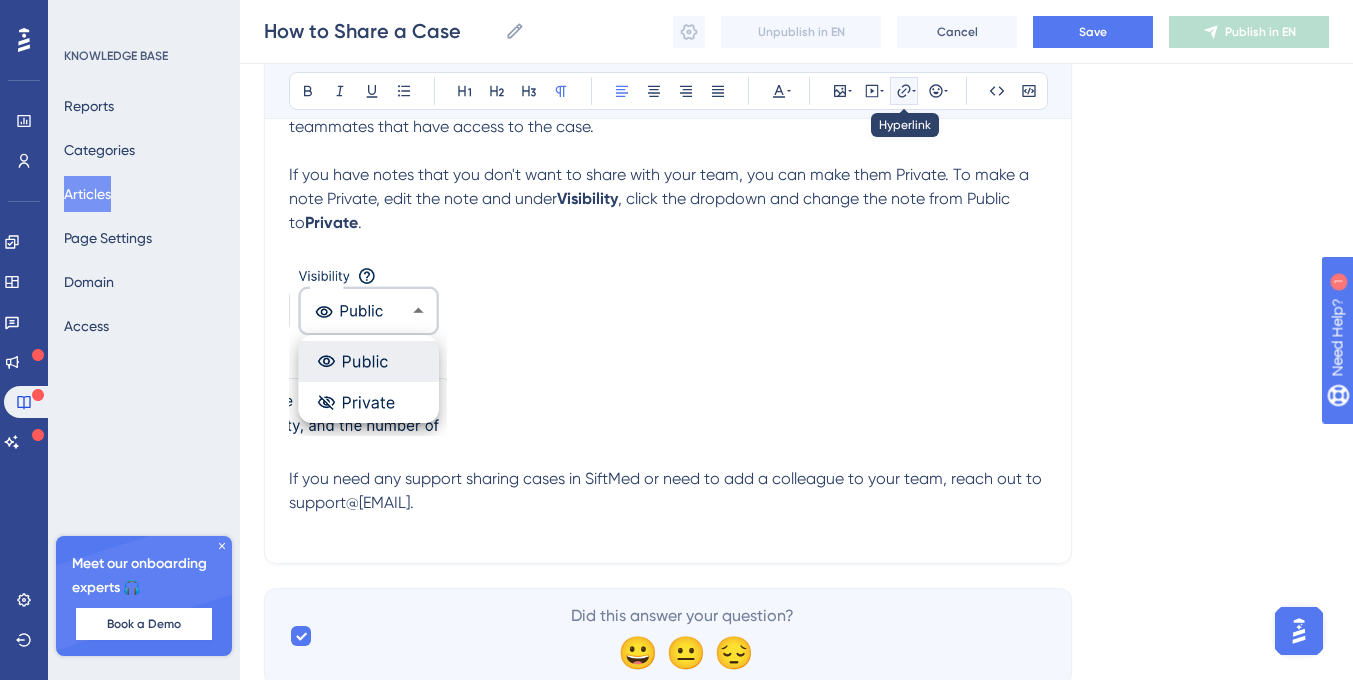 click 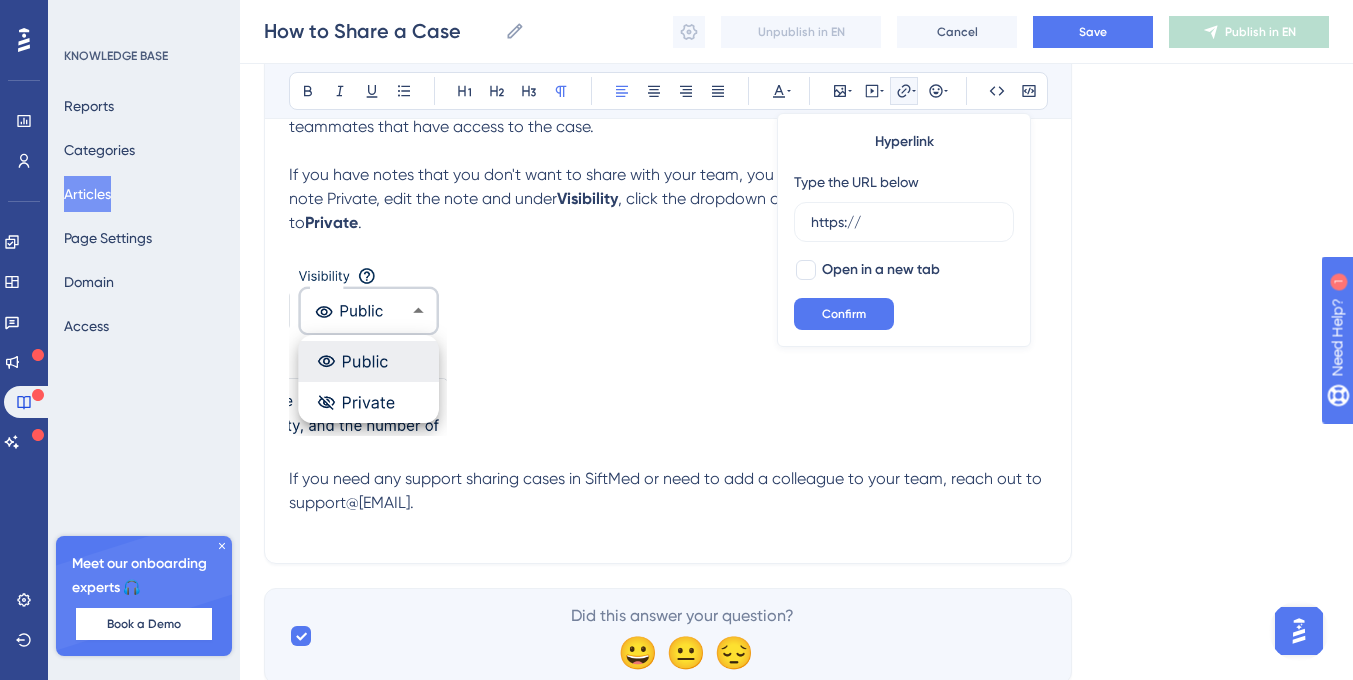 drag, startPoint x: 877, startPoint y: 215, endPoint x: 776, endPoint y: 214, distance: 101.00495 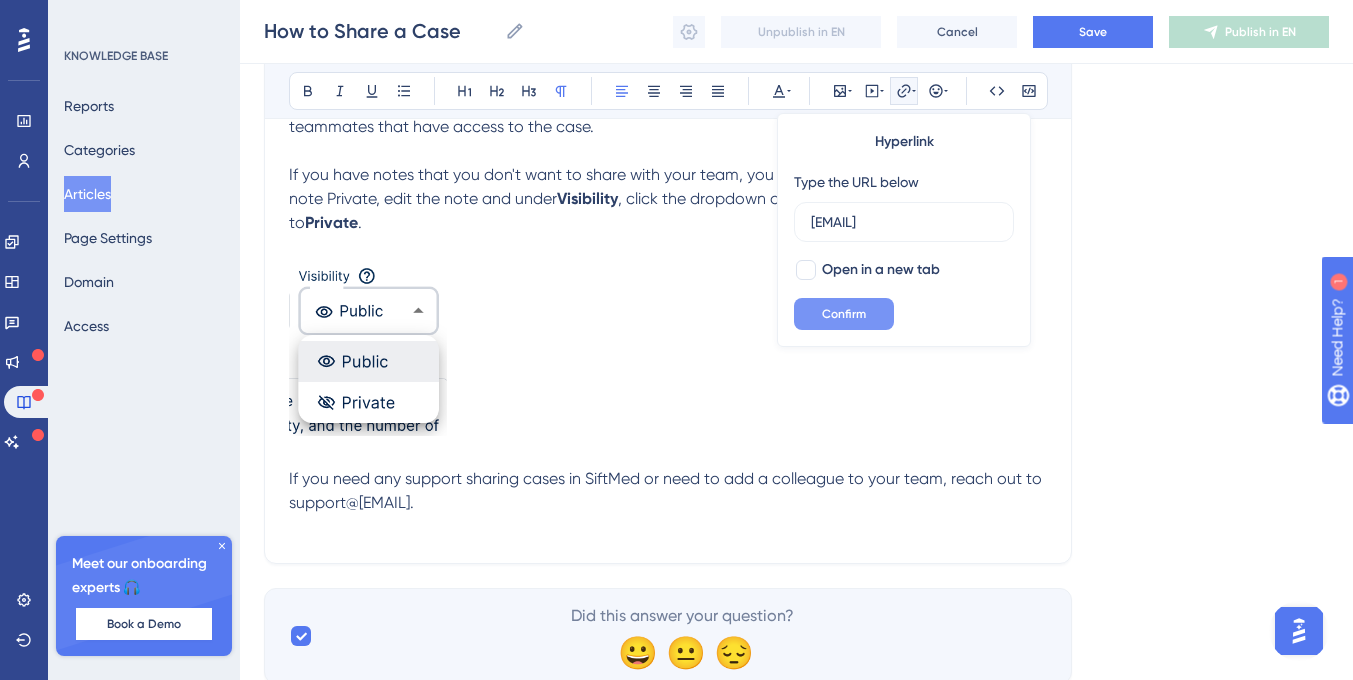 type on "[EMAIL]" 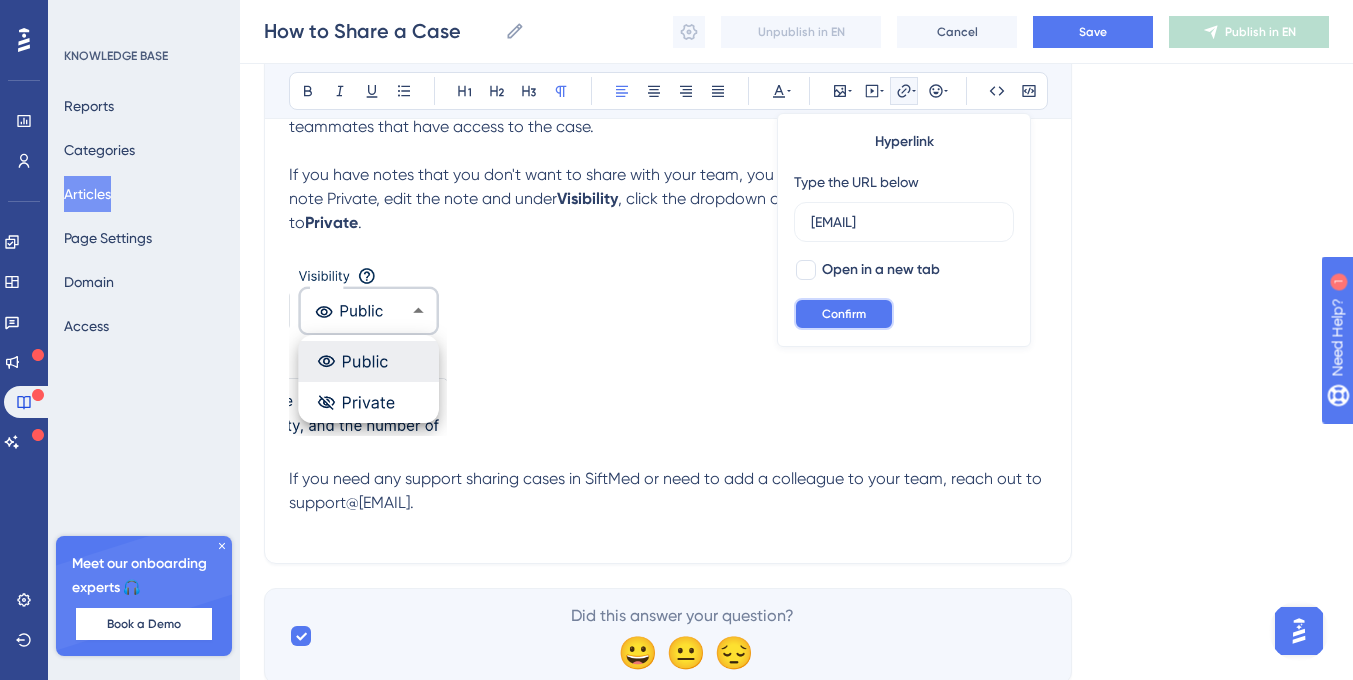 click on "Confirm" at bounding box center [844, 314] 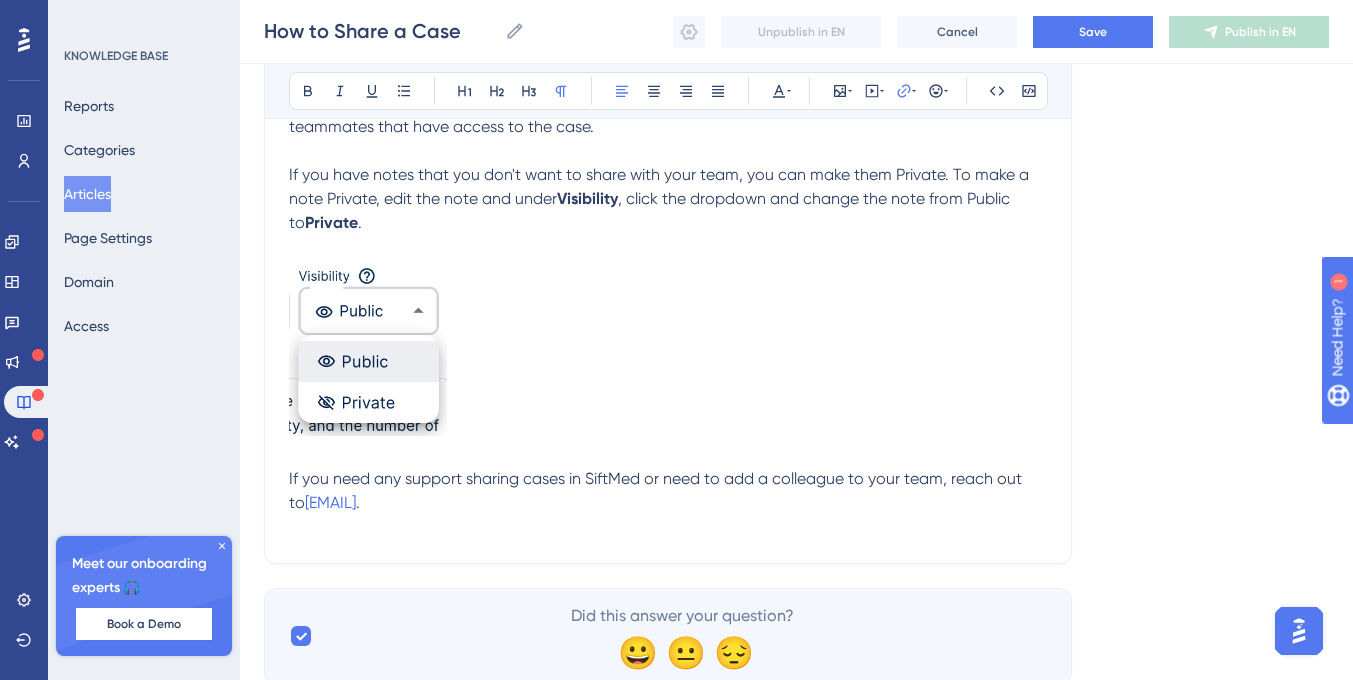 click at bounding box center [368, 347] 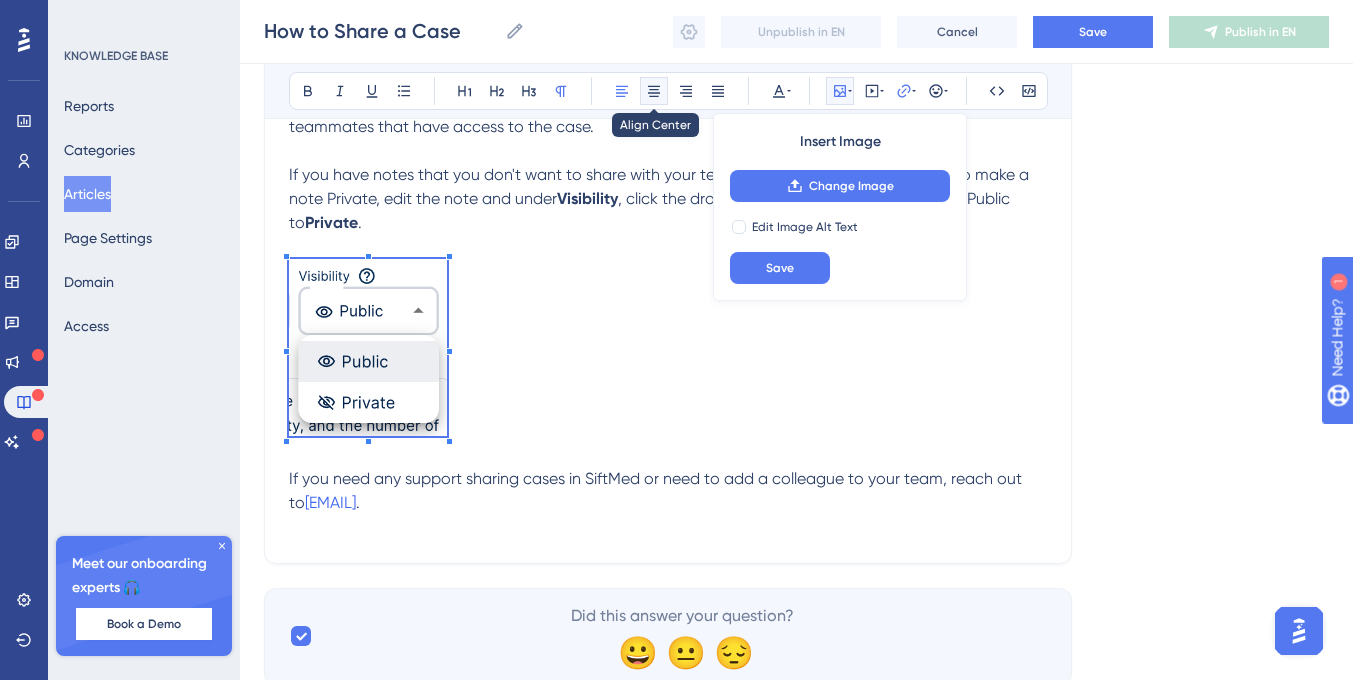 click 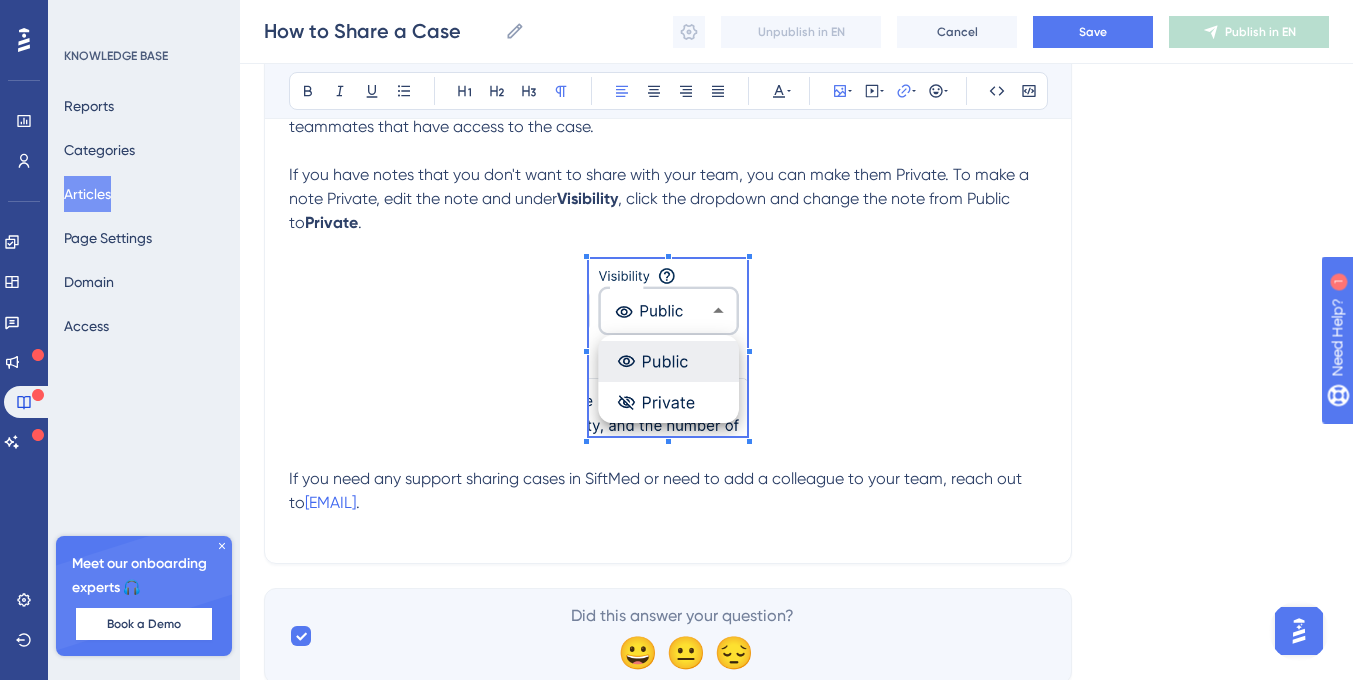 click at bounding box center [668, 247] 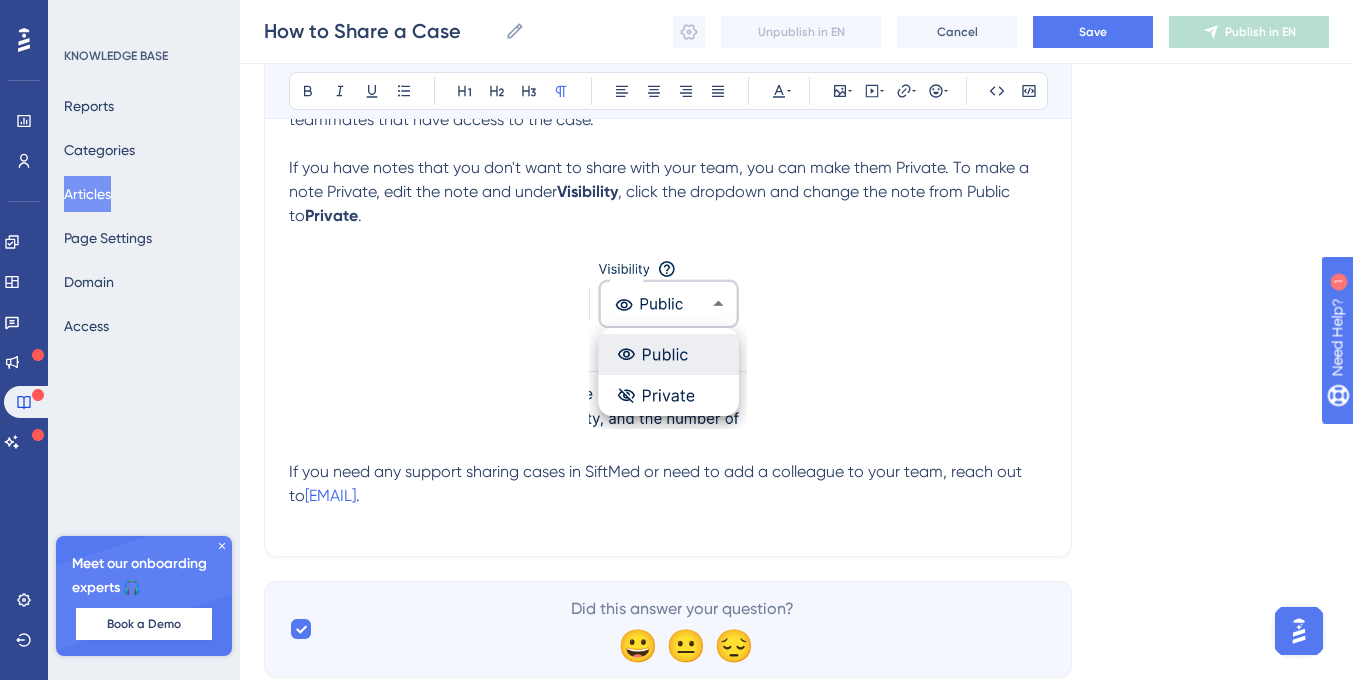 scroll, scrollTop: 2246, scrollLeft: 0, axis: vertical 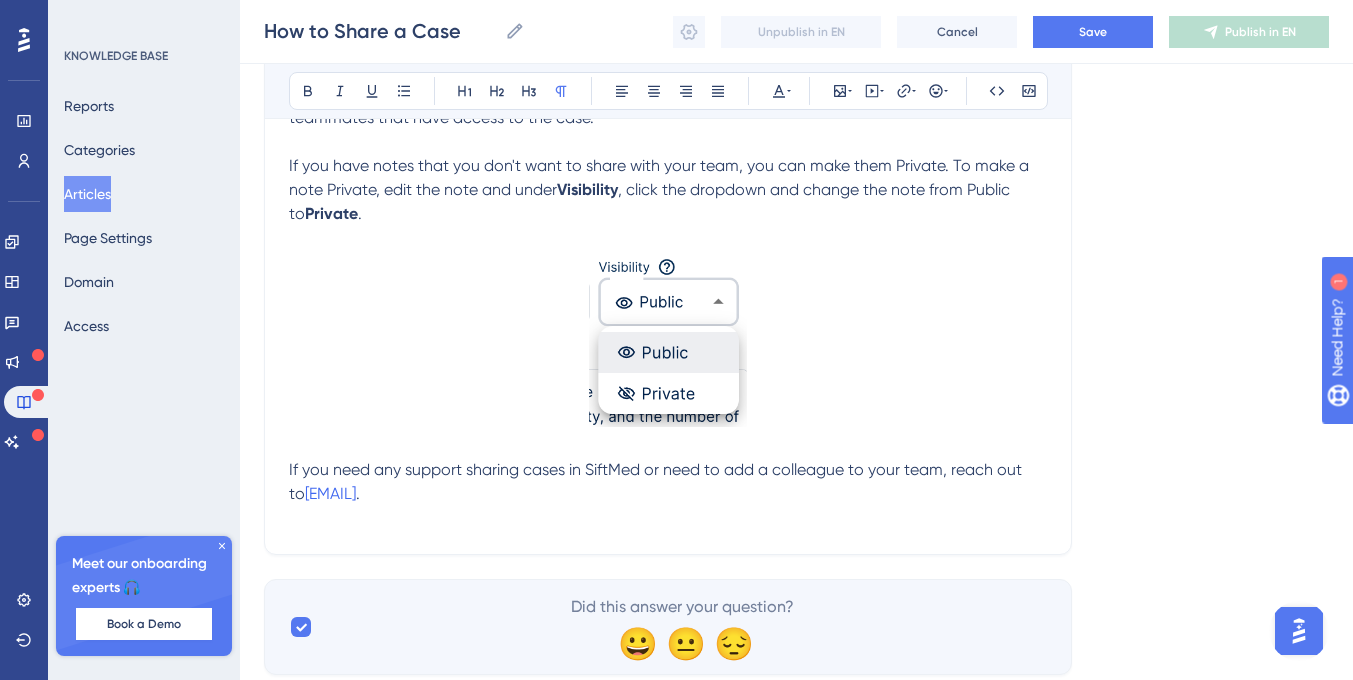 click on "If you need any support sharing cases in SiftMed or need to add a colleague to your team, reach out to [EMAIL]." at bounding box center (668, 482) 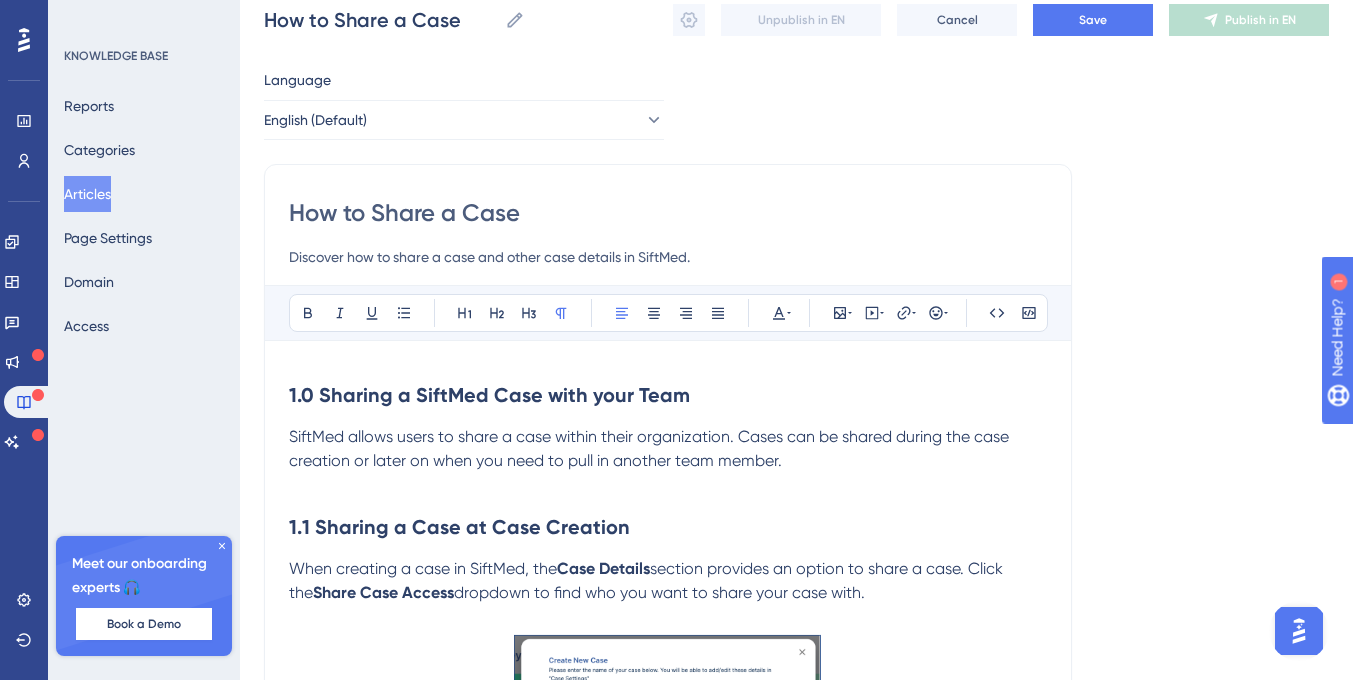 scroll, scrollTop: 0, scrollLeft: 0, axis: both 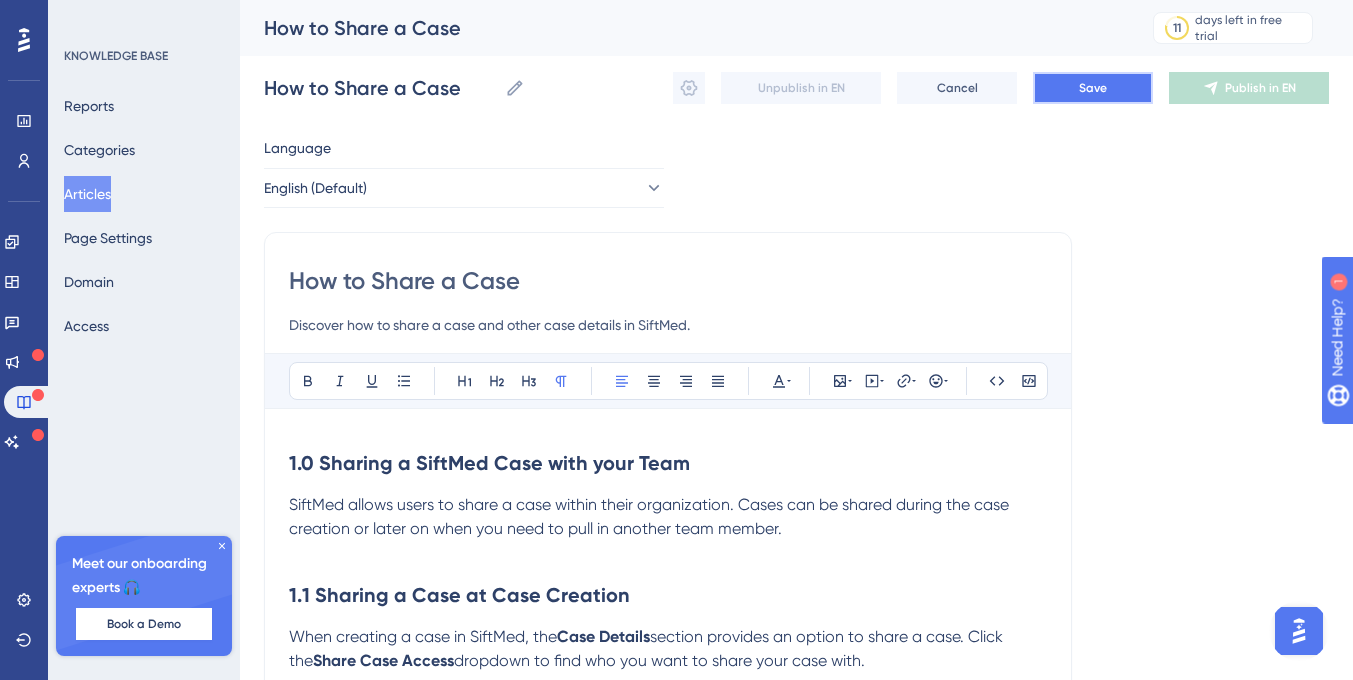 click on "Save" at bounding box center (1093, 88) 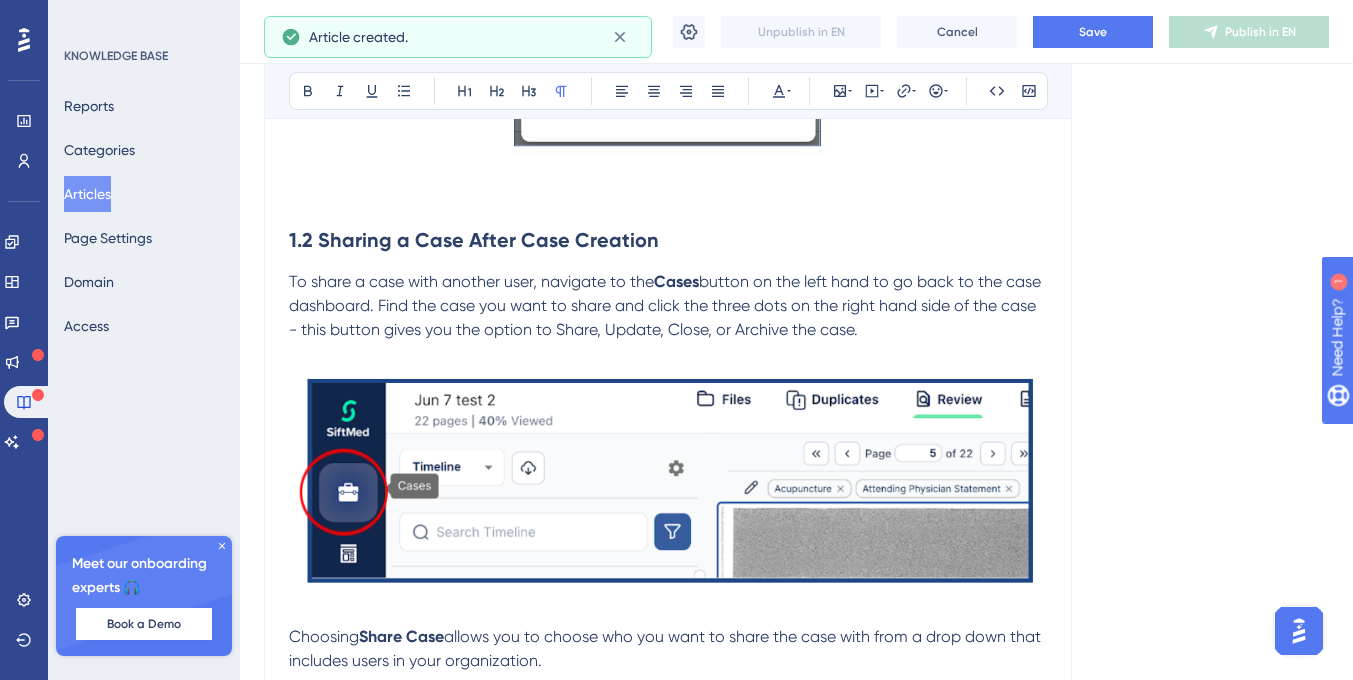 scroll, scrollTop: 859, scrollLeft: 0, axis: vertical 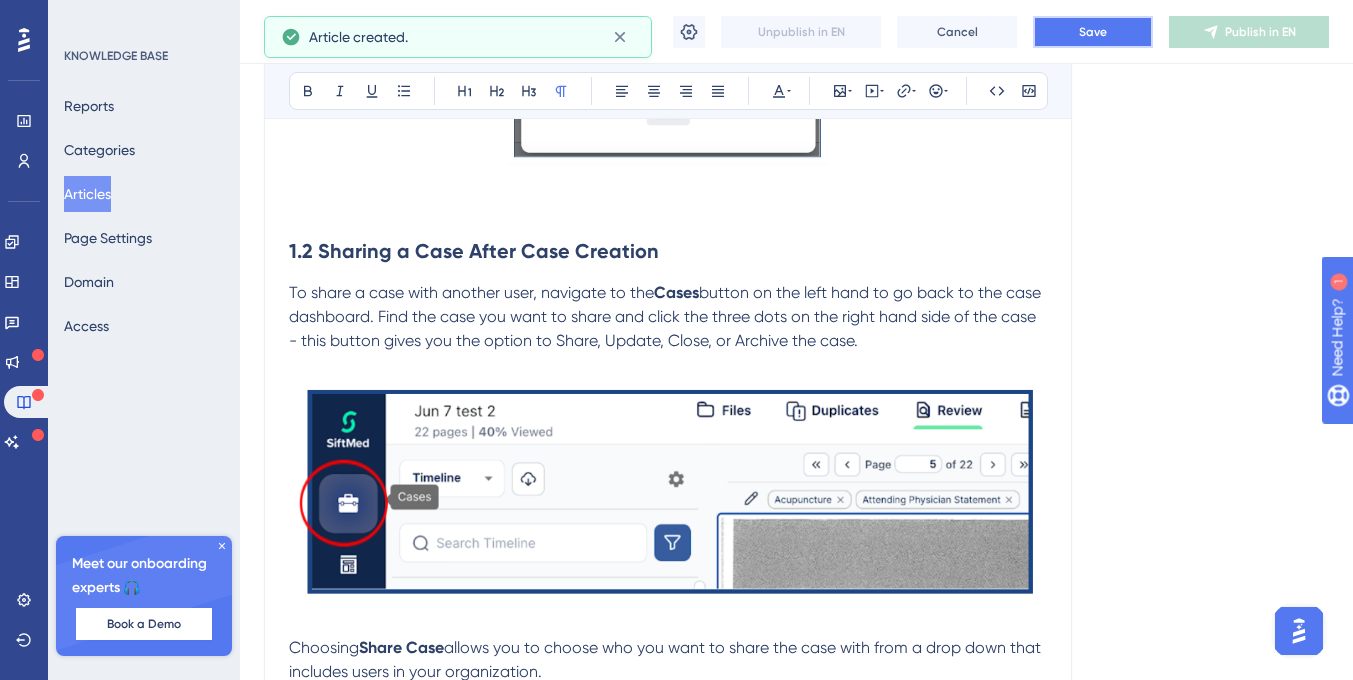 click on "Save" at bounding box center (1093, 32) 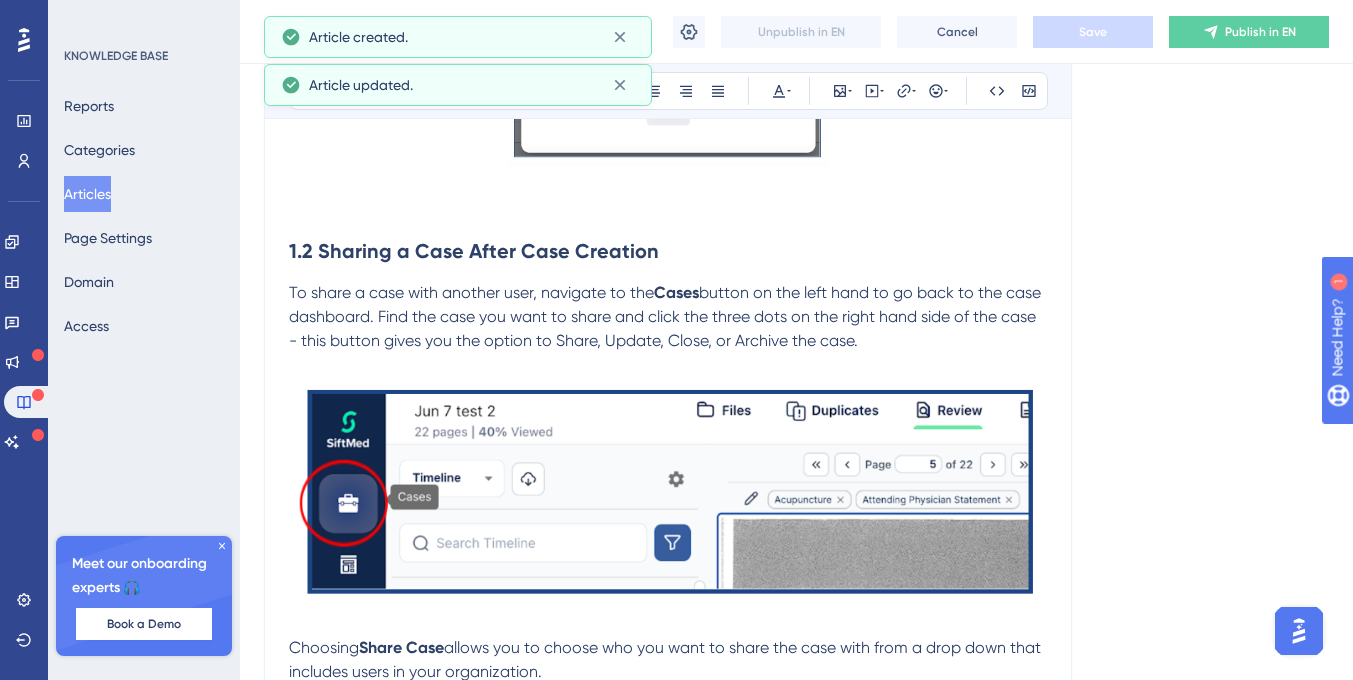 click on "Articles" at bounding box center [87, 194] 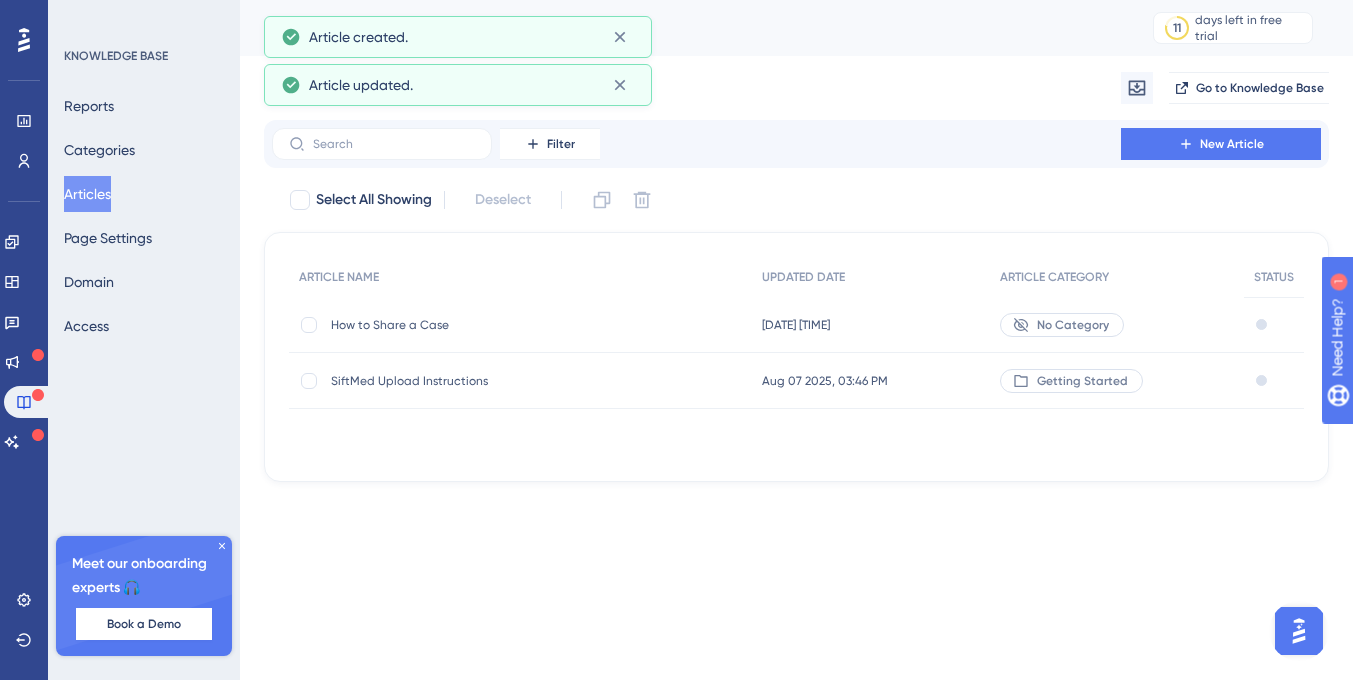 scroll, scrollTop: 0, scrollLeft: 0, axis: both 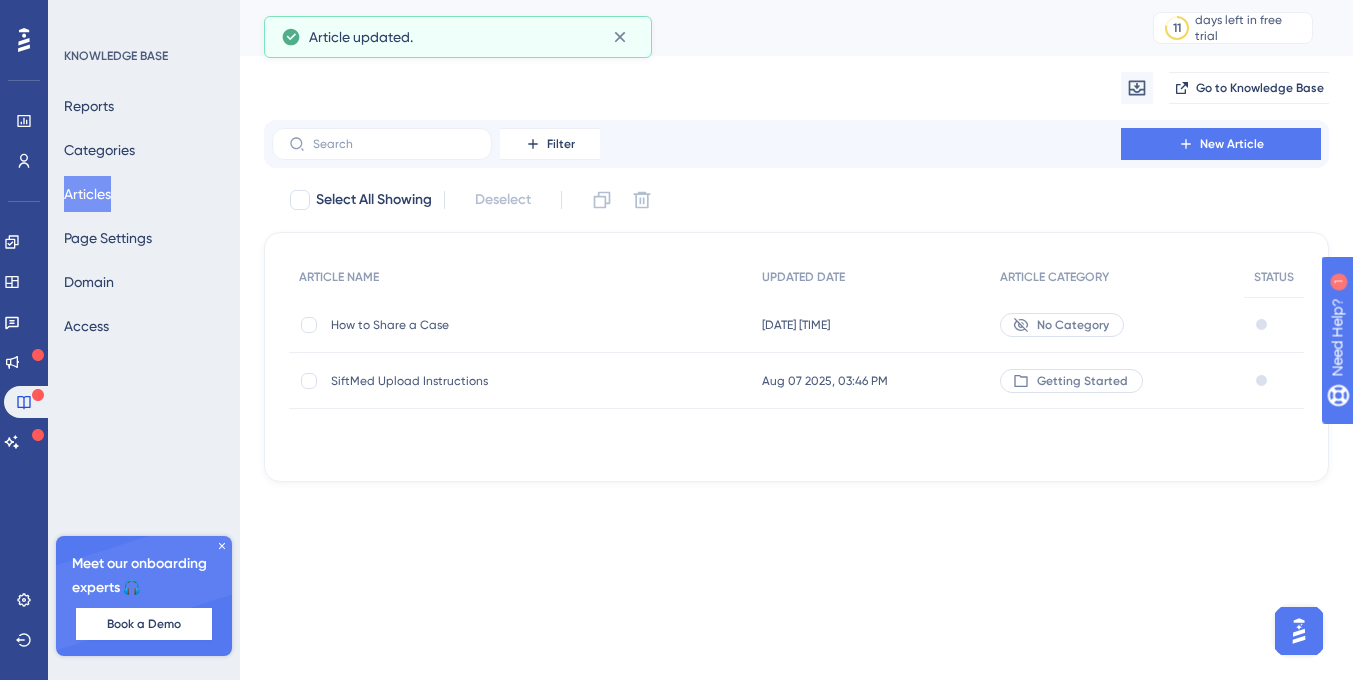 click on "Getting Started" at bounding box center [1082, 381] 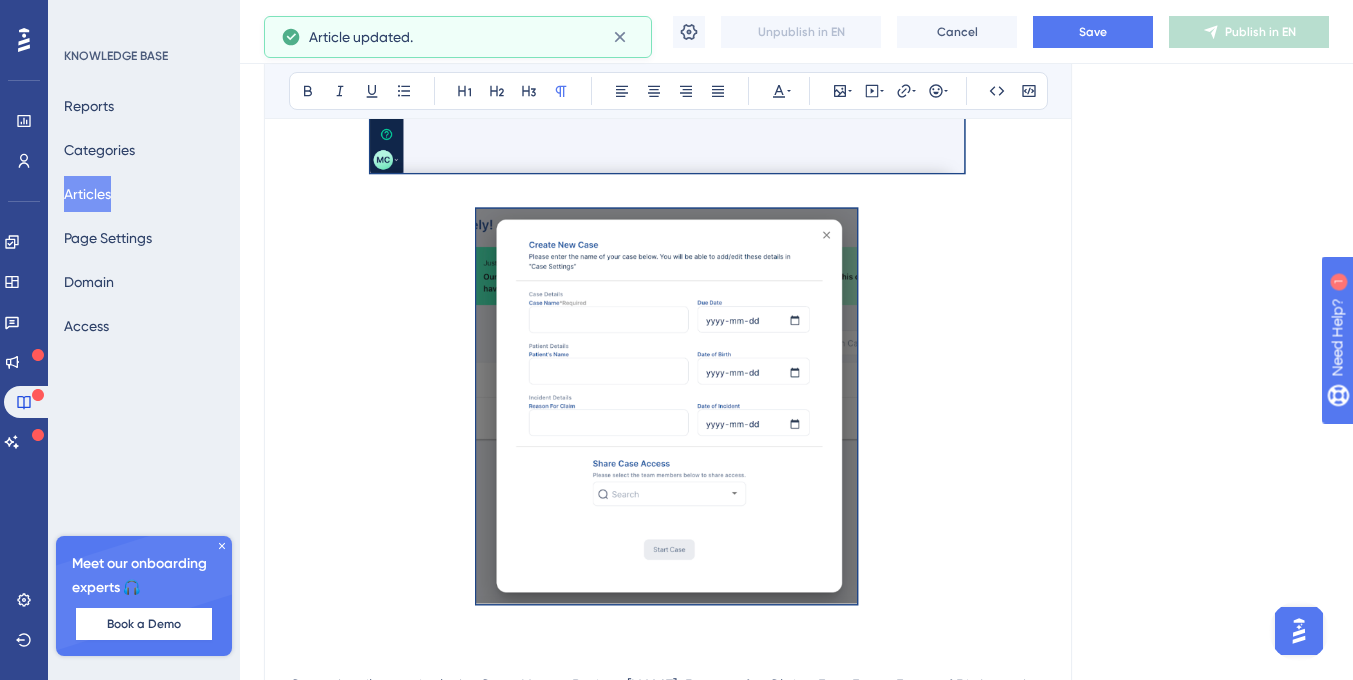 scroll, scrollTop: 734, scrollLeft: 0, axis: vertical 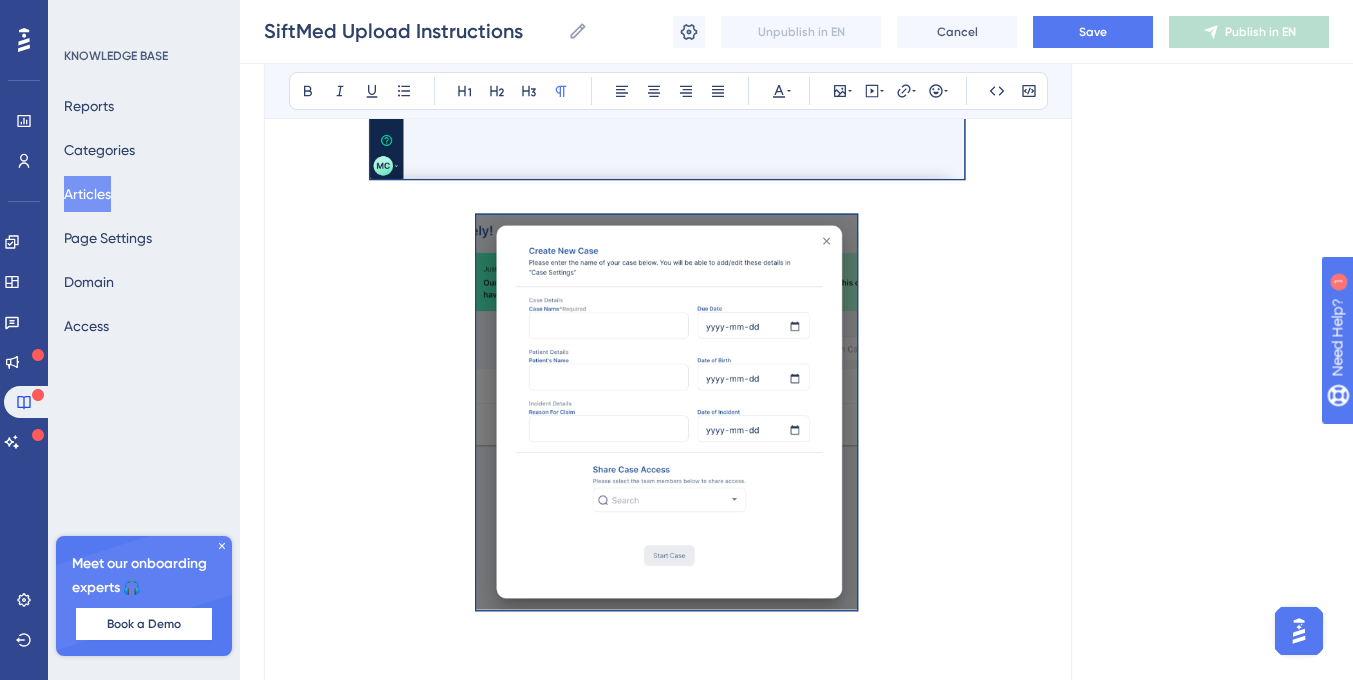 click on "Articles" at bounding box center [87, 194] 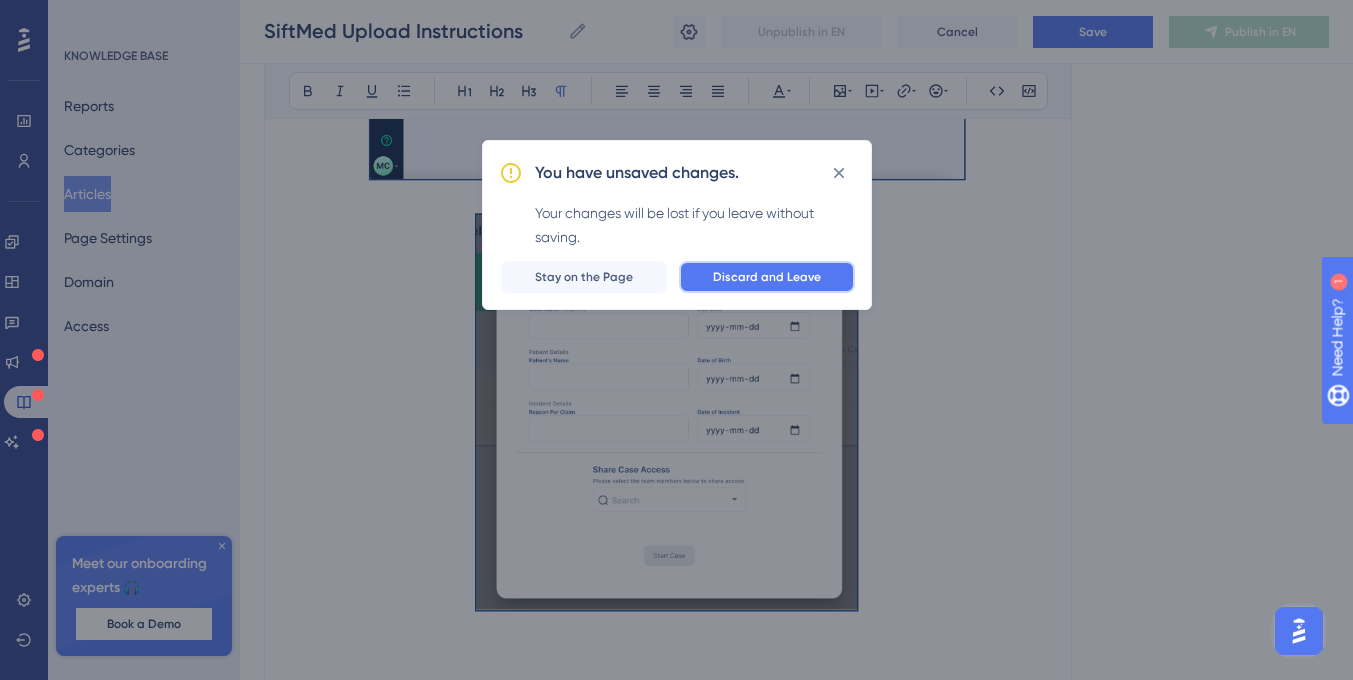 click on "Discard and Leave" at bounding box center (767, 277) 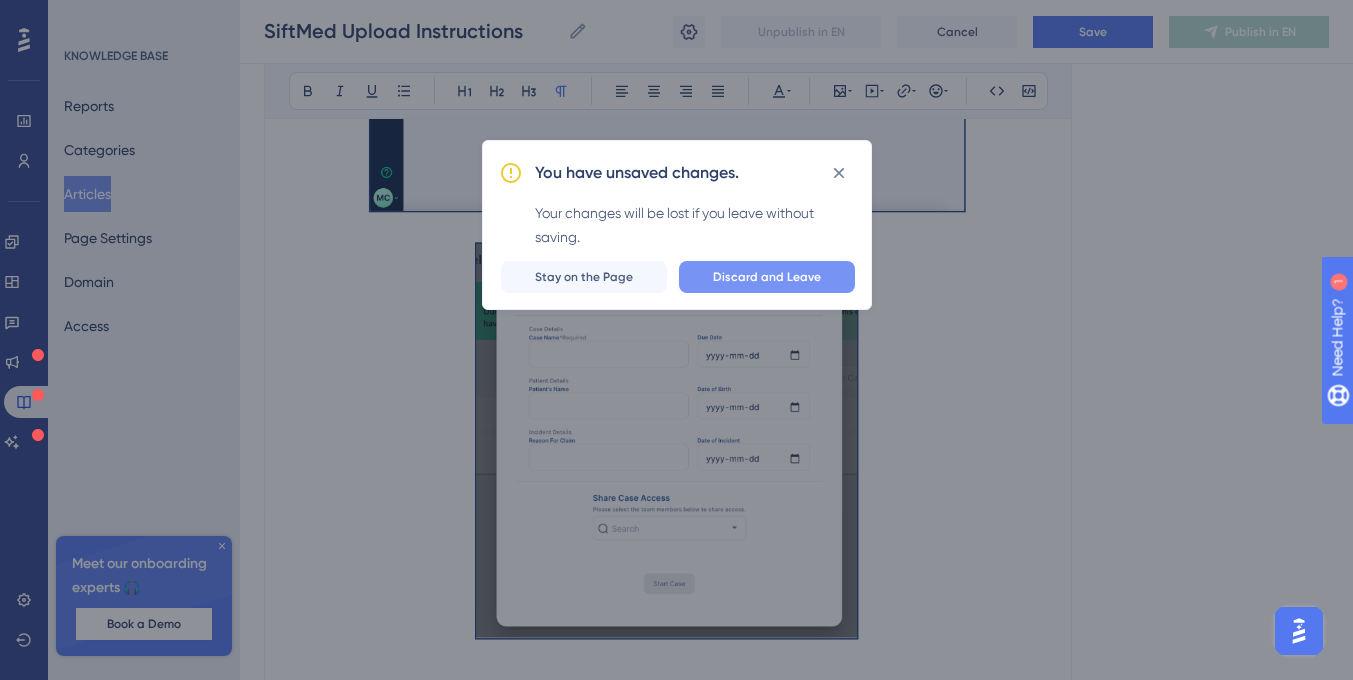 scroll, scrollTop: 0, scrollLeft: 0, axis: both 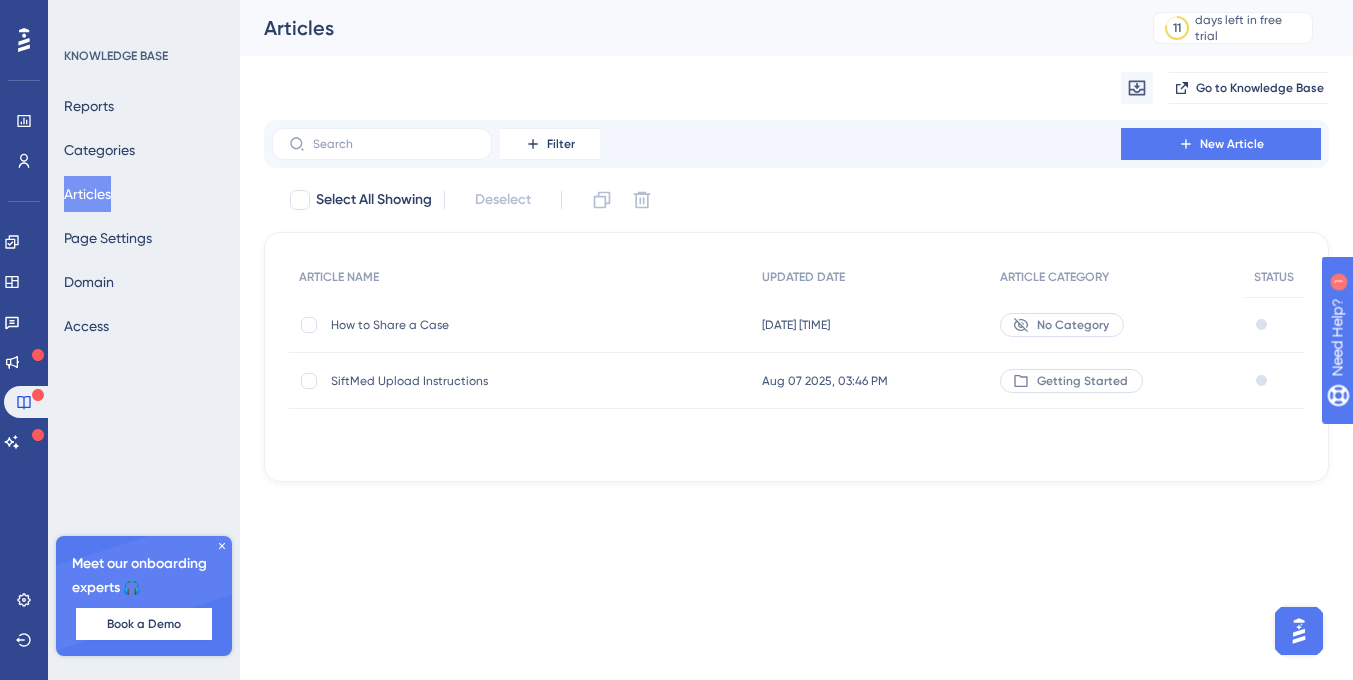click on "Getting Started" at bounding box center [1082, 381] 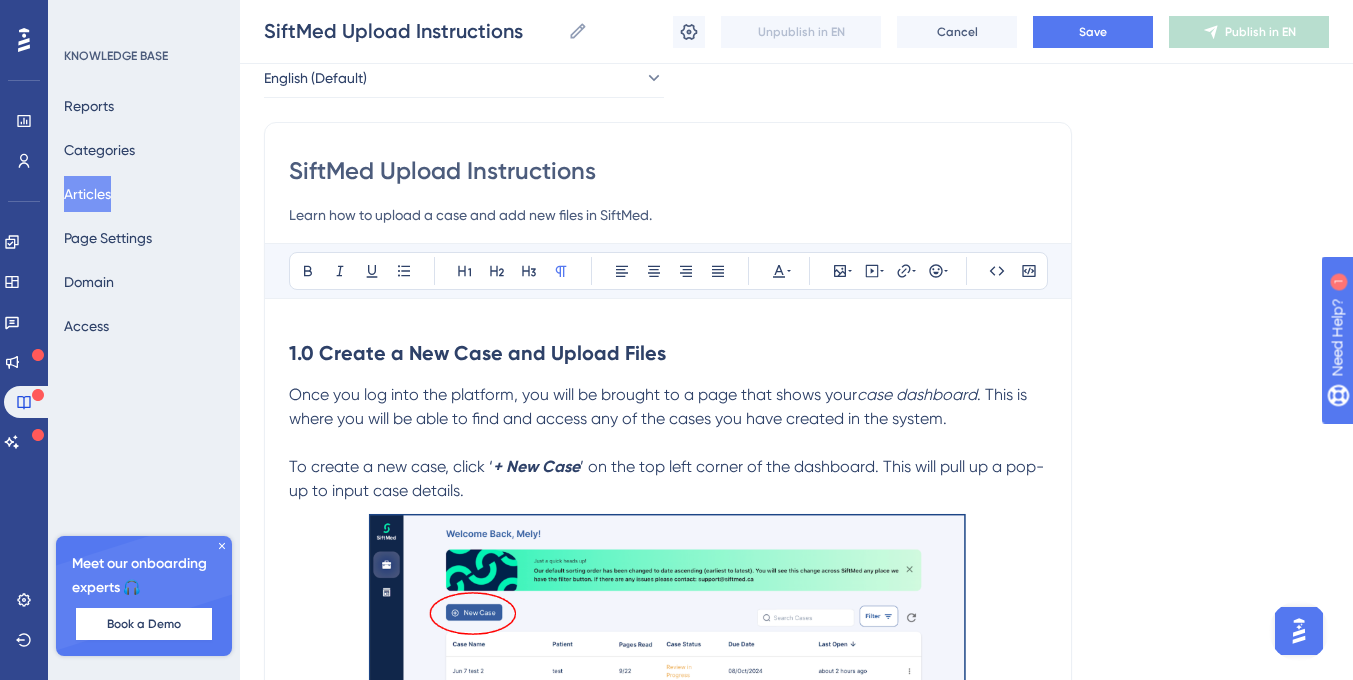 scroll, scrollTop: 0, scrollLeft: 0, axis: both 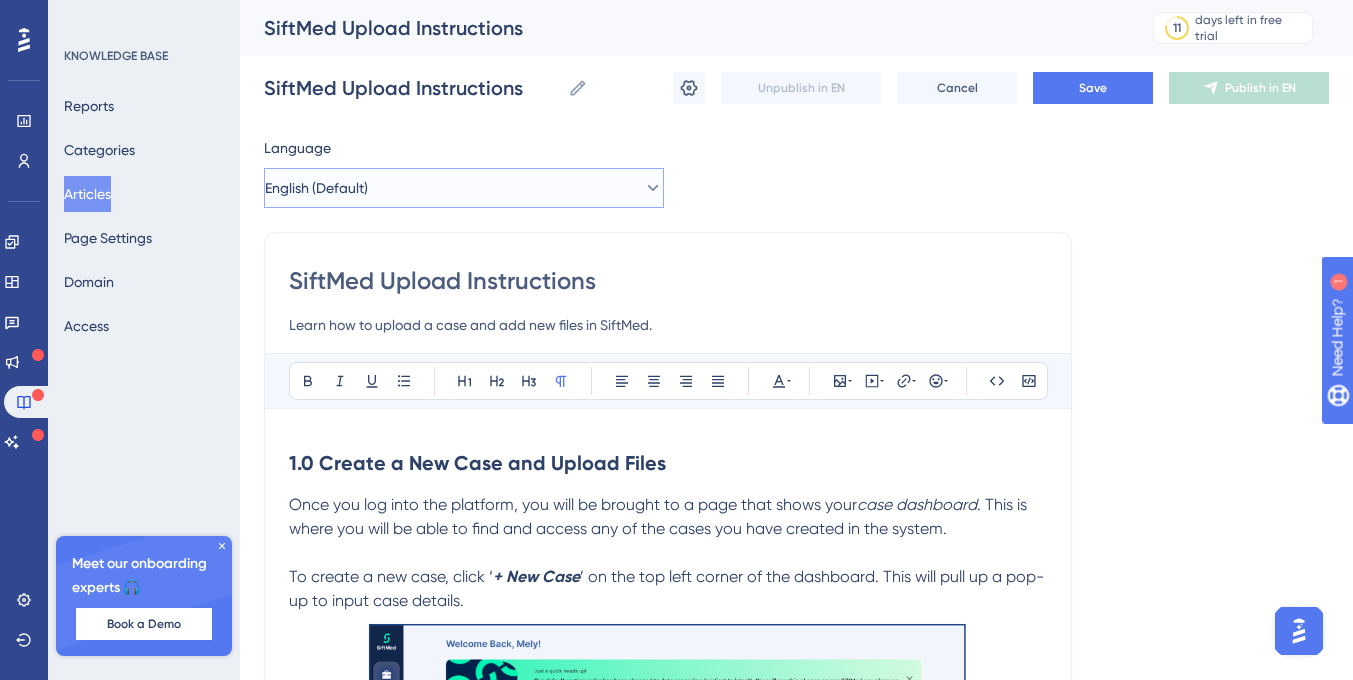 click on "English (Default)" at bounding box center (464, 188) 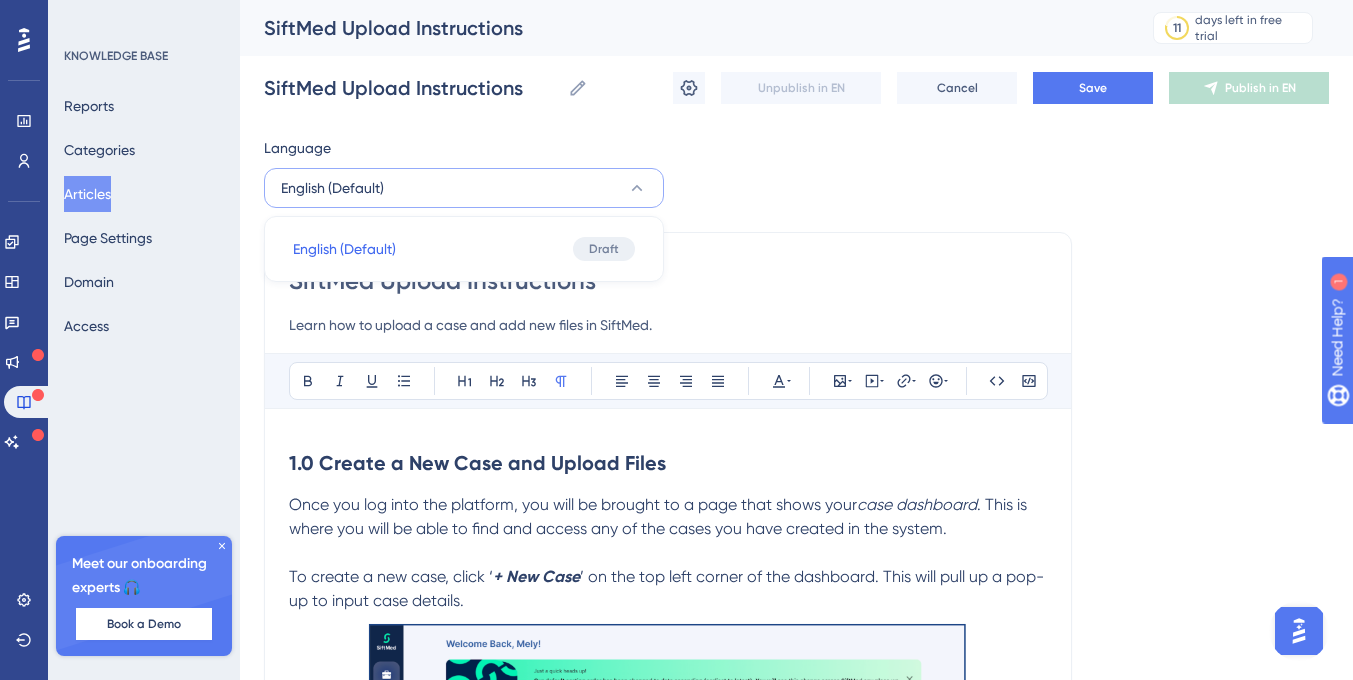 click on "English (Default)" at bounding box center (464, 188) 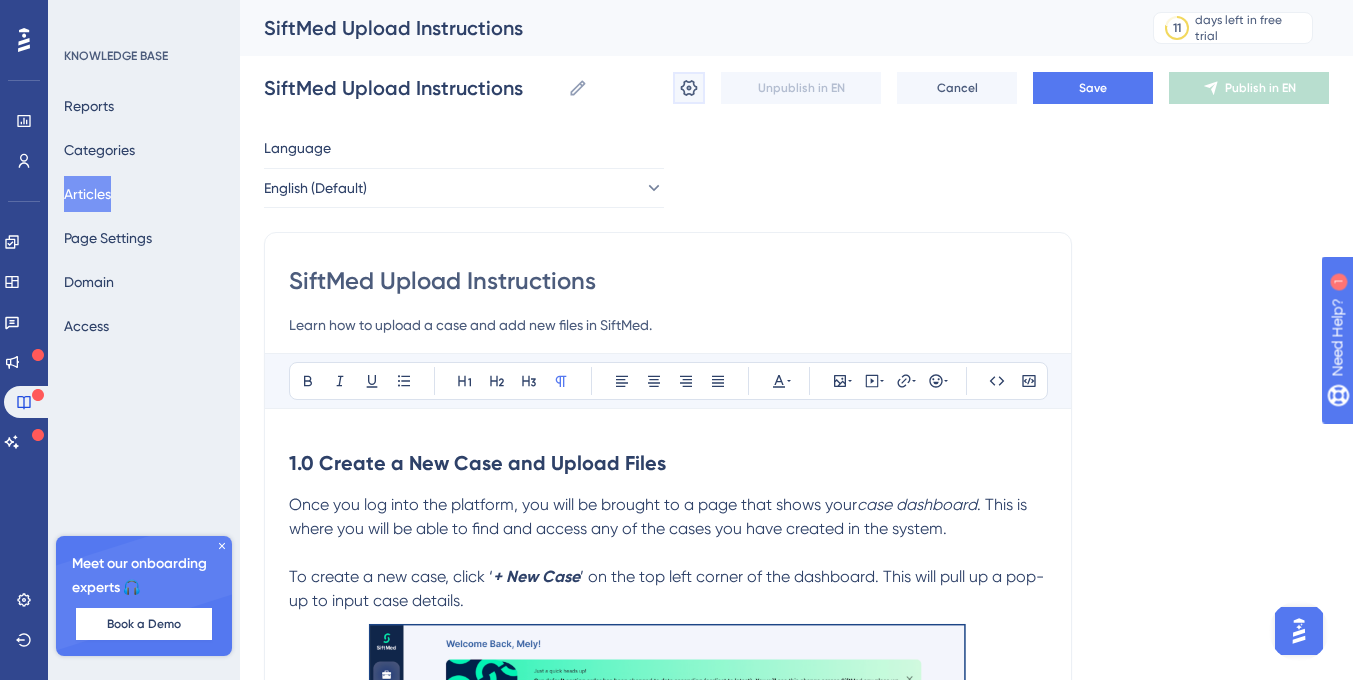 click at bounding box center (689, 88) 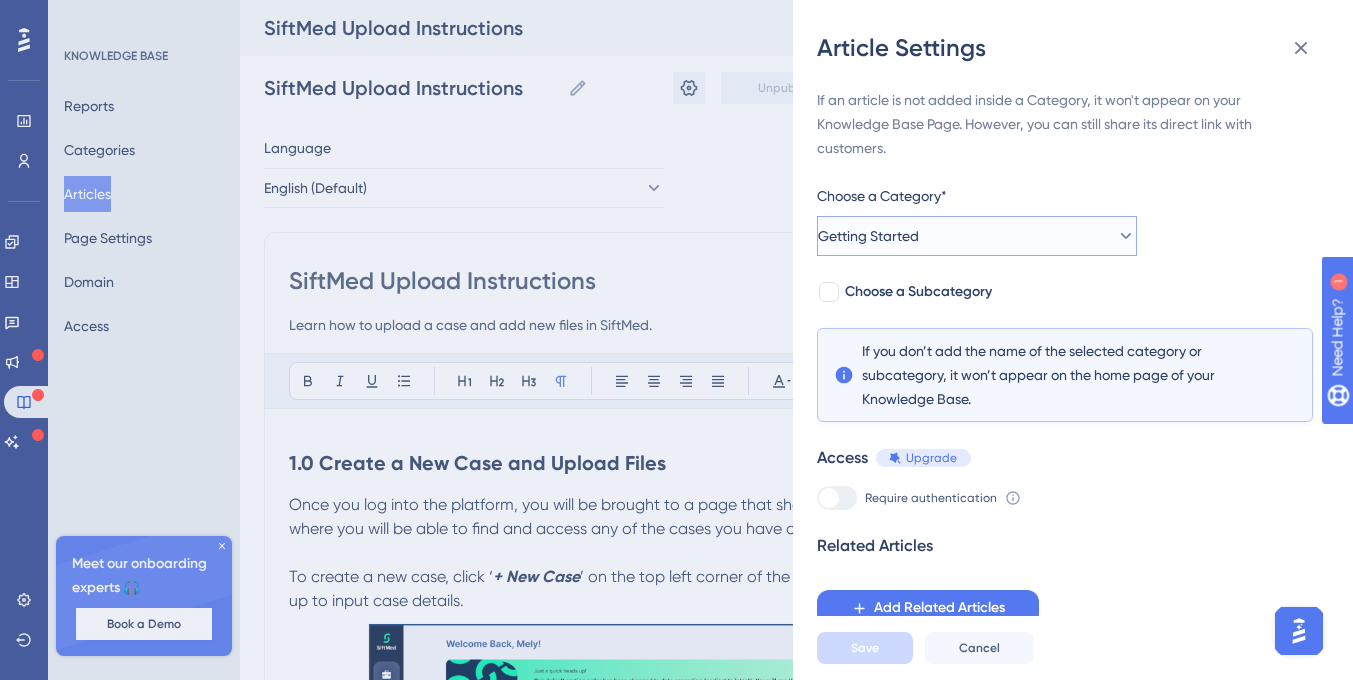 click on "Getting Started" at bounding box center (977, 236) 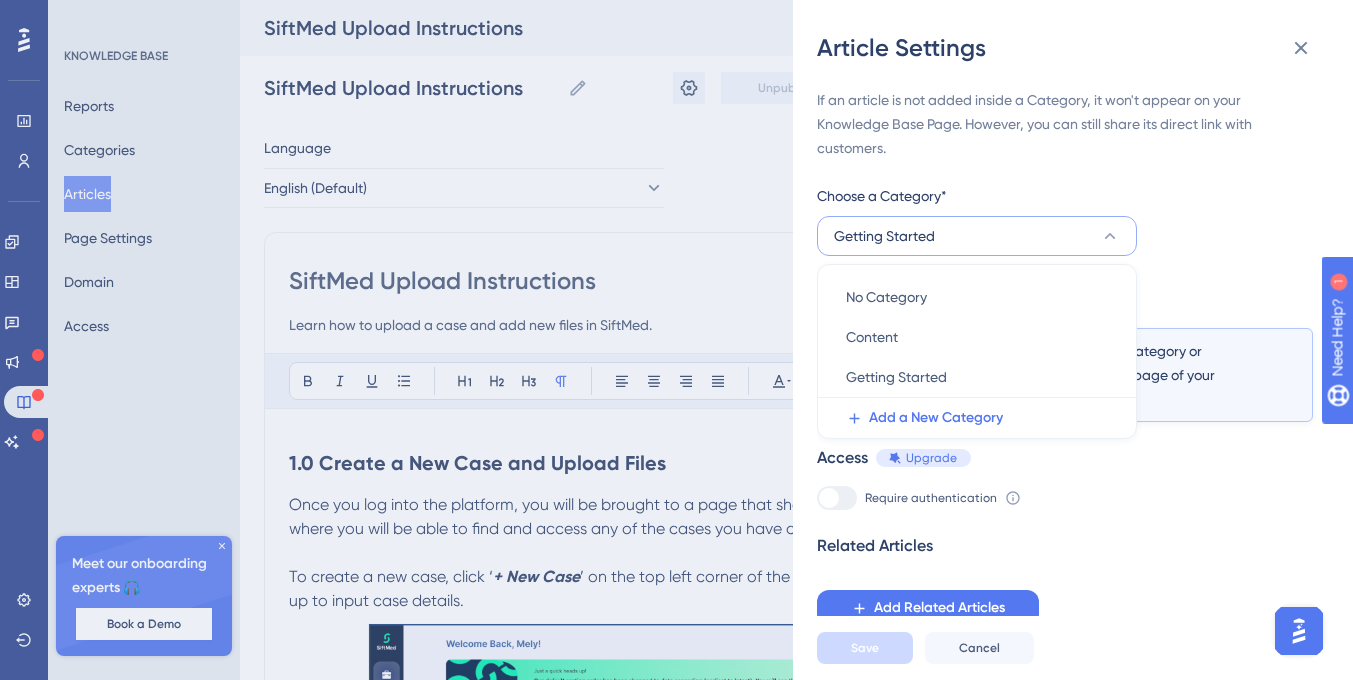 click on "Choose a Category*" at bounding box center [977, 200] 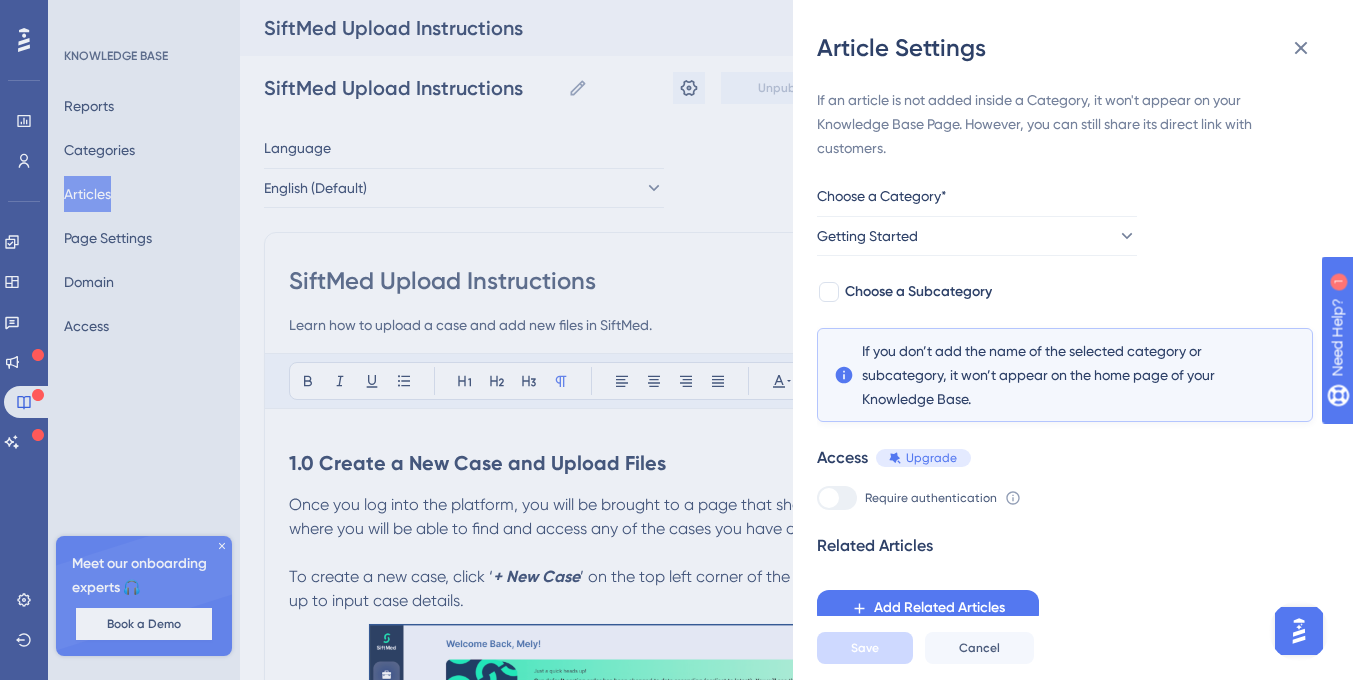 scroll, scrollTop: 10, scrollLeft: 0, axis: vertical 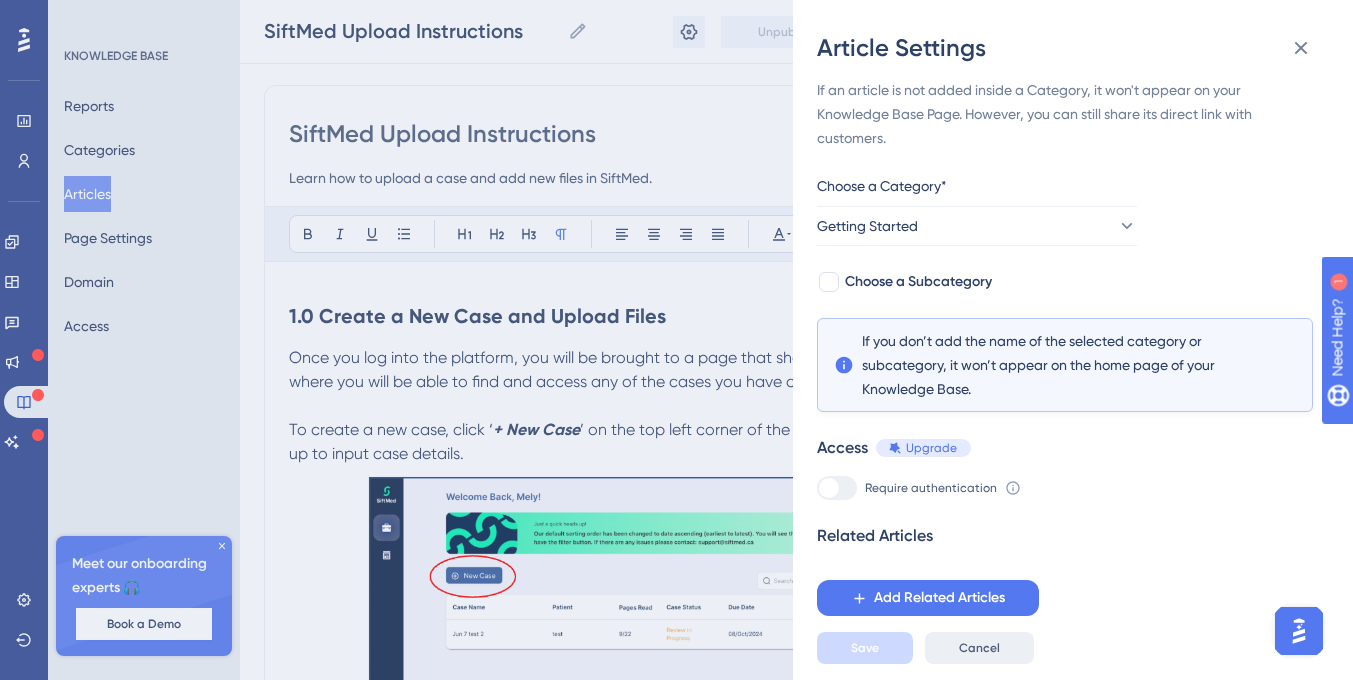 click on "Cancel" at bounding box center [979, 648] 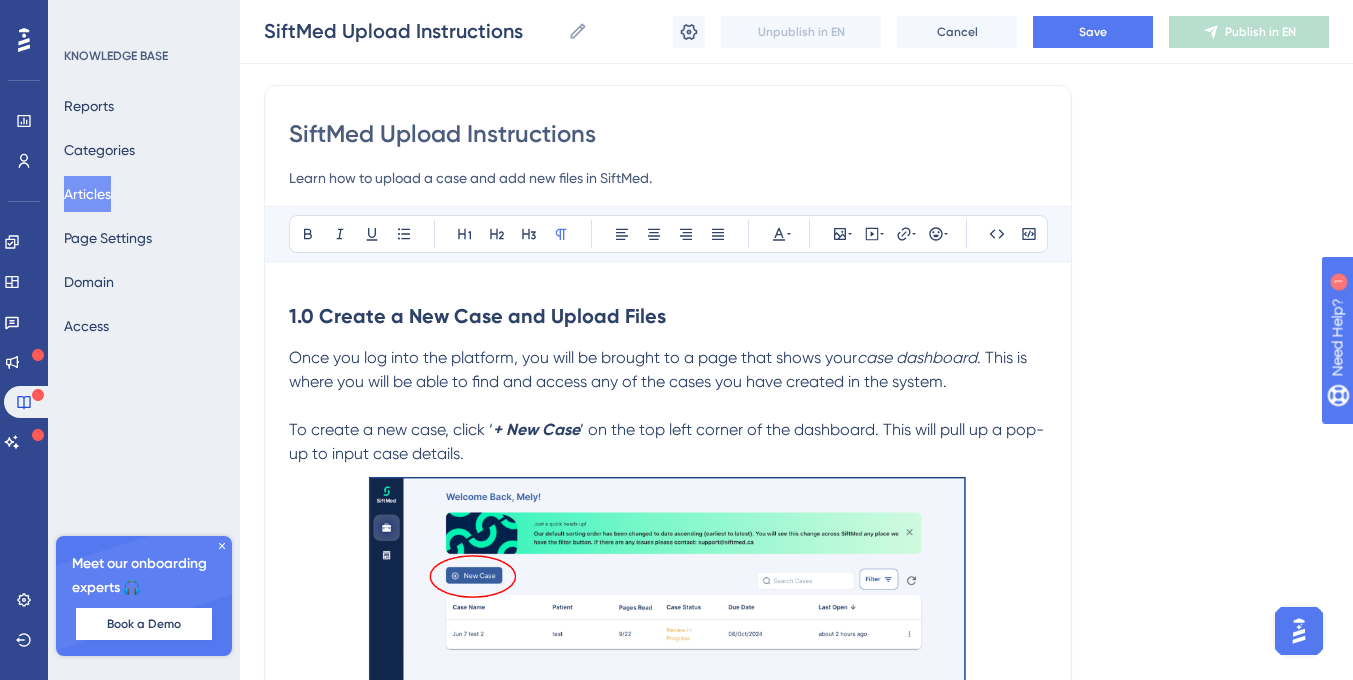 click on "Articles" at bounding box center [87, 194] 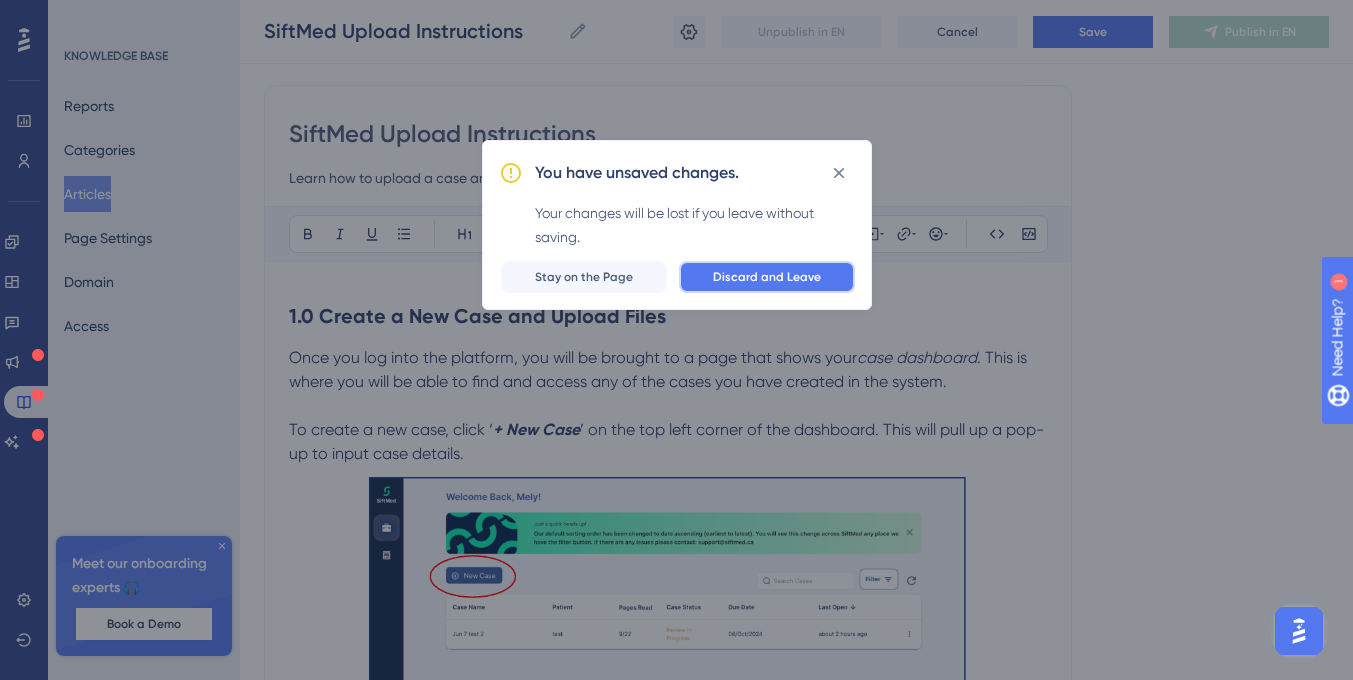 click on "Discard and Leave" at bounding box center (767, 277) 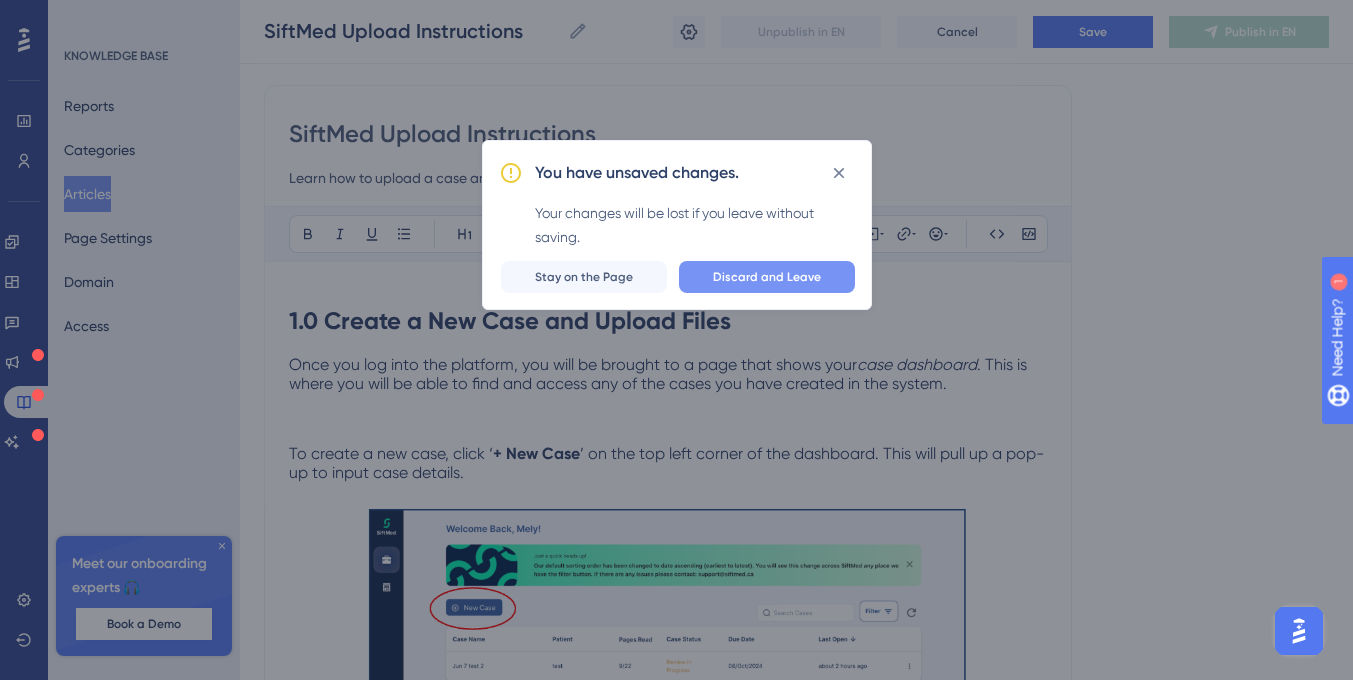 scroll, scrollTop: 0, scrollLeft: 0, axis: both 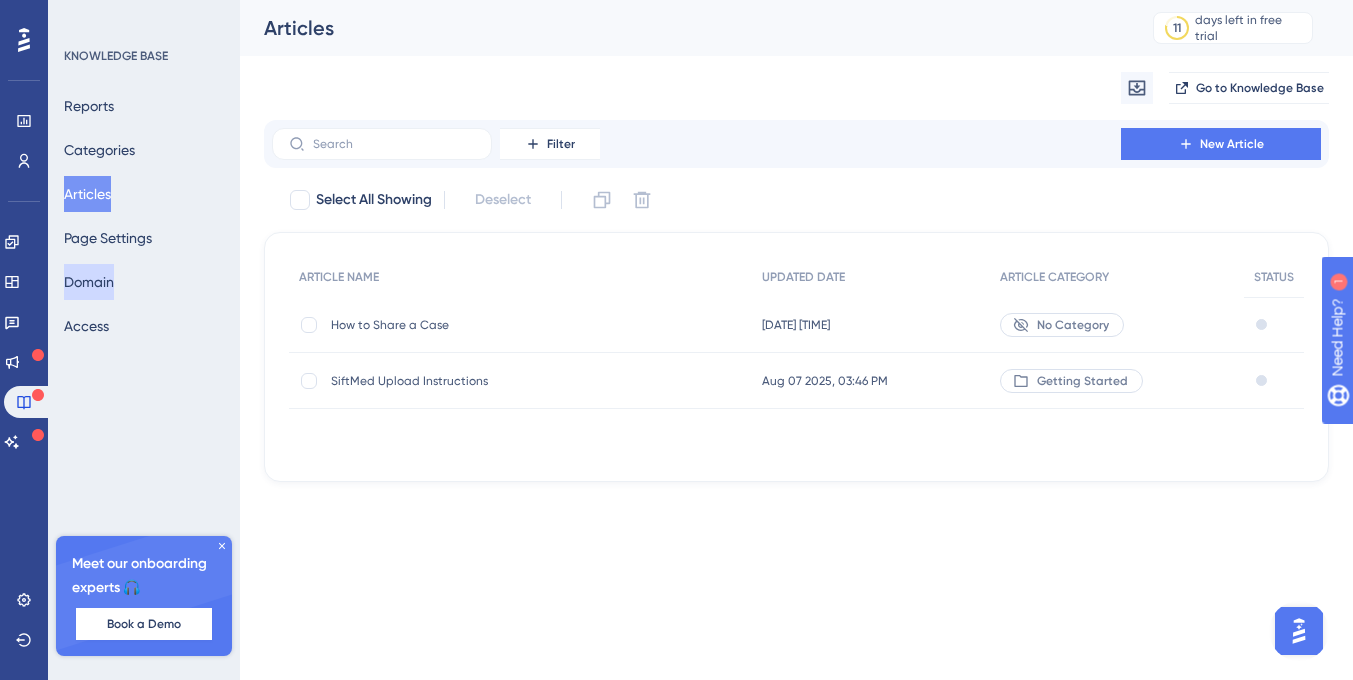 click on "Domain" at bounding box center (89, 282) 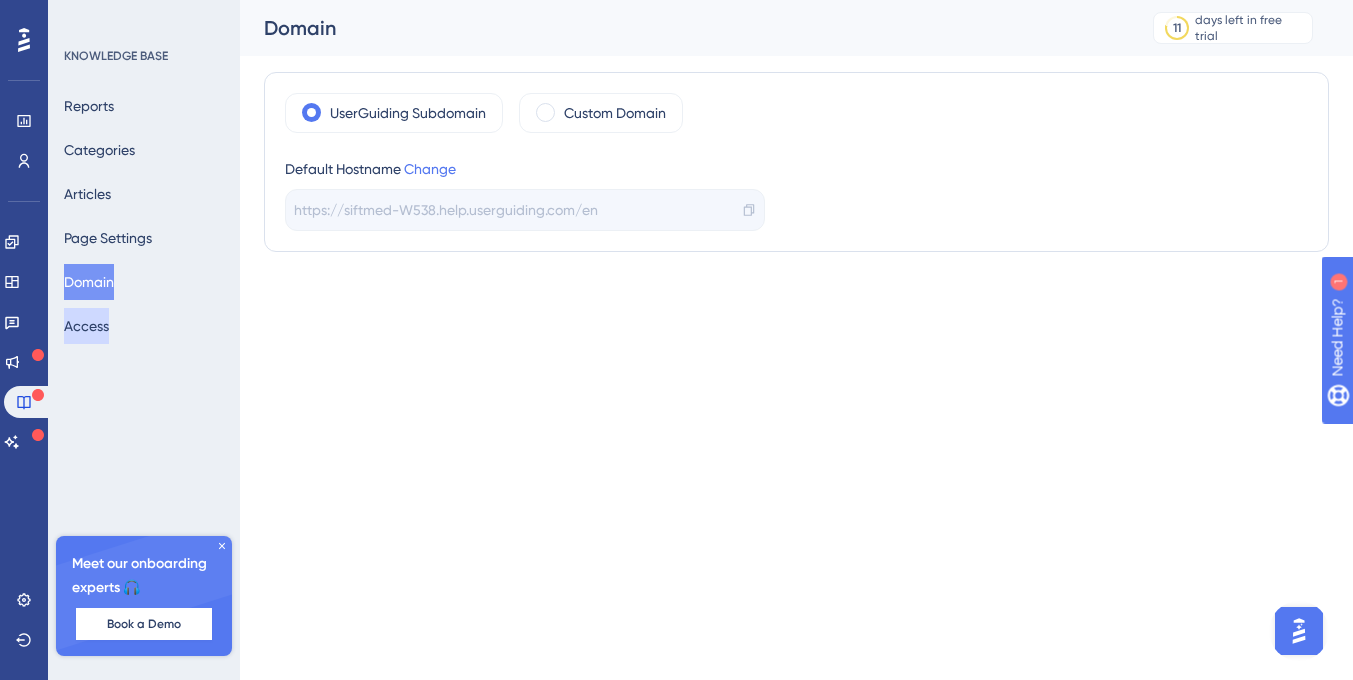 click on "Access" at bounding box center [86, 326] 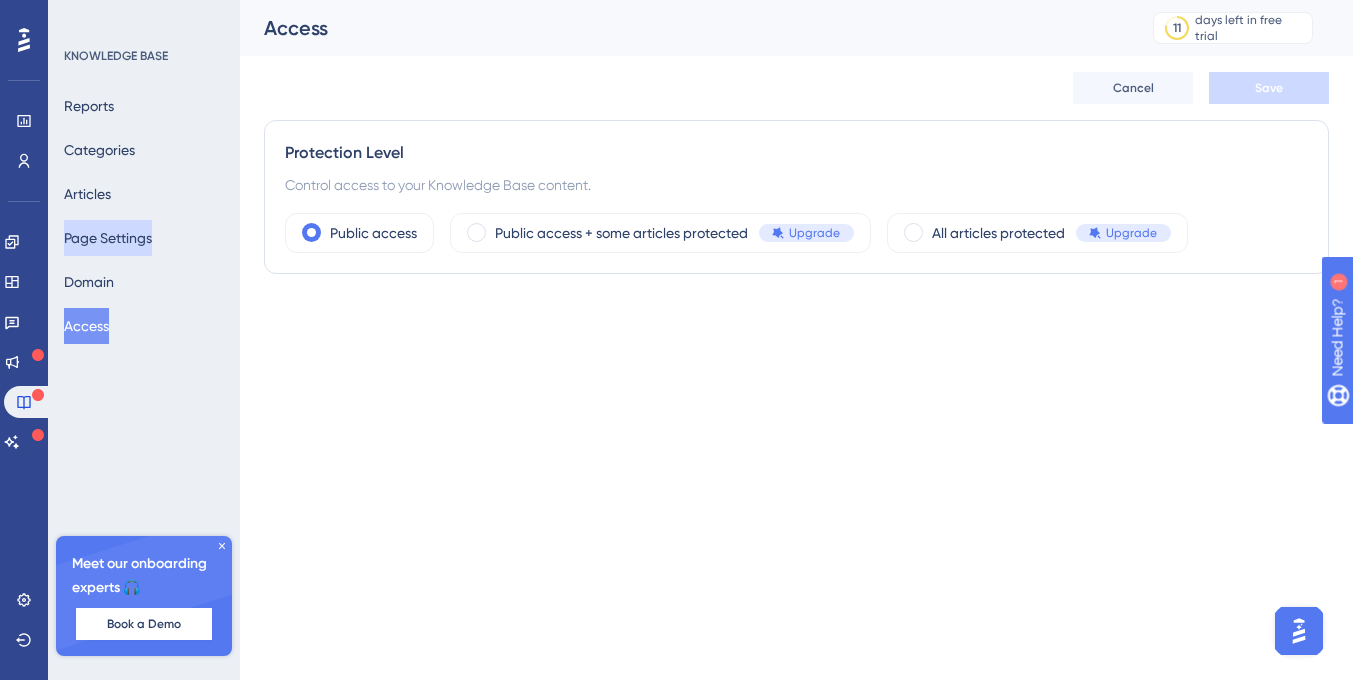click on "Page Settings" at bounding box center (108, 238) 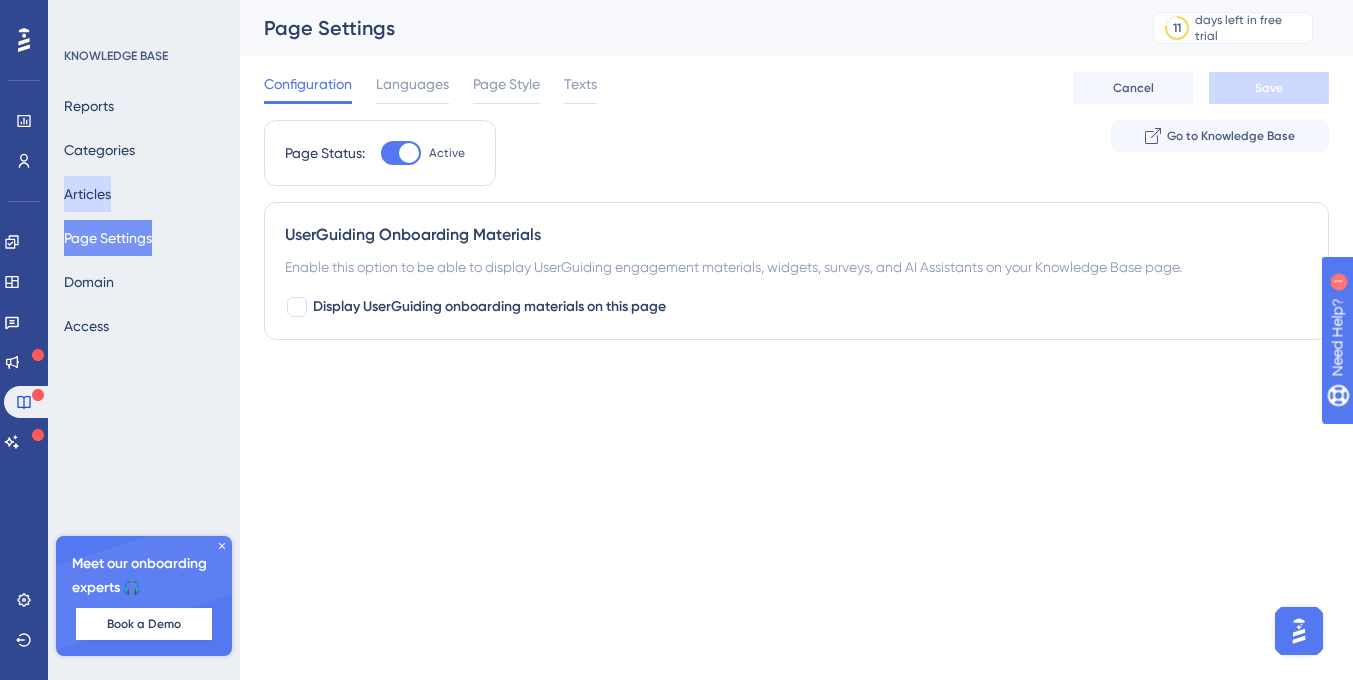 click on "Articles" at bounding box center [87, 194] 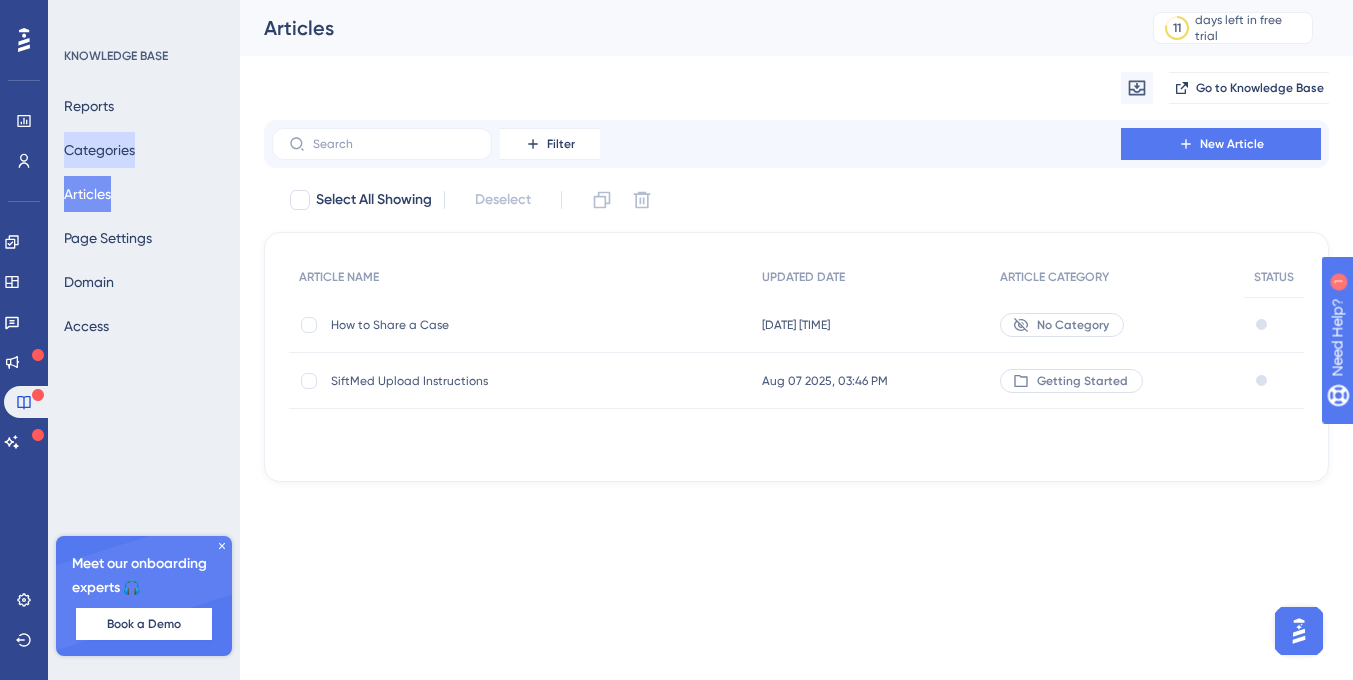 click on "Categories" at bounding box center [99, 150] 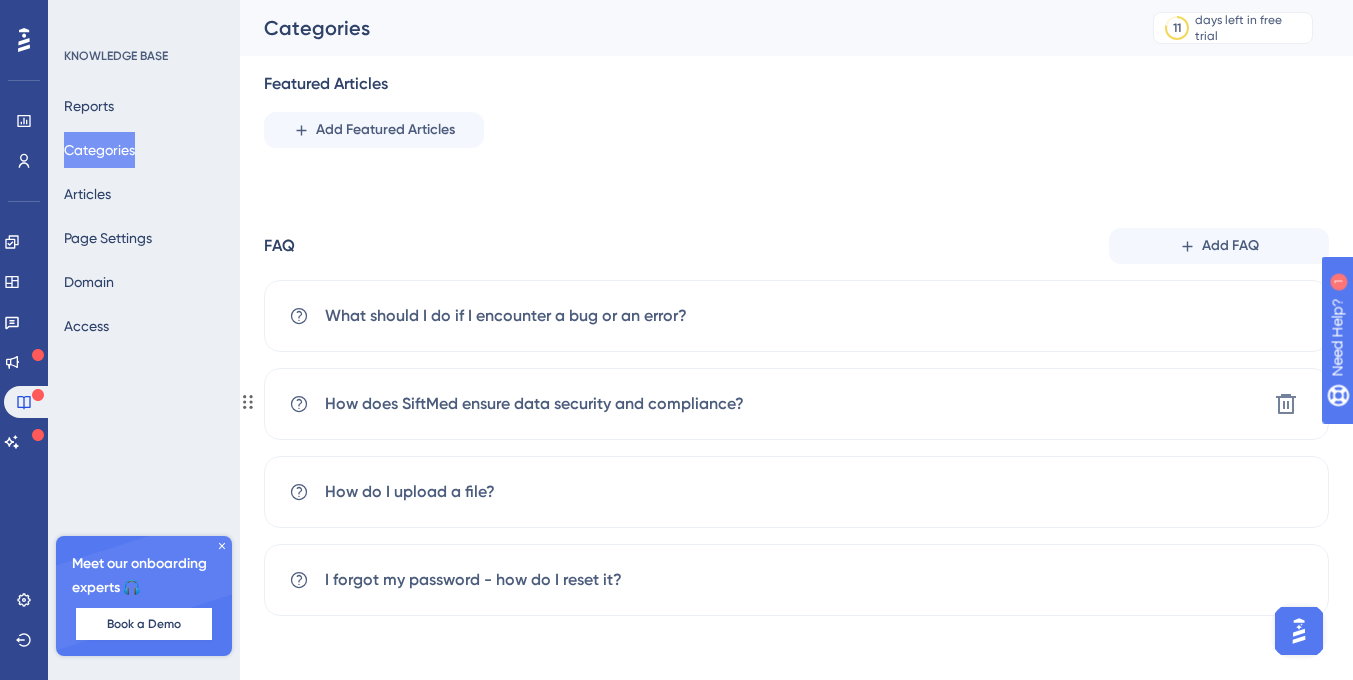 scroll, scrollTop: 0, scrollLeft: 0, axis: both 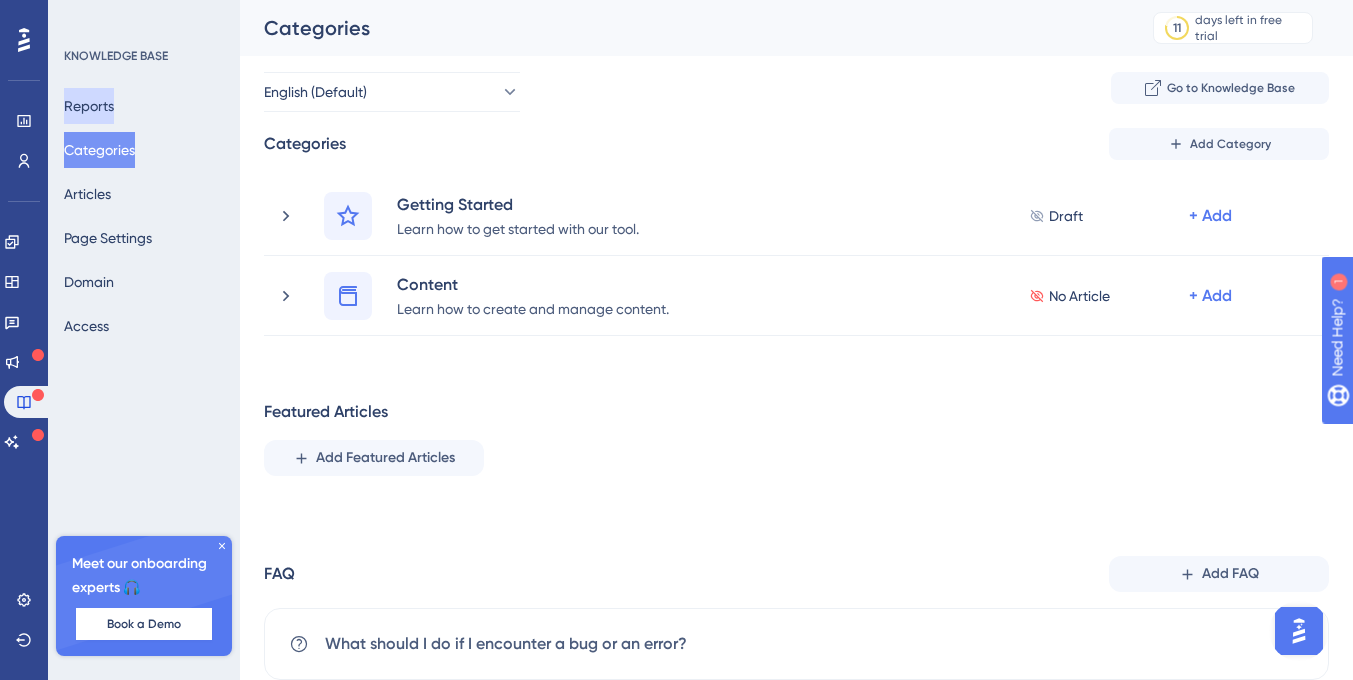 click on "Reports" at bounding box center [89, 106] 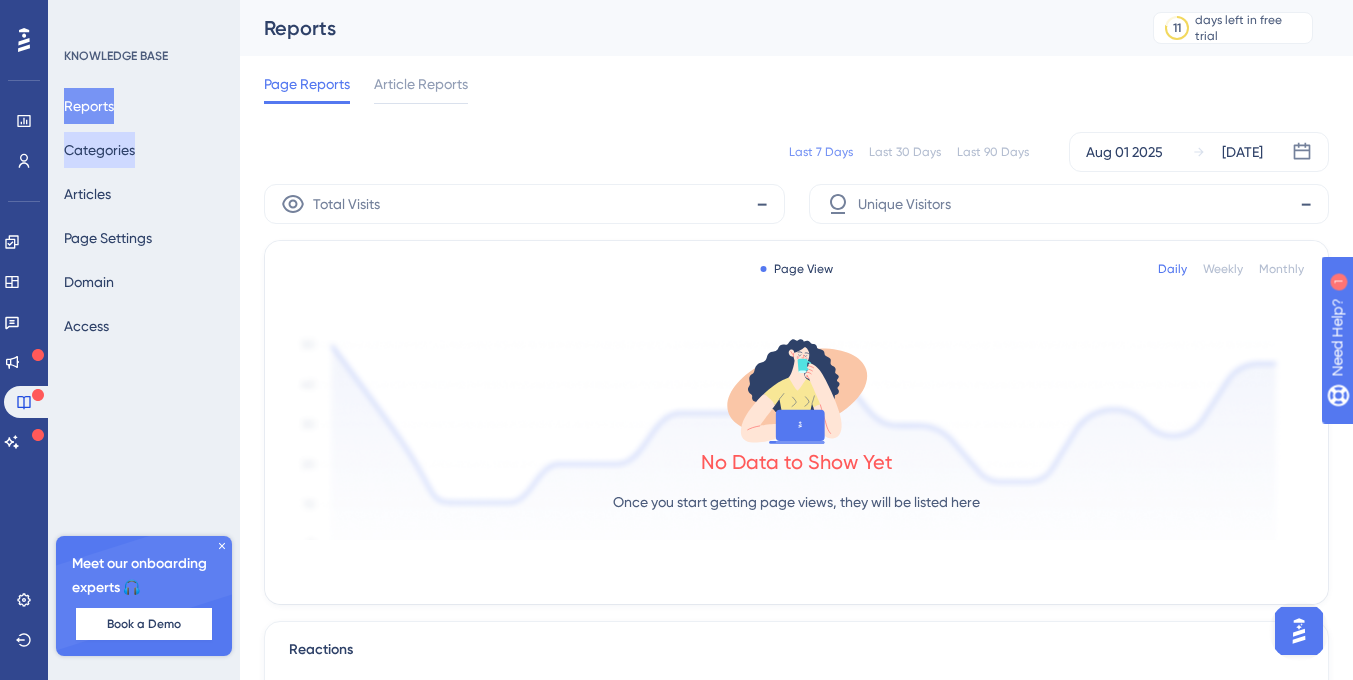 click on "Categories" at bounding box center (99, 150) 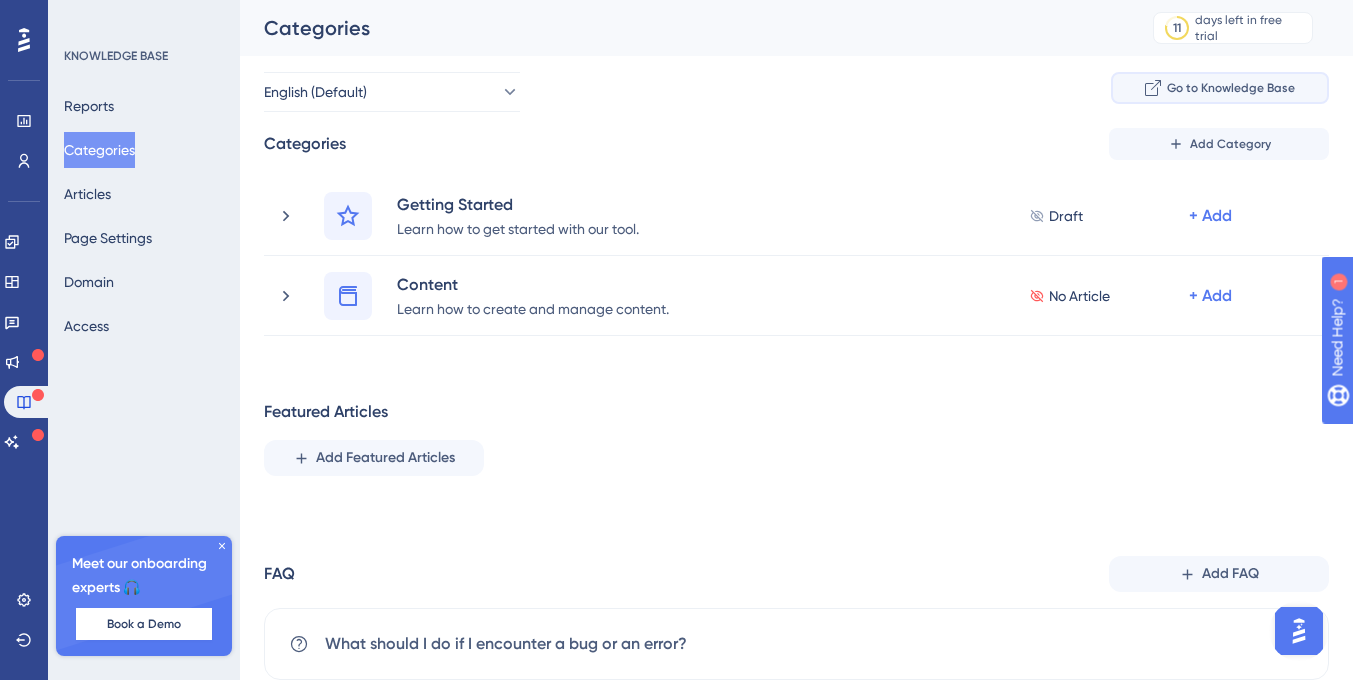 click 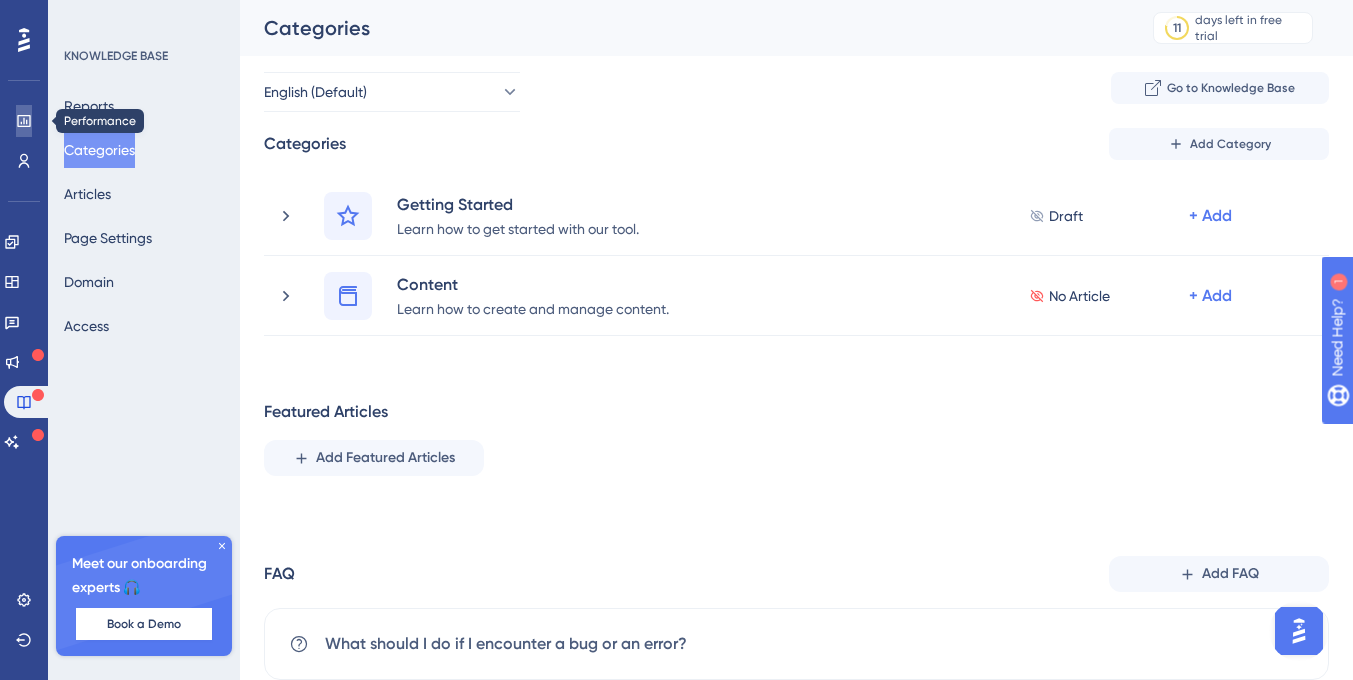 click 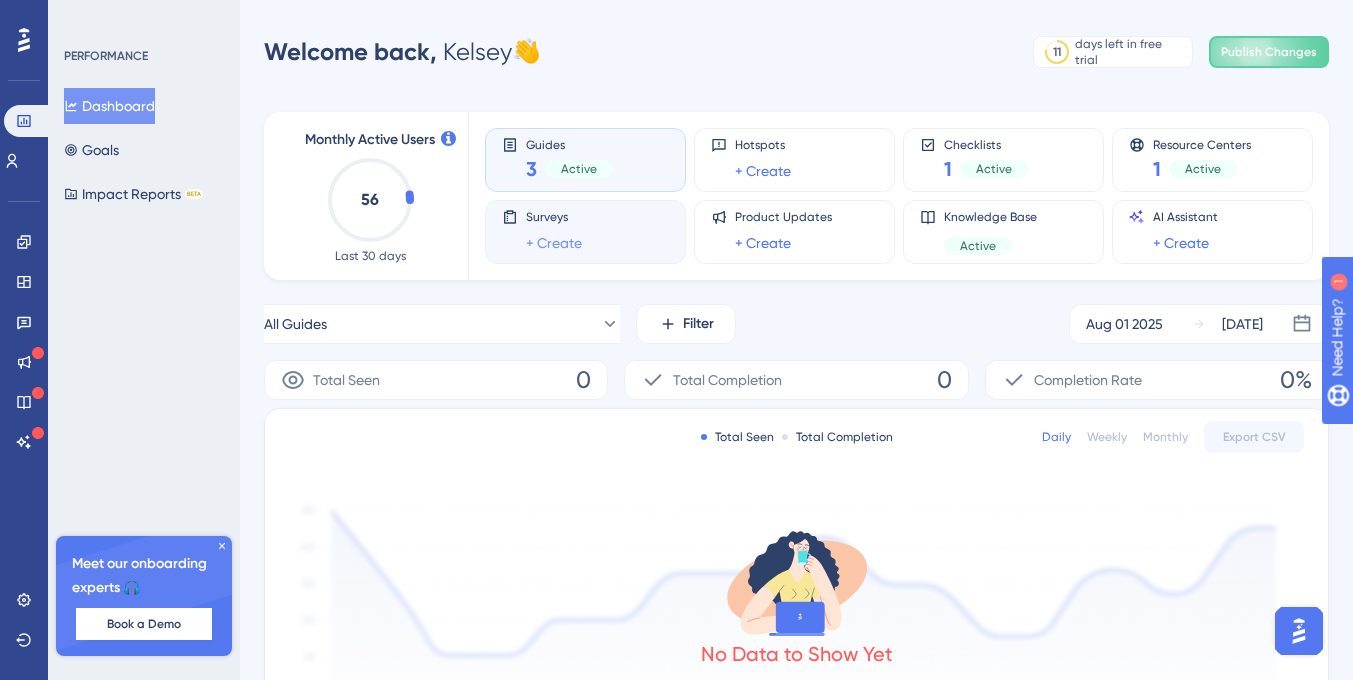 click on "+ Create" at bounding box center [554, 243] 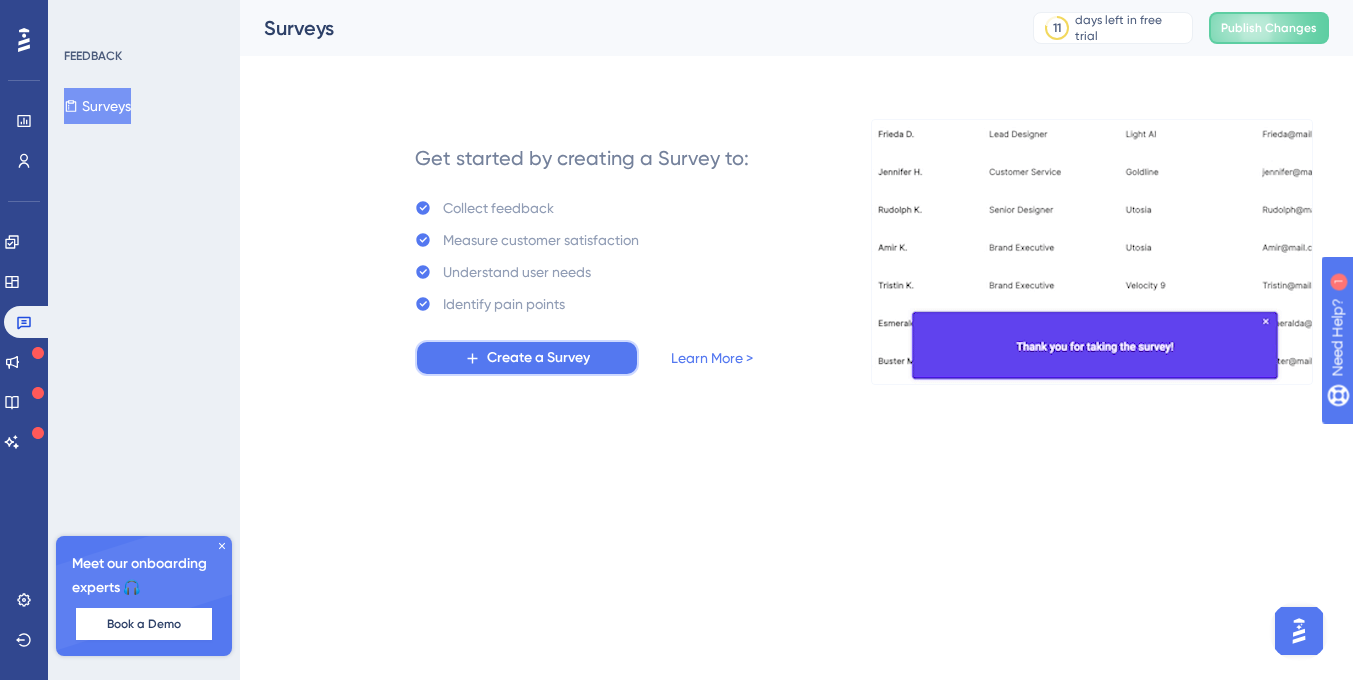 click on "Create a Survey" at bounding box center [538, 358] 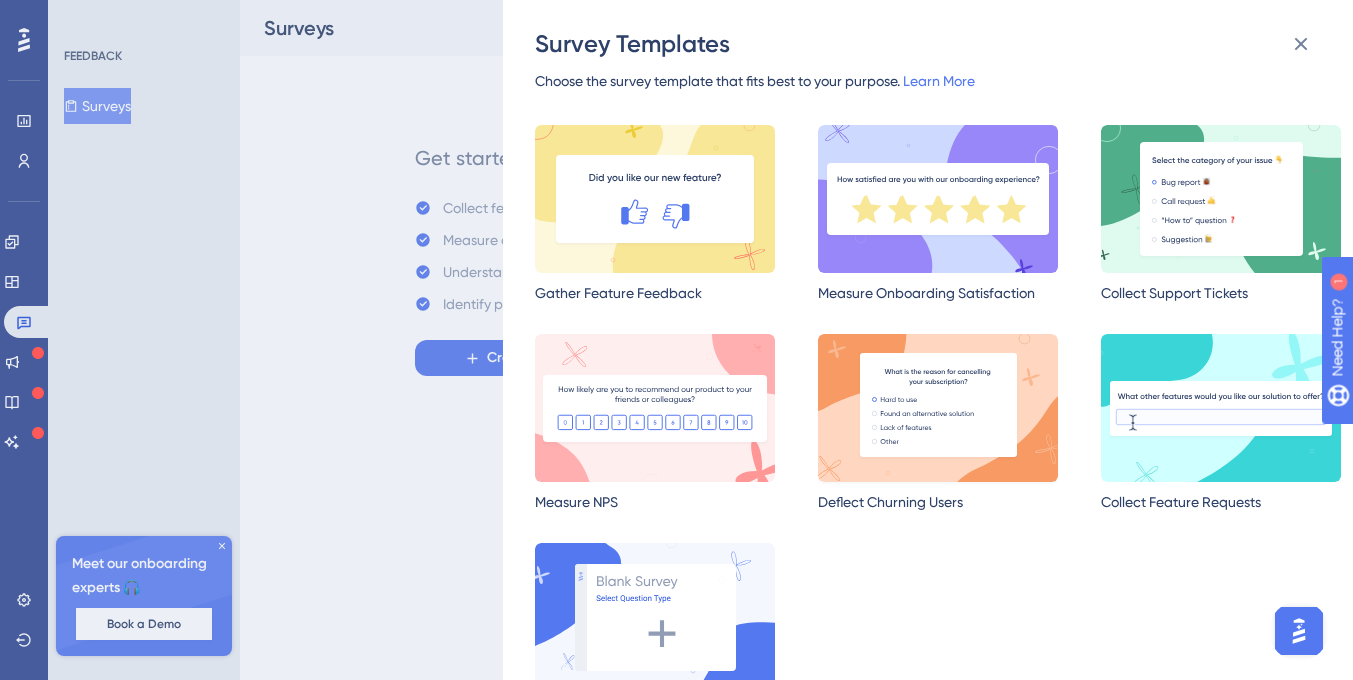 scroll, scrollTop: 0, scrollLeft: 0, axis: both 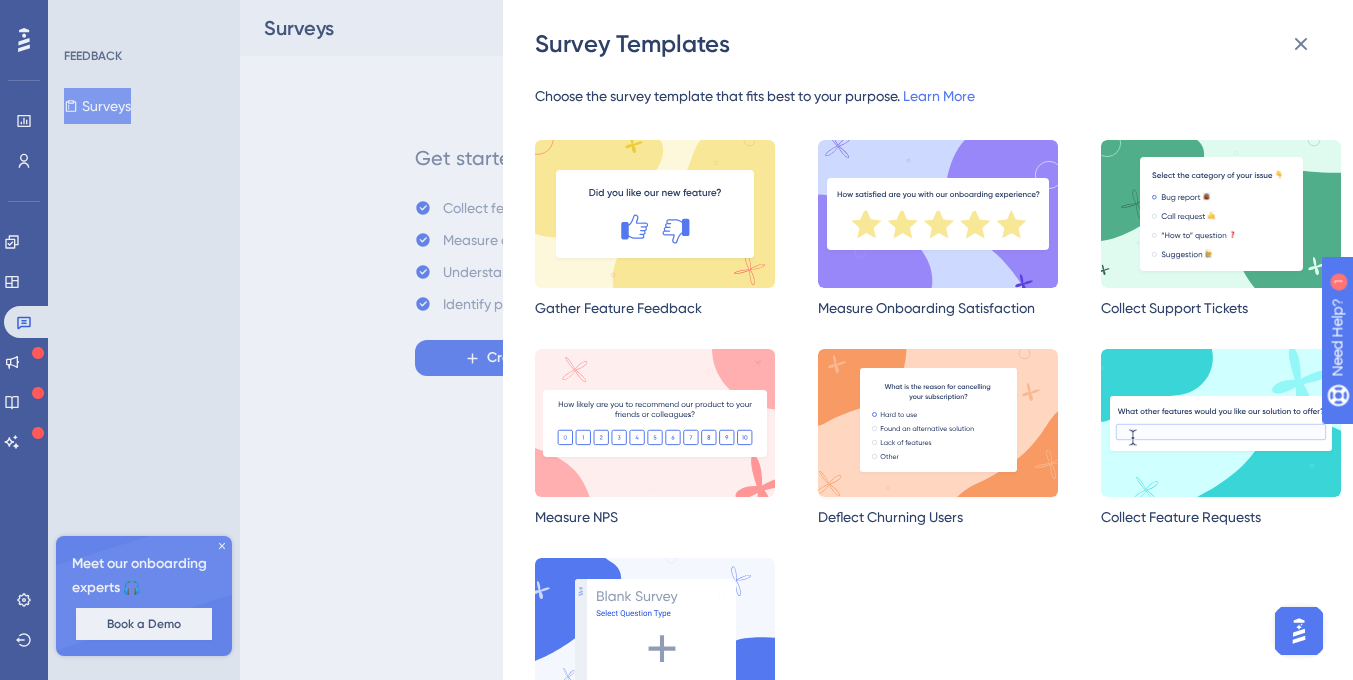 click at bounding box center [938, 423] 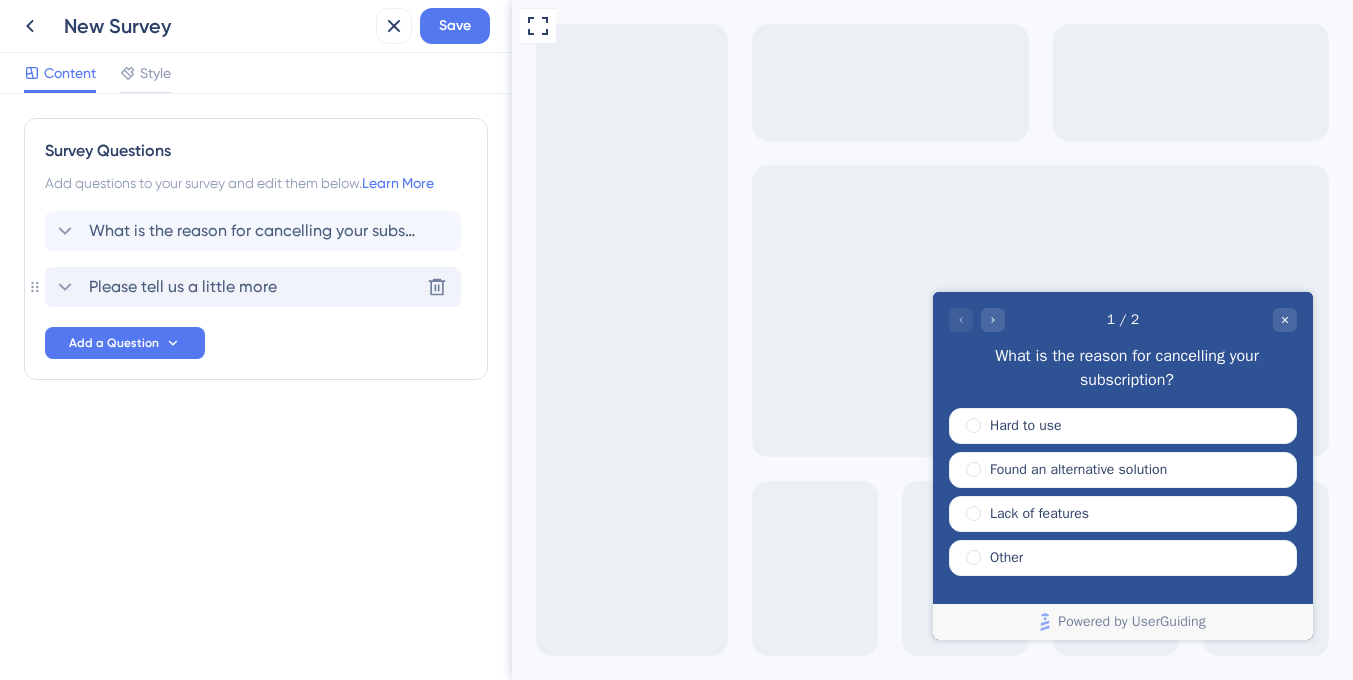 scroll, scrollTop: 0, scrollLeft: 0, axis: both 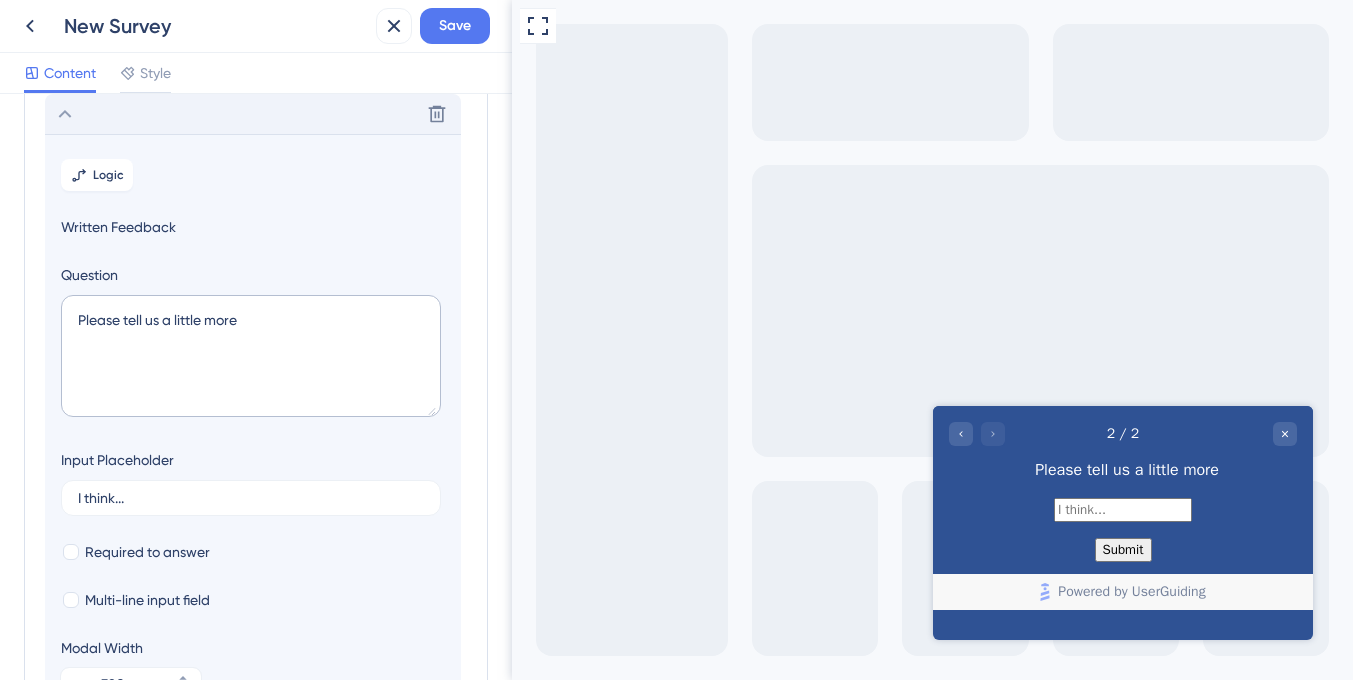 click on "Delete" at bounding box center [253, 114] 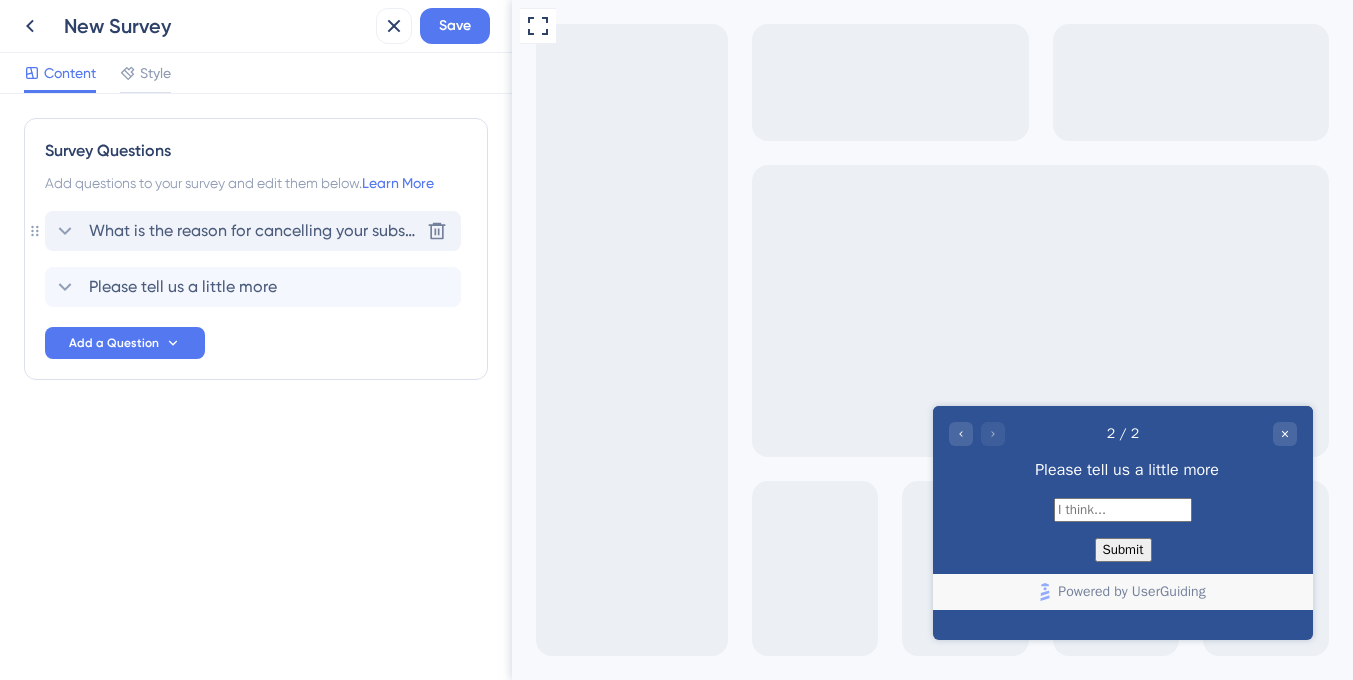 click on "What is the reason for cancelling your subscription?" at bounding box center (254, 231) 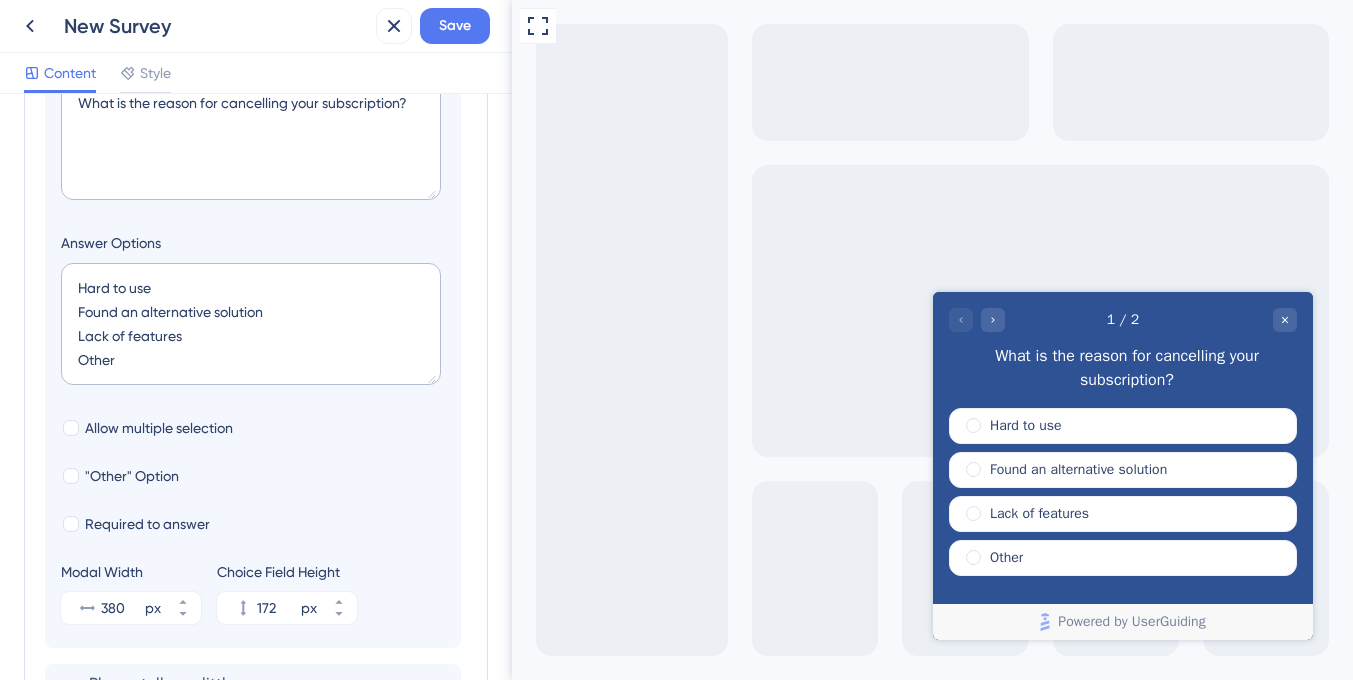 scroll, scrollTop: 343, scrollLeft: 0, axis: vertical 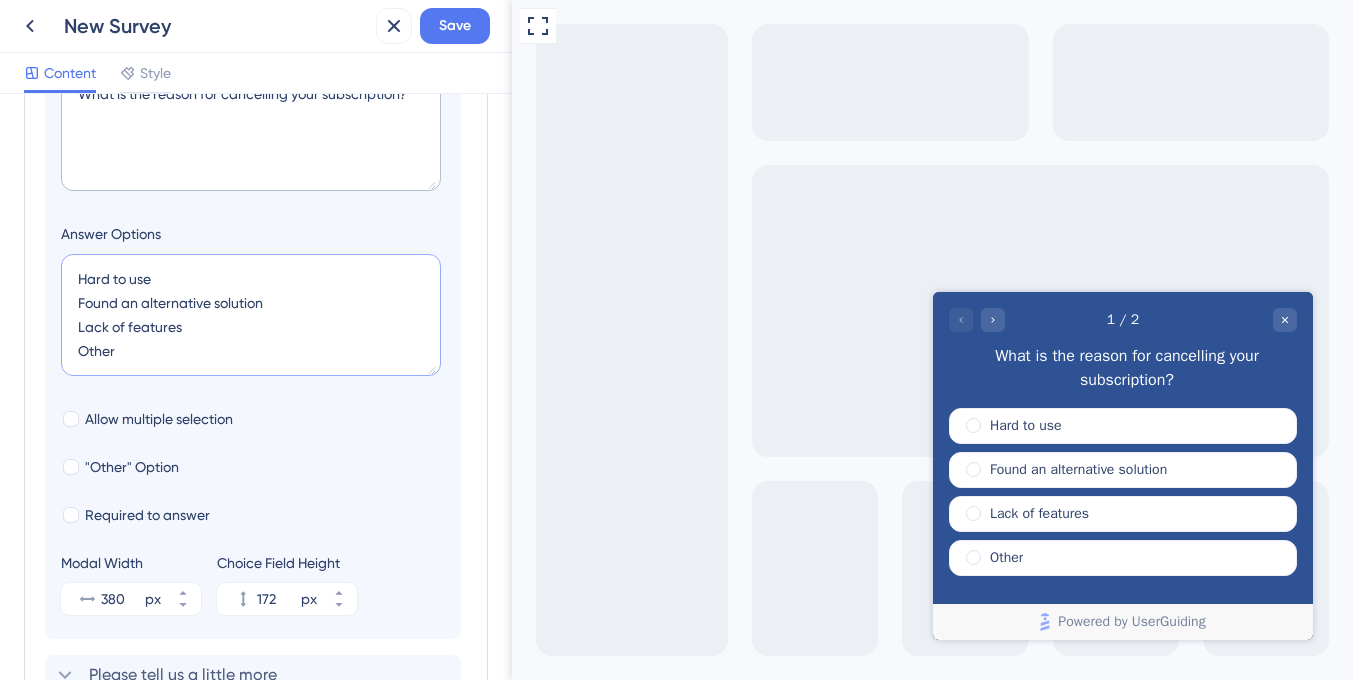 click on "Hard to use
Found an alternative solution
Lack of features
Other" at bounding box center [251, 315] 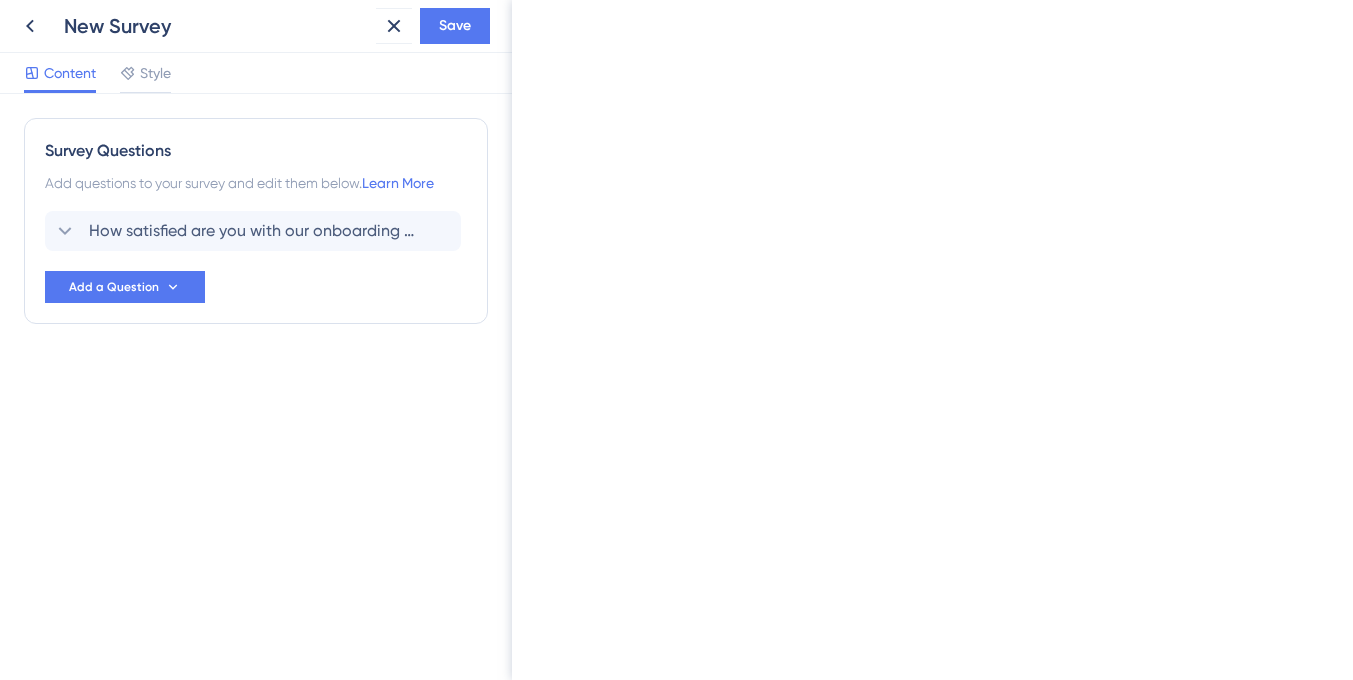 scroll, scrollTop: 0, scrollLeft: 0, axis: both 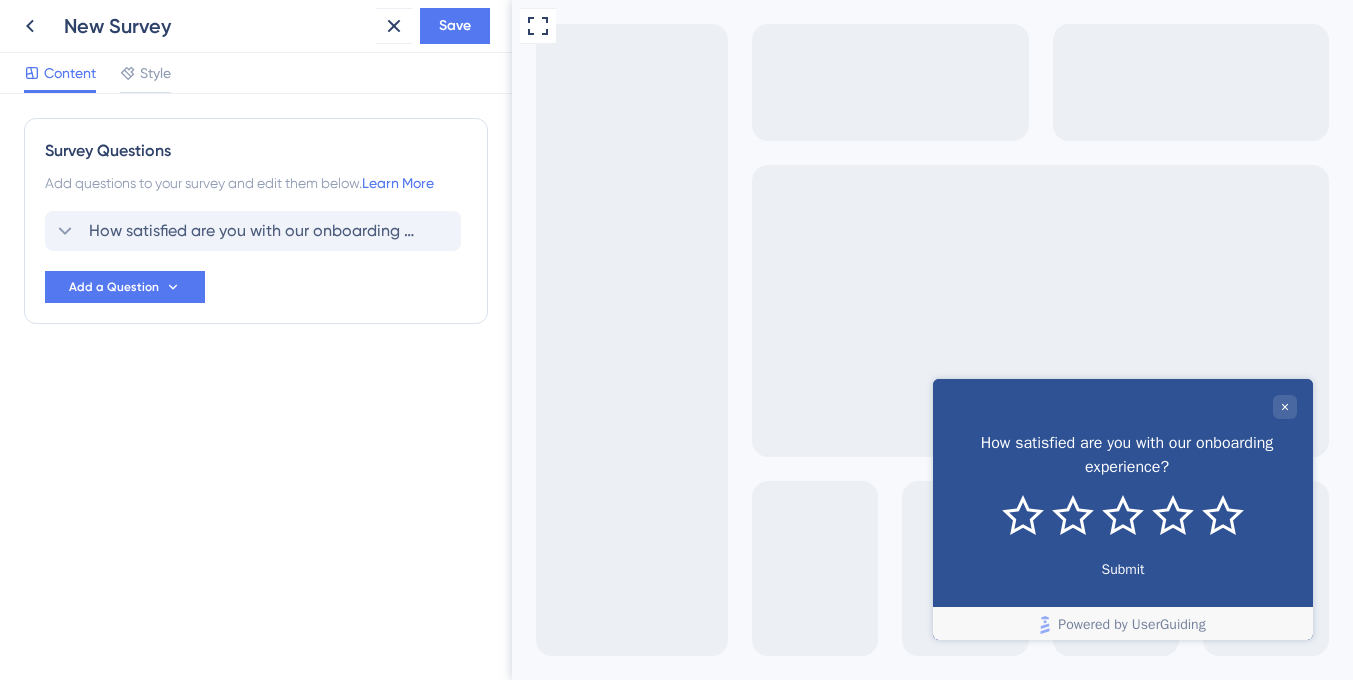 click on "How satisfied are you with our onboarding experience?" at bounding box center [253, 231] 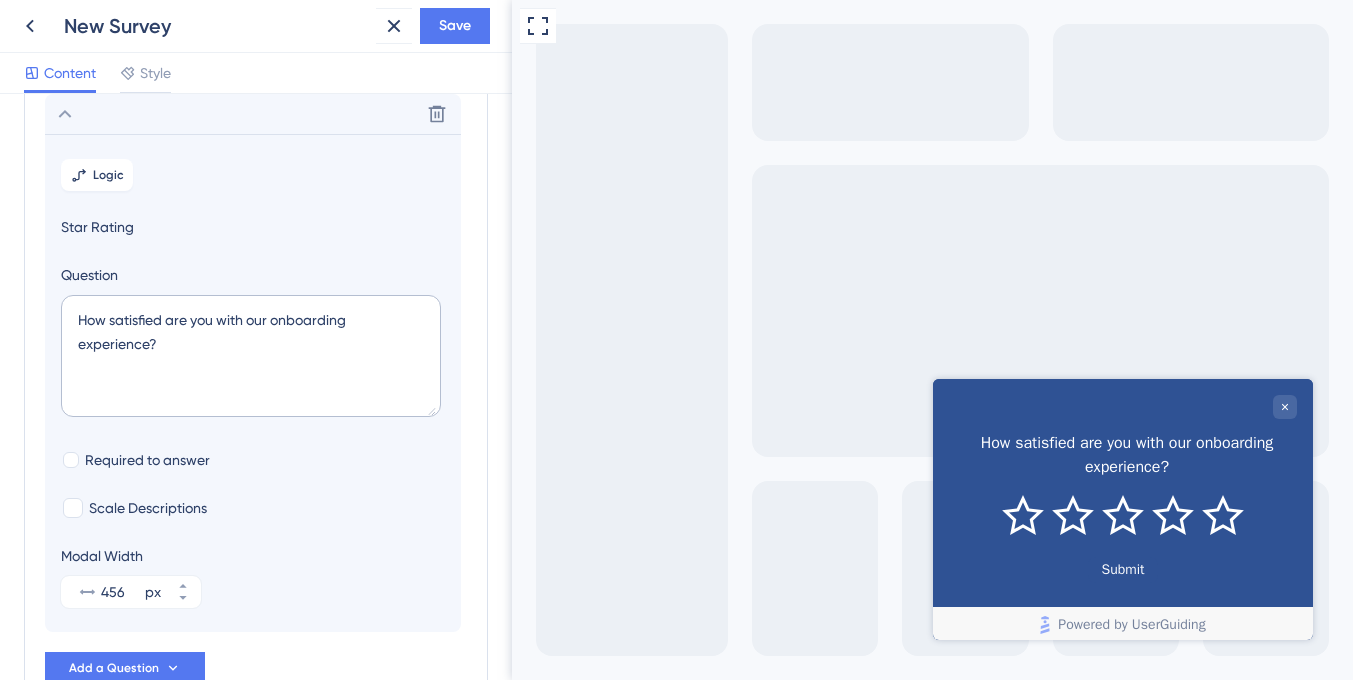 scroll, scrollTop: 0, scrollLeft: 0, axis: both 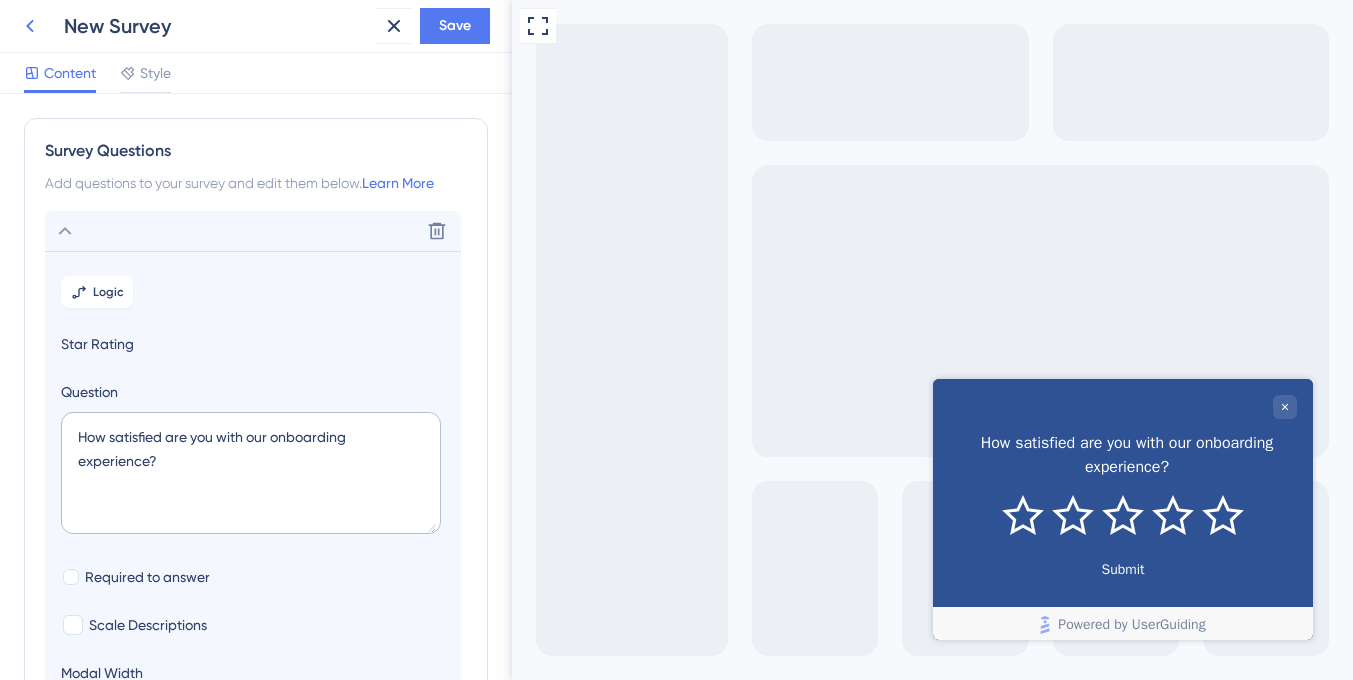 click 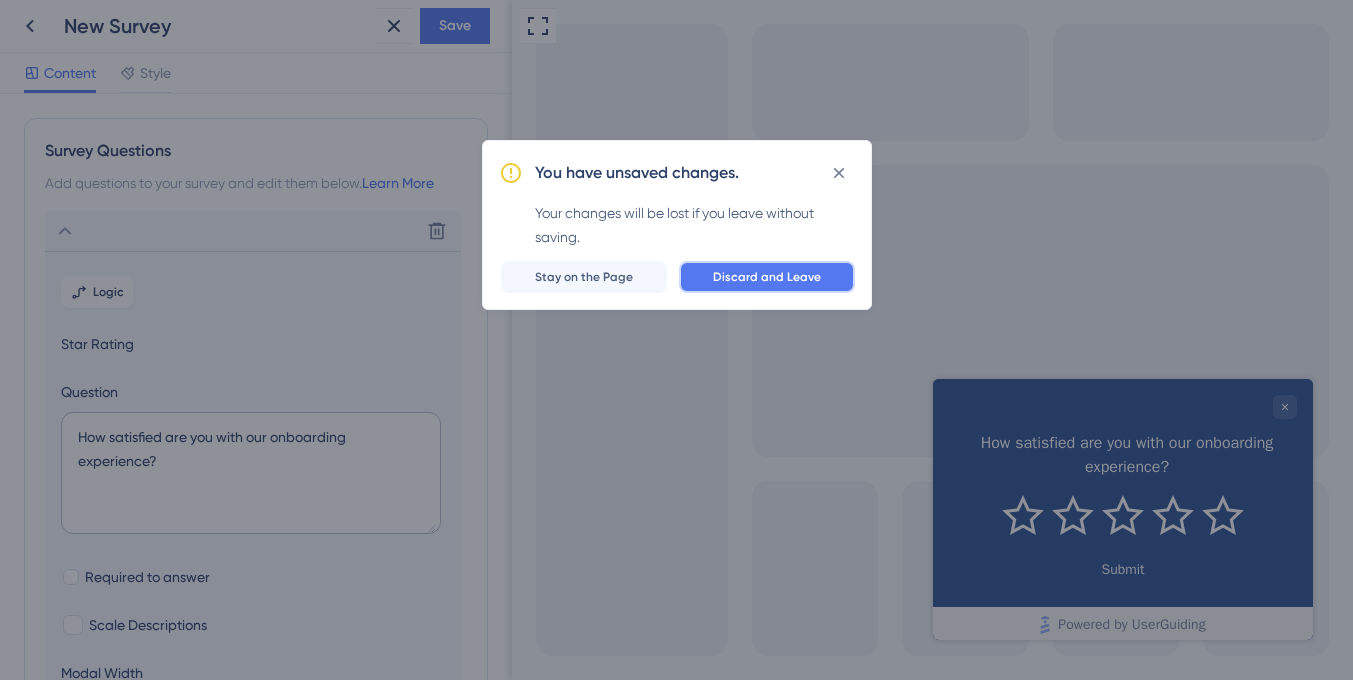 click on "Discard and Leave" at bounding box center [767, 277] 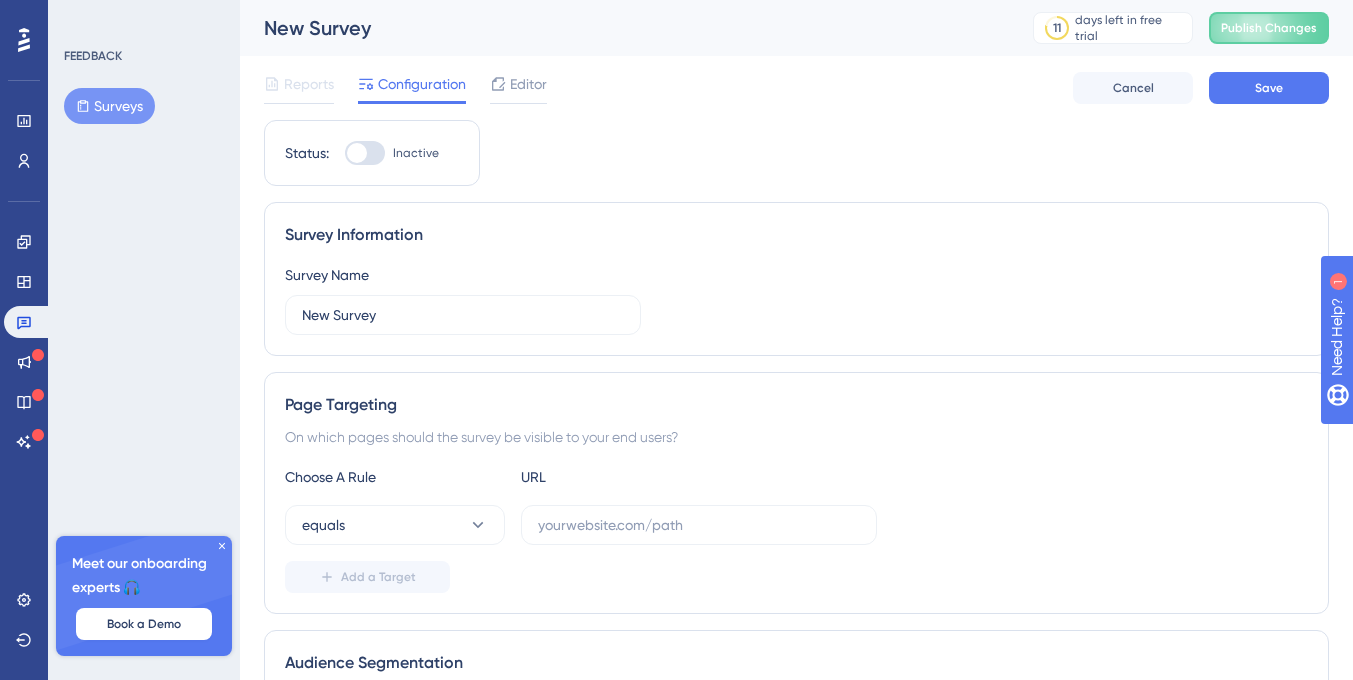 scroll, scrollTop: 0, scrollLeft: 0, axis: both 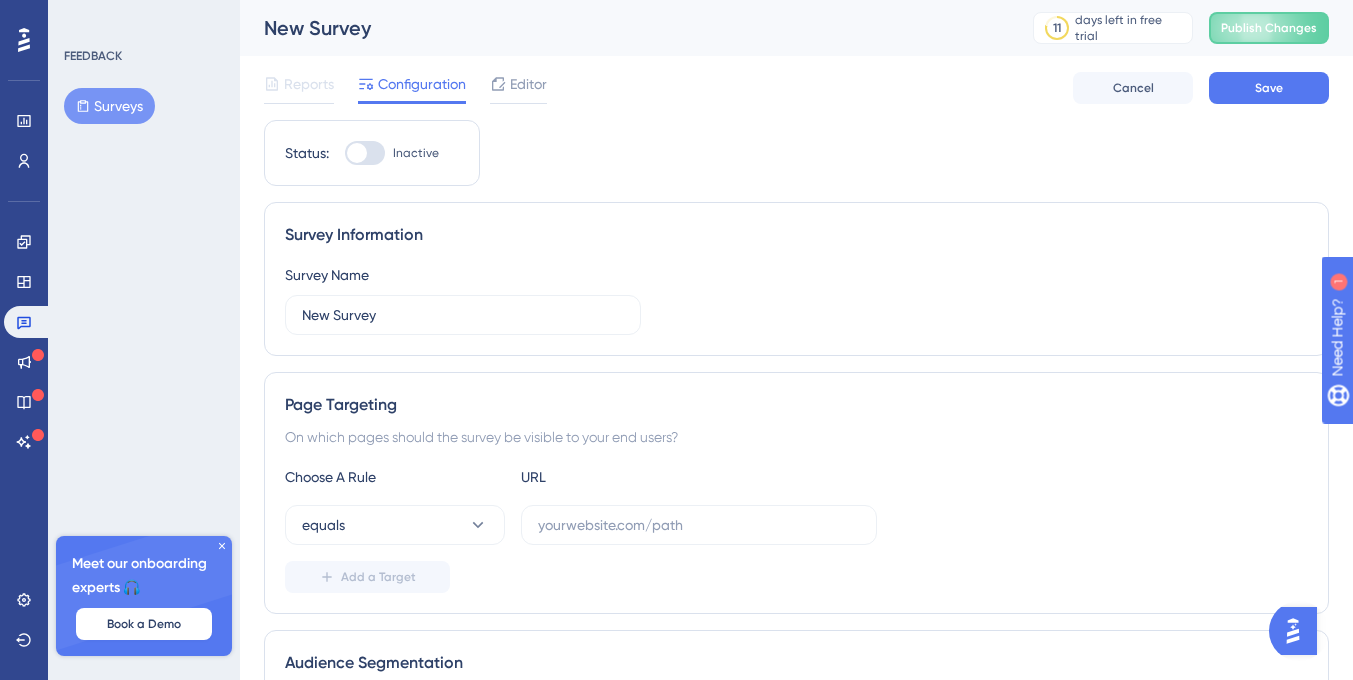 click on "Surveys" at bounding box center (109, 106) 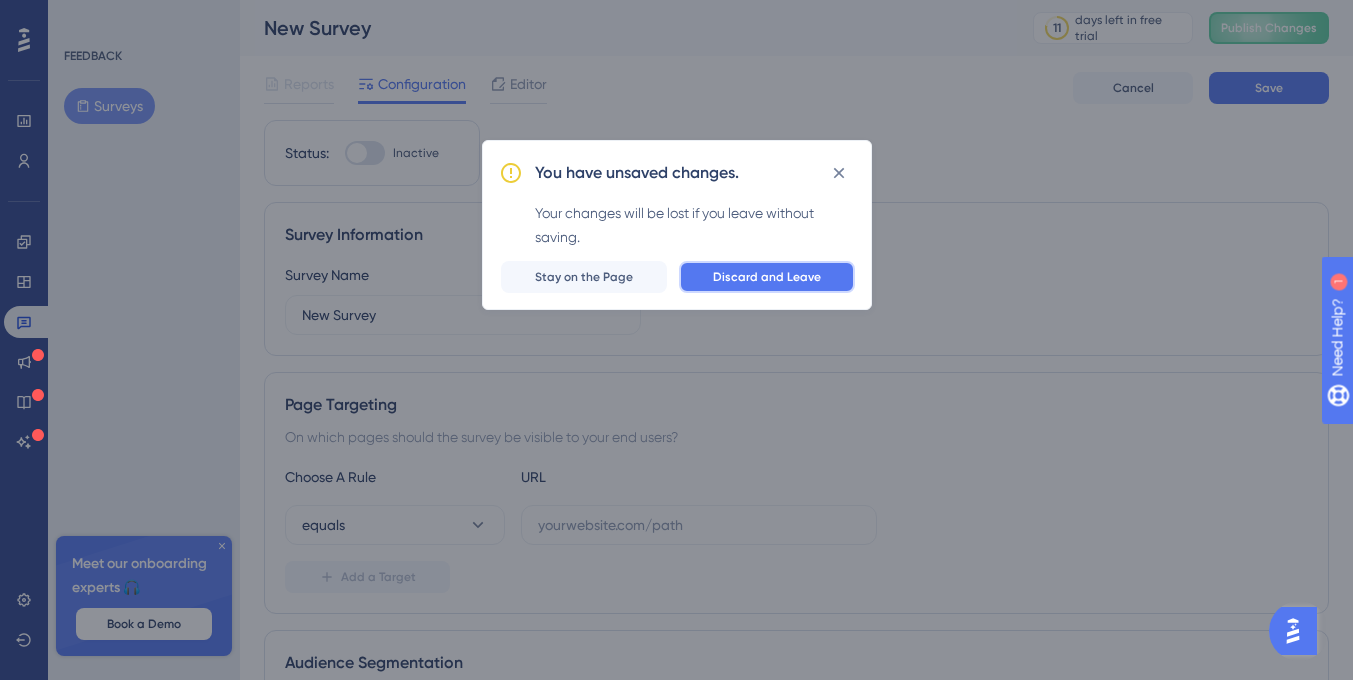 click on "Discard and Leave" at bounding box center [767, 277] 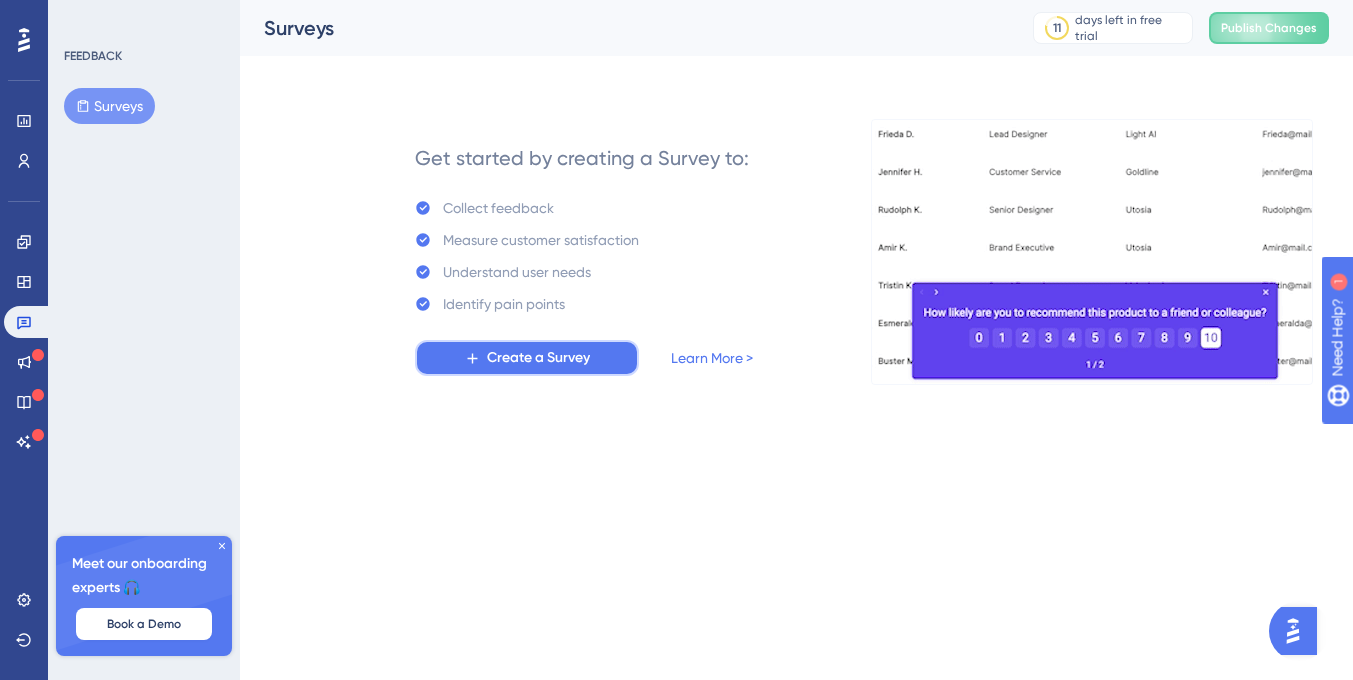 click on "Create a Survey" at bounding box center [538, 358] 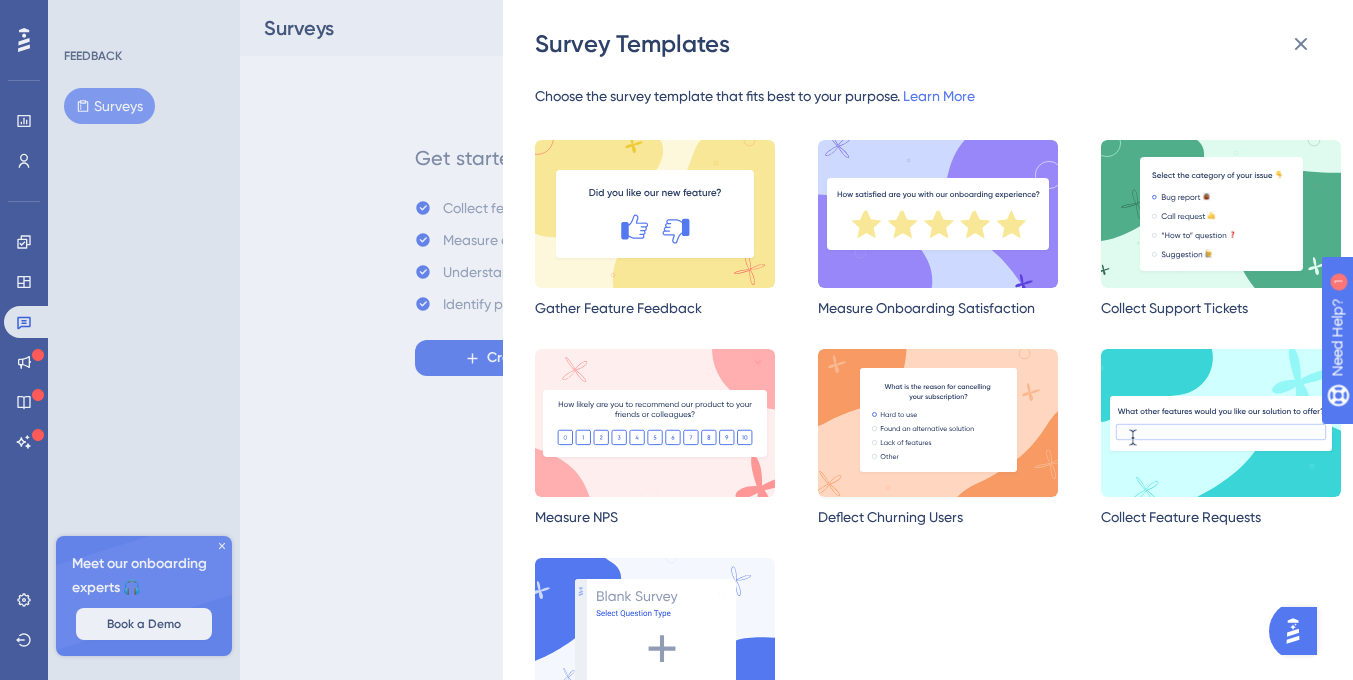 click at bounding box center [938, 423] 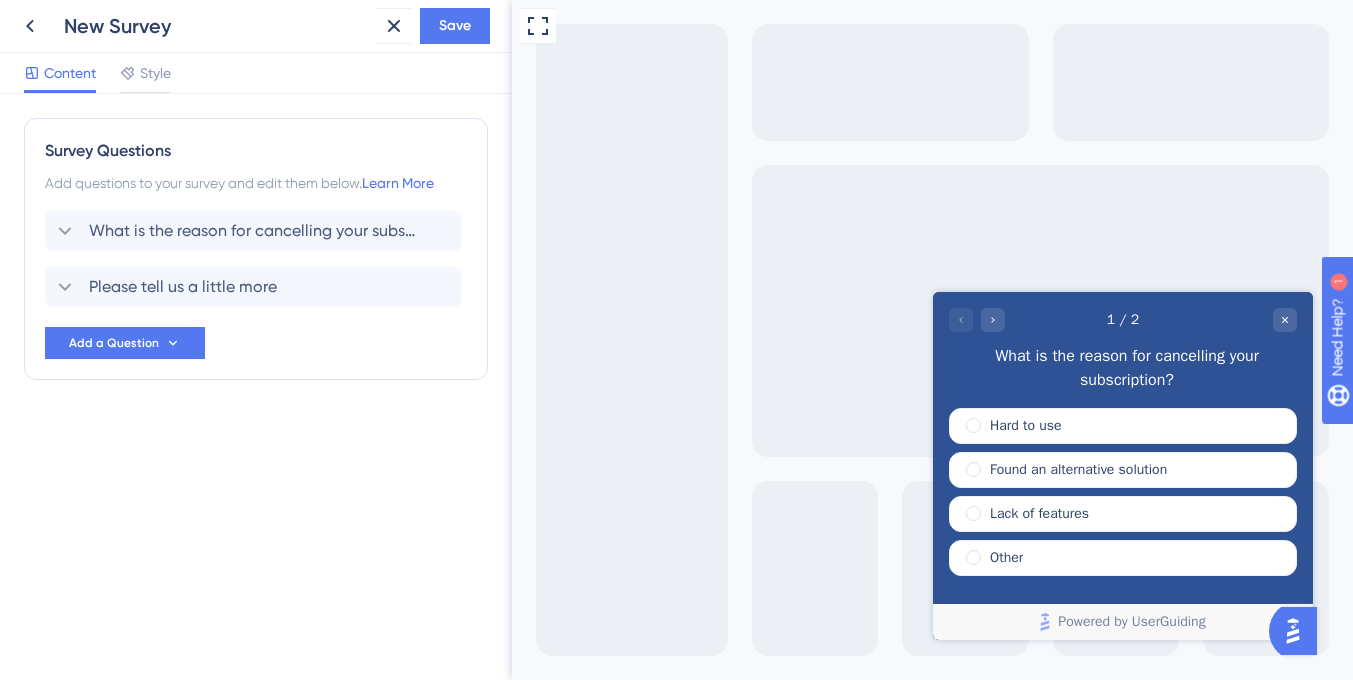 scroll, scrollTop: 0, scrollLeft: 0, axis: both 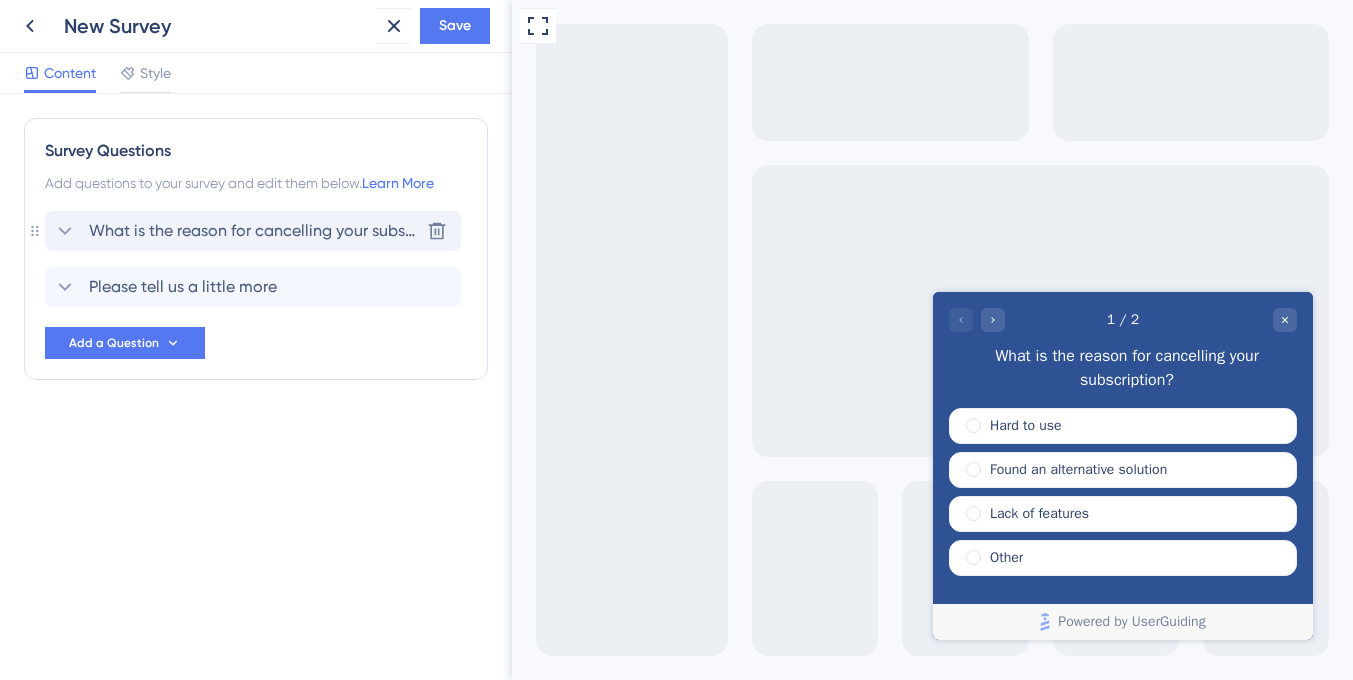 click on "What is the reason for cancelling your subscription?" at bounding box center (254, 231) 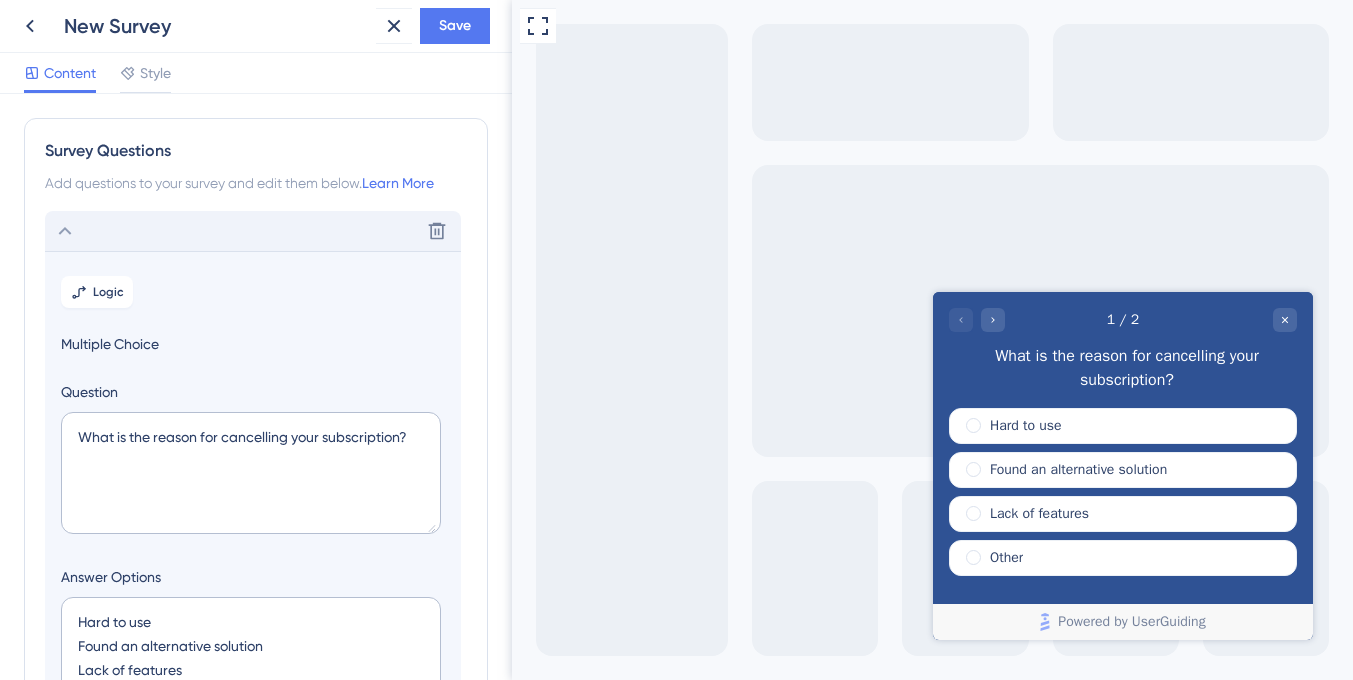 scroll, scrollTop: 37, scrollLeft: 0, axis: vertical 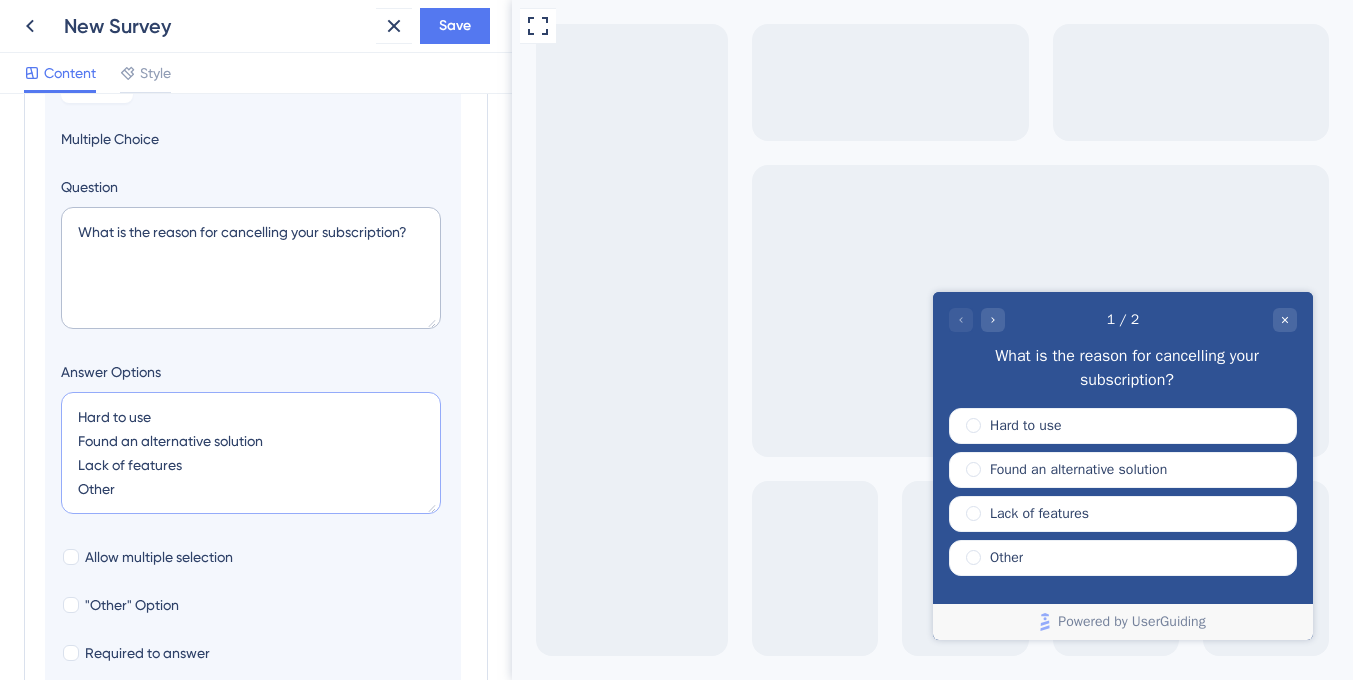 drag, startPoint x: 159, startPoint y: 420, endPoint x: 76, endPoint y: 419, distance: 83.00603 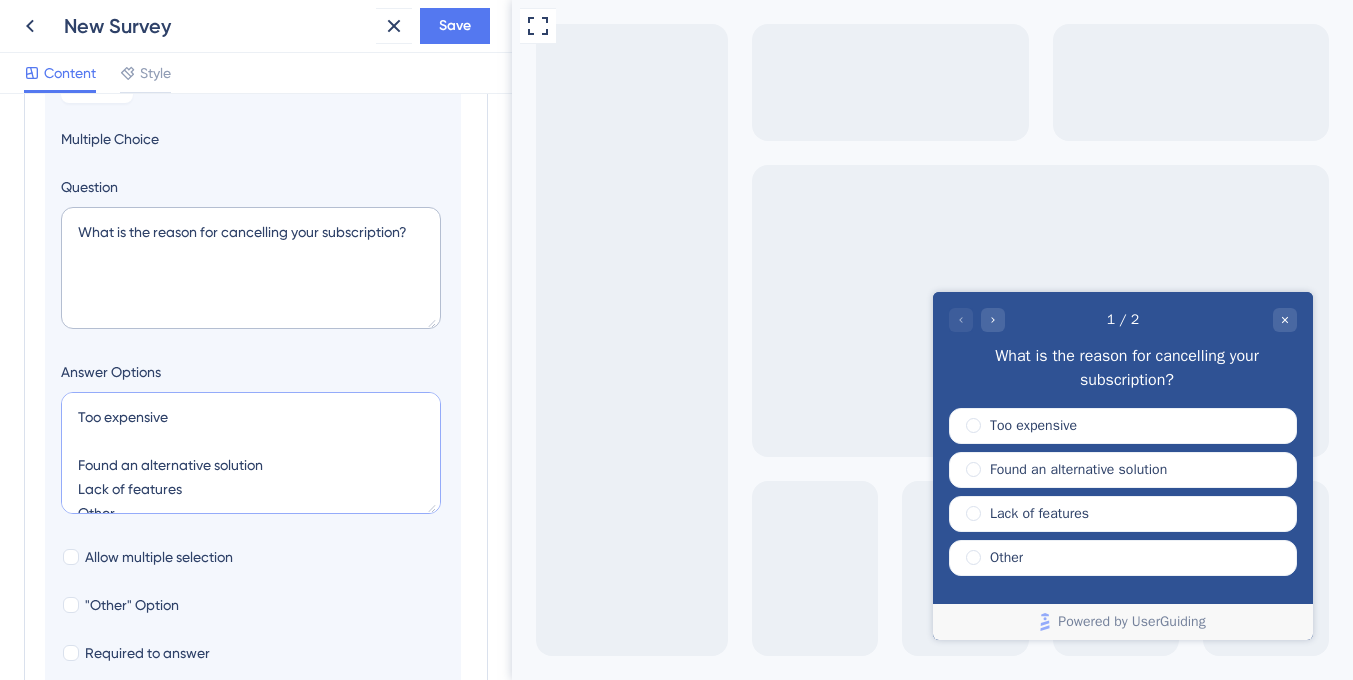 type on "Too expensive
a
Found an alternative solution
Lack of features
Other" 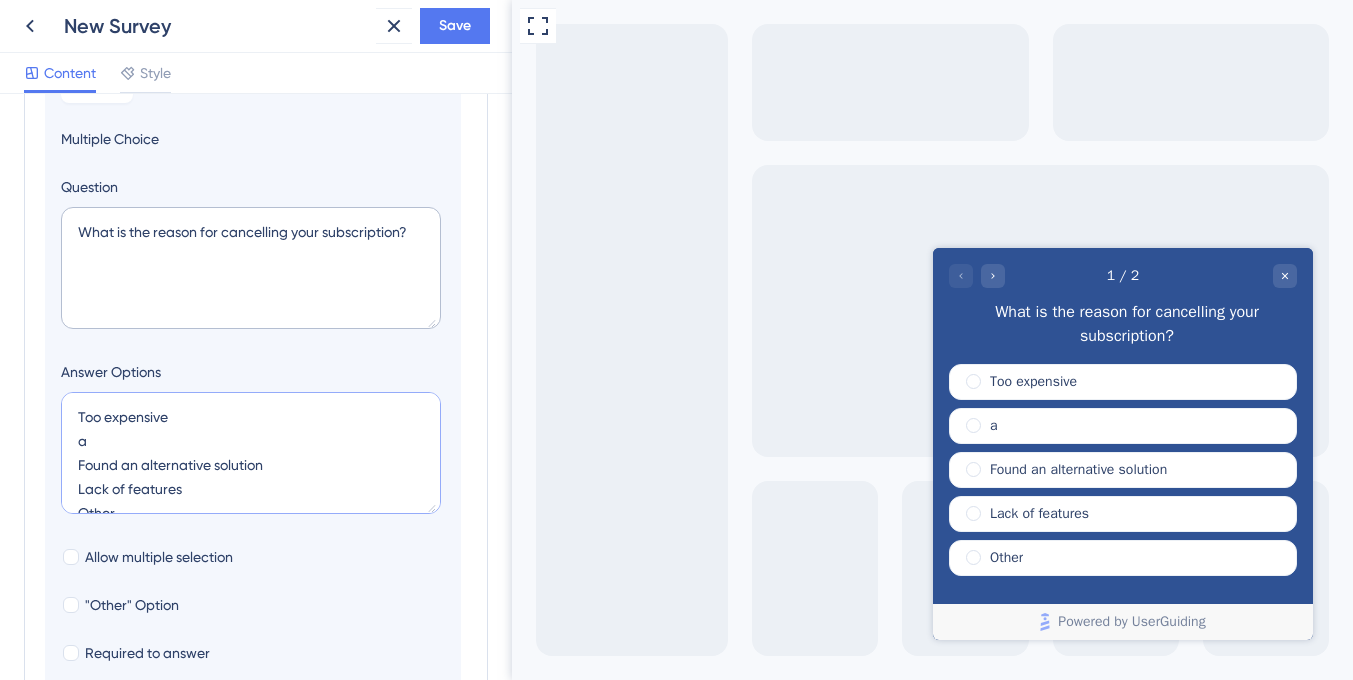 type on "Too expensive
Found an alternative solution
Lack of features
Other" 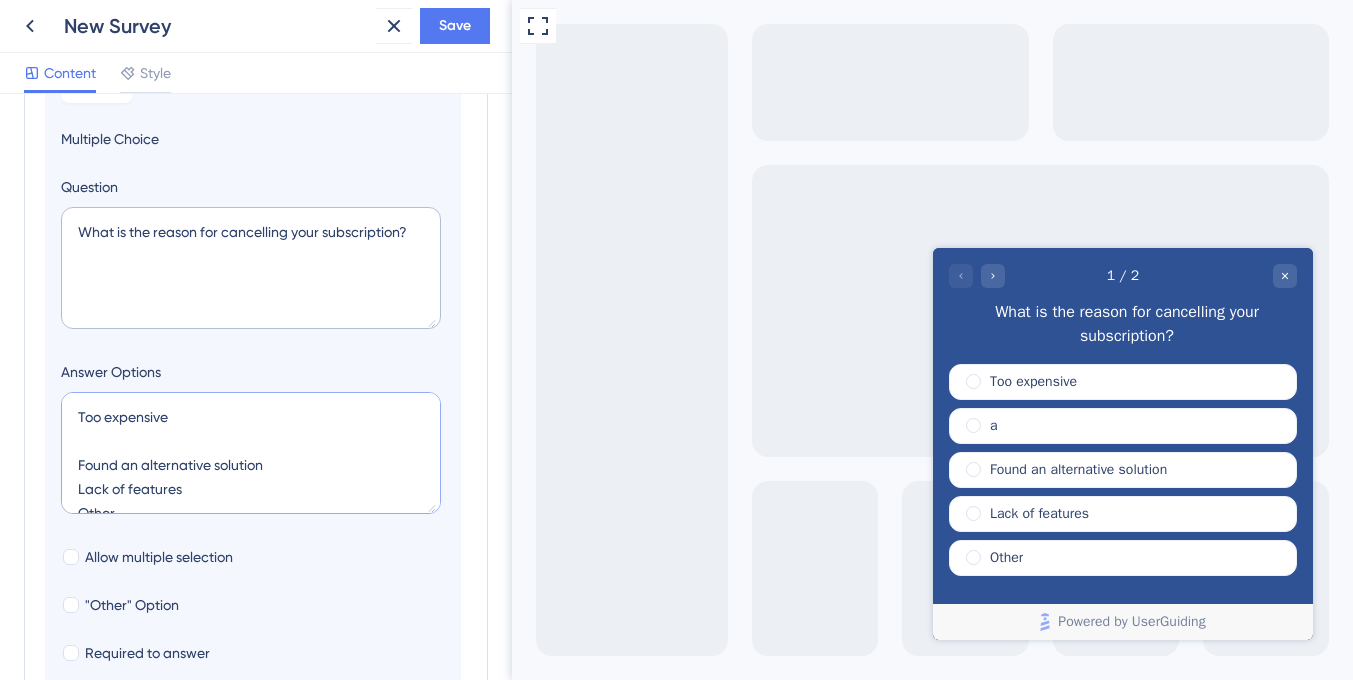 type on "172" 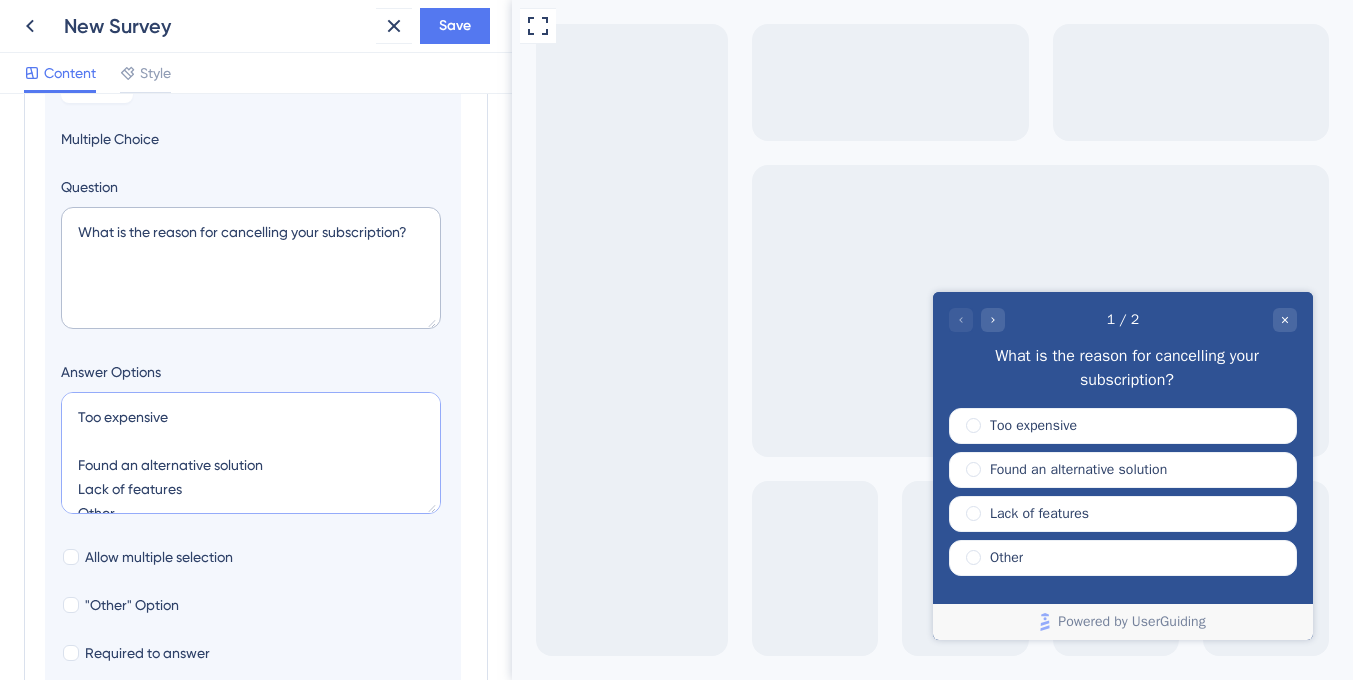 type on "Too expensive
H
Found an alternative solution
Lack of features
Other" 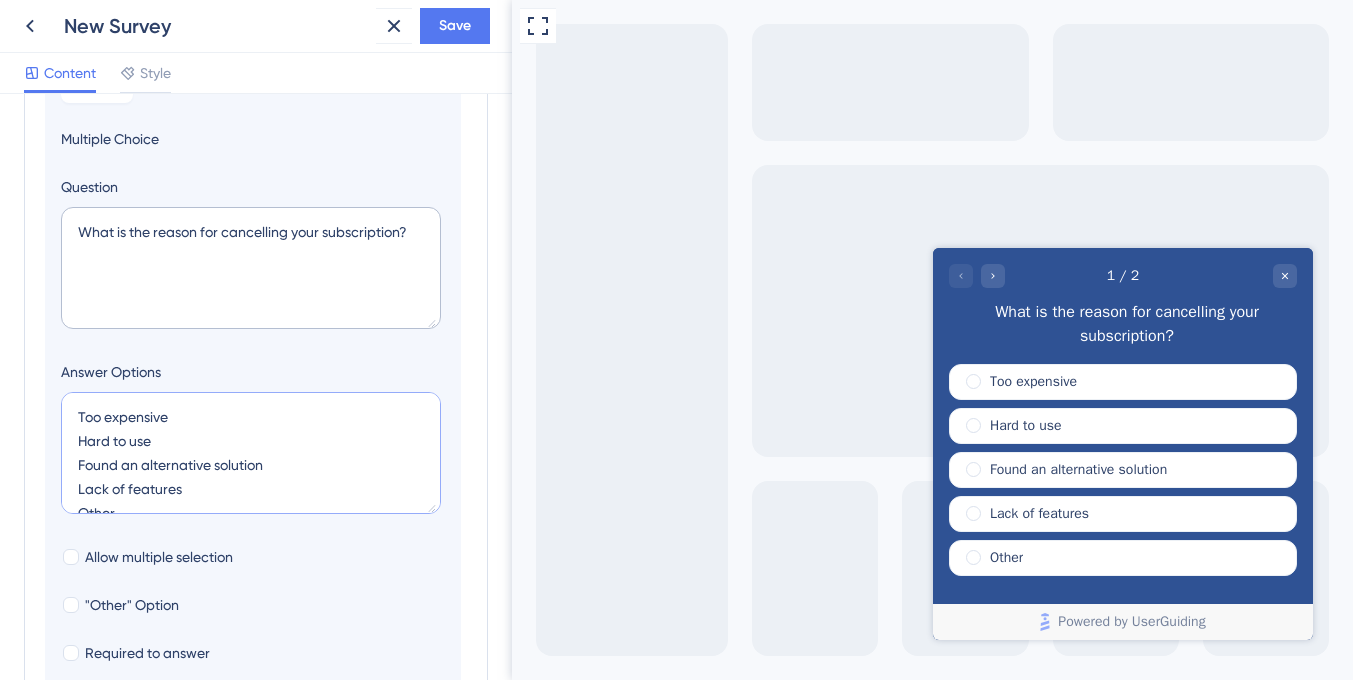scroll, scrollTop: 24, scrollLeft: 0, axis: vertical 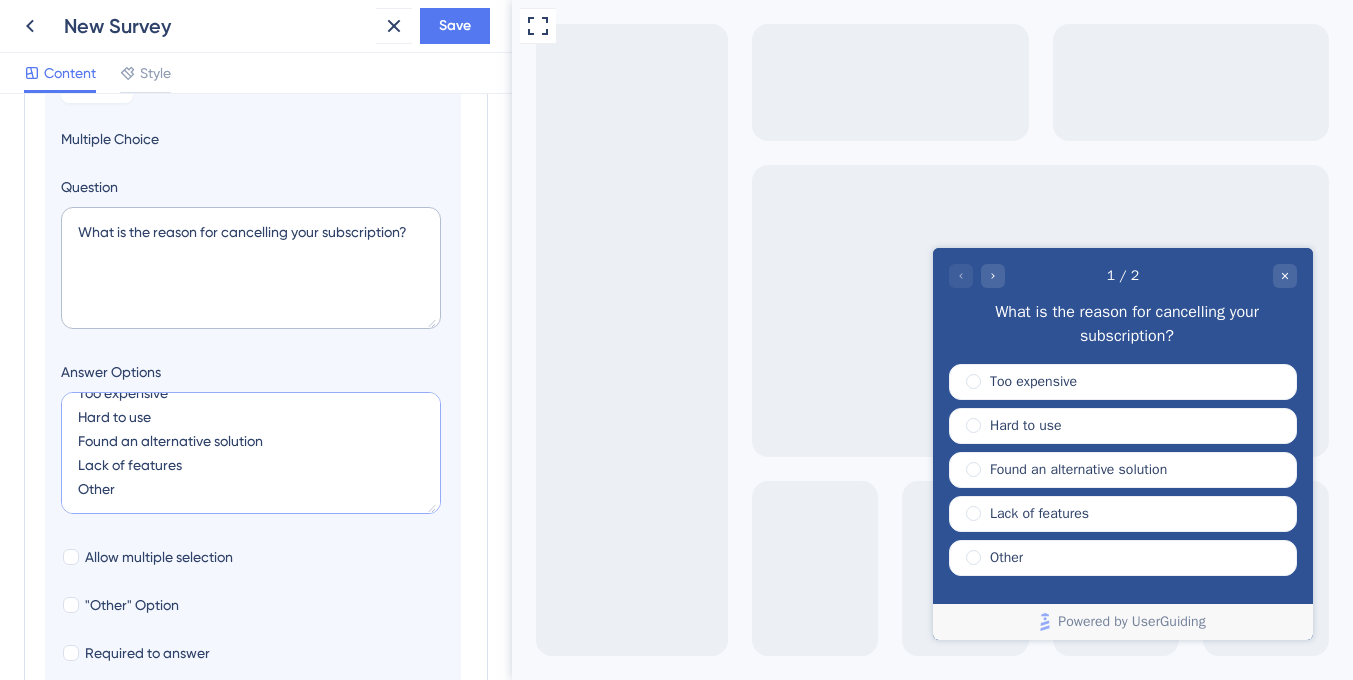 drag, startPoint x: 184, startPoint y: 462, endPoint x: 71, endPoint y: 462, distance: 113 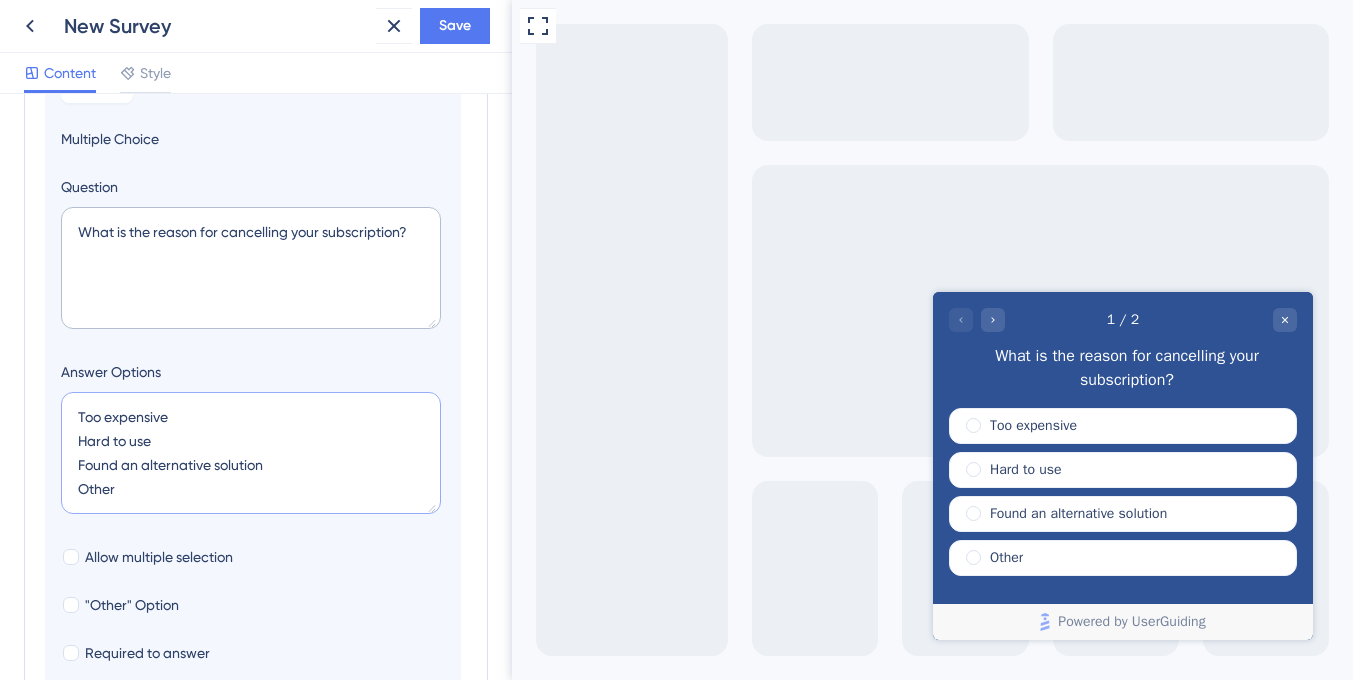 scroll, scrollTop: 0, scrollLeft: 0, axis: both 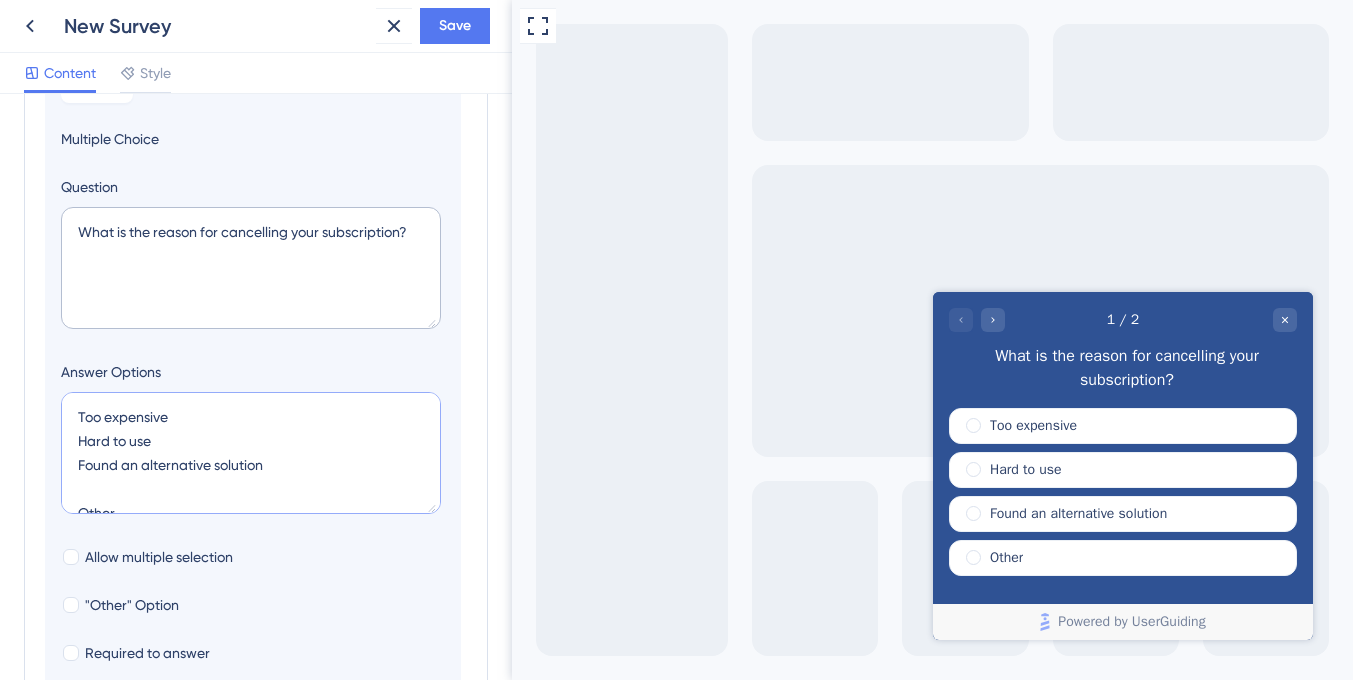 type on "Too expensive
Hard to use
Found an alternative solution
M
Other" 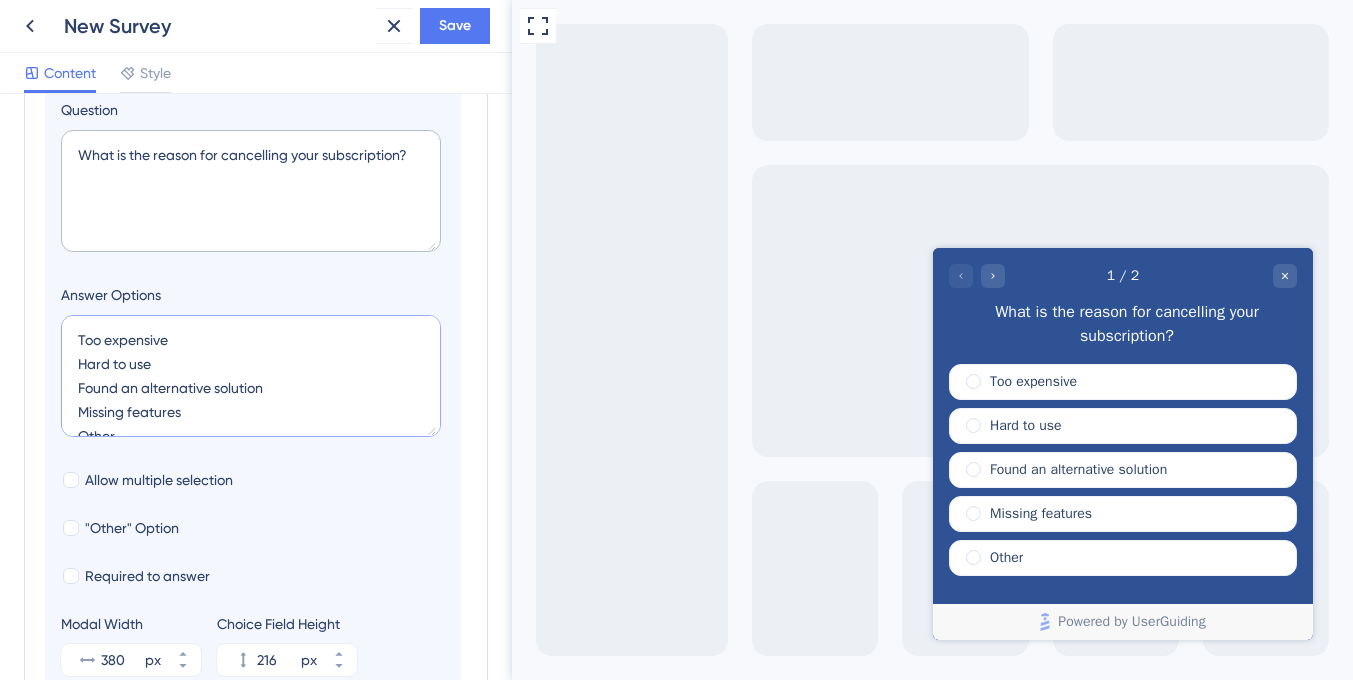 scroll, scrollTop: 285, scrollLeft: 0, axis: vertical 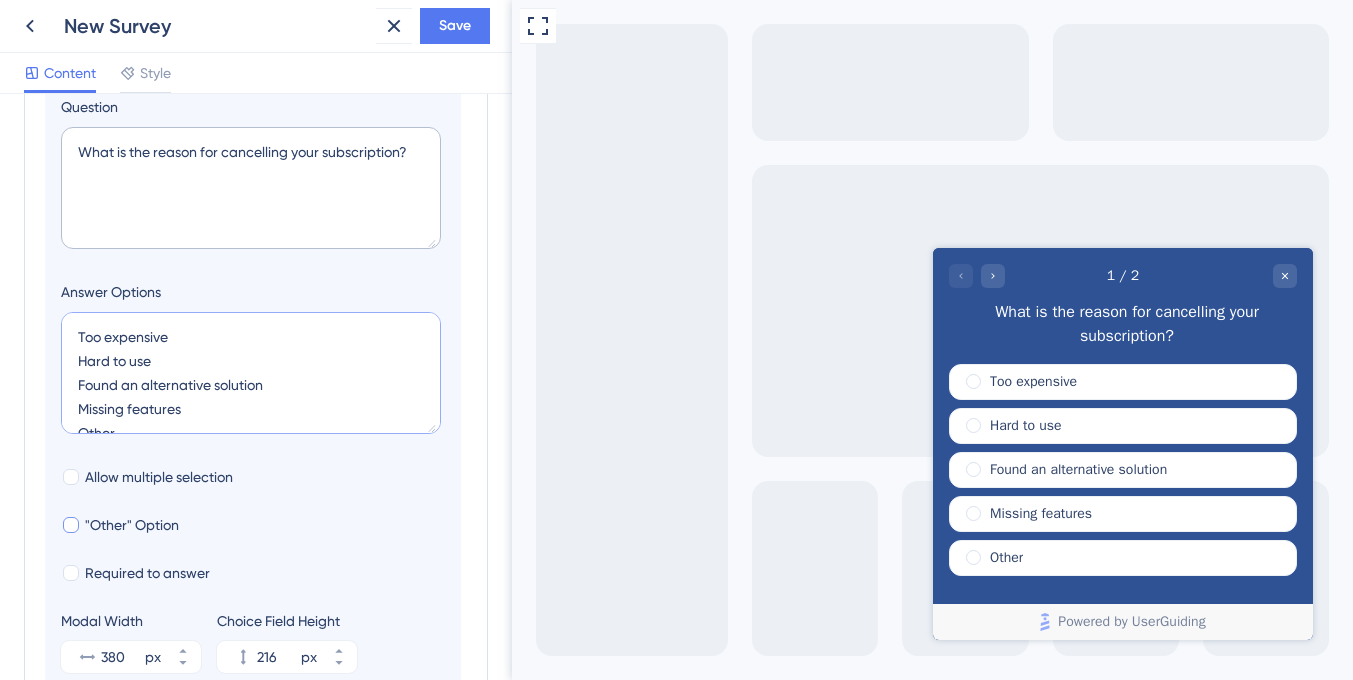 type on "Too expensive
Hard to use
Found an alternative solution
Missing features
Other" 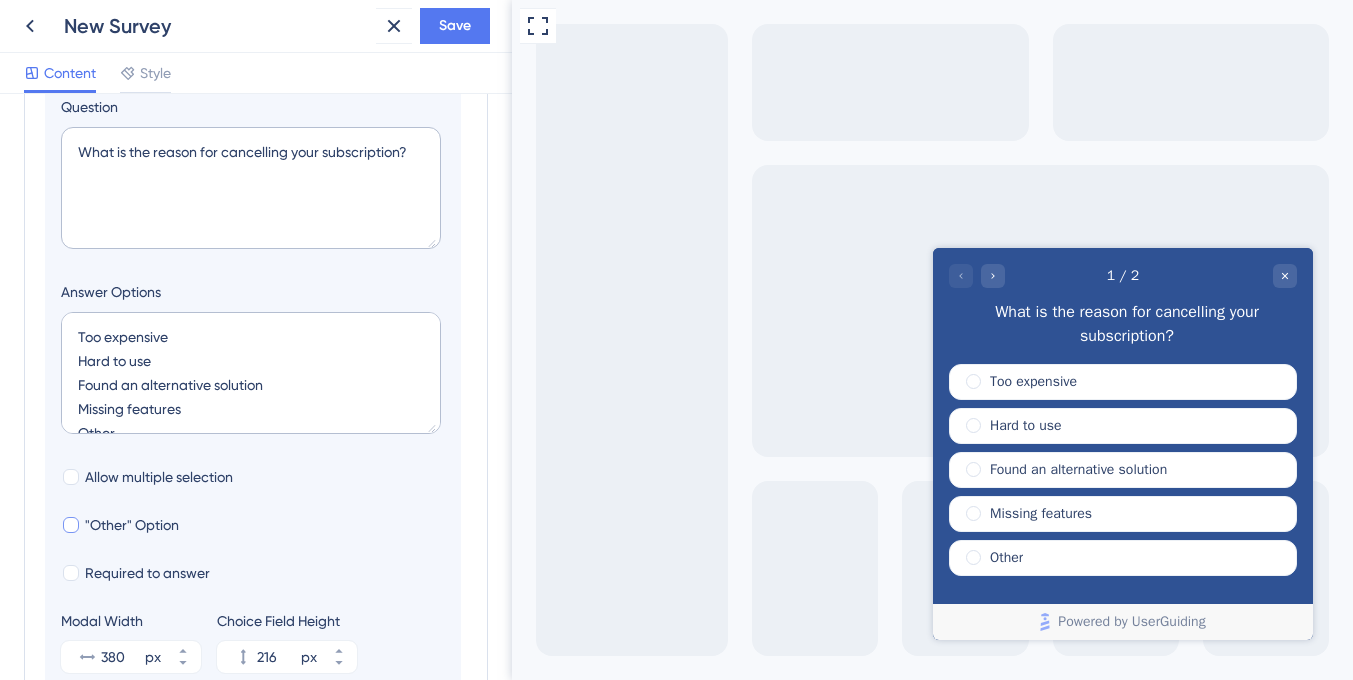 click at bounding box center (71, 525) 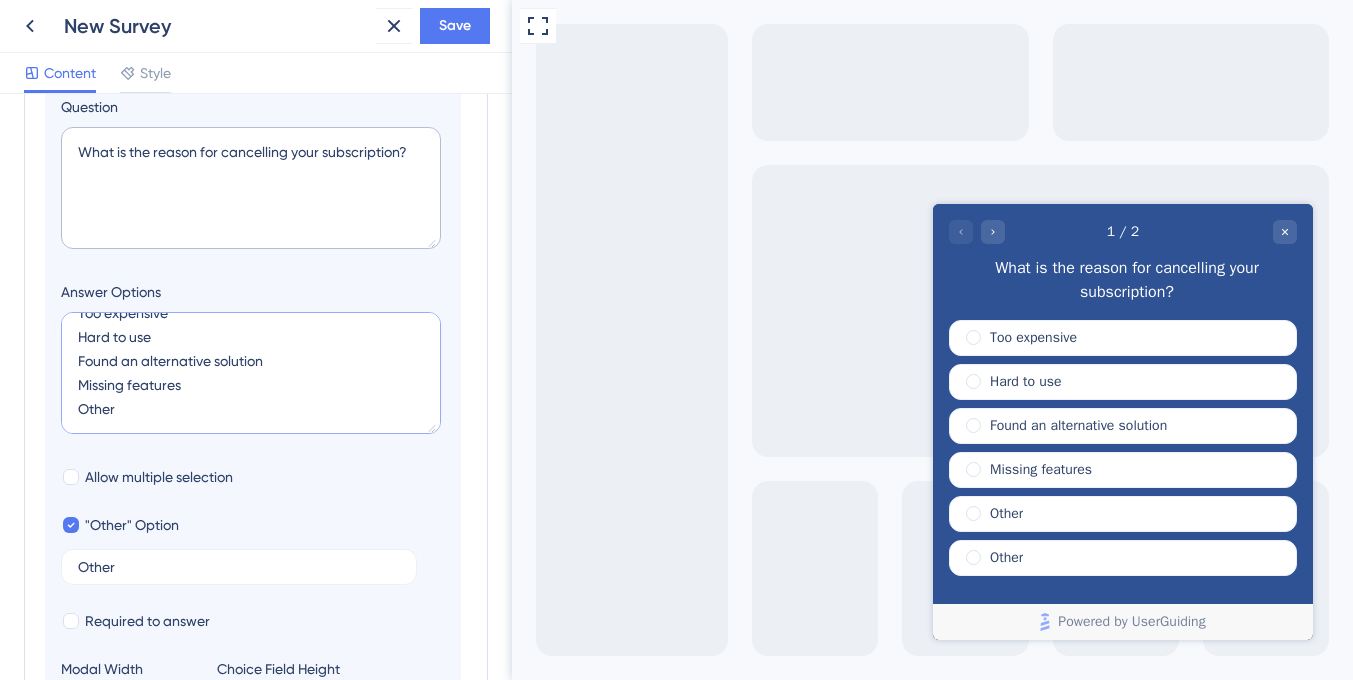 drag, startPoint x: 123, startPoint y: 409, endPoint x: 66, endPoint y: 409, distance: 57 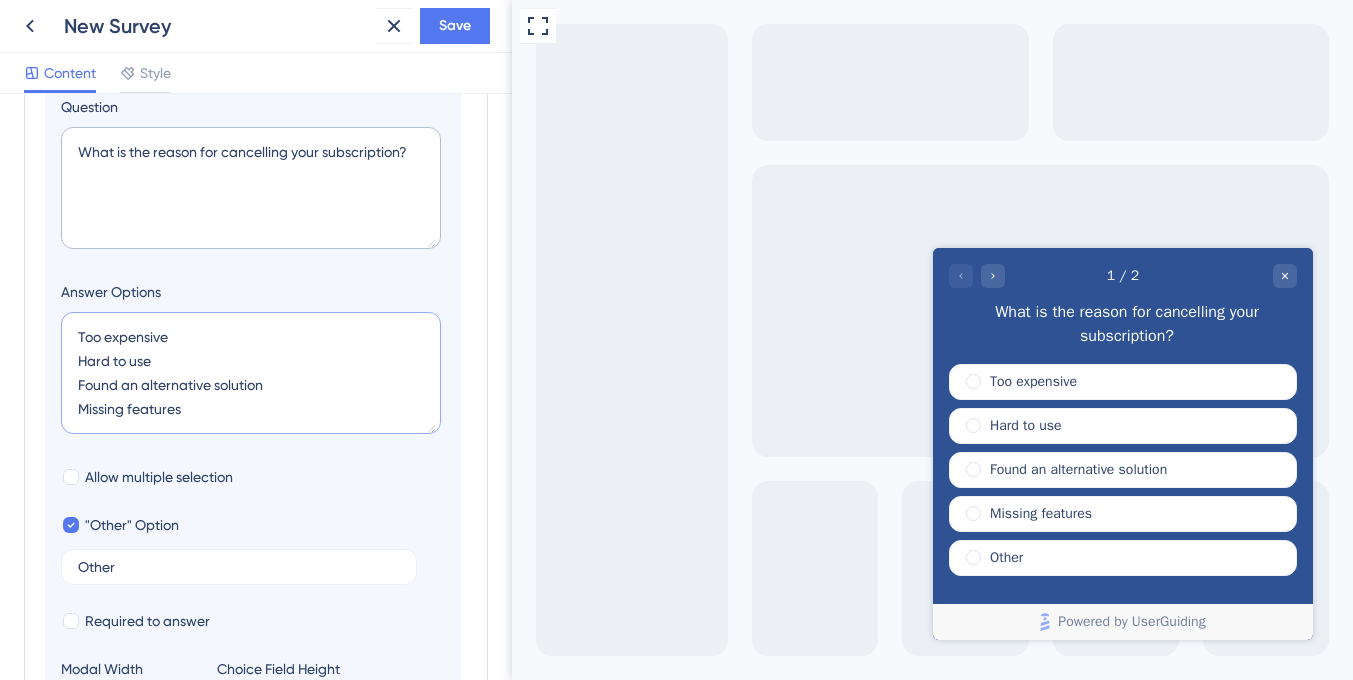 scroll, scrollTop: 0, scrollLeft: 0, axis: both 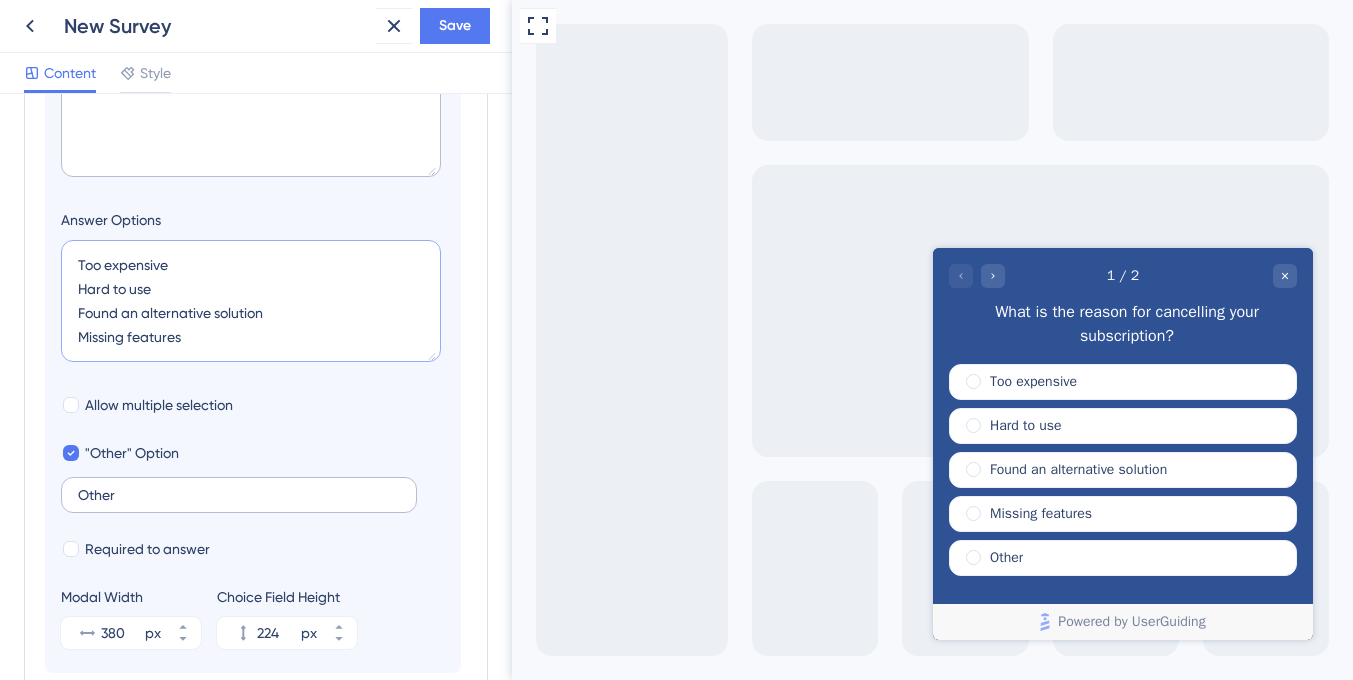 type on "Too expensive
Hard to use
Found an alternative solution
Missing features" 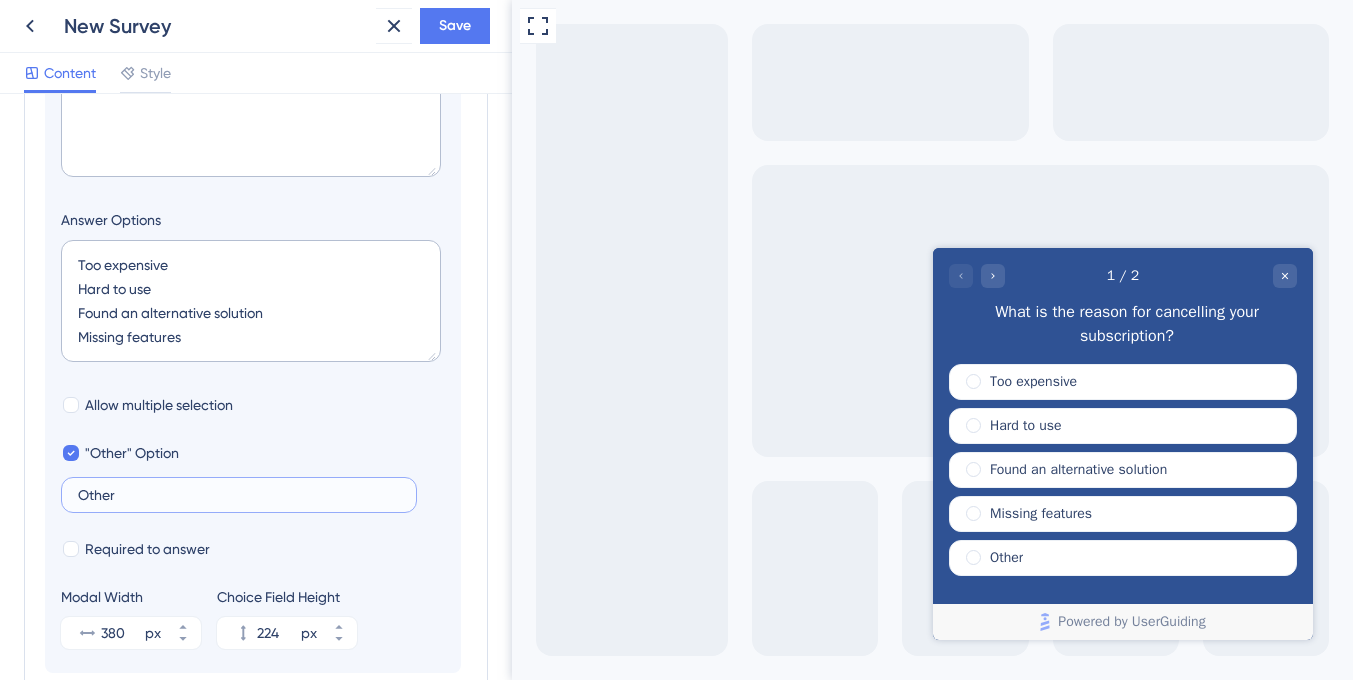 click on "Other" at bounding box center (239, 495) 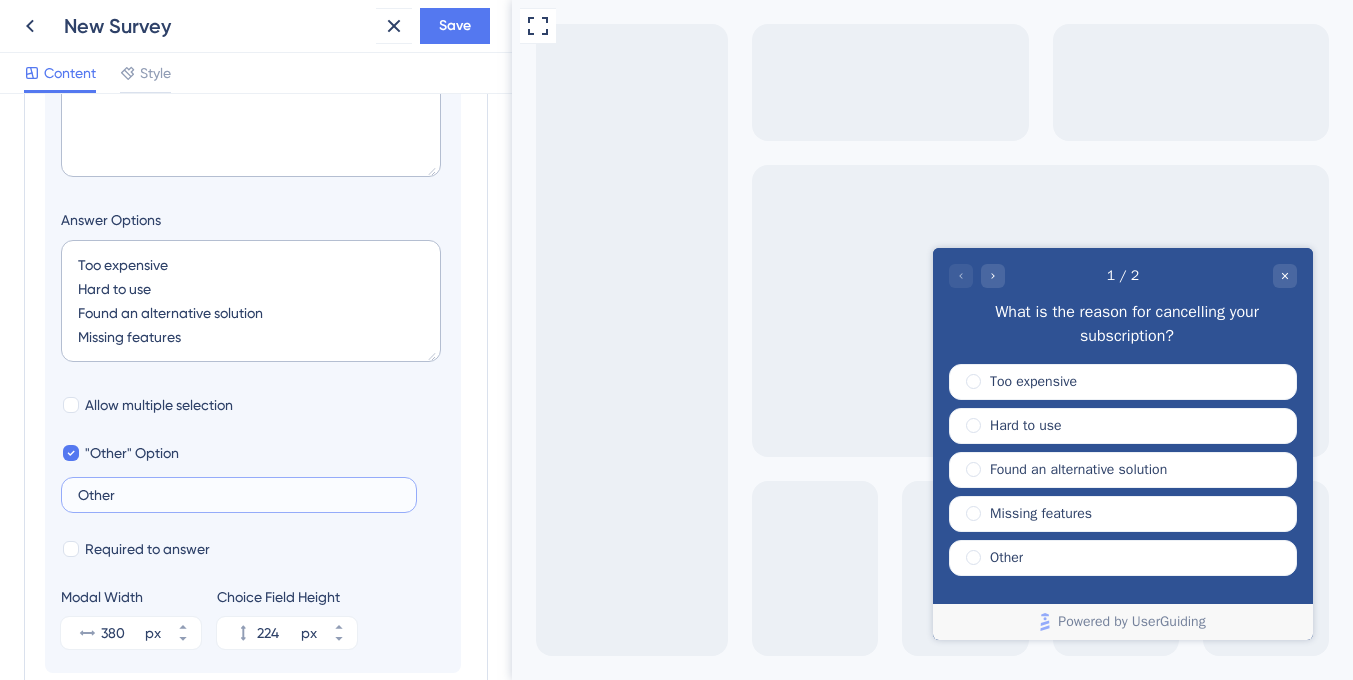 click on "Other" at bounding box center [239, 495] 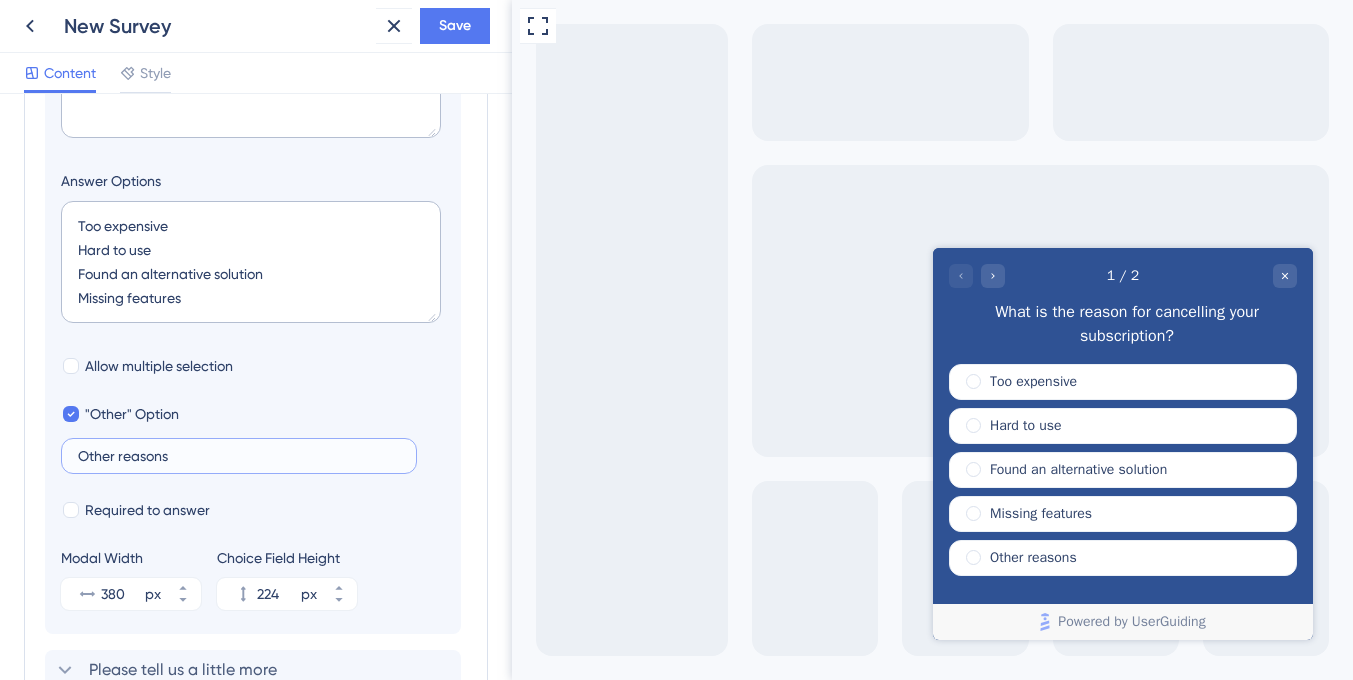 scroll, scrollTop: 398, scrollLeft: 0, axis: vertical 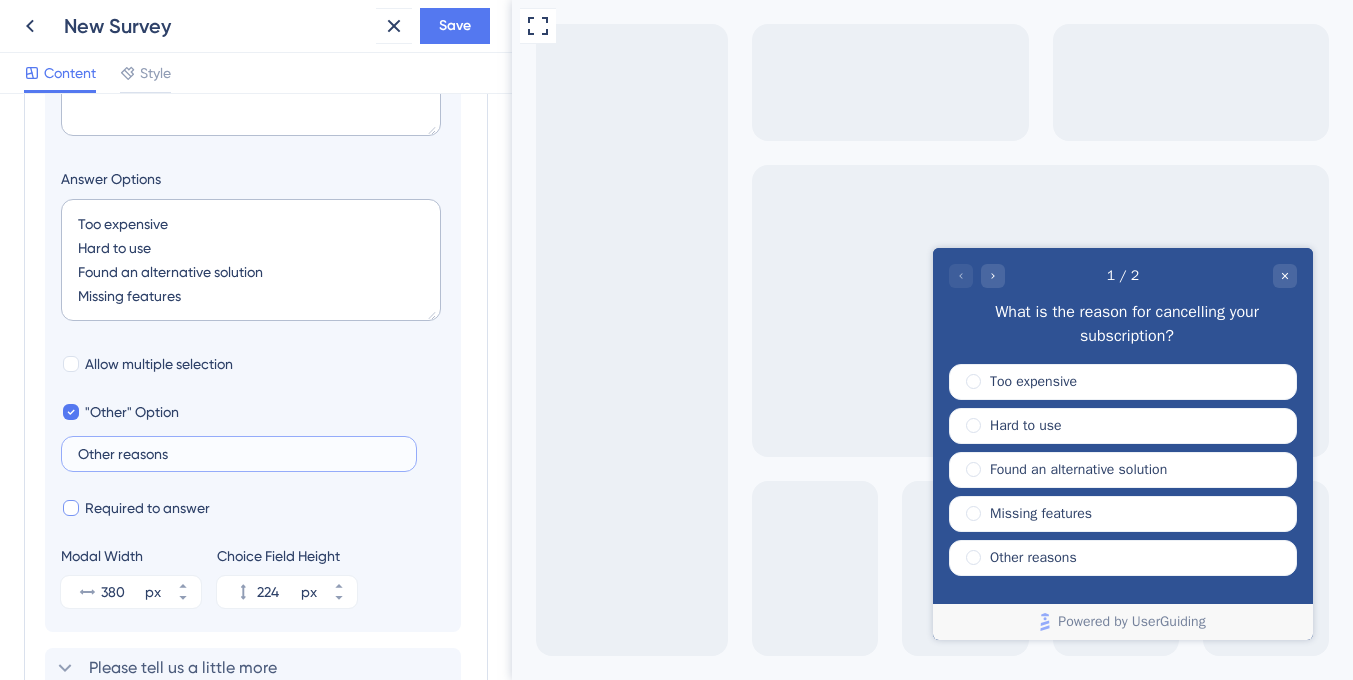 type on "Other reasons" 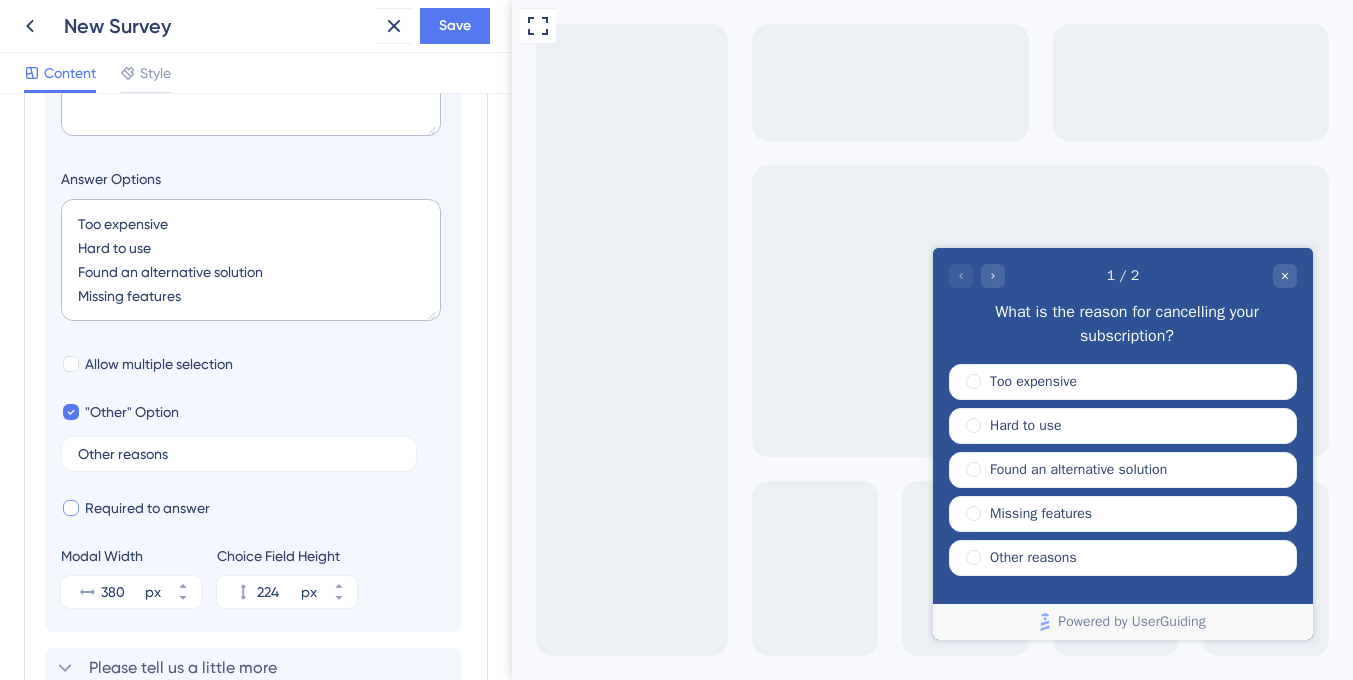 click at bounding box center [71, 508] 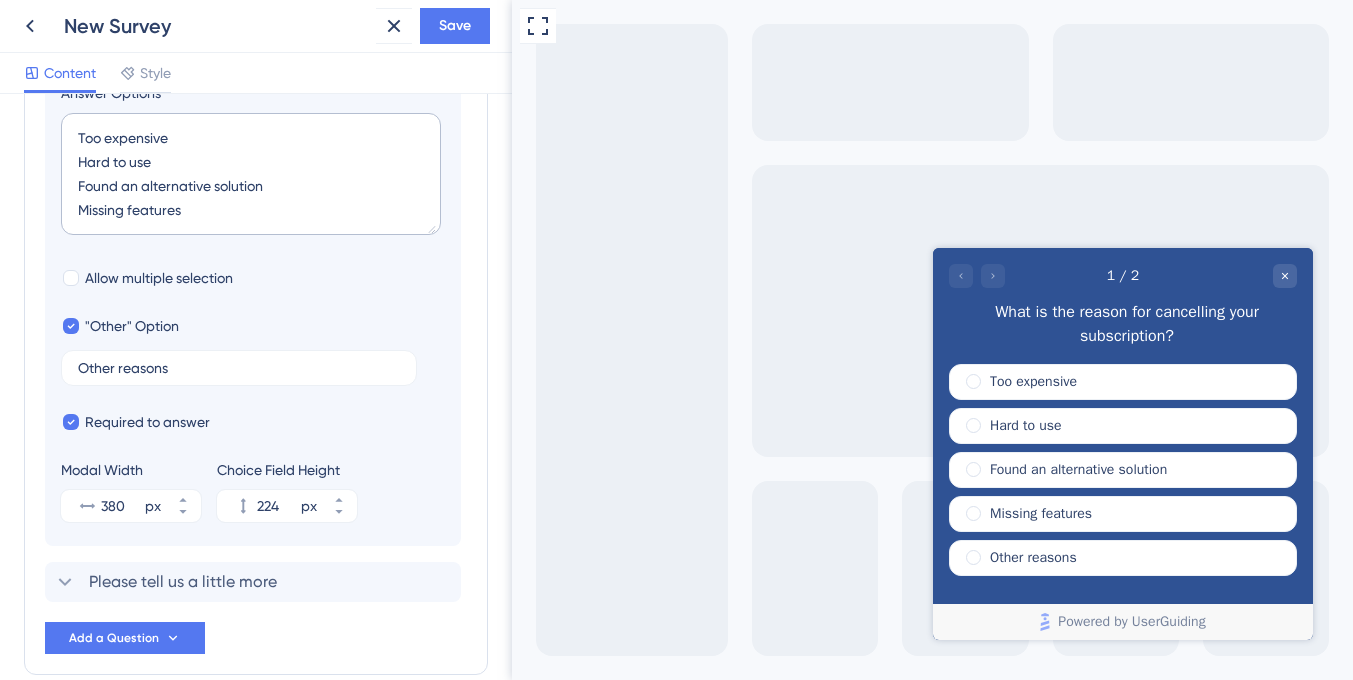 scroll, scrollTop: 505, scrollLeft: 0, axis: vertical 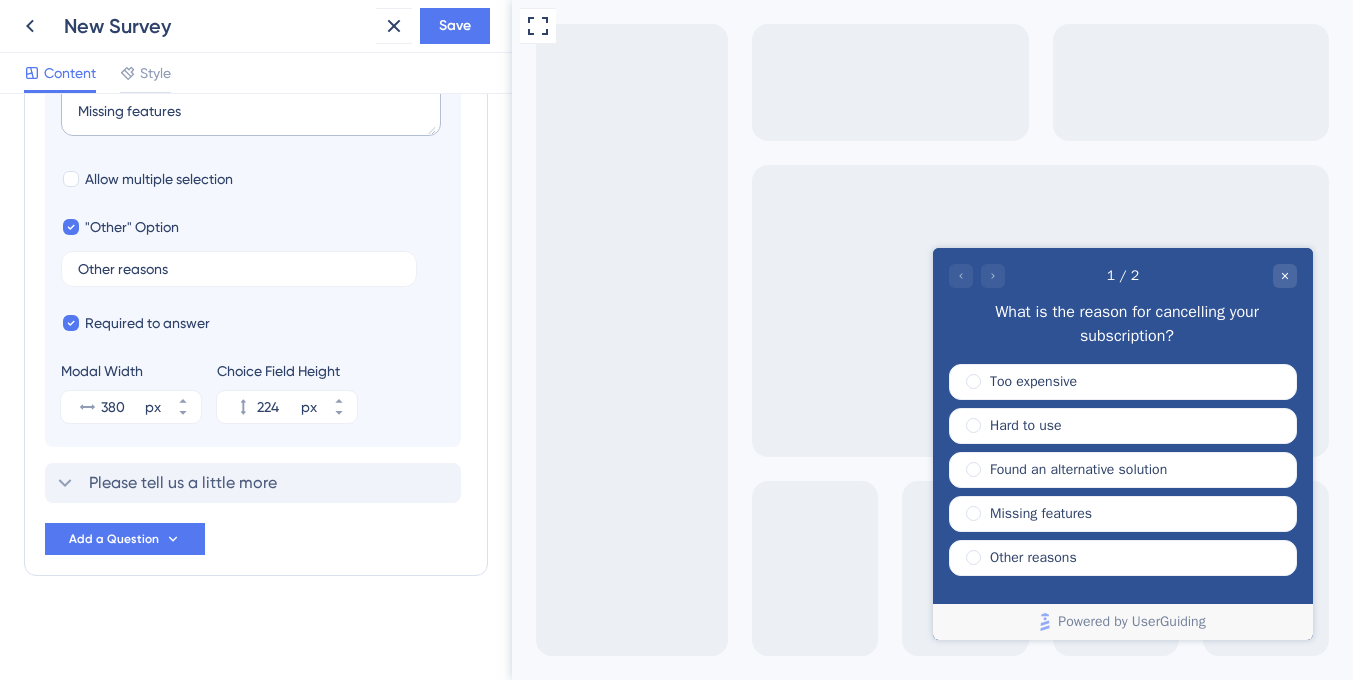 click on "Please tell us a little more" at bounding box center [253, 483] 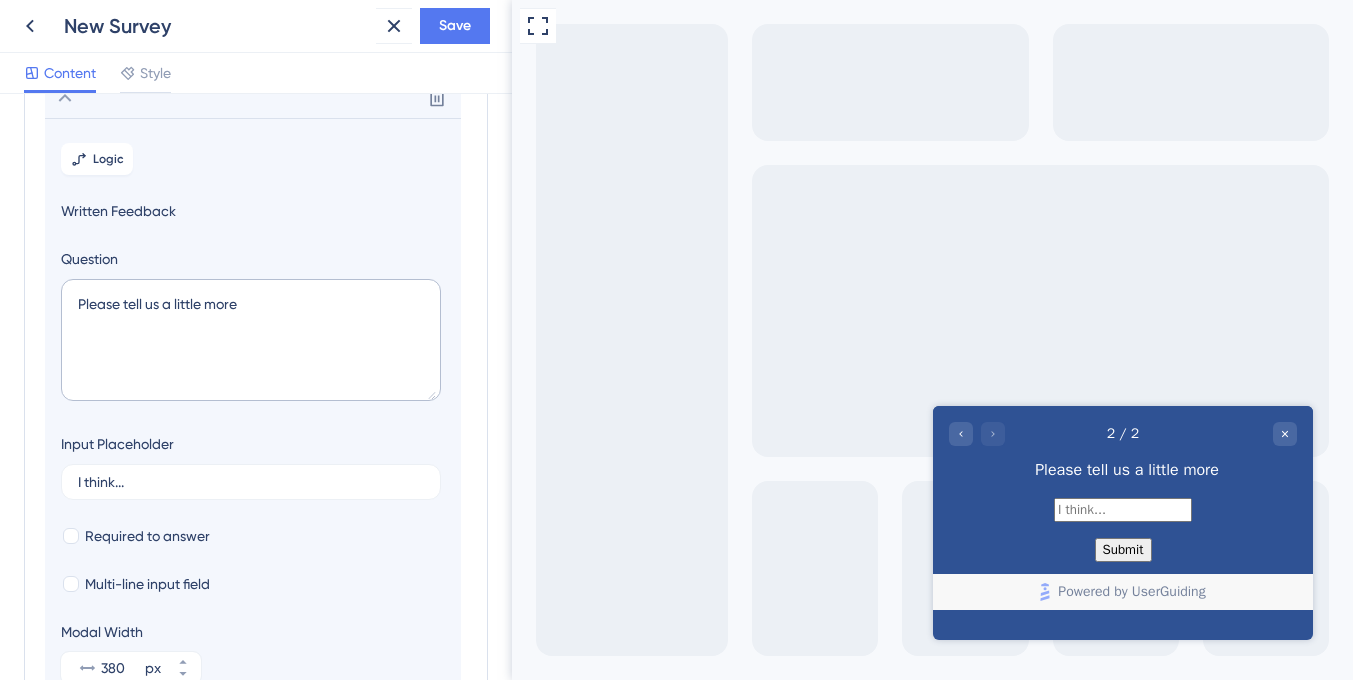 scroll, scrollTop: 0, scrollLeft: 0, axis: both 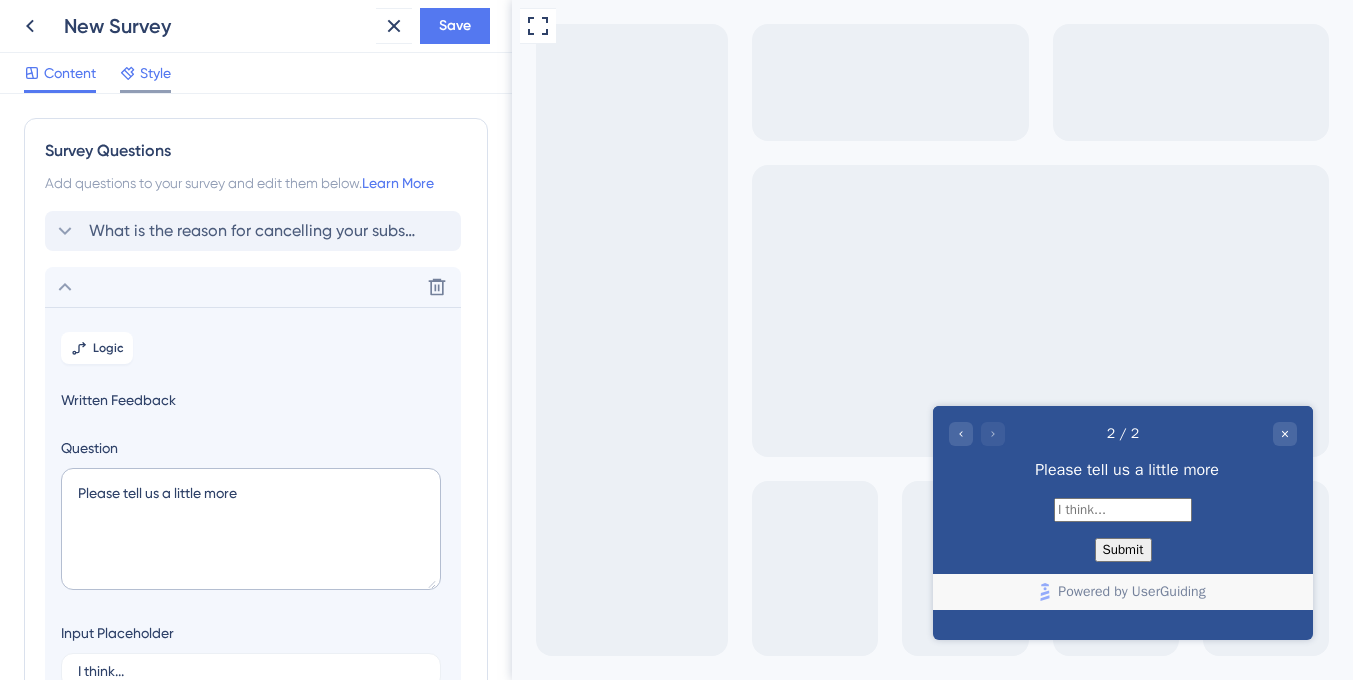 click on "Style" at bounding box center (155, 73) 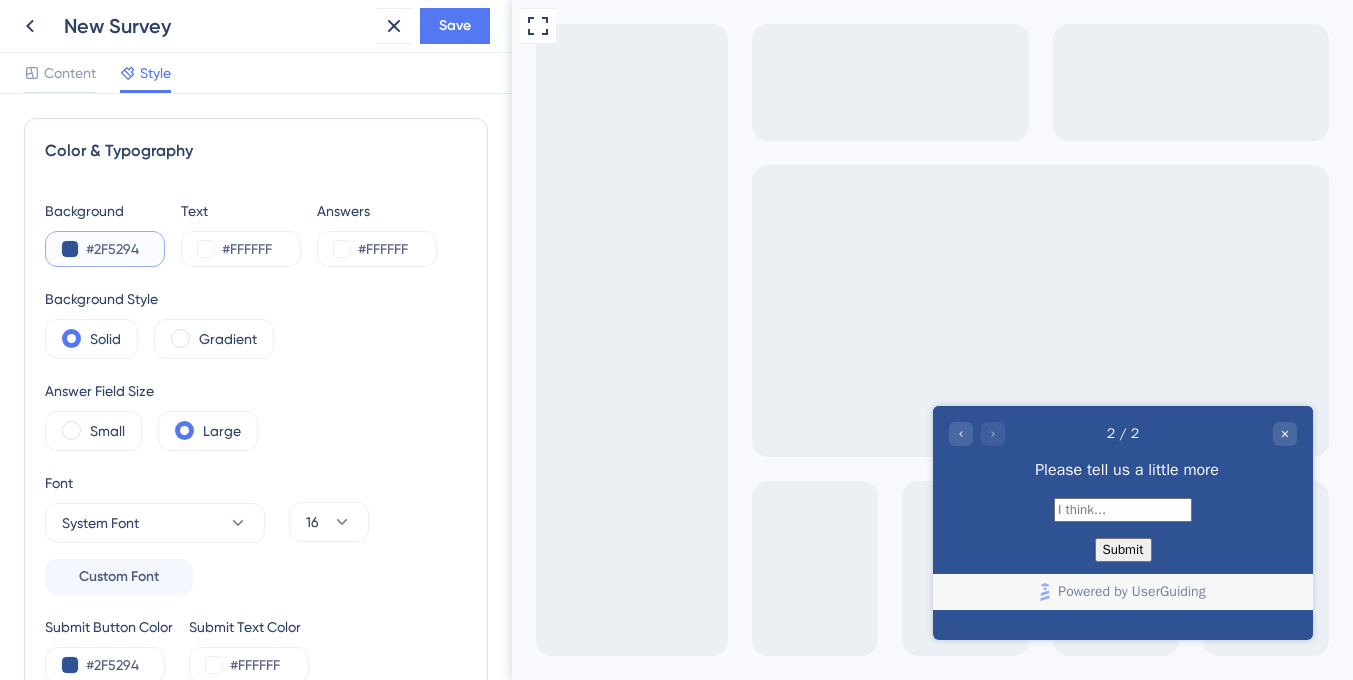 click on "#2F5294" at bounding box center (127, 249) 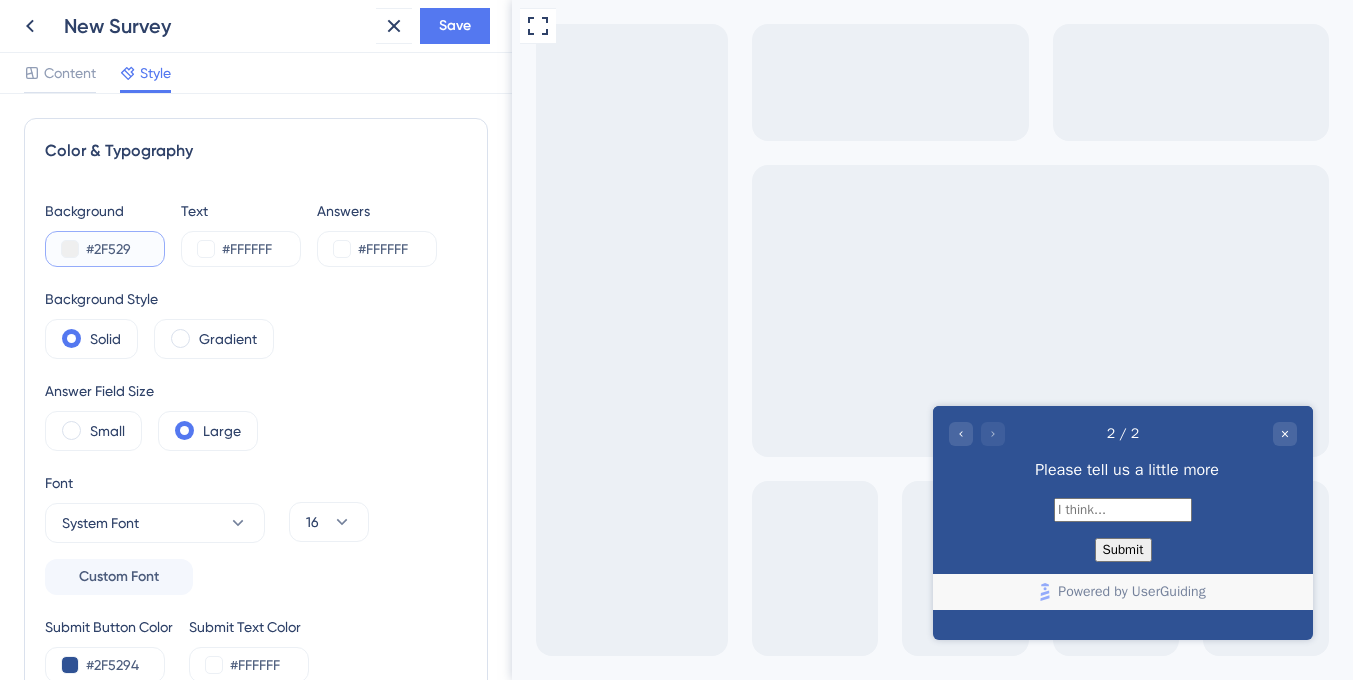 scroll, scrollTop: 0, scrollLeft: 0, axis: both 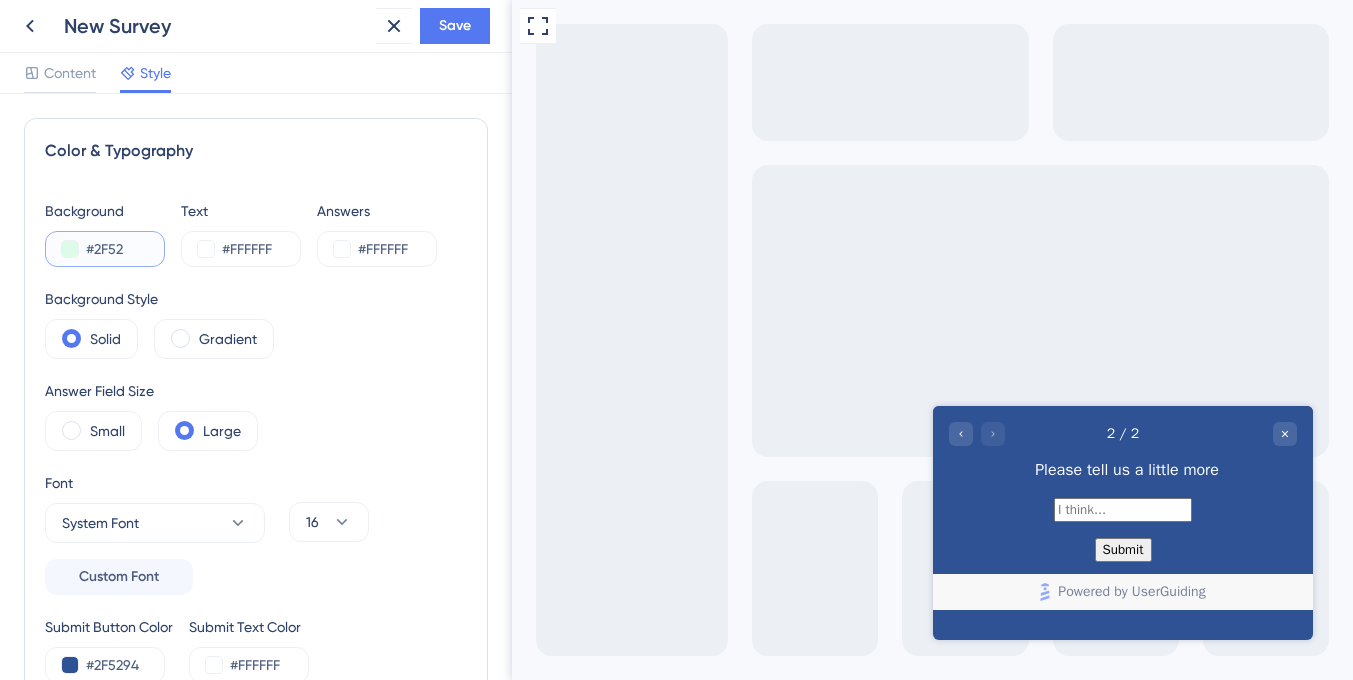 type on "#2F5" 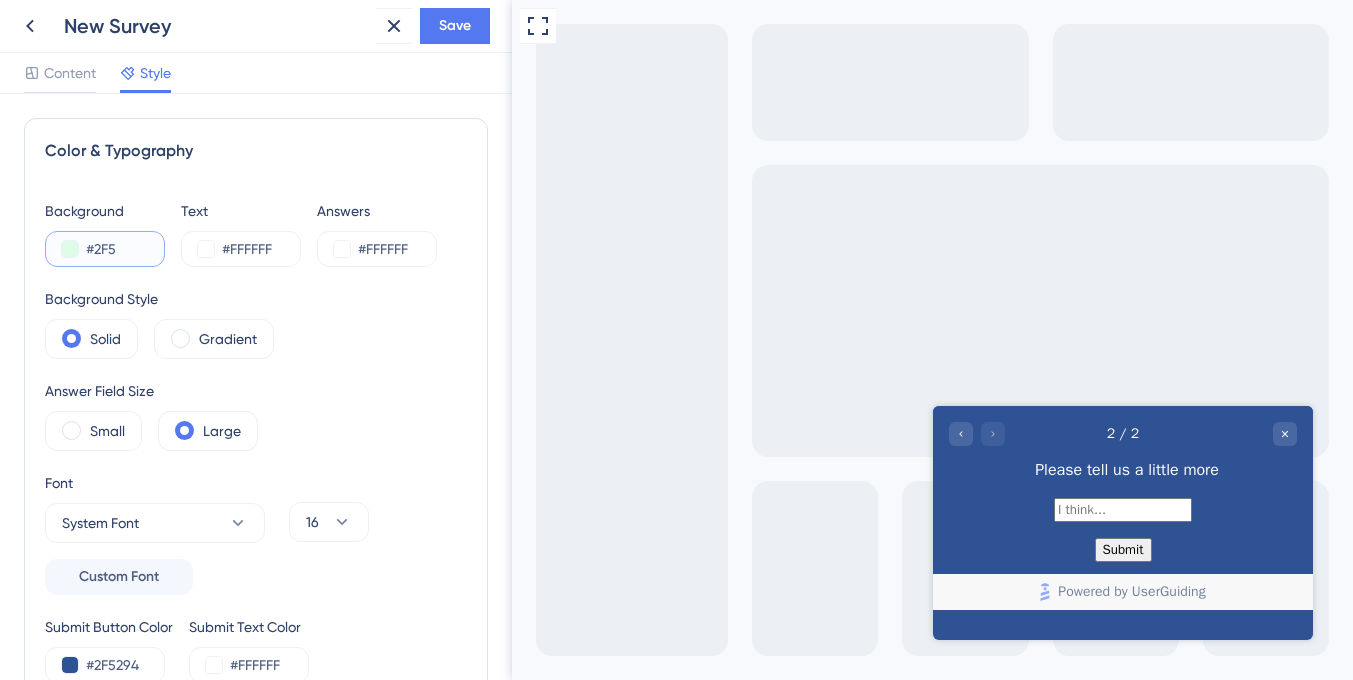 type on "#2F5" 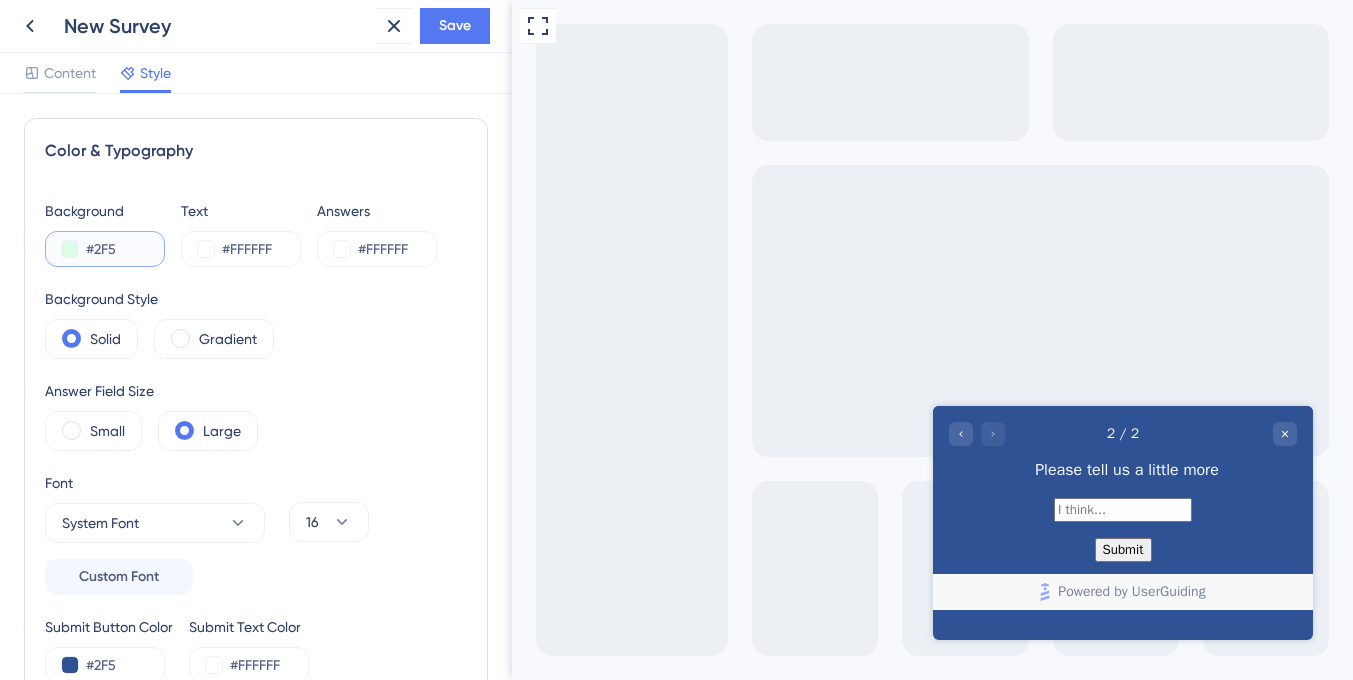 scroll, scrollTop: 0, scrollLeft: 0, axis: both 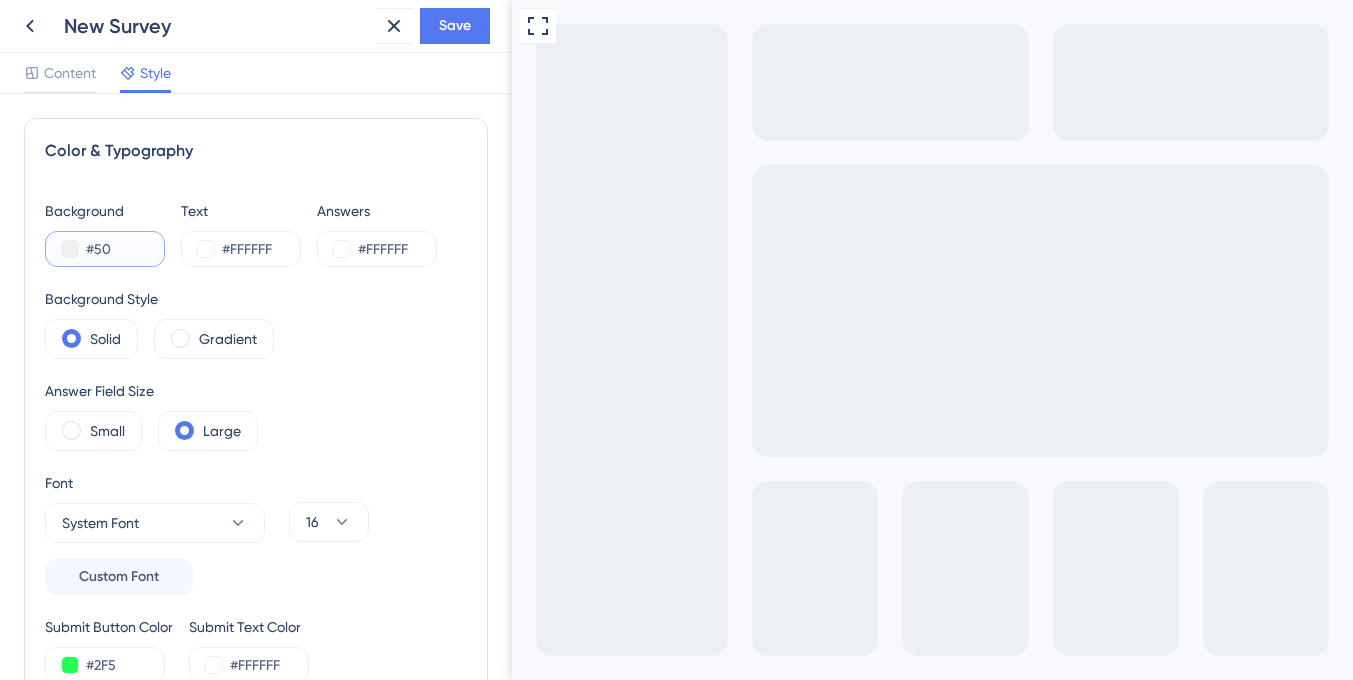 type on "#507" 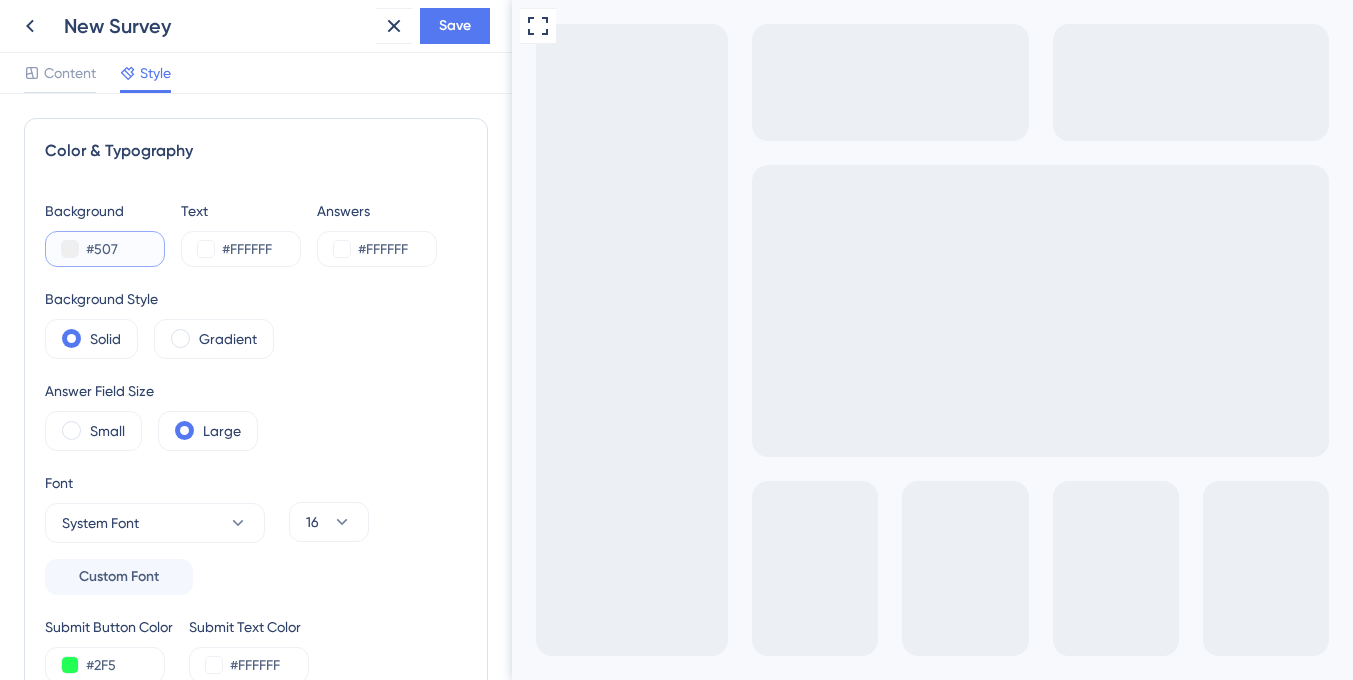 type on "#507" 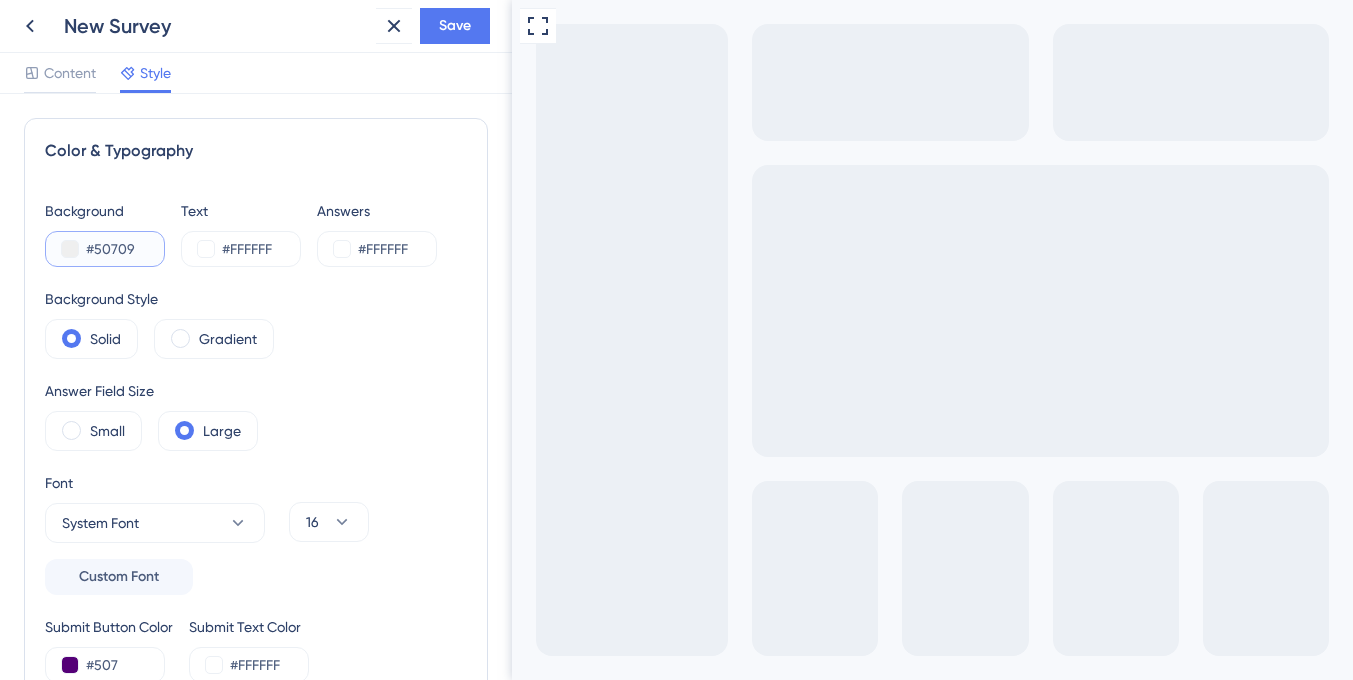 type on "#507096" 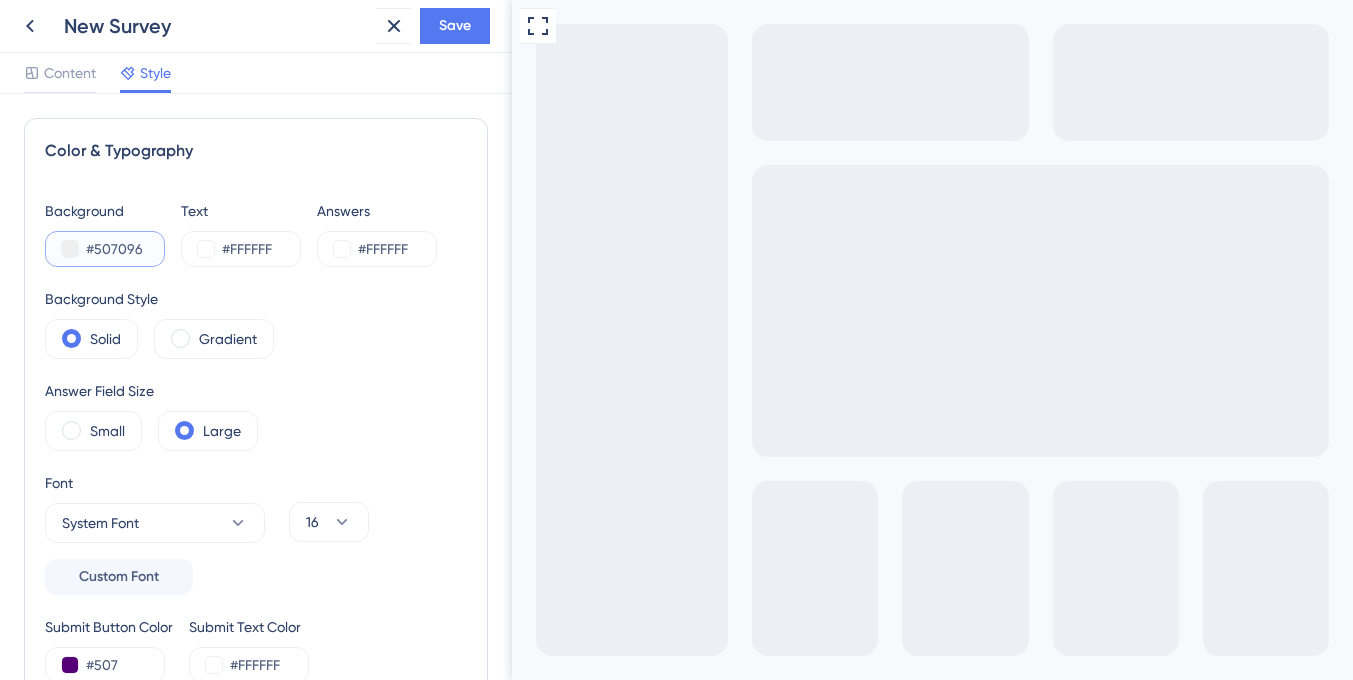 type on "#507096" 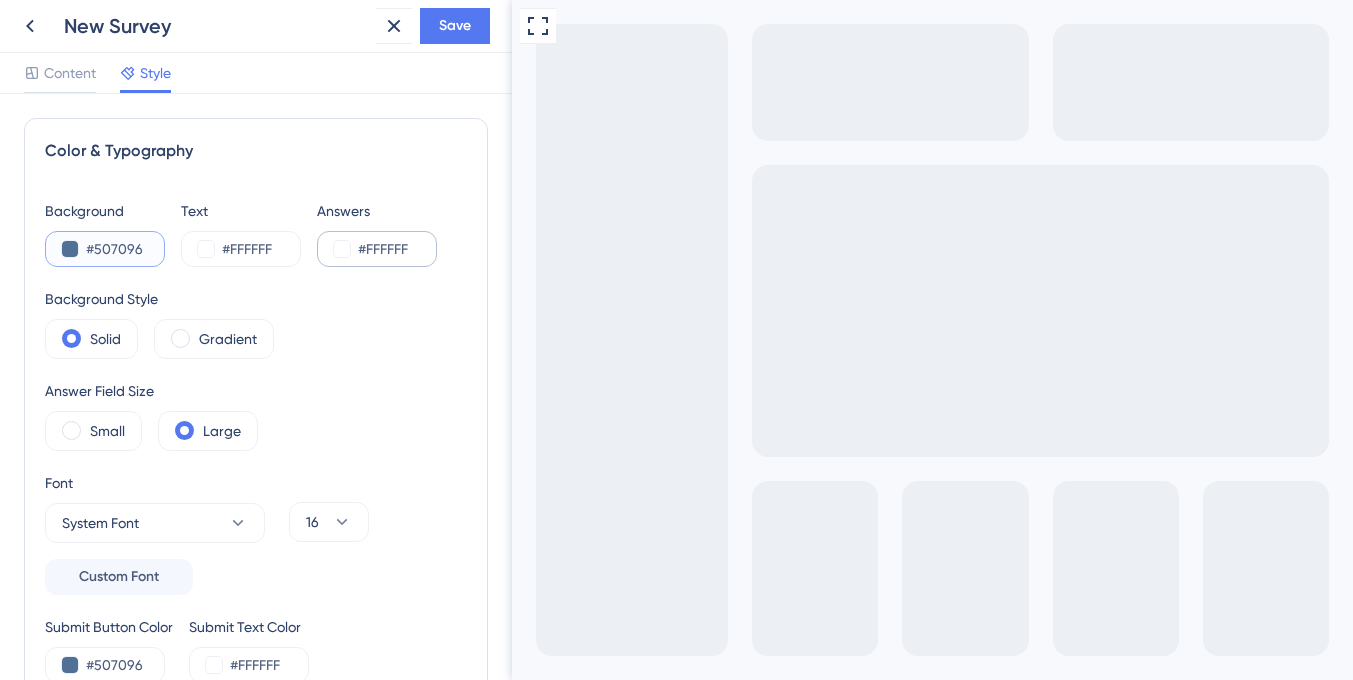 type on "#507096" 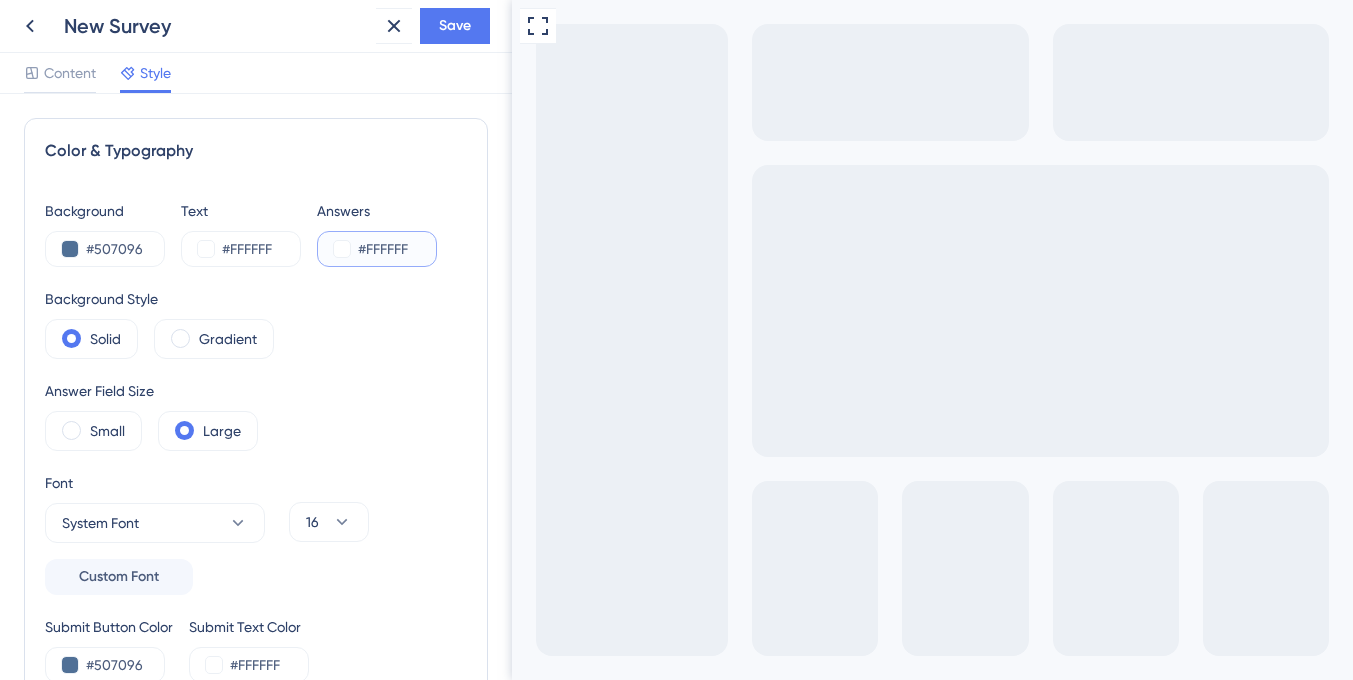 click on "#FFFFFF" at bounding box center [399, 249] 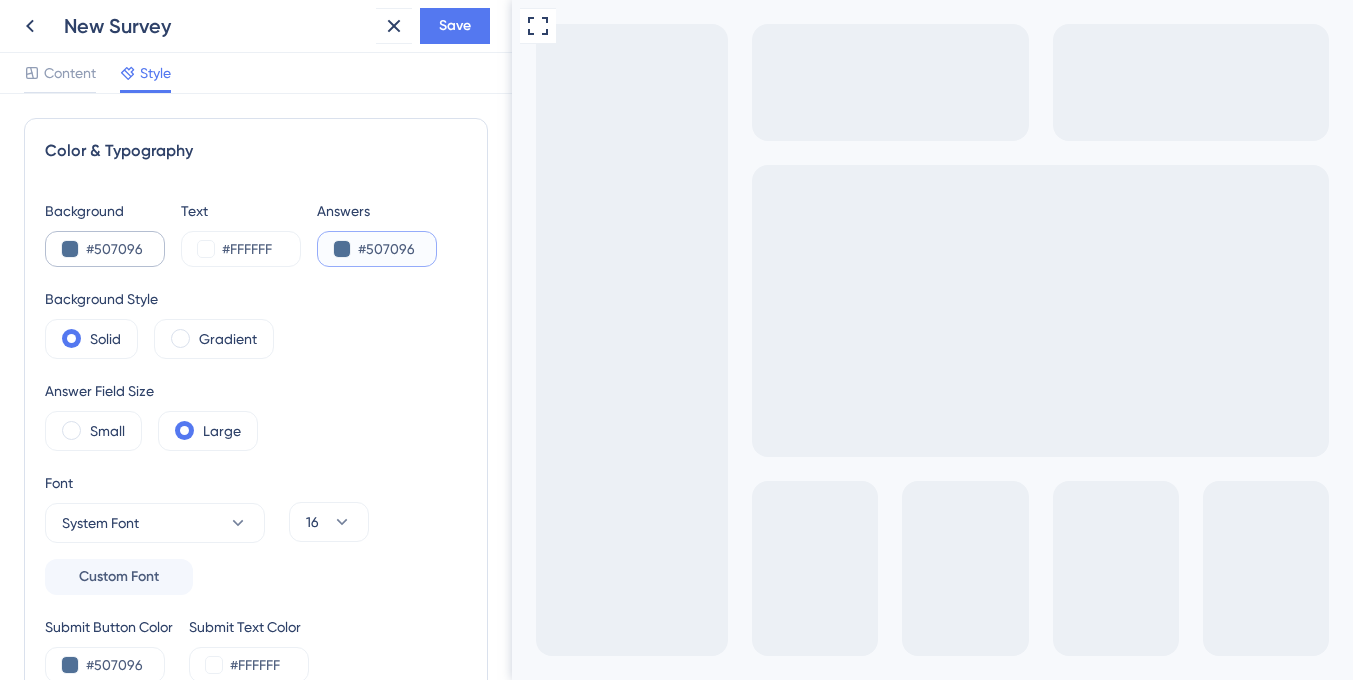 type on "#507096" 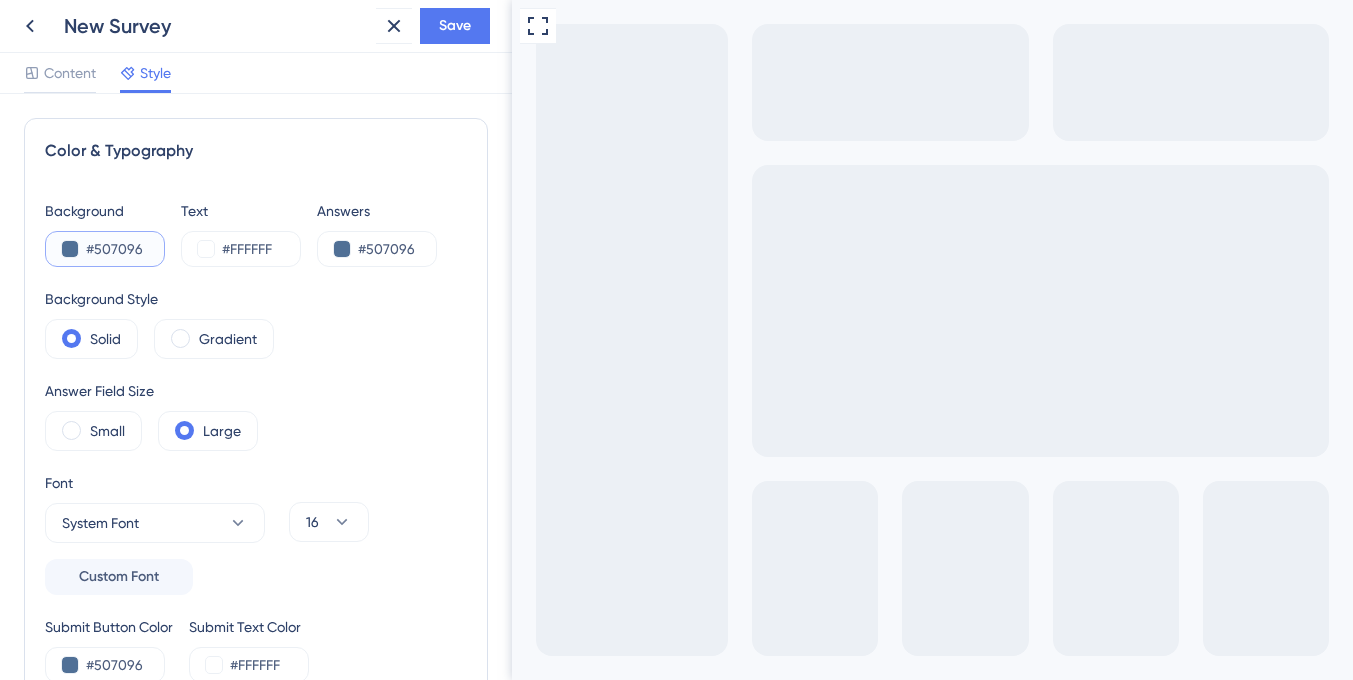 click on "#507096" at bounding box center [127, 249] 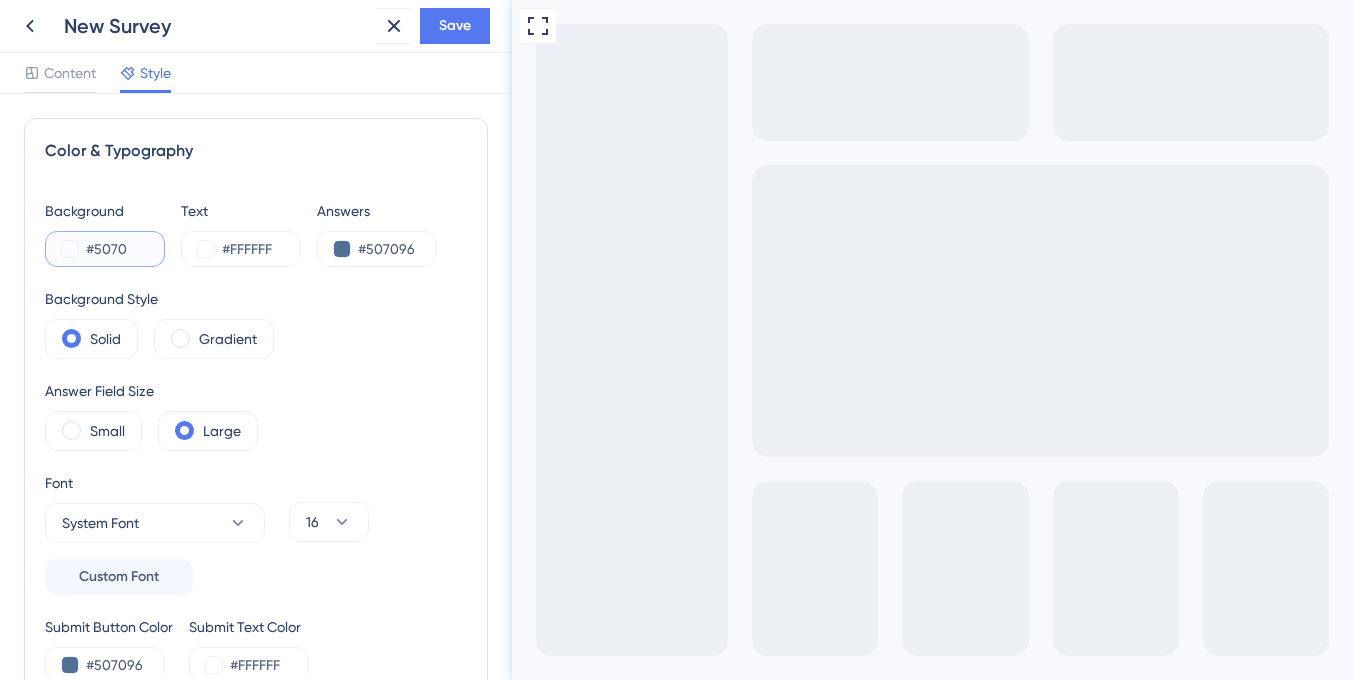 type on "#507" 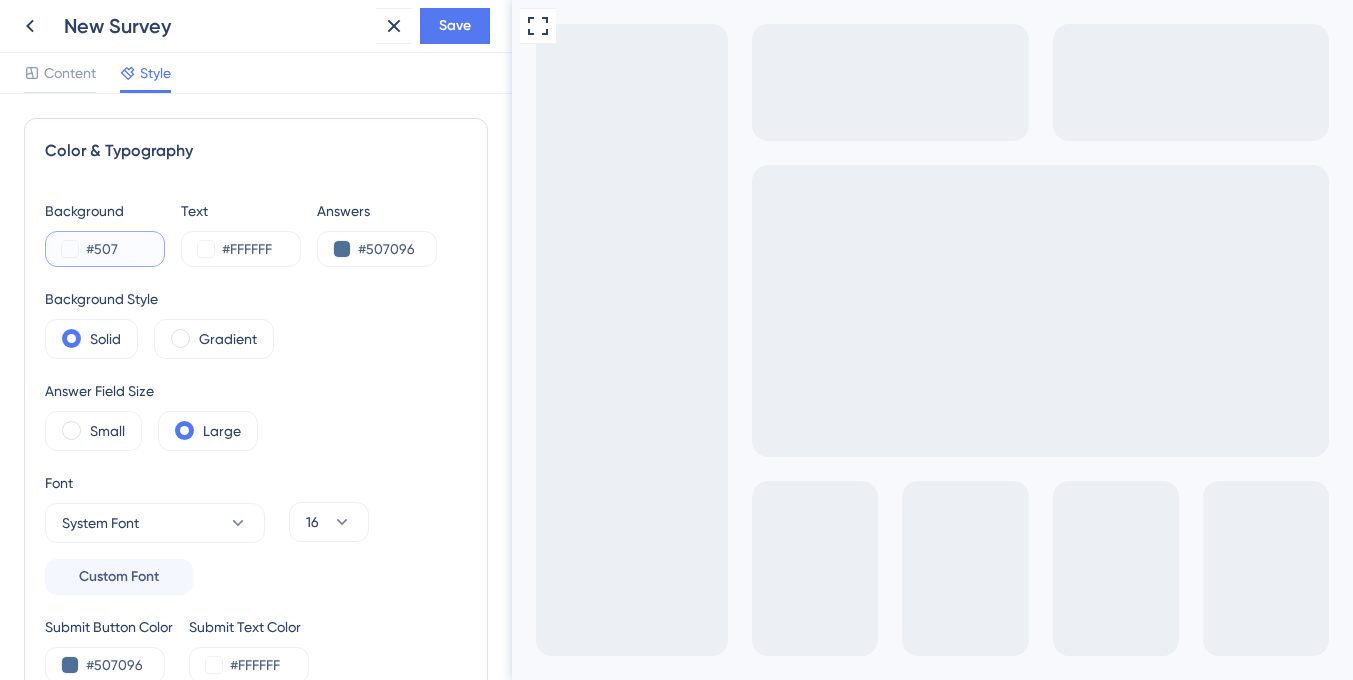 type on "#507" 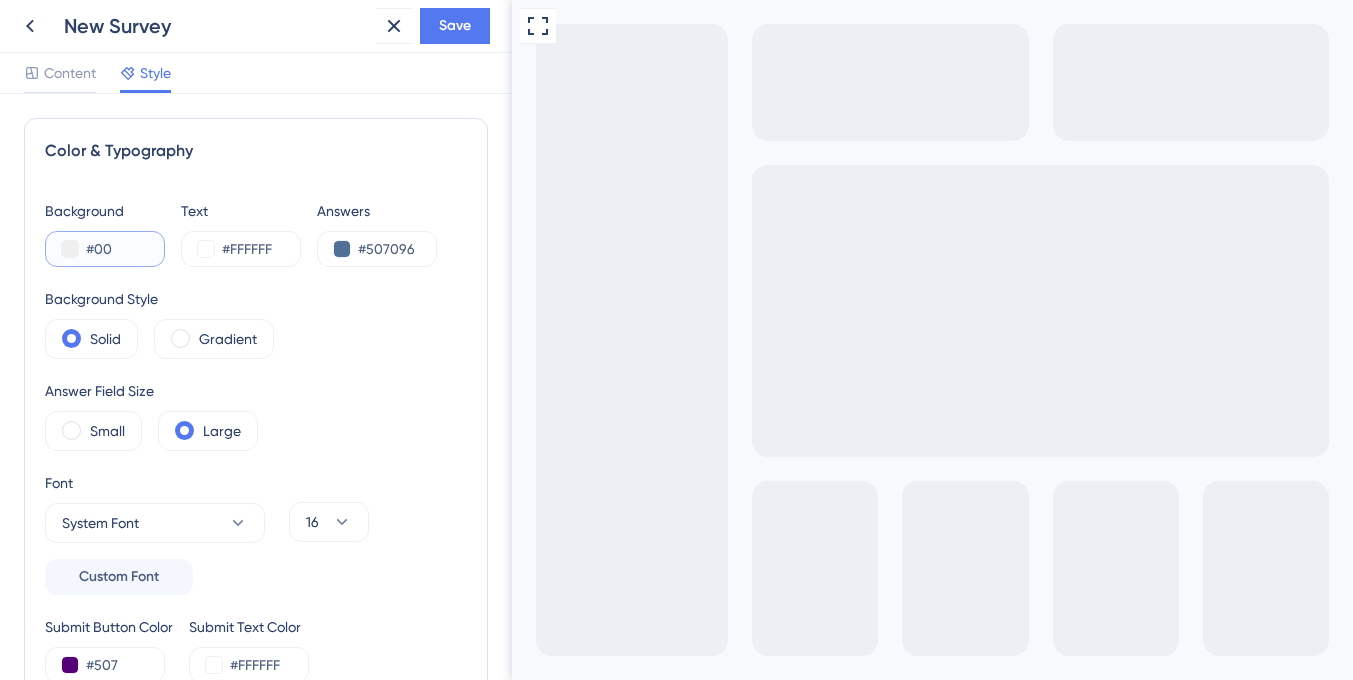 type on "#002" 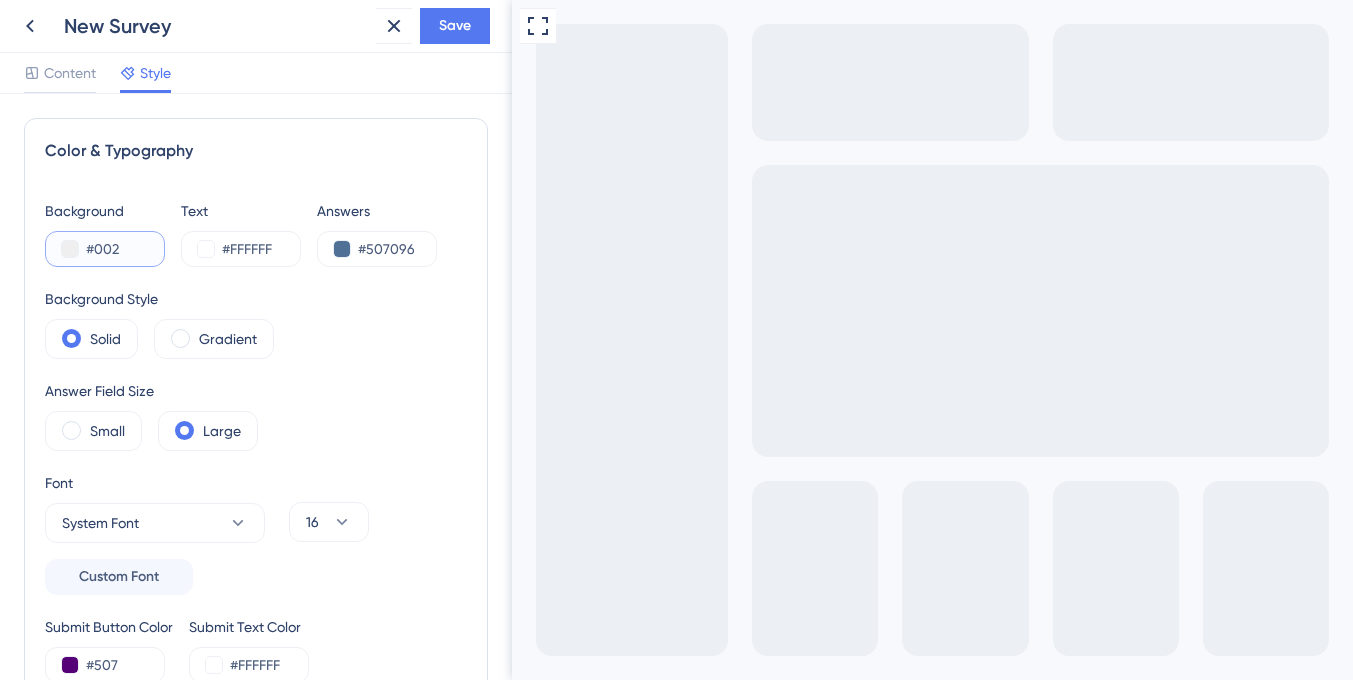 type on "#002" 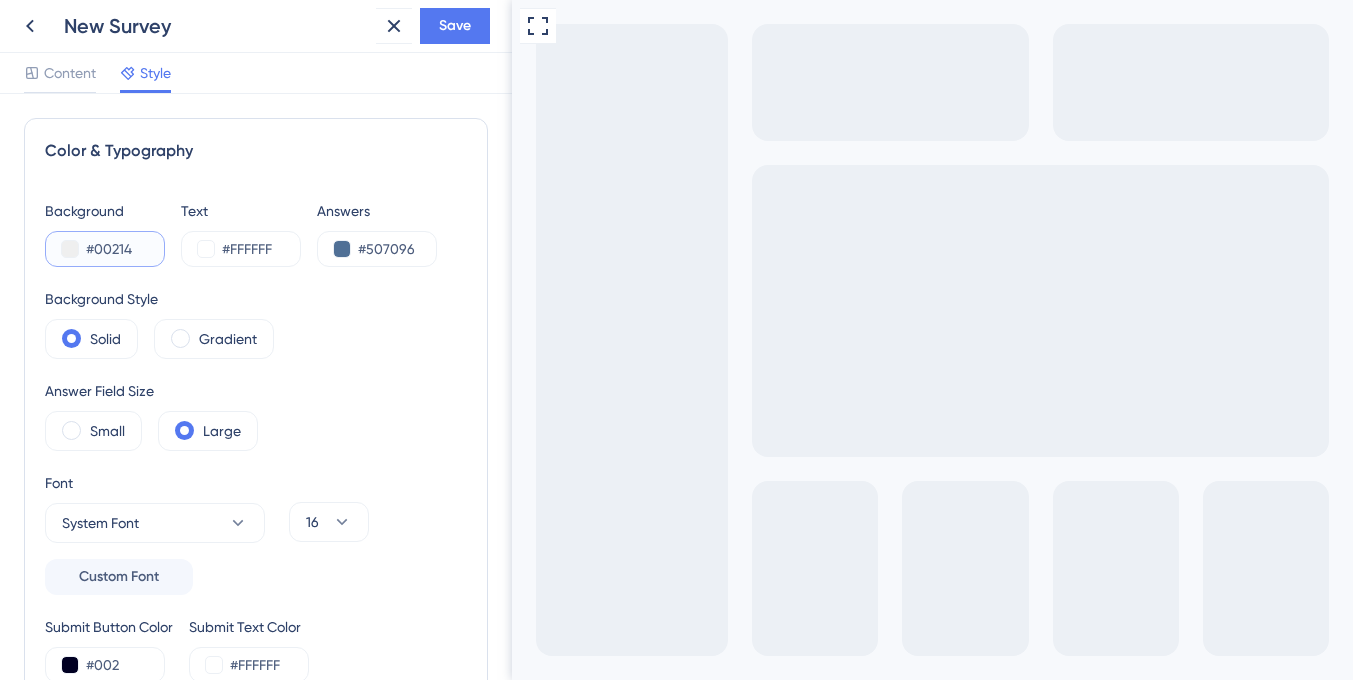 type on "#00214A" 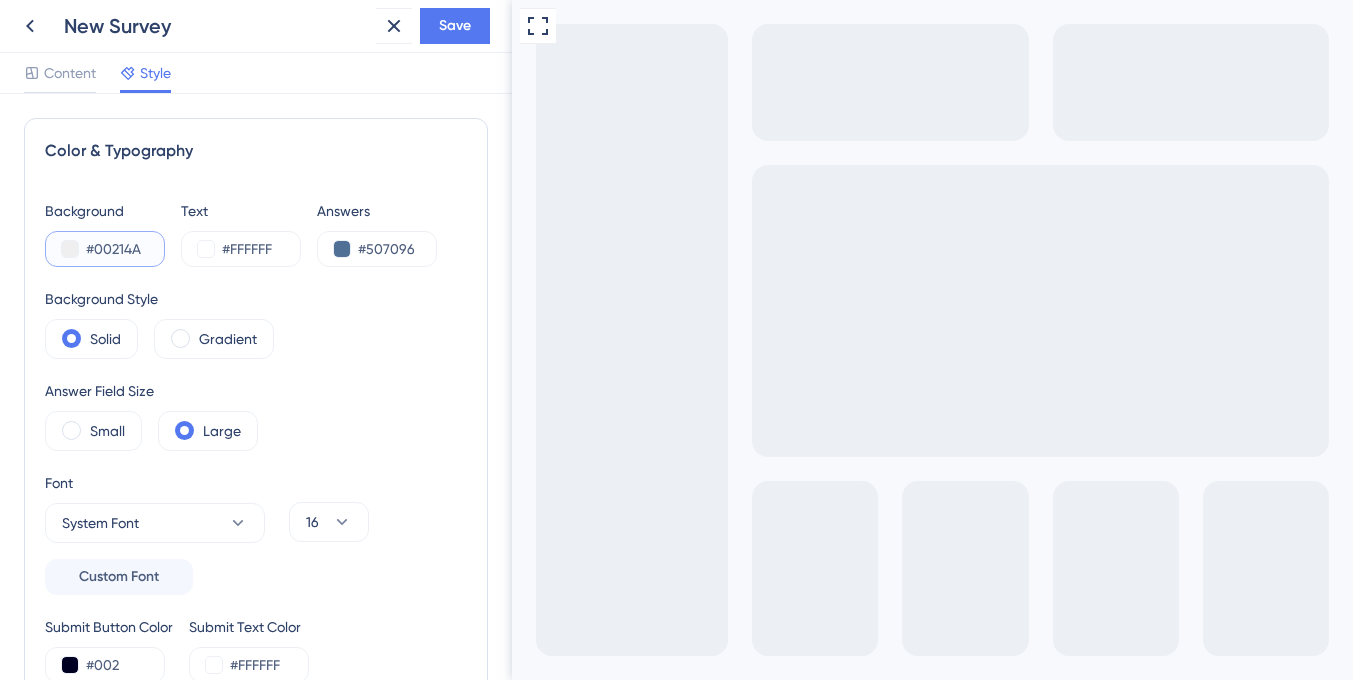 type on "#00214A" 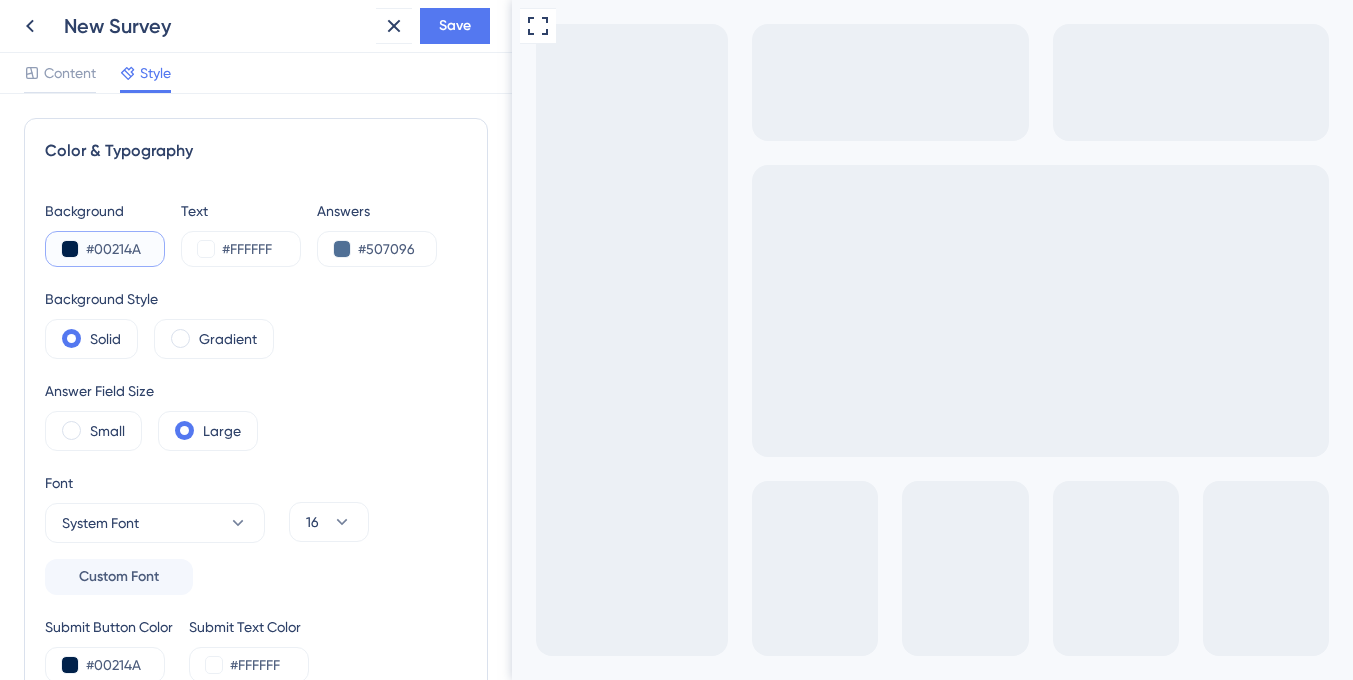 type on "#00214A" 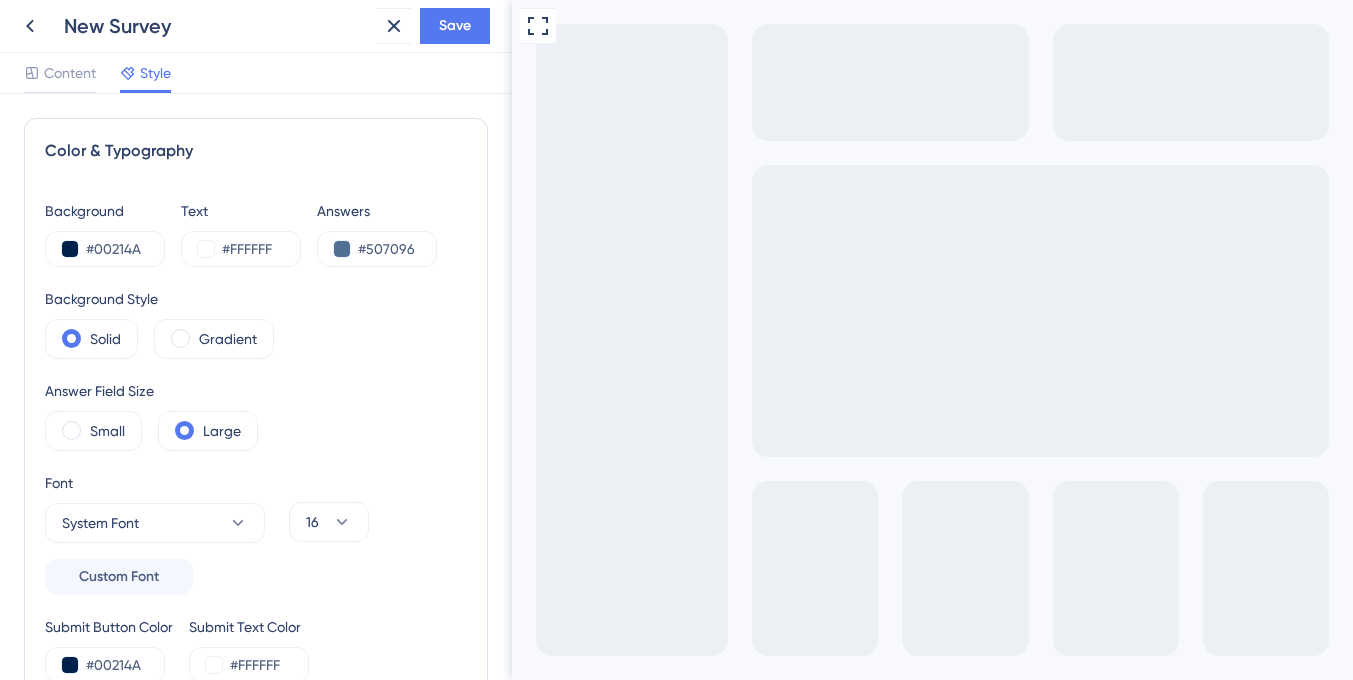 click on "Background Style Solid Gradient" at bounding box center (256, 323) 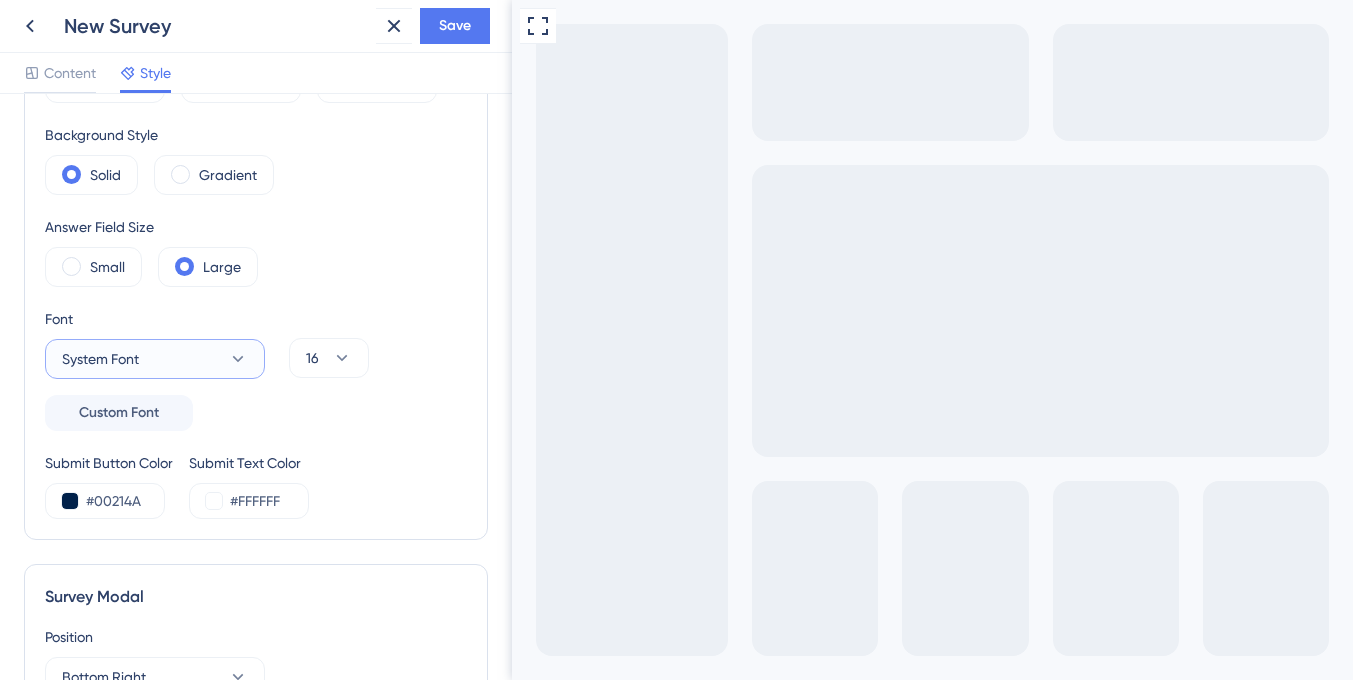 click on "System Font" at bounding box center [155, 359] 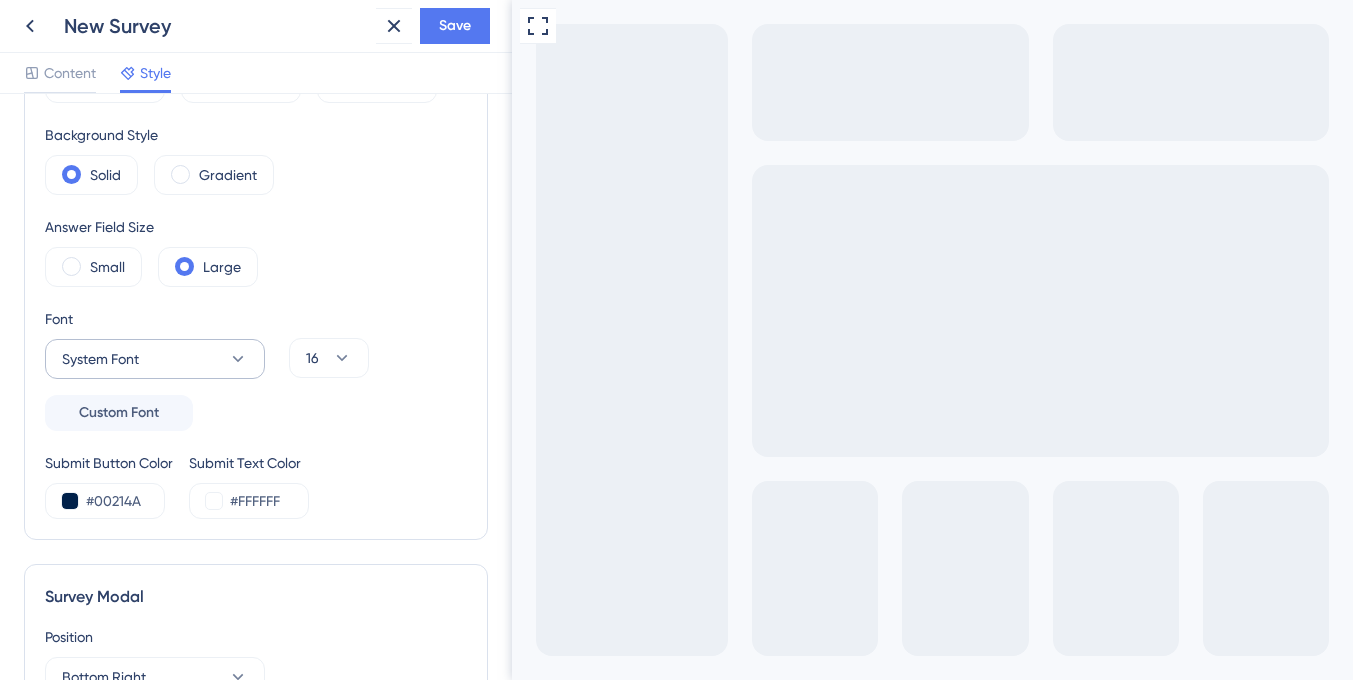 scroll, scrollTop: 365, scrollLeft: 0, axis: vertical 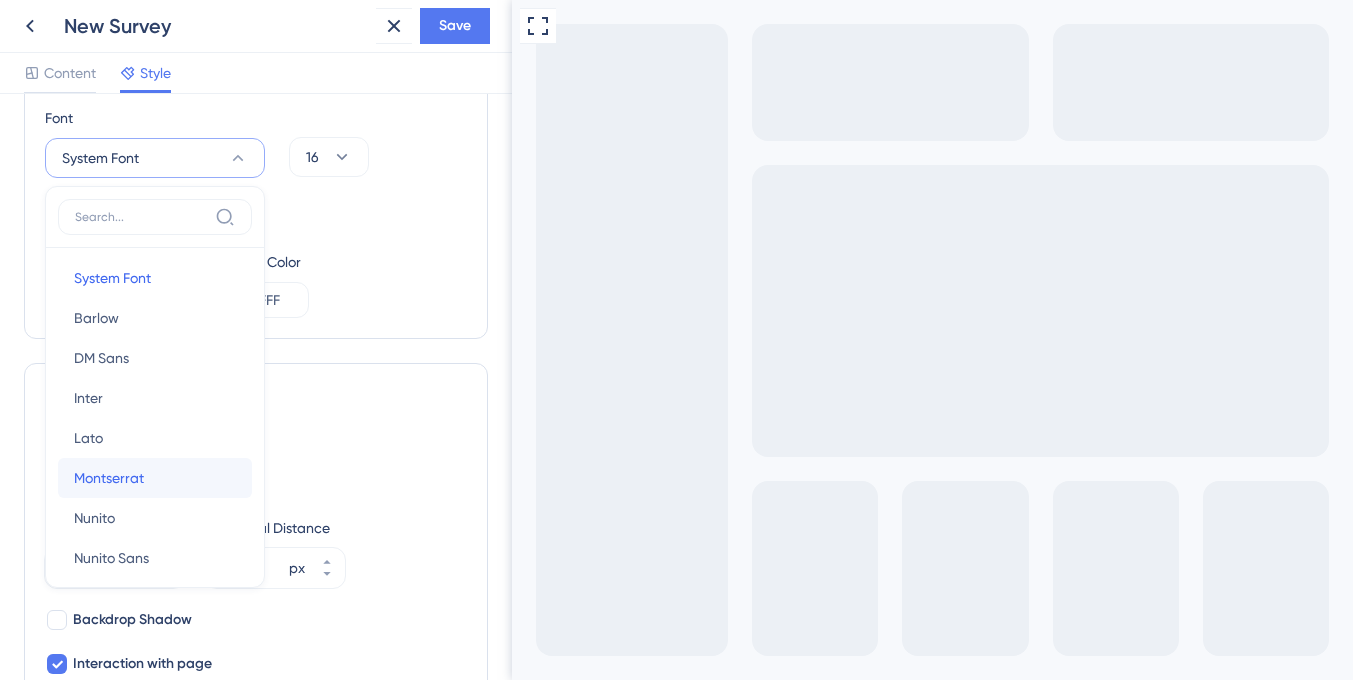 click on "Montserrat Montserrat" at bounding box center [155, 478] 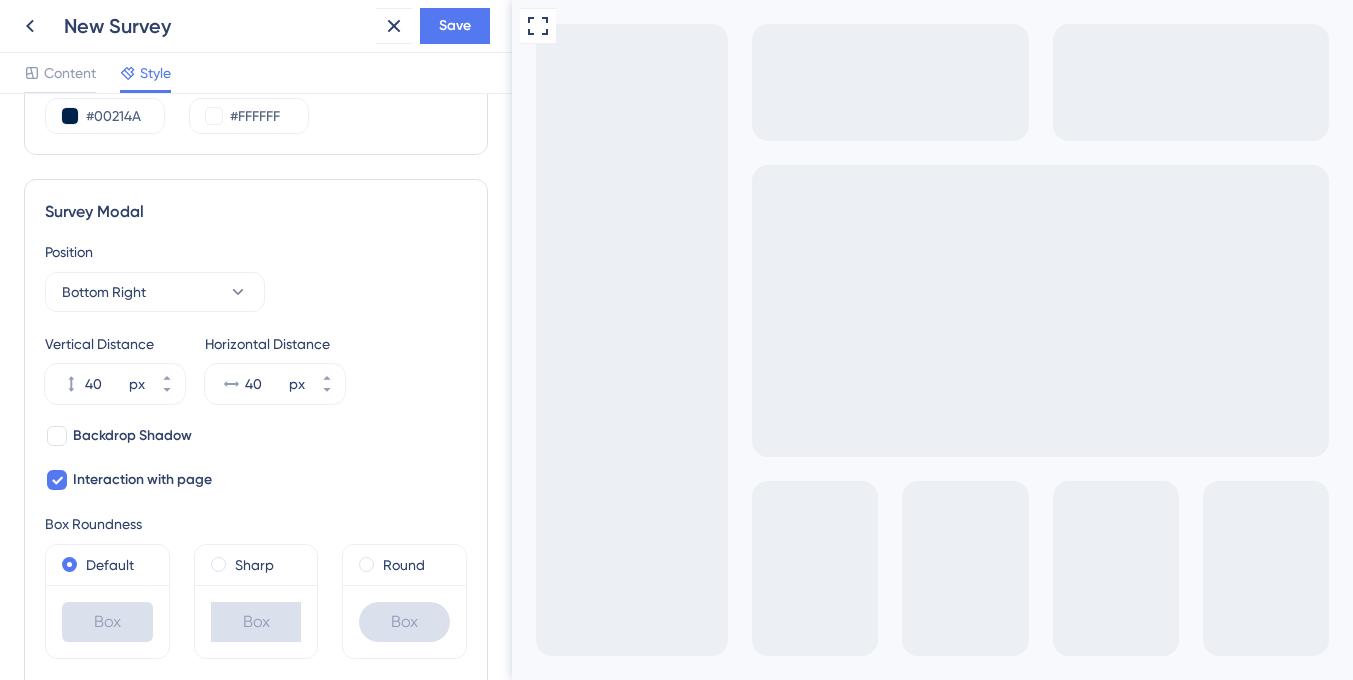 scroll, scrollTop: 0, scrollLeft: 0, axis: both 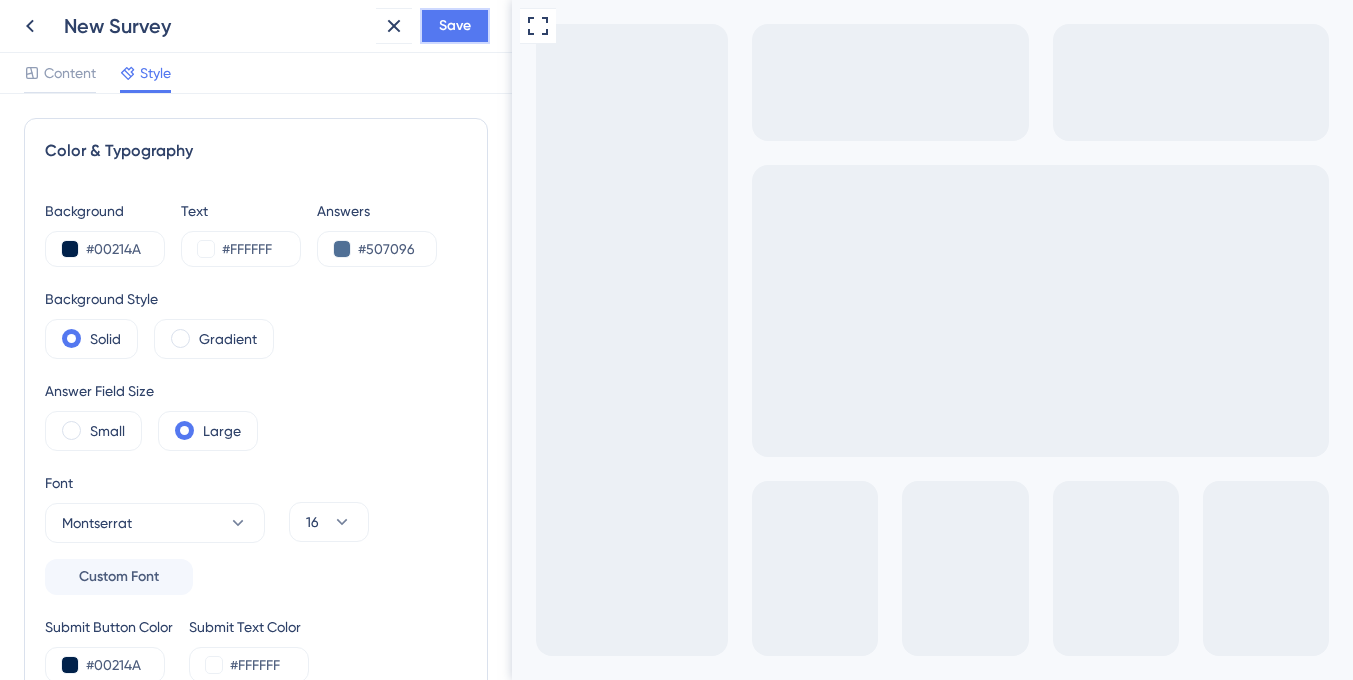 click on "Save" at bounding box center (455, 26) 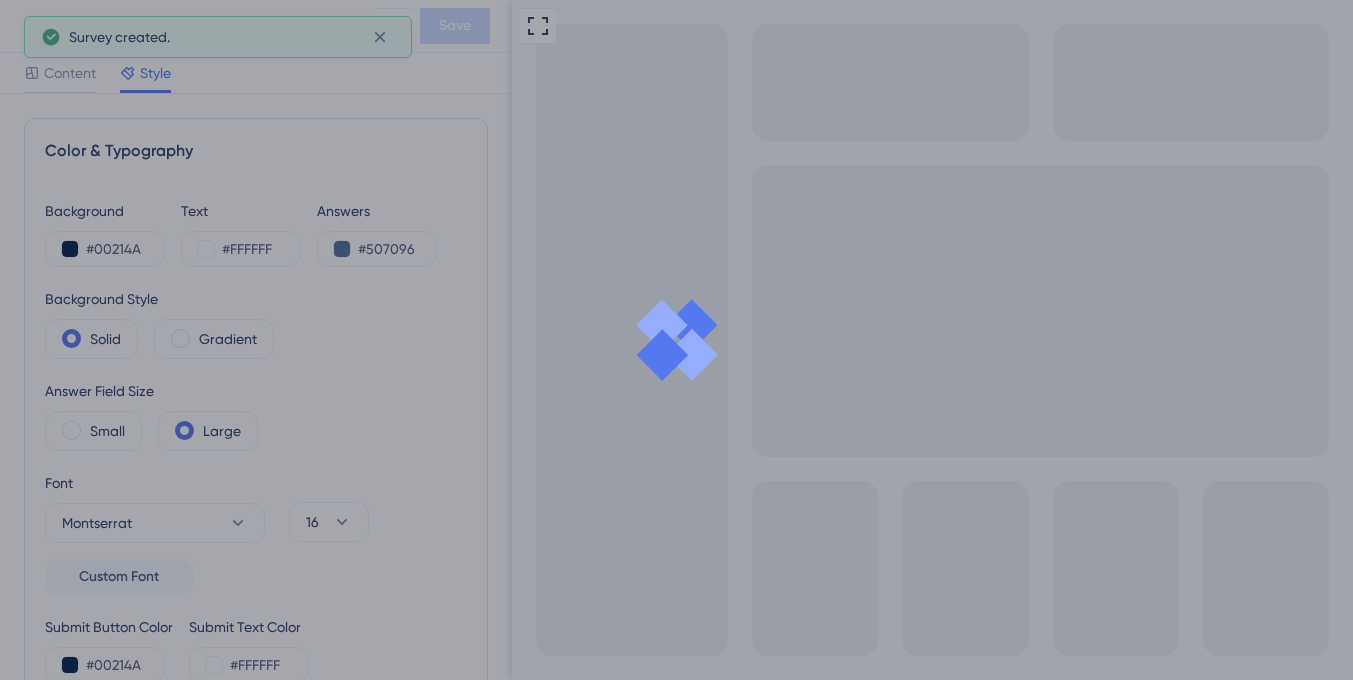 scroll, scrollTop: 0, scrollLeft: 0, axis: both 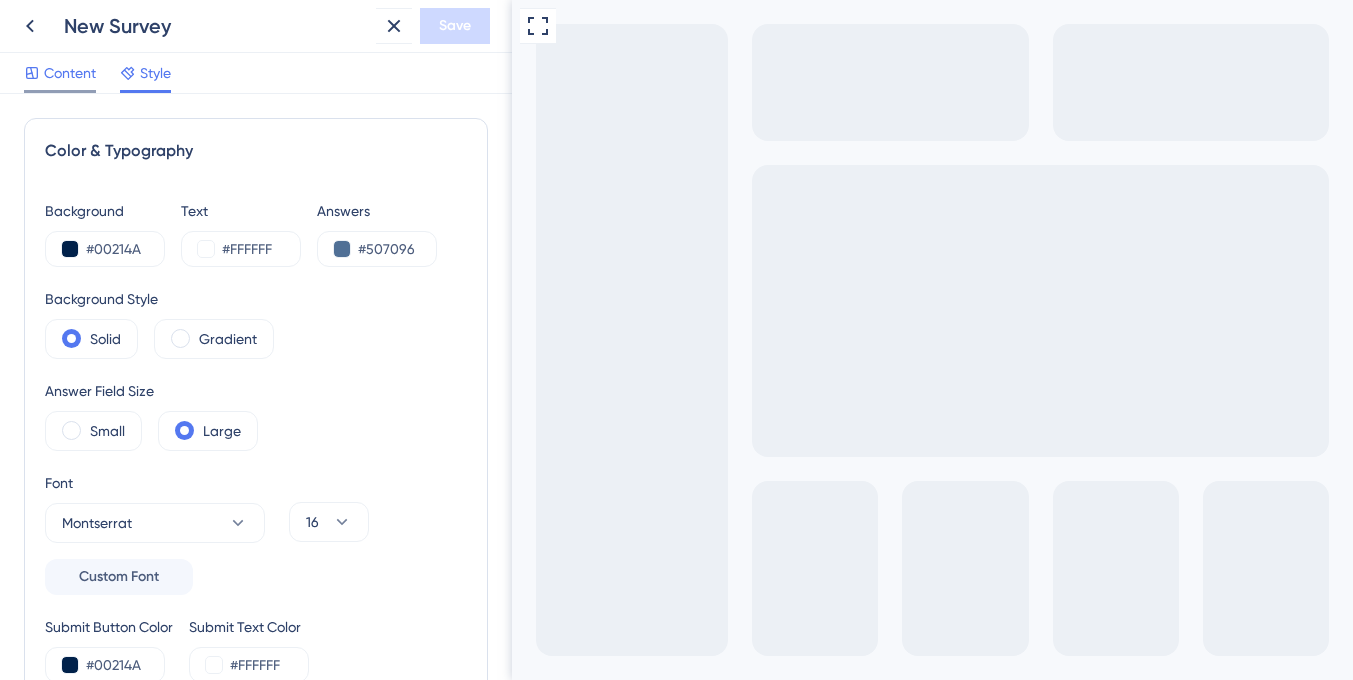 click on "Content" at bounding box center (70, 73) 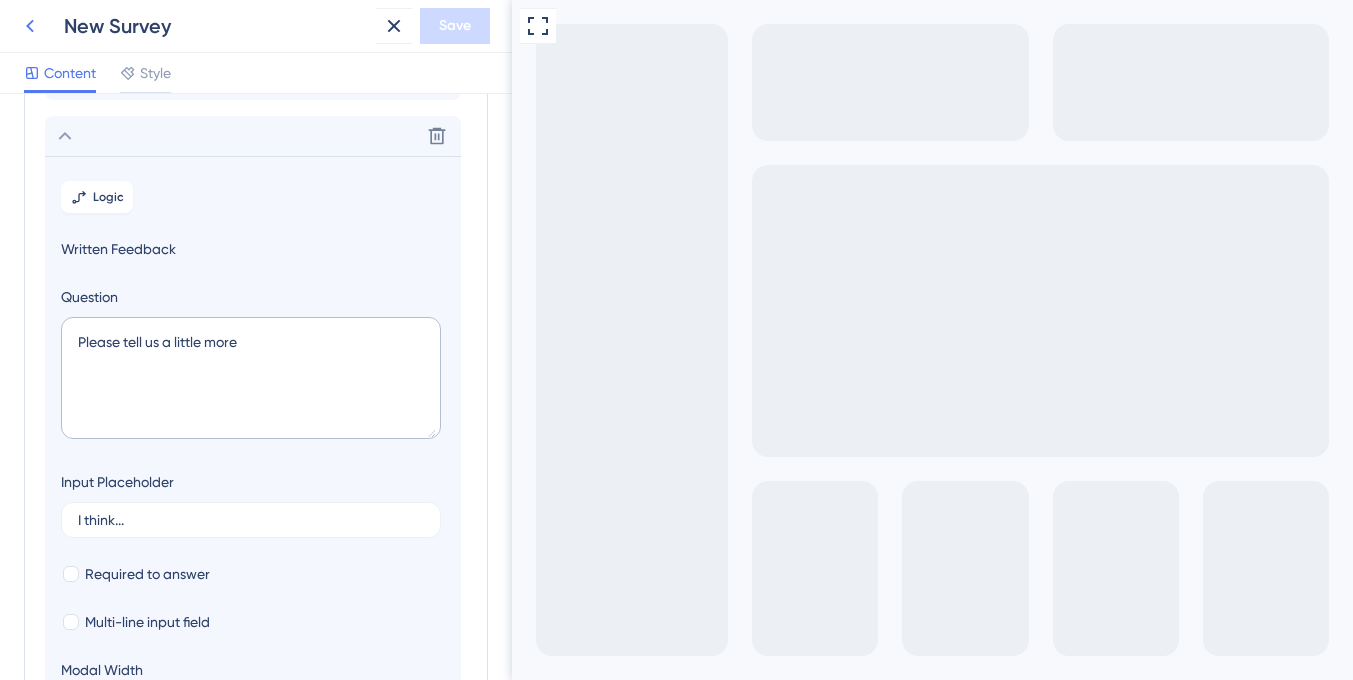 scroll, scrollTop: 173, scrollLeft: 0, axis: vertical 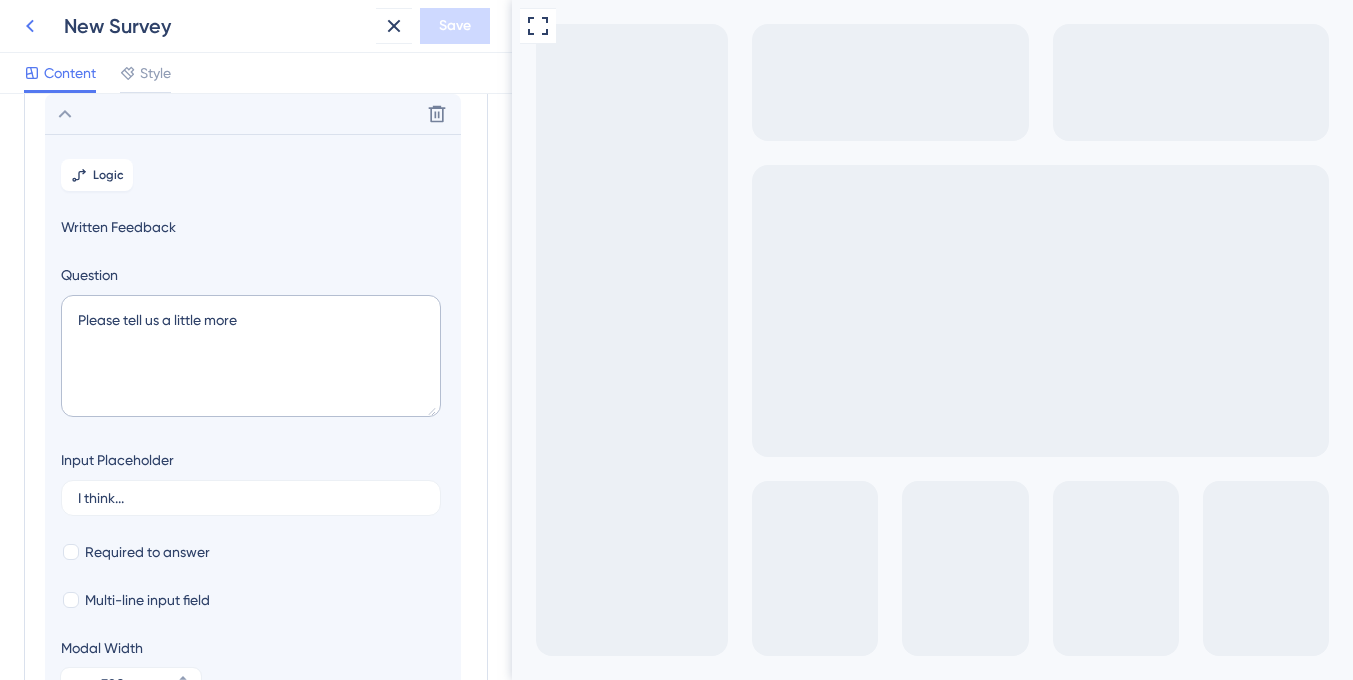 click 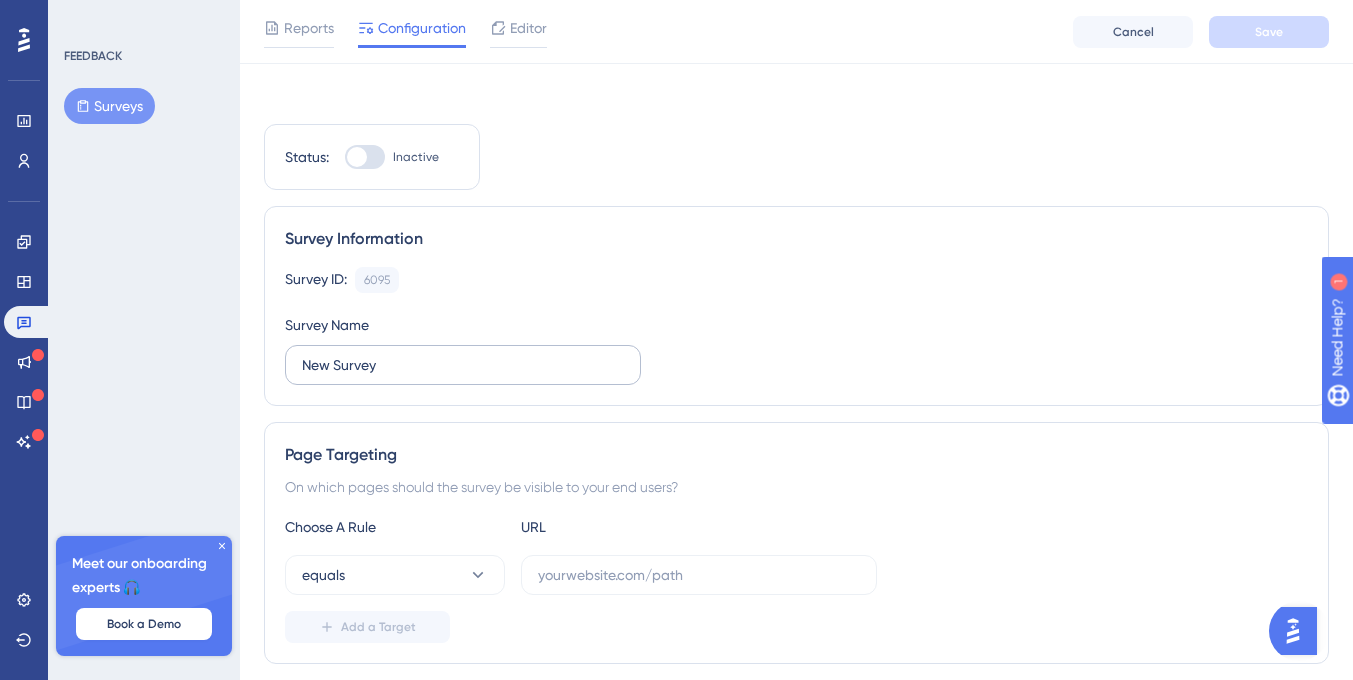 scroll, scrollTop: 0, scrollLeft: 0, axis: both 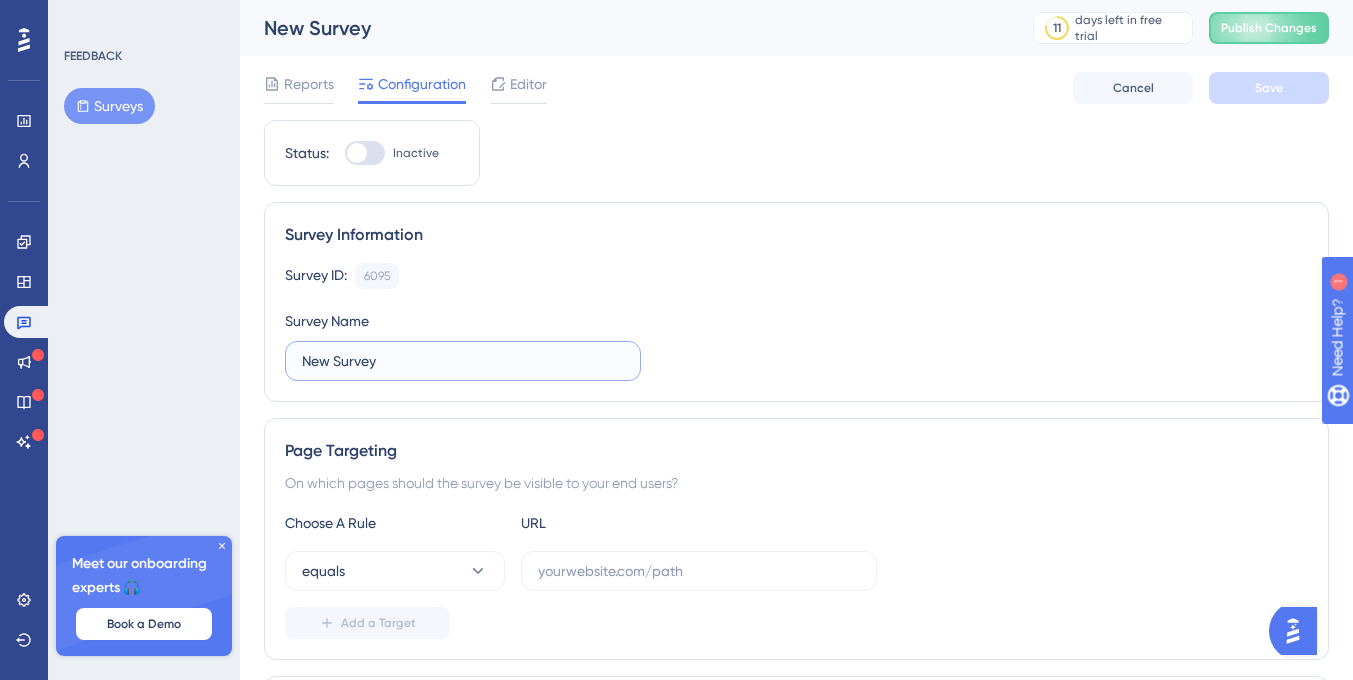 drag, startPoint x: 380, startPoint y: 358, endPoint x: 299, endPoint y: 357, distance: 81.00617 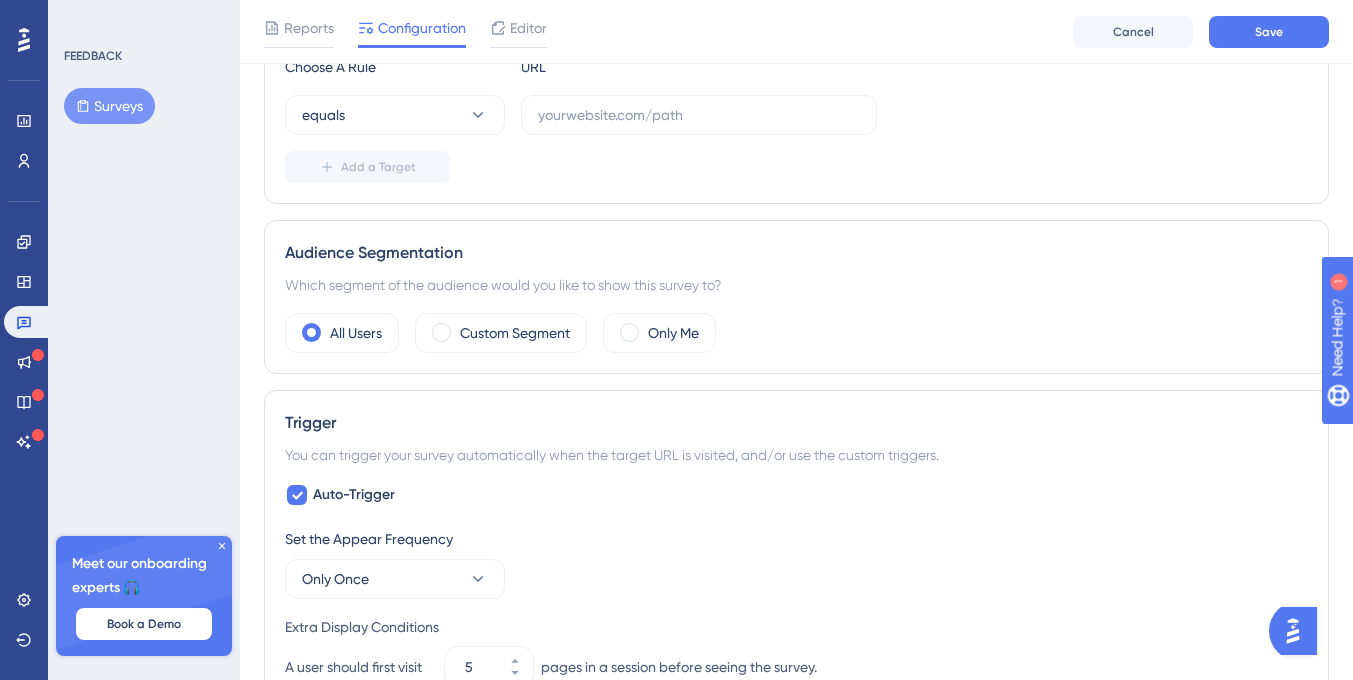 scroll, scrollTop: 0, scrollLeft: 0, axis: both 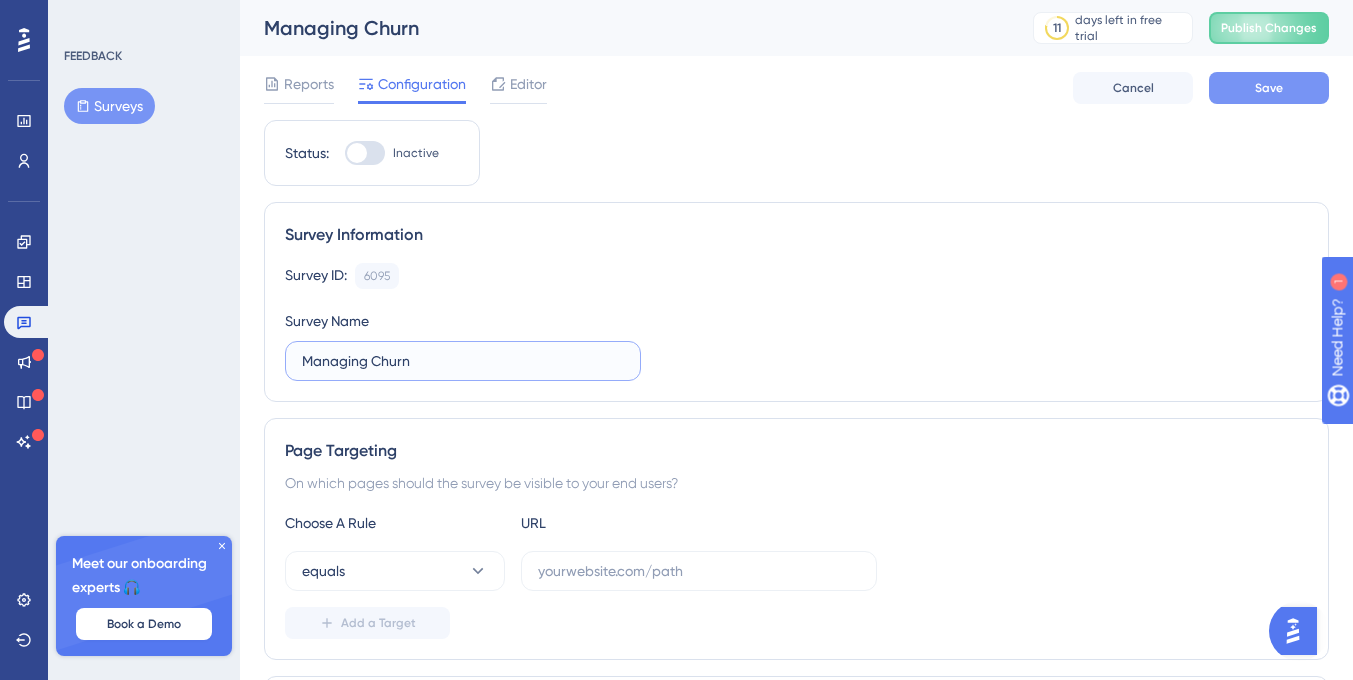 type on "Managing Churn" 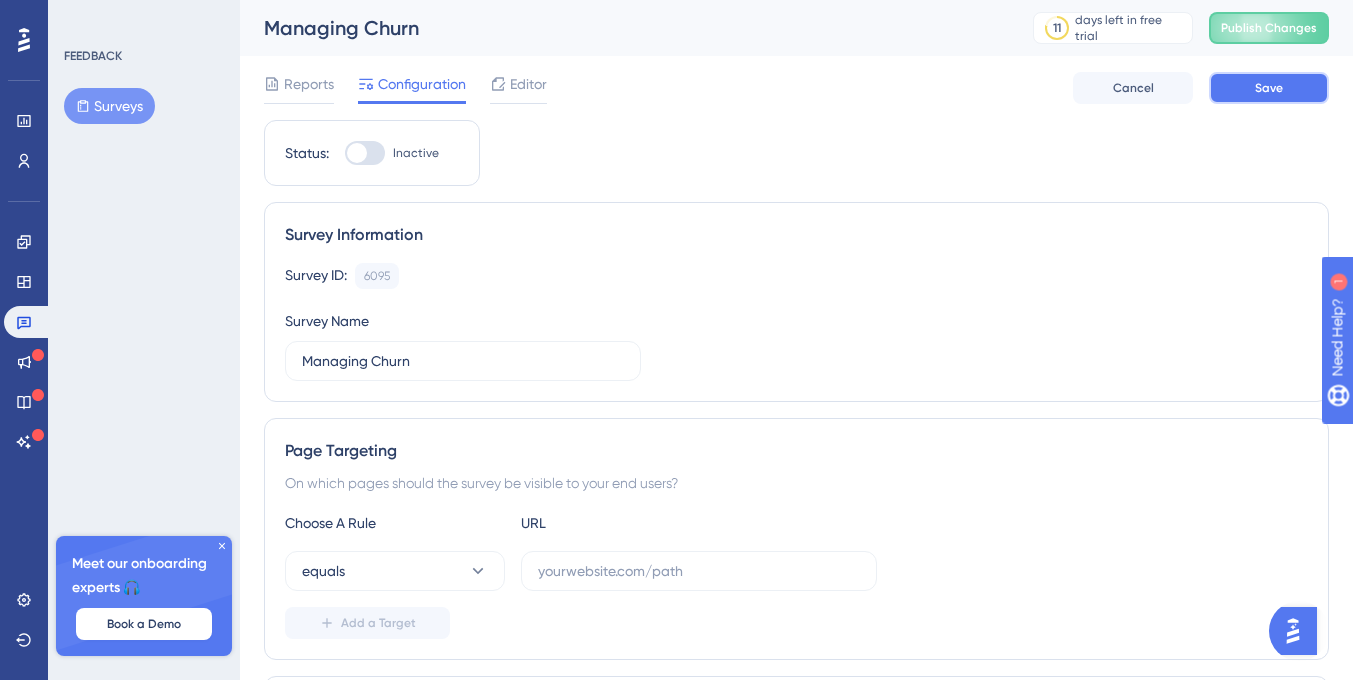 click on "Save" at bounding box center [1269, 88] 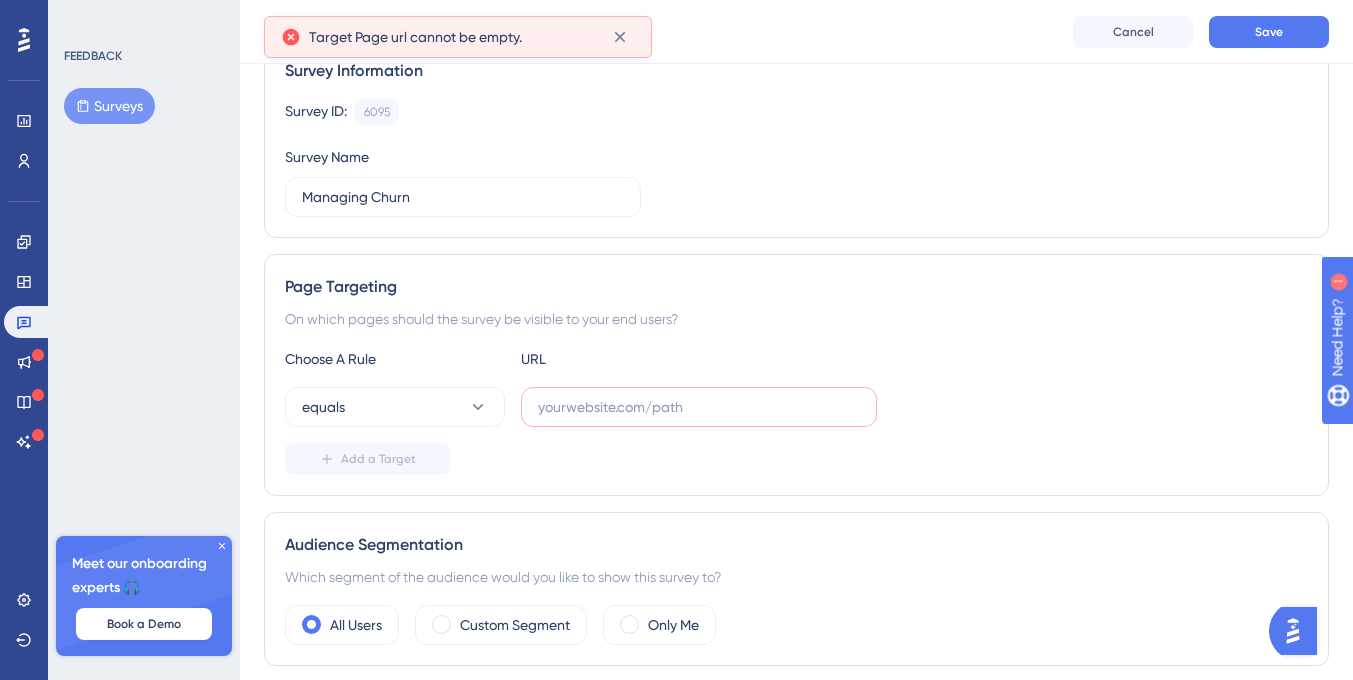 scroll, scrollTop: 231, scrollLeft: 0, axis: vertical 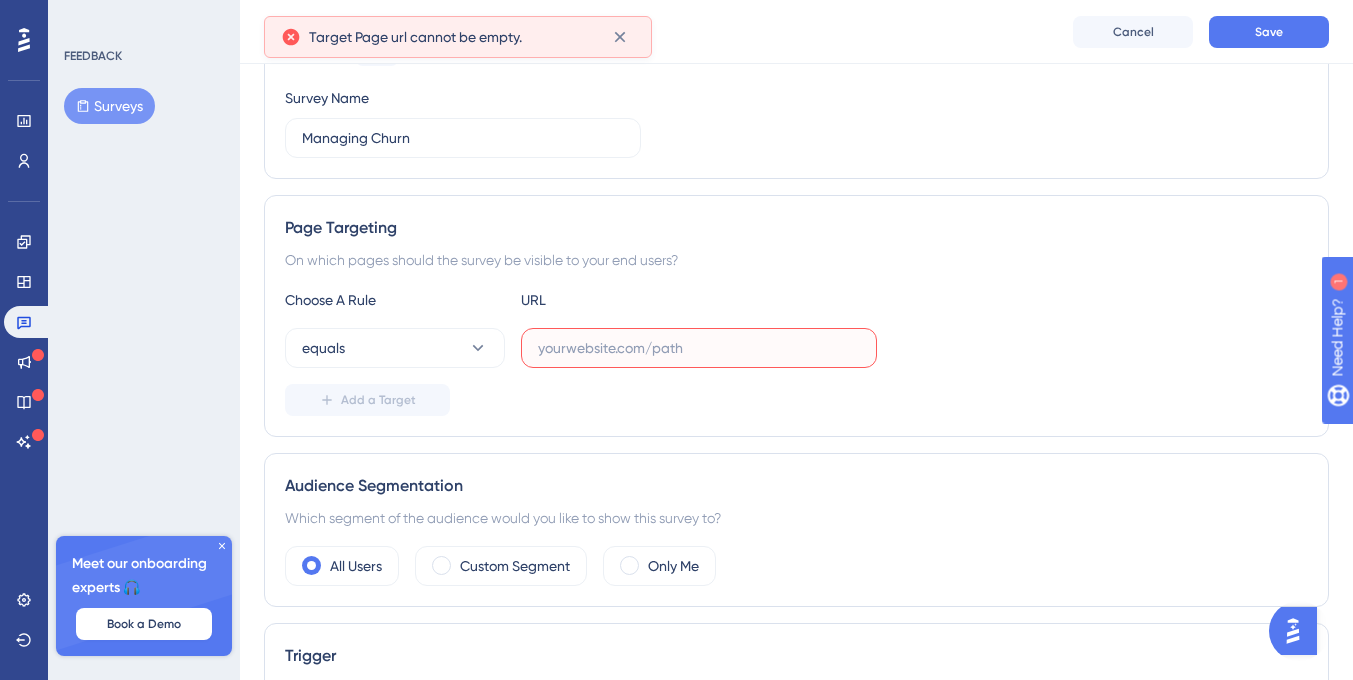 click at bounding box center [699, 348] 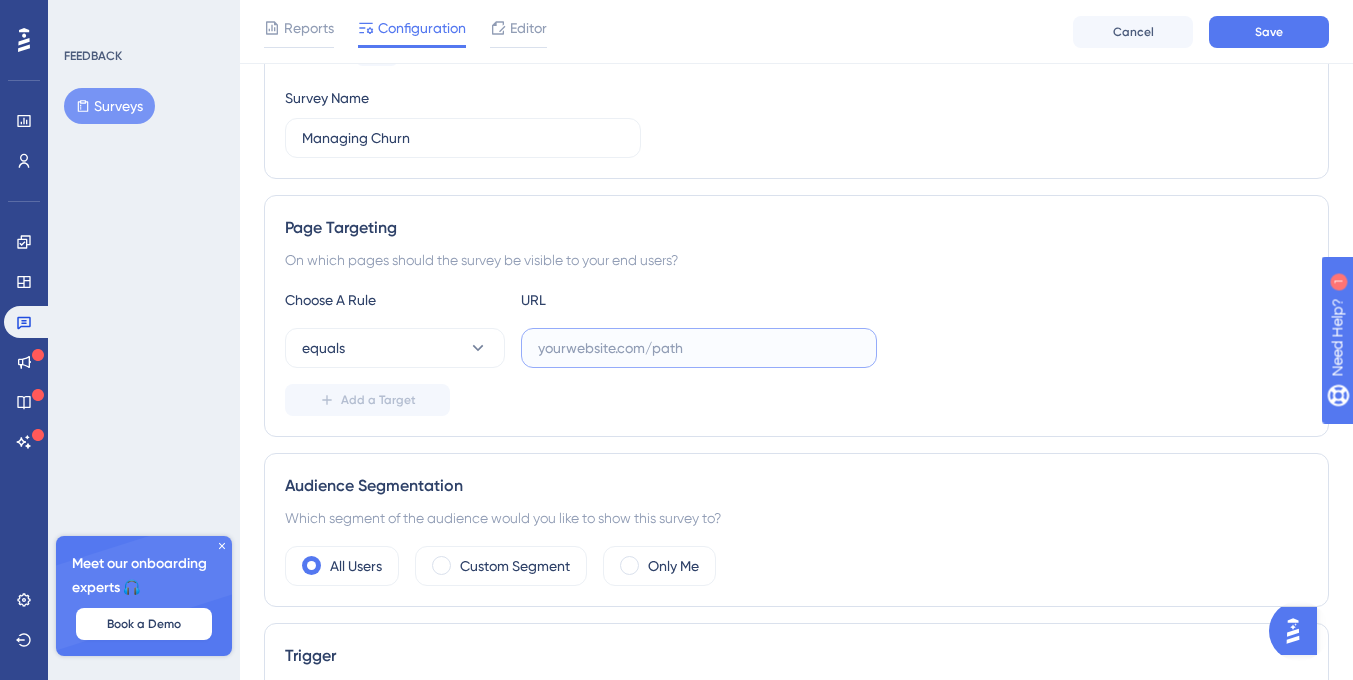 paste on "https://staging.siftmed.ca/case/04199b7d-70eb-4ff6-ab07-09513ce91e0b/timeline/413915/16418972" 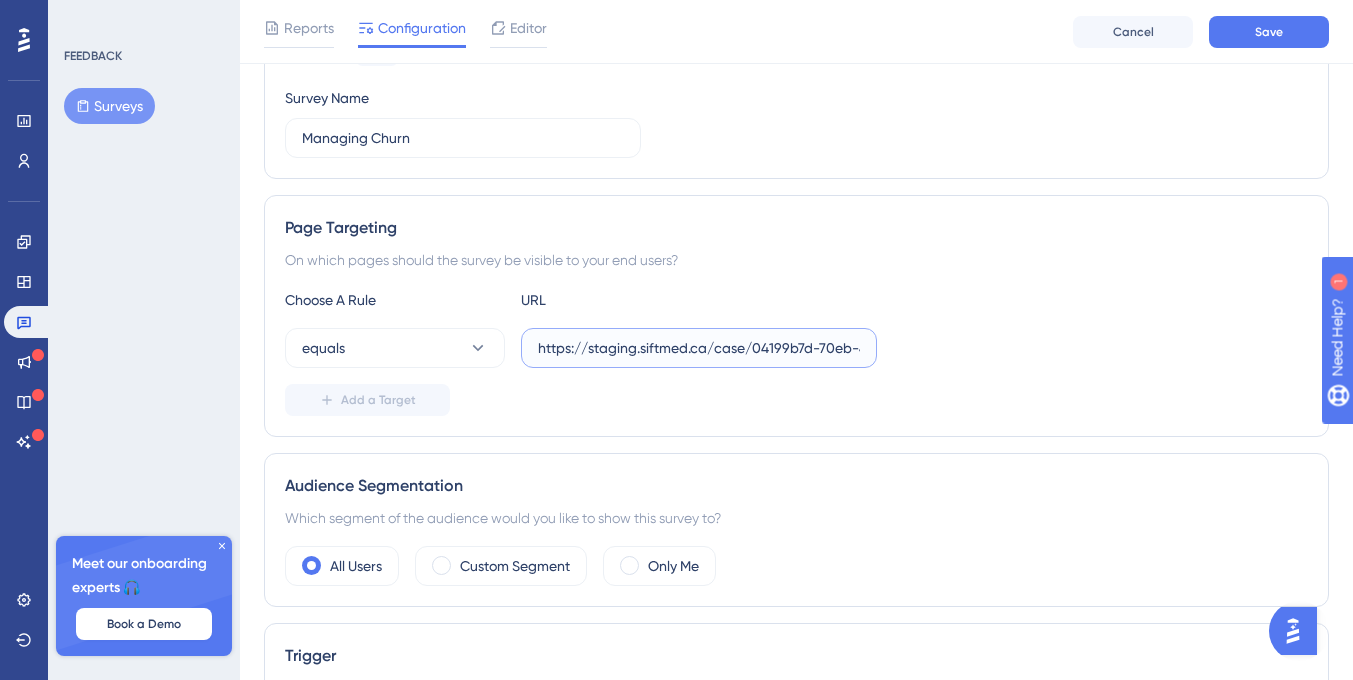 scroll, scrollTop: 0, scrollLeft: 328, axis: horizontal 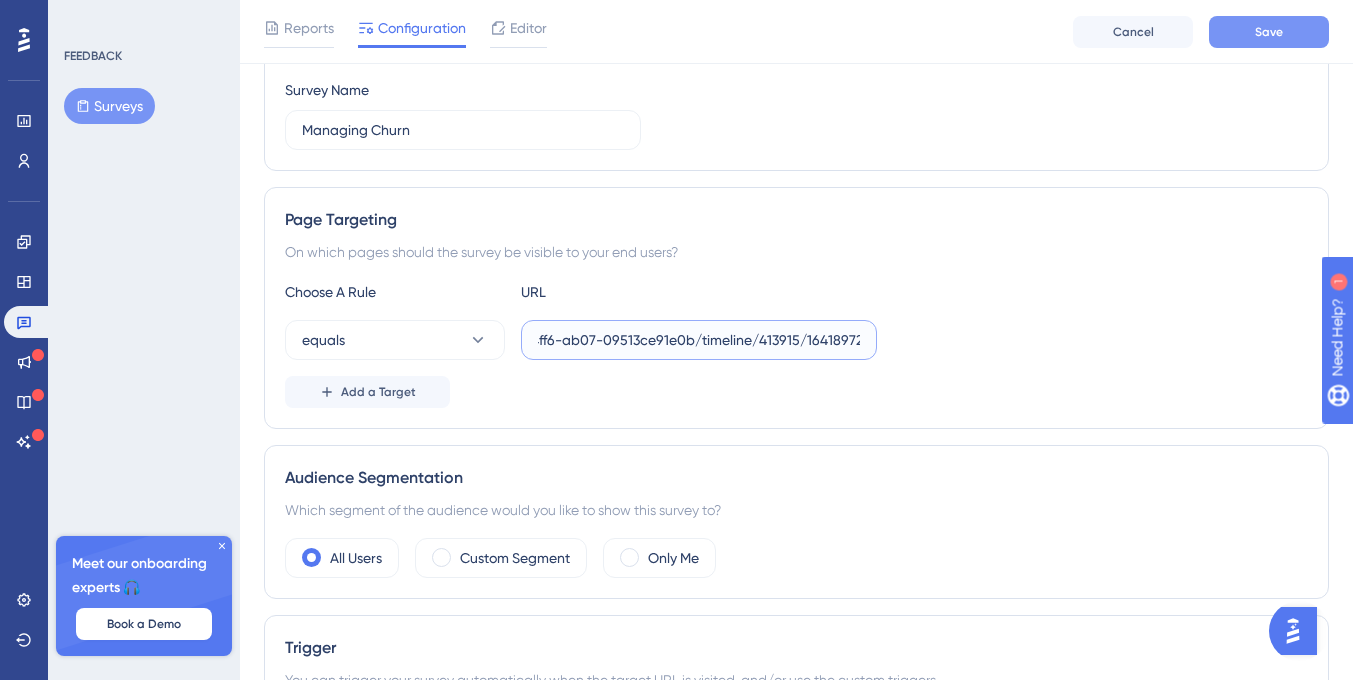type on "https://staging.siftmed.ca/case/04199b7d-70eb-4ff6-ab07-09513ce91e0b/timeline/413915/16418972" 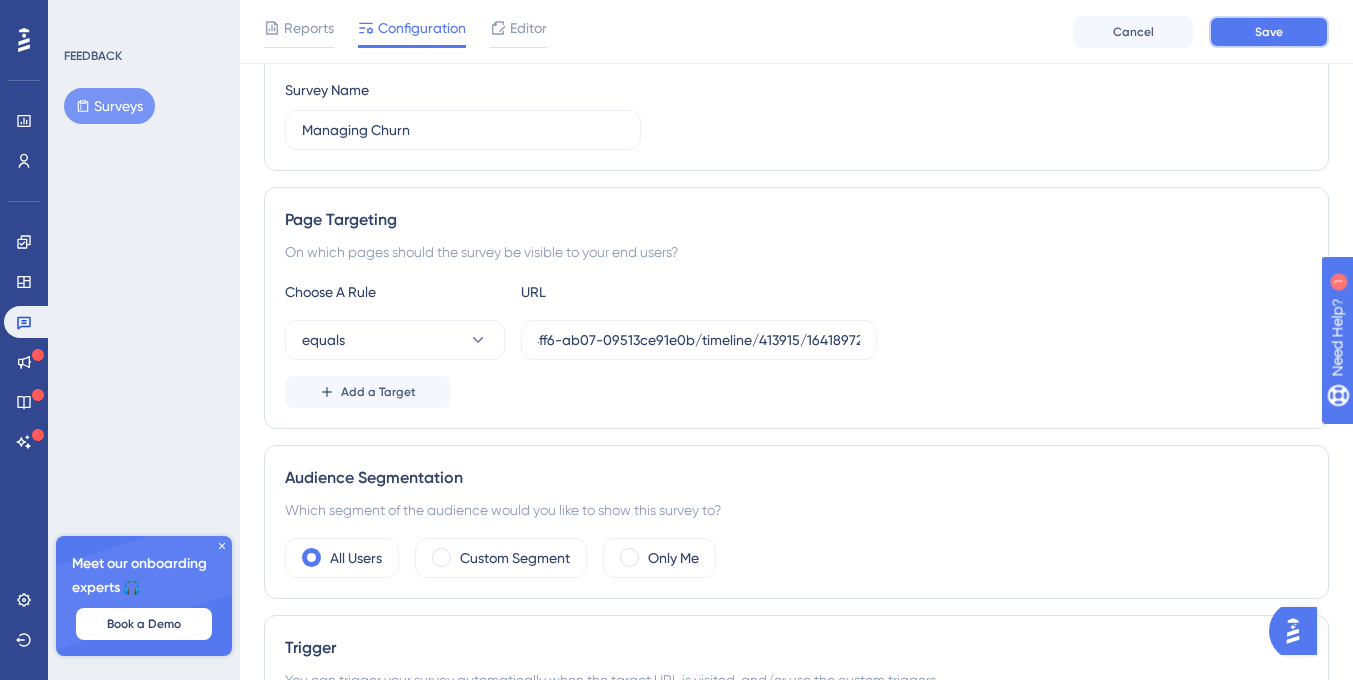 click on "Save" at bounding box center (1269, 32) 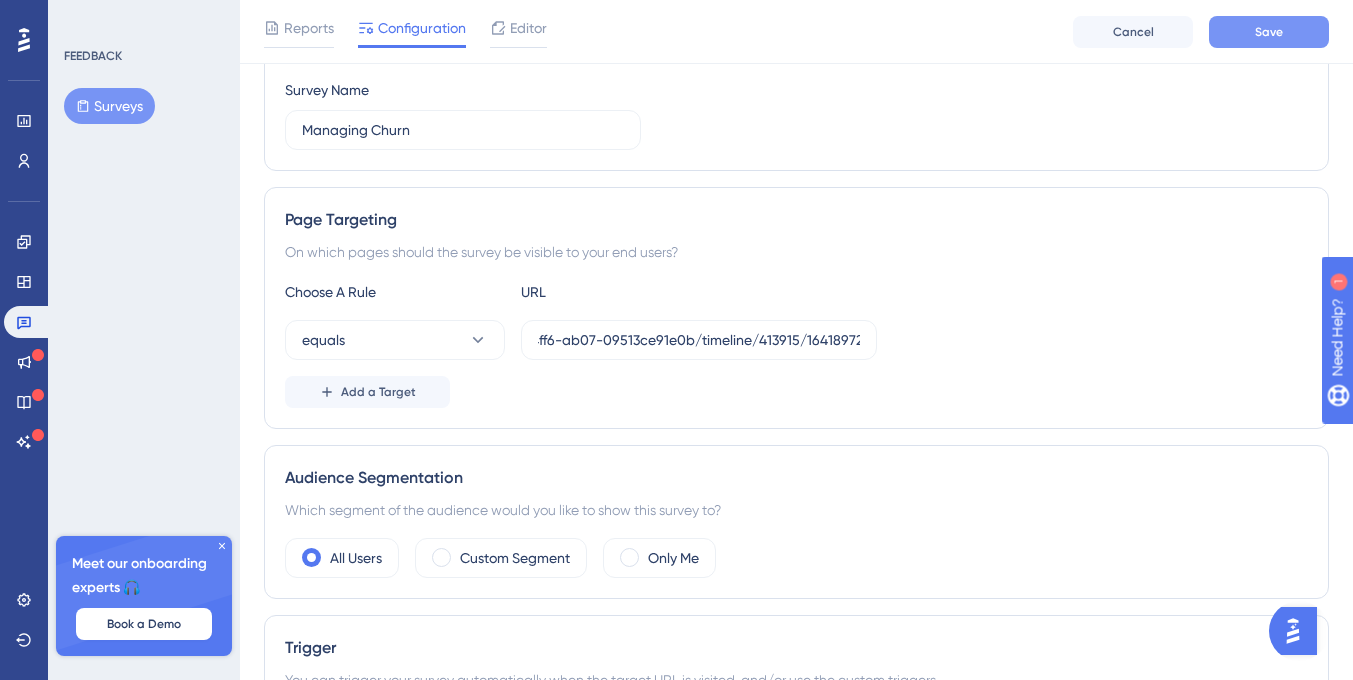 scroll, scrollTop: 0, scrollLeft: 0, axis: both 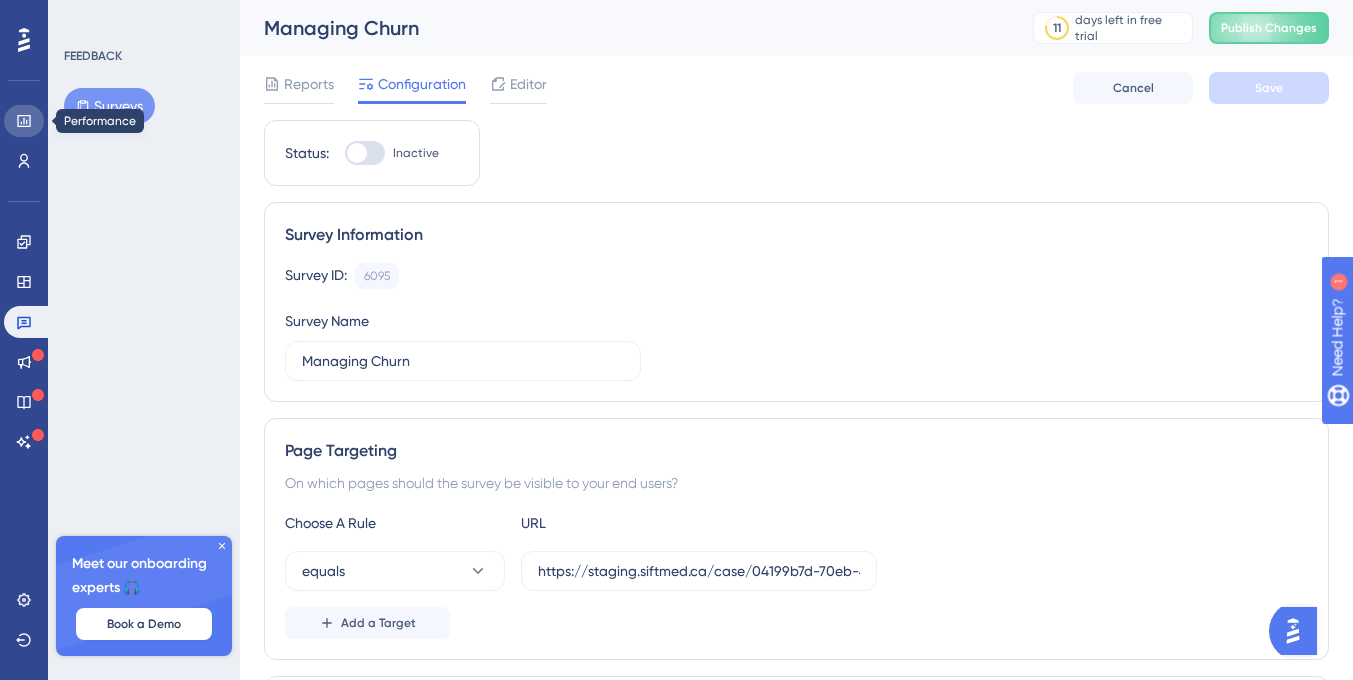 click 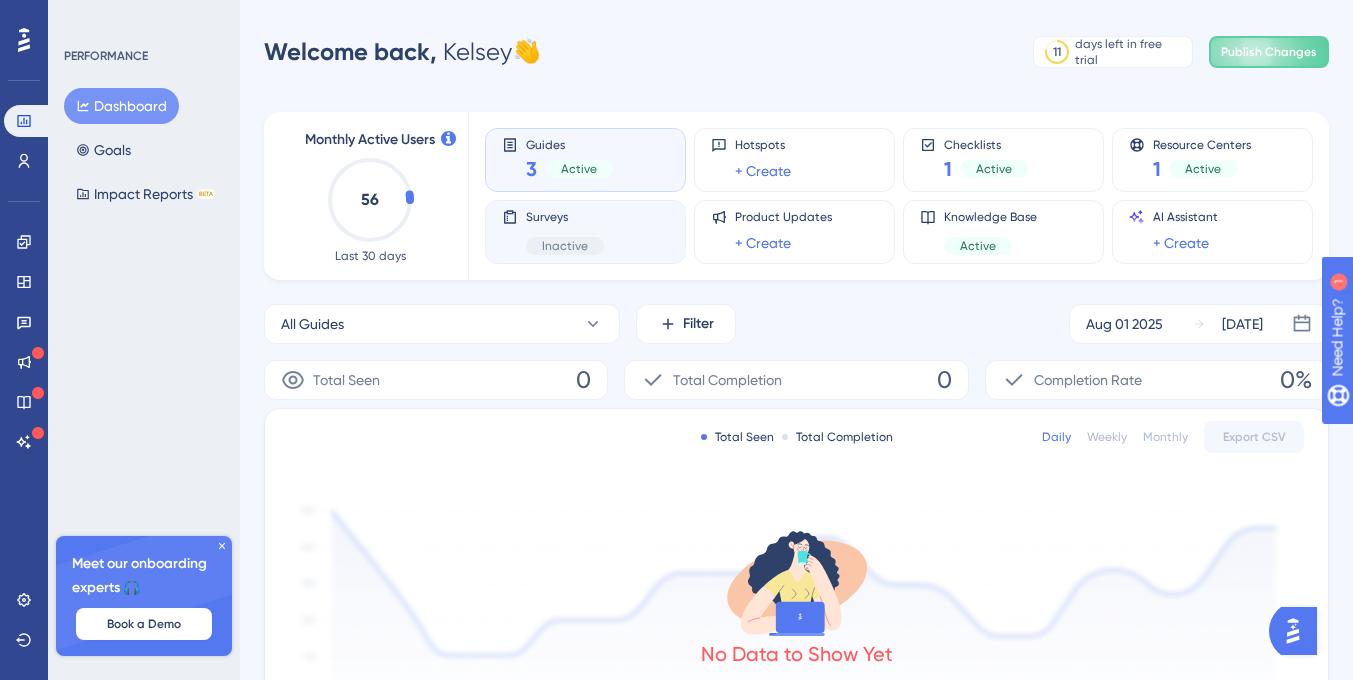 click on "Surveys Inactive" at bounding box center [565, 232] 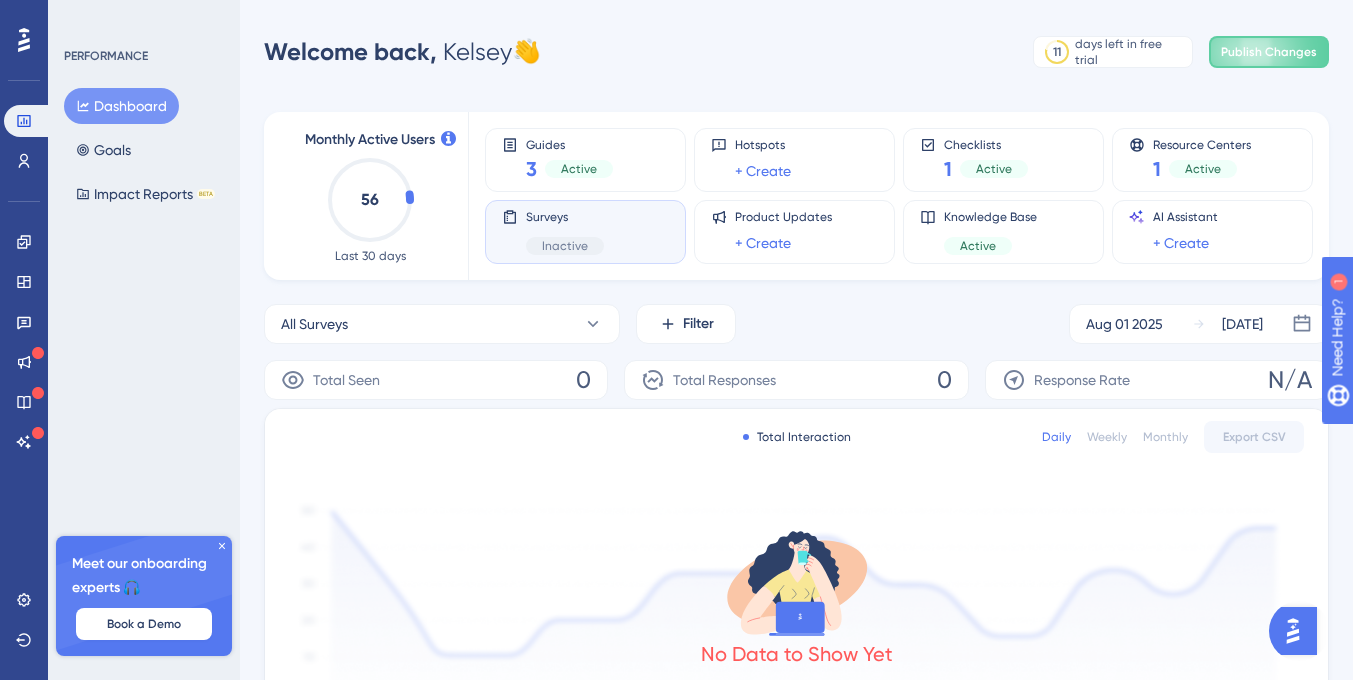 click on "Surveys Inactive" at bounding box center [565, 232] 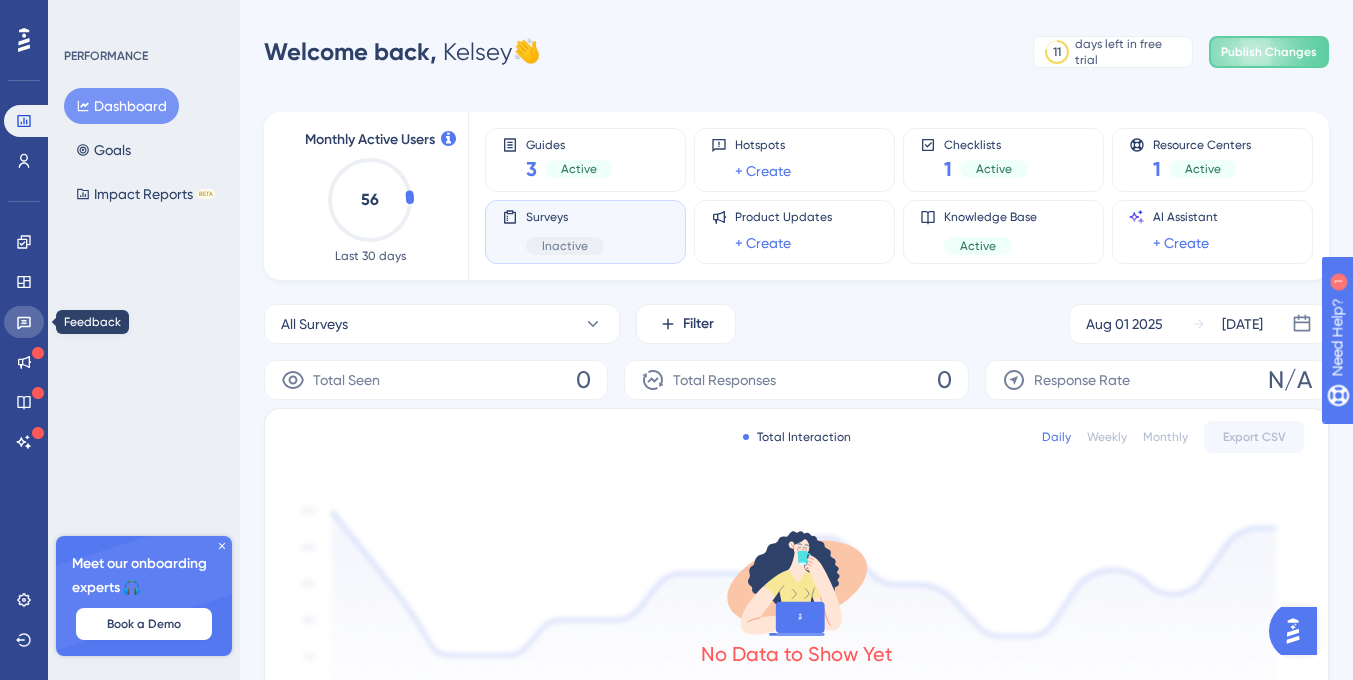 click 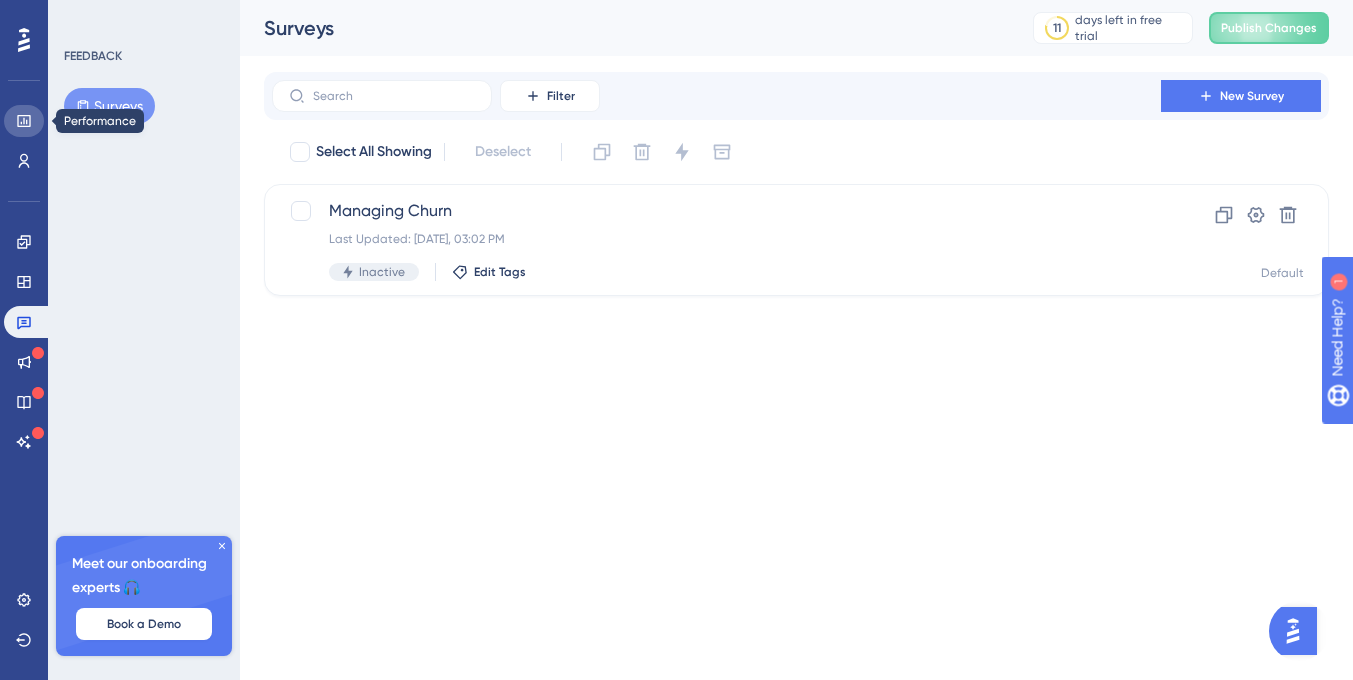 click 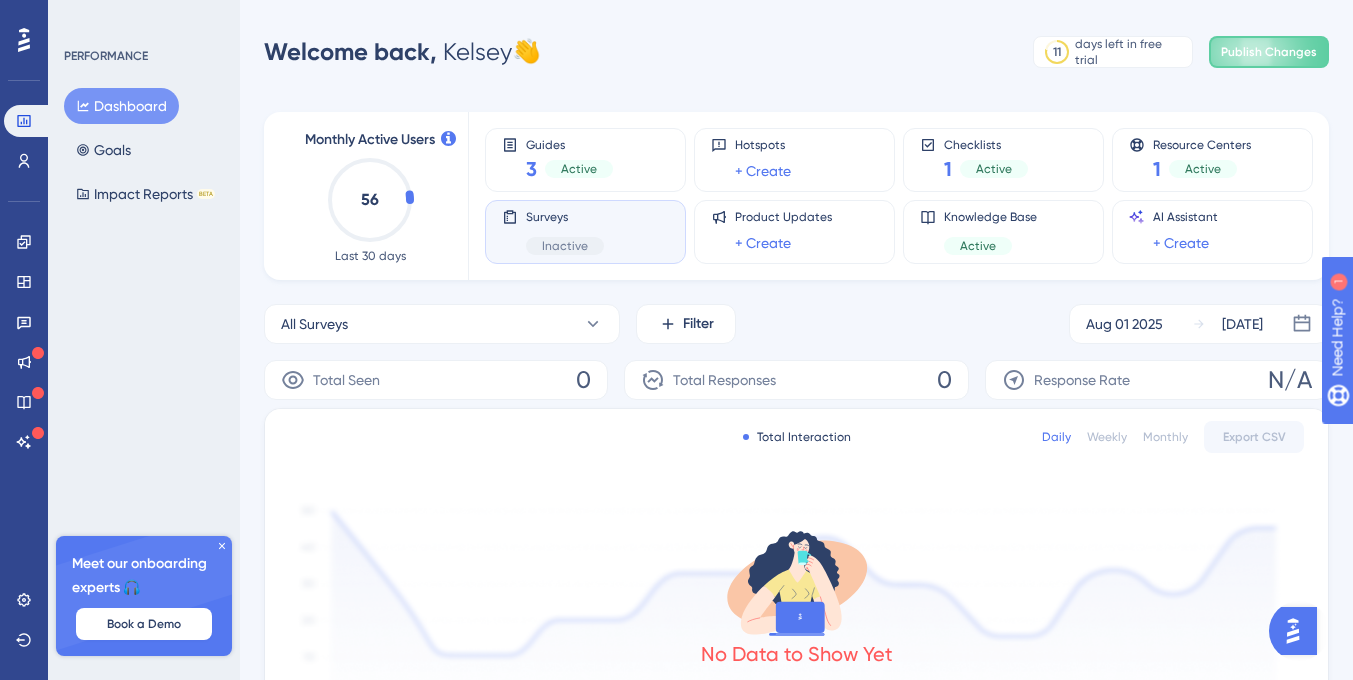 click on "Monthly Active Users 56 Last 30 days Guides 3 Active Hotspots + Create Checklists 1 Active Resource Centers 1 Active Surveys Inactive Product Updates + Create Knowledge Base Active AI Assistant + Create All Surveys Filter Aug 01 2025 Aug 07 2025 Total Seen 0 Total Responses 0 Response Rate N/A Total Interaction Daily Weekly Monthly Export CSV No Data to Show Yet Once you start getting interactions, they will be listed here Surveys List Export CSV There is no interaction for current selection" at bounding box center [796, 642] 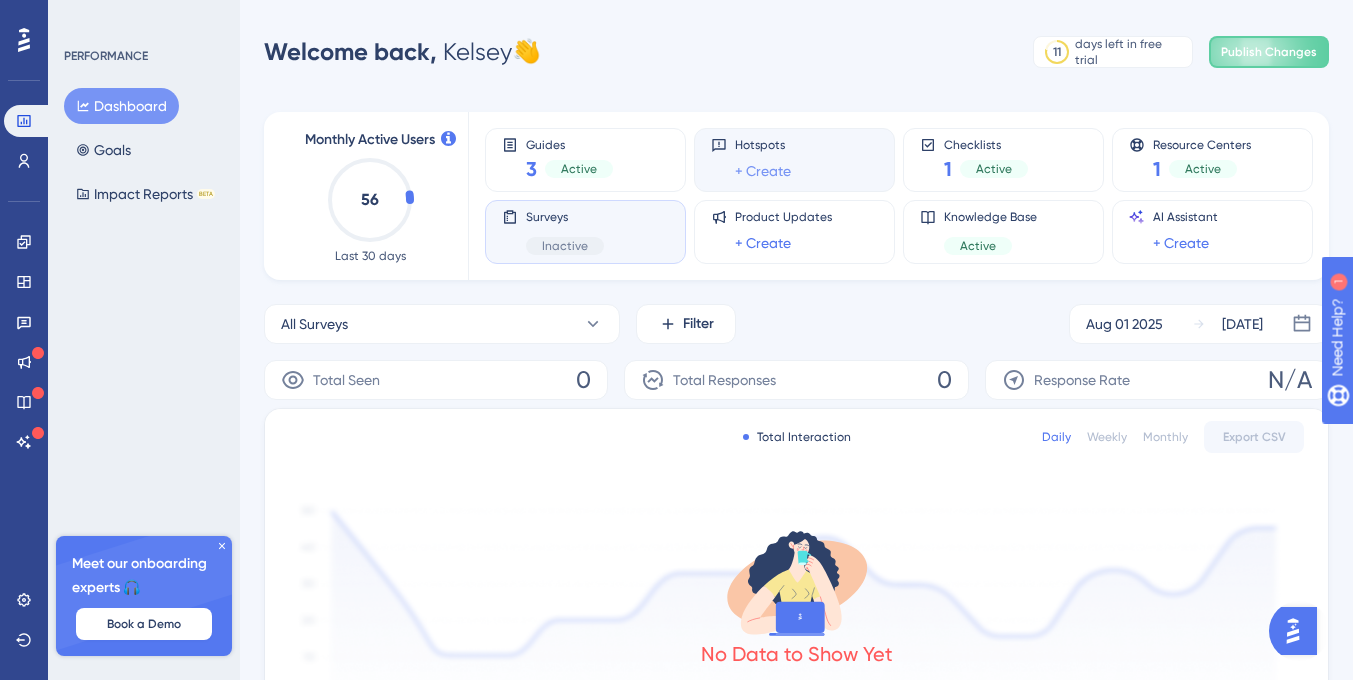 click on "+ Create" at bounding box center [763, 171] 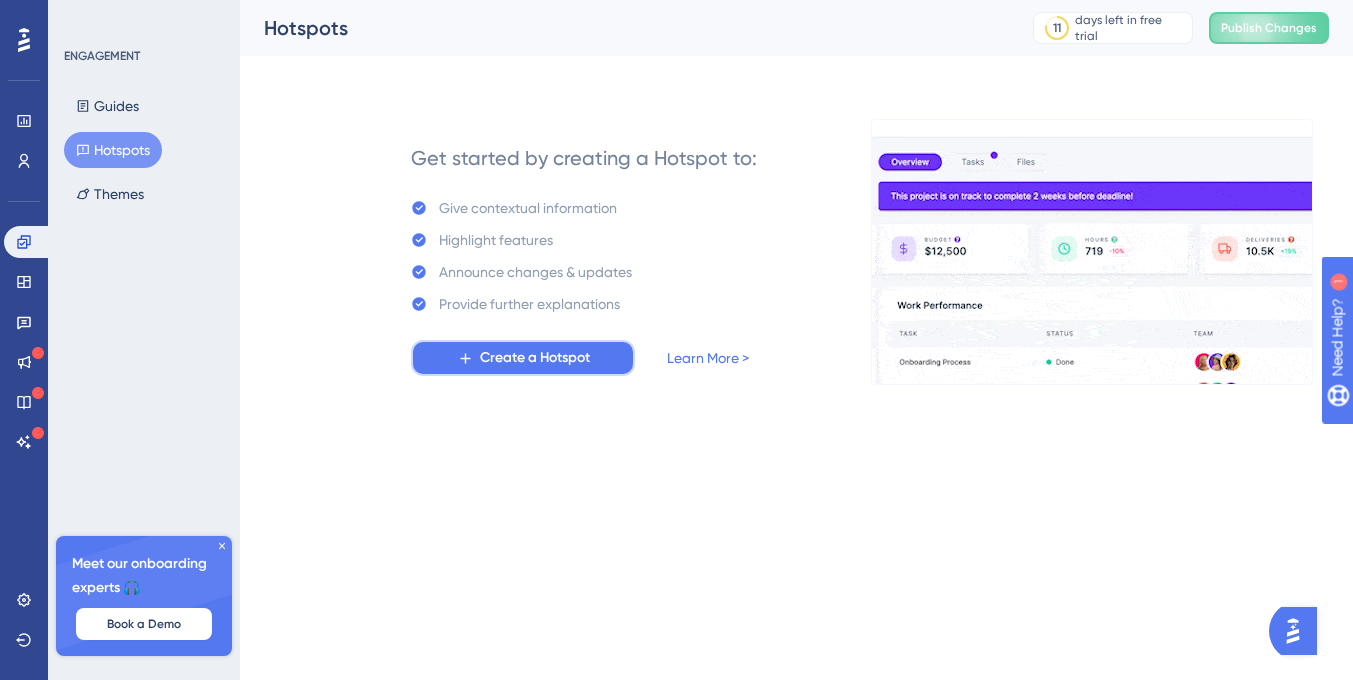 click on "Create a Hotspot" at bounding box center [535, 358] 